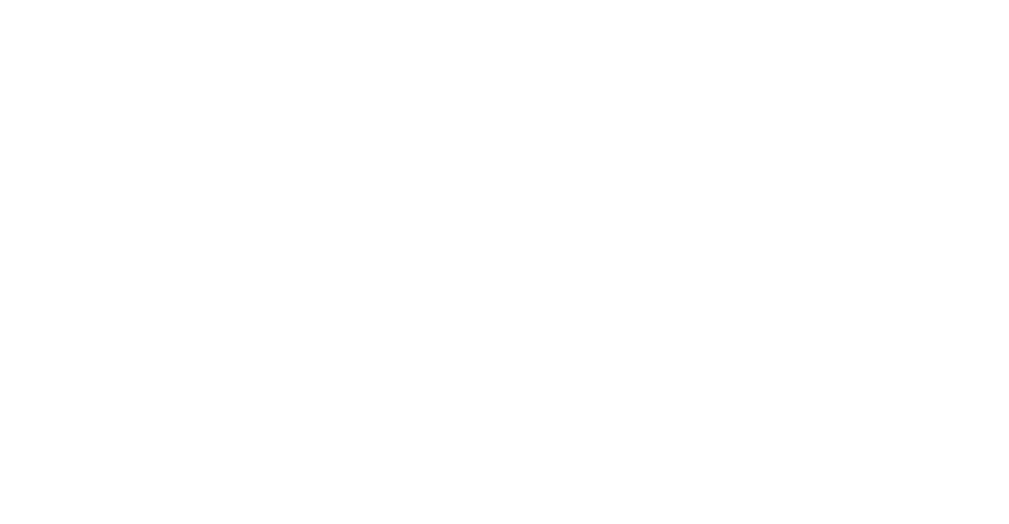 scroll, scrollTop: 0, scrollLeft: 0, axis: both 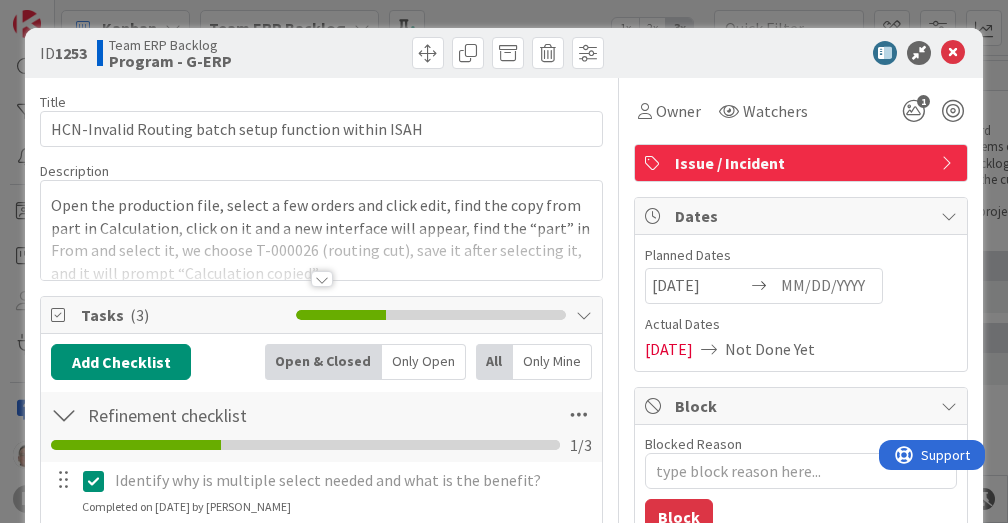 type on "x" 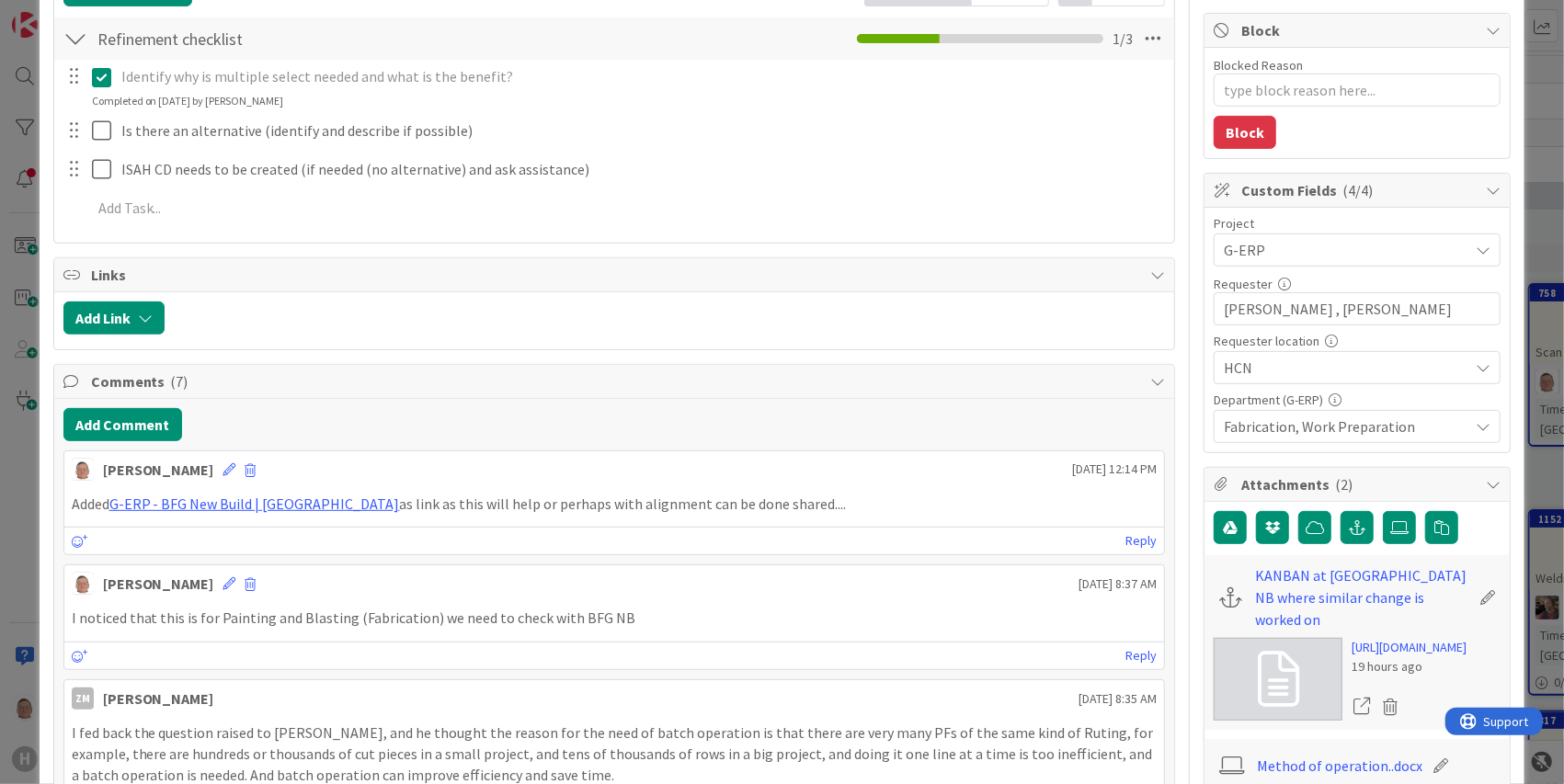 scroll, scrollTop: 368, scrollLeft: 0, axis: vertical 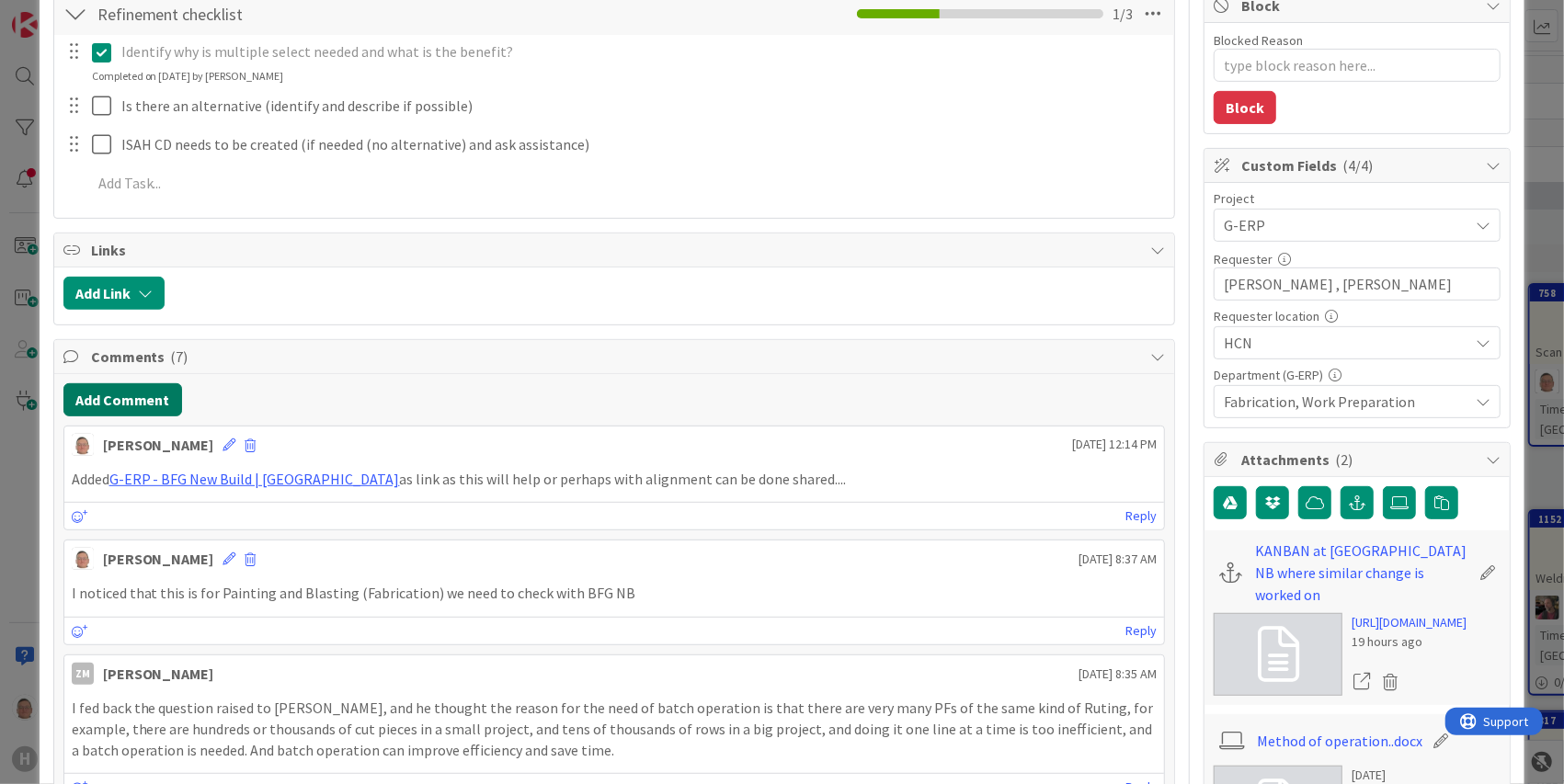click on "Add Comment" at bounding box center (122, 400) 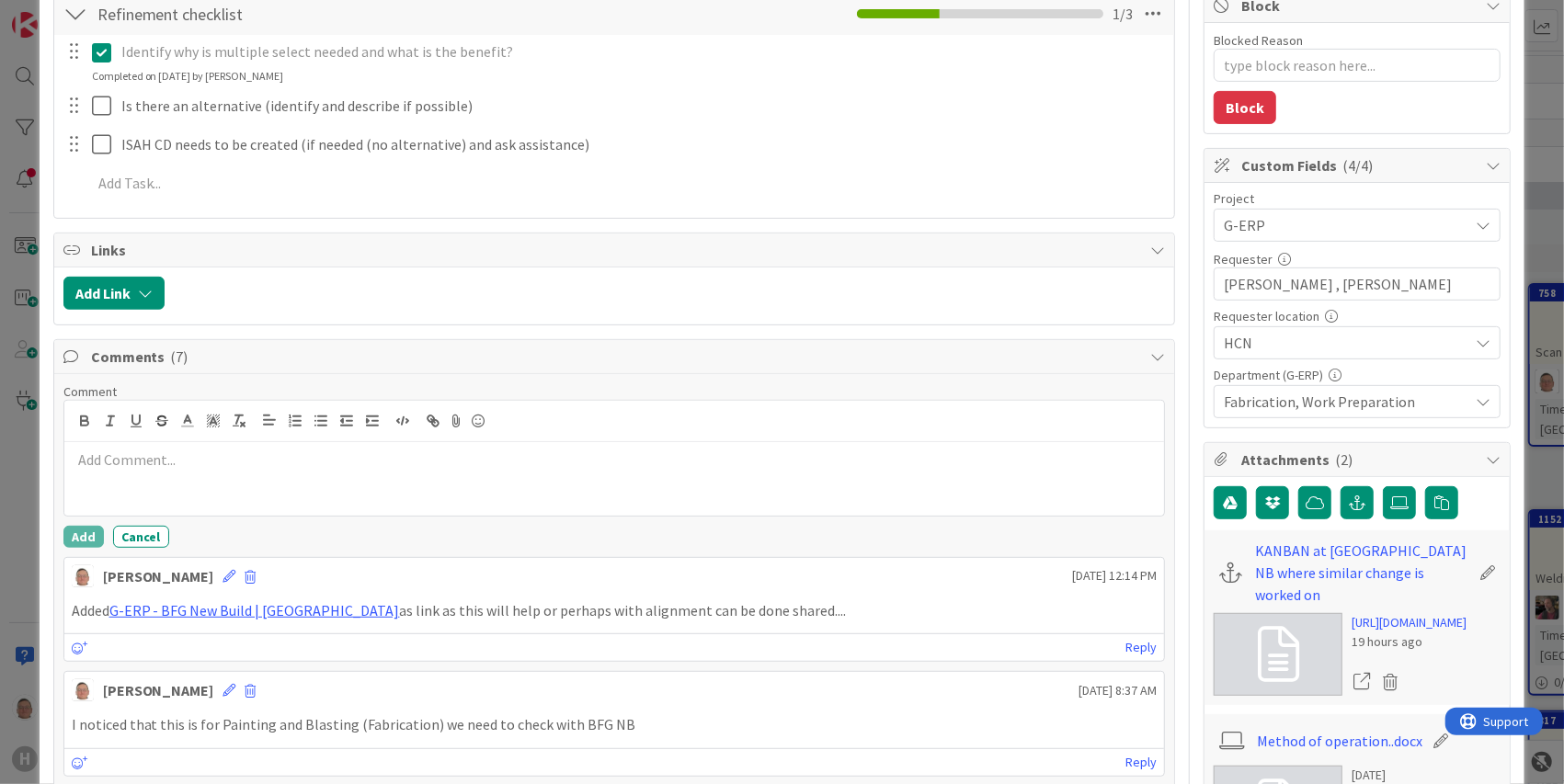 click at bounding box center [669, 293] 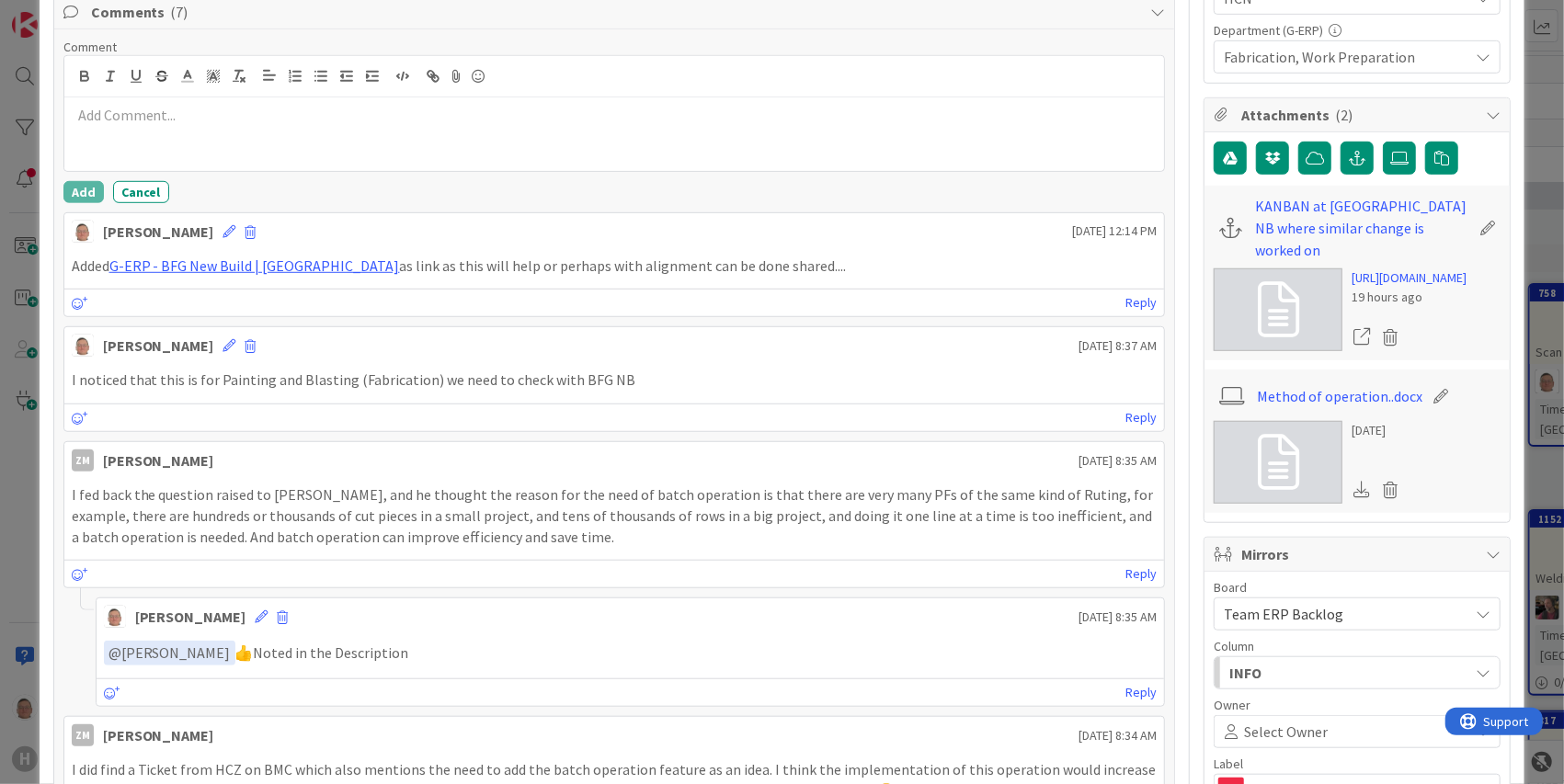 scroll, scrollTop: 674, scrollLeft: 0, axis: vertical 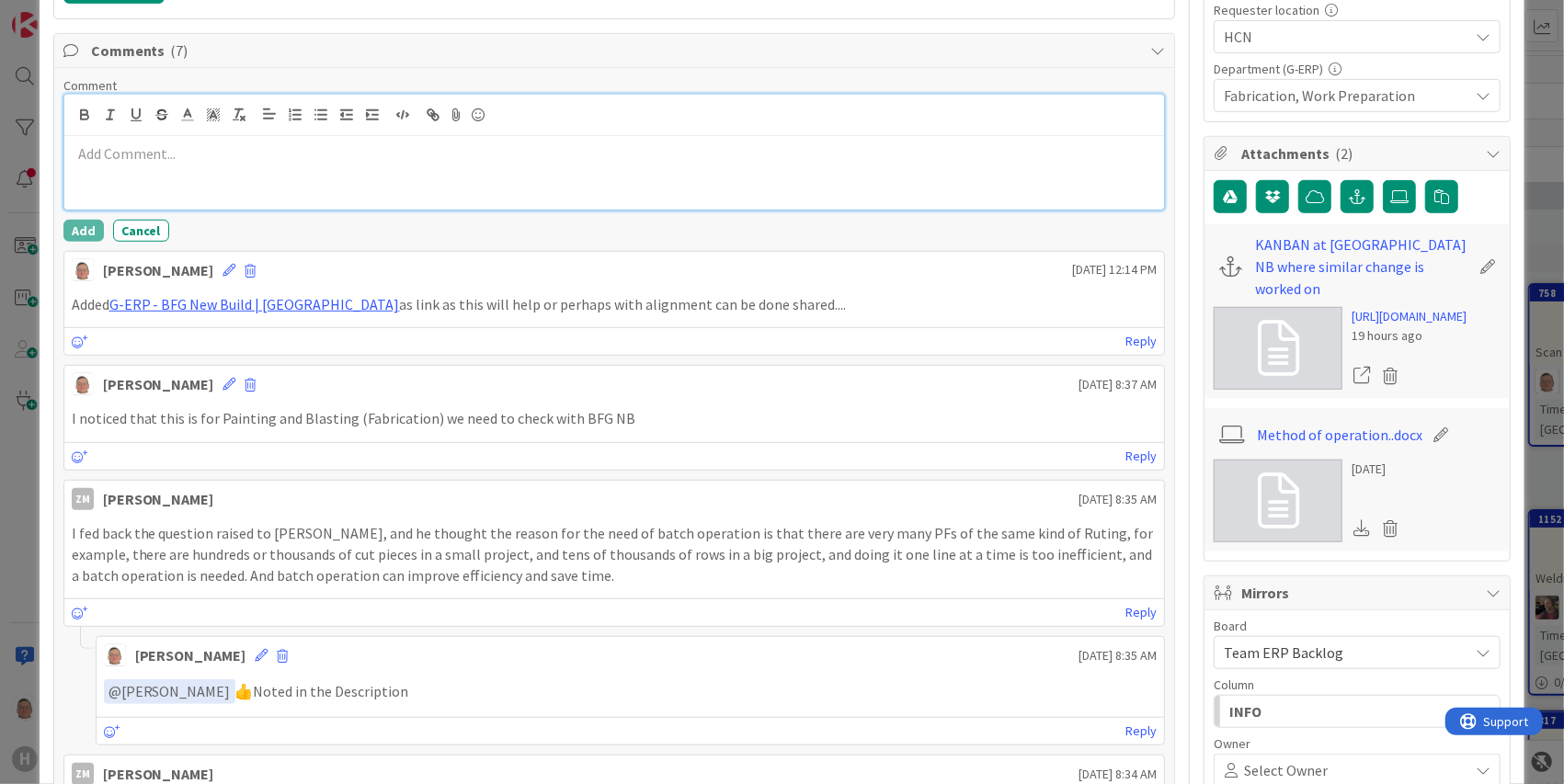 click at bounding box center [614, 153] 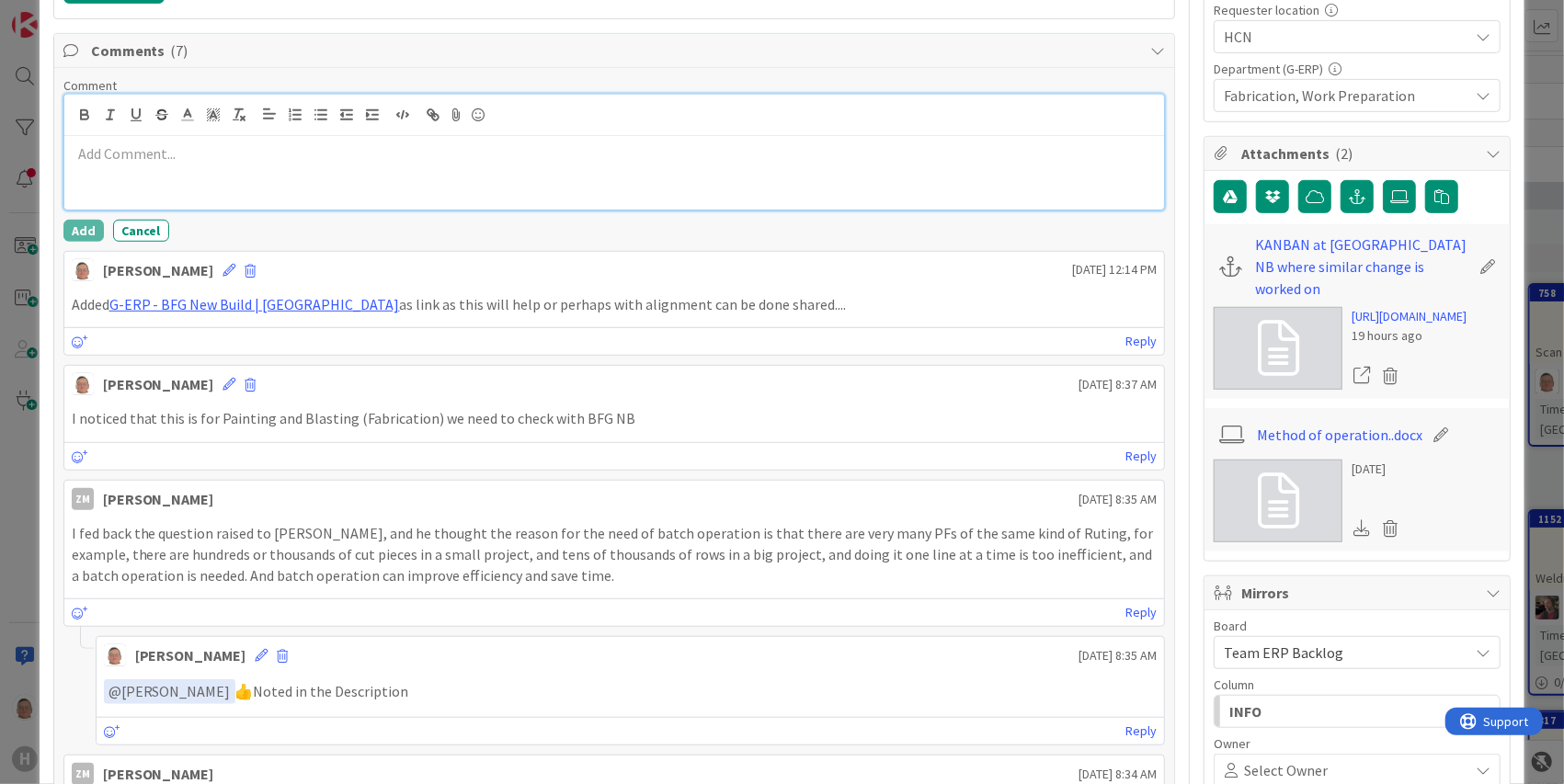 type 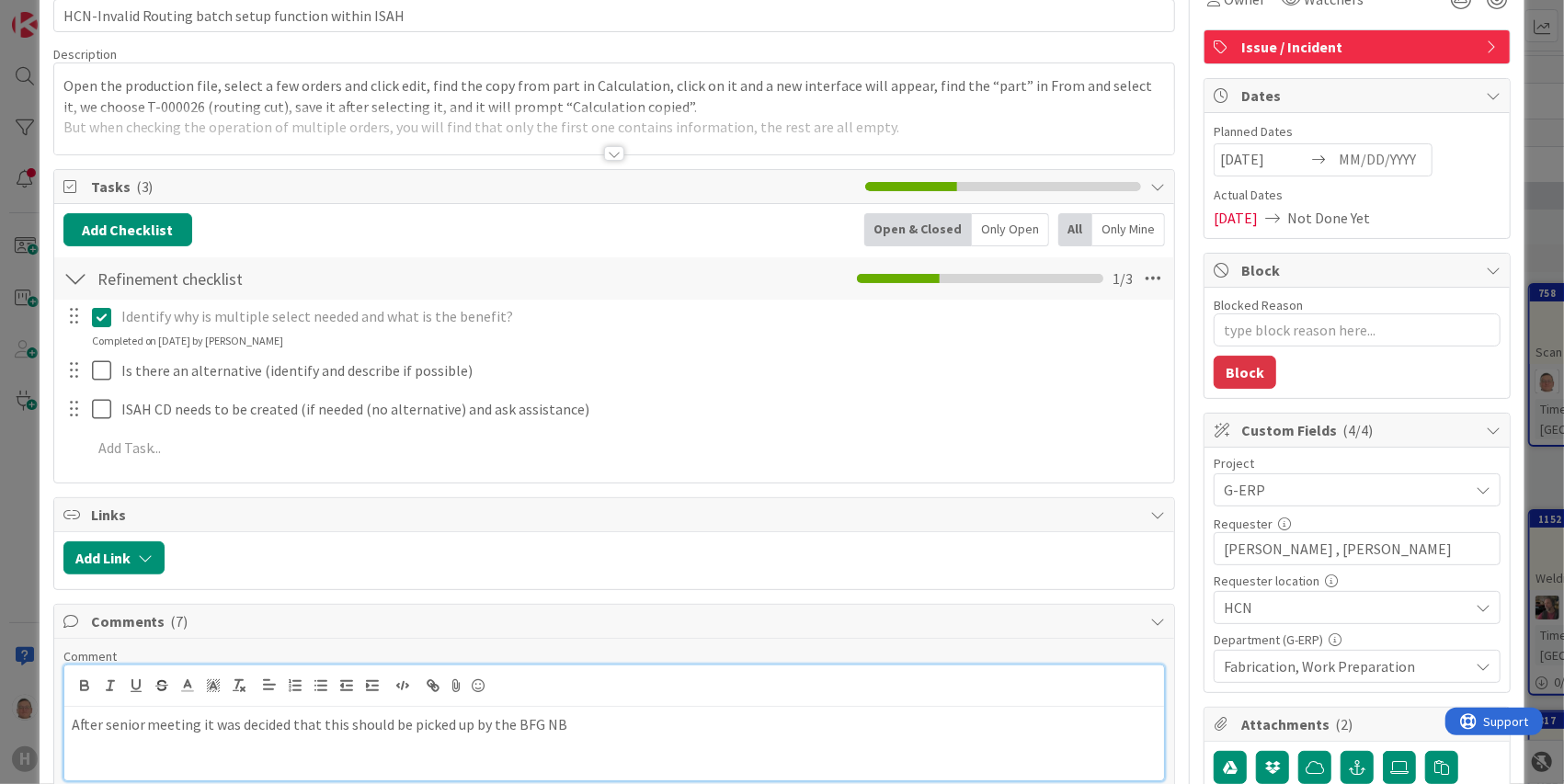 scroll, scrollTop: 0, scrollLeft: 0, axis: both 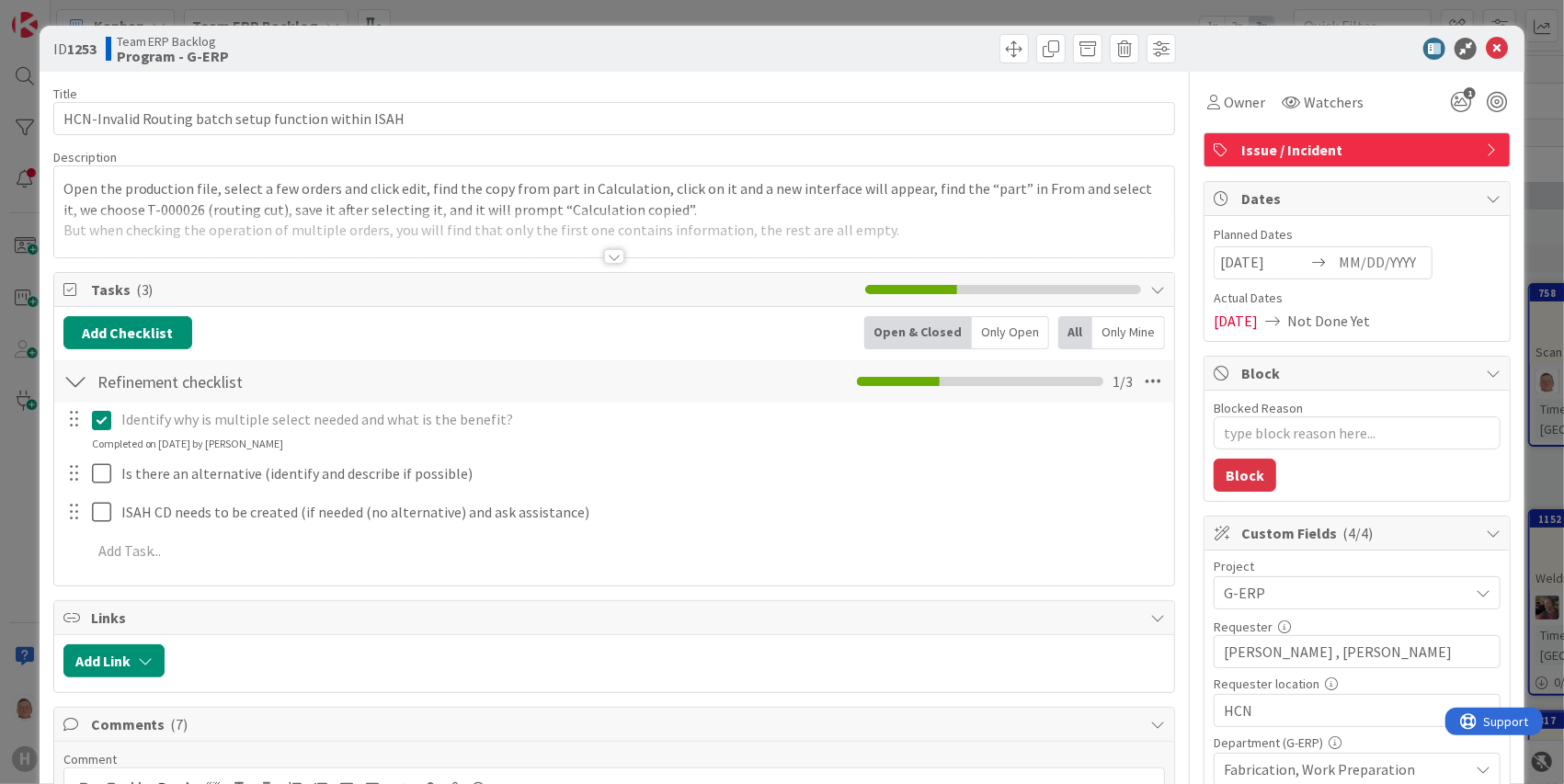 click at bounding box center [614, 256] 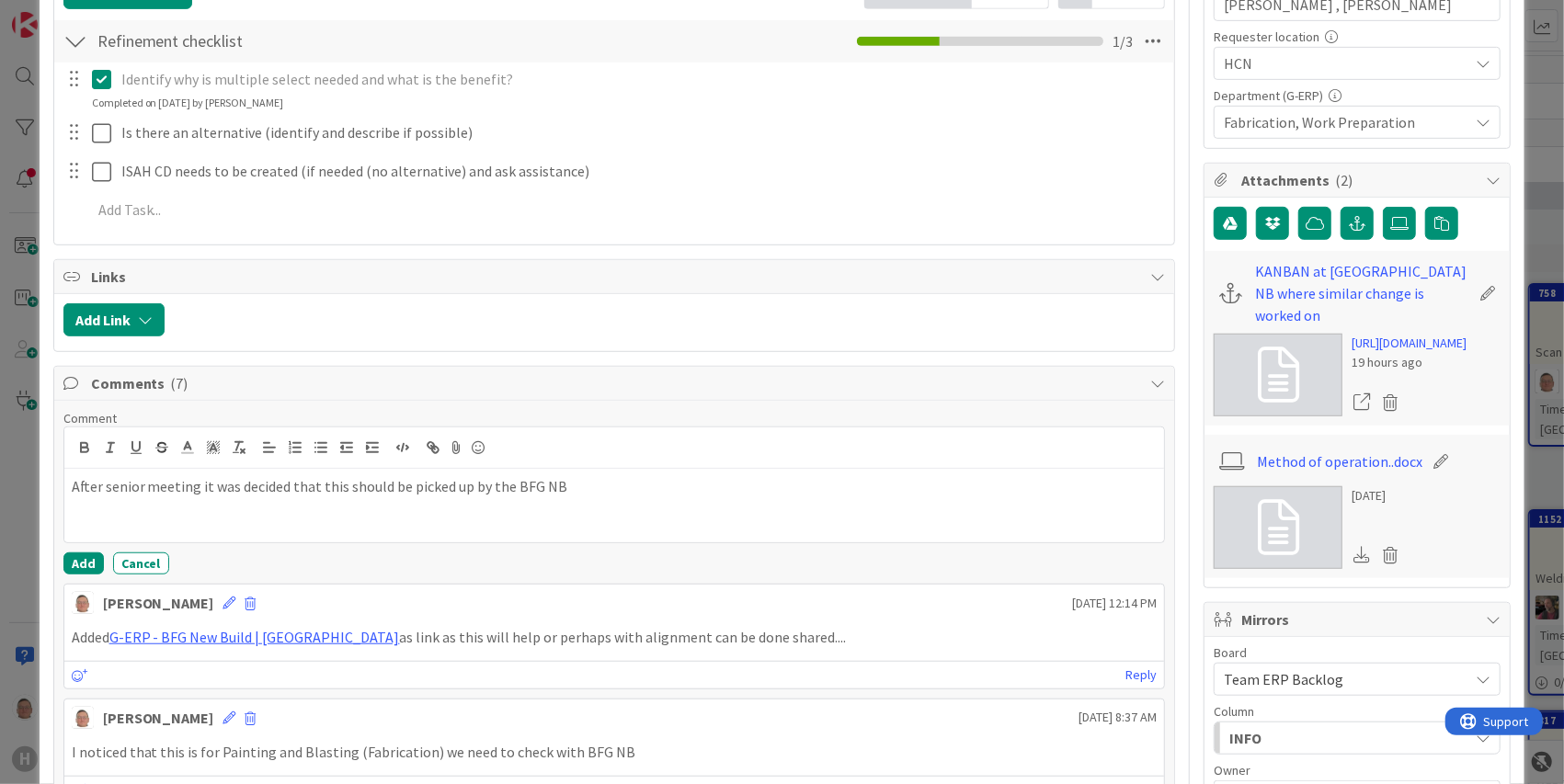 scroll, scrollTop: 674, scrollLeft: 0, axis: vertical 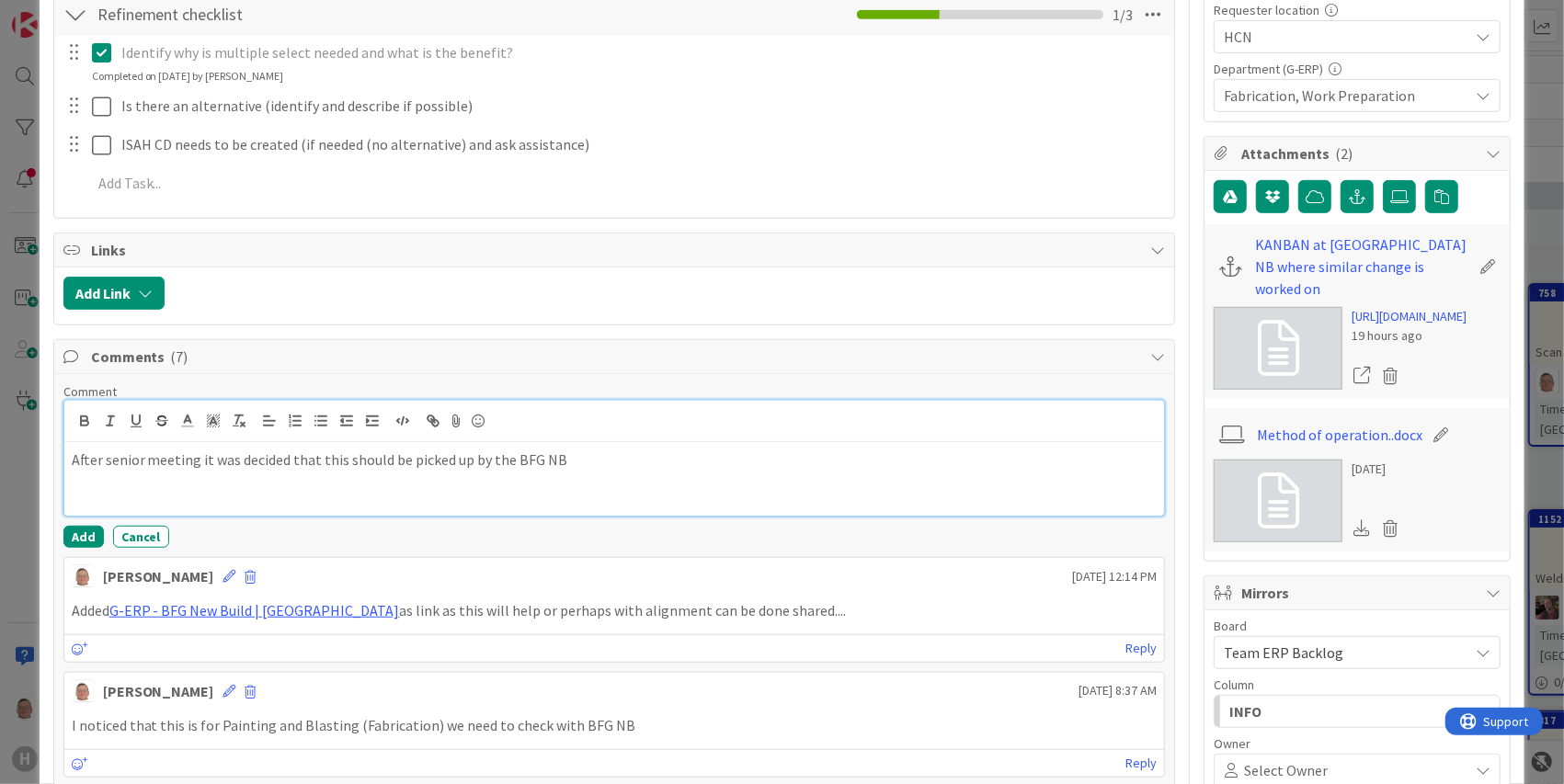 click on "After senior meeting it was decided that this should be picked up by the BFG NB" at bounding box center [614, 460] 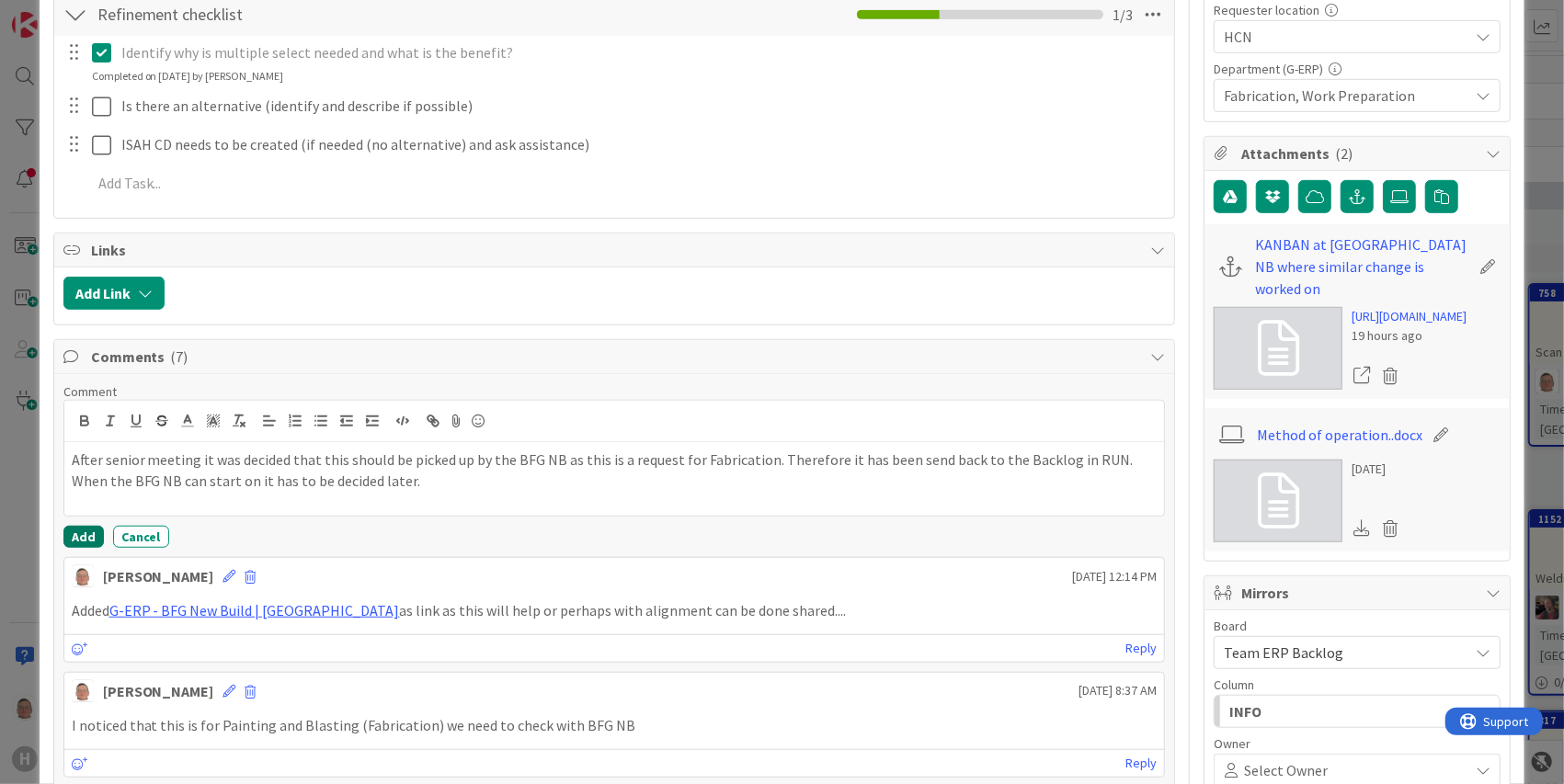 click on "Add" at bounding box center [84, 537] 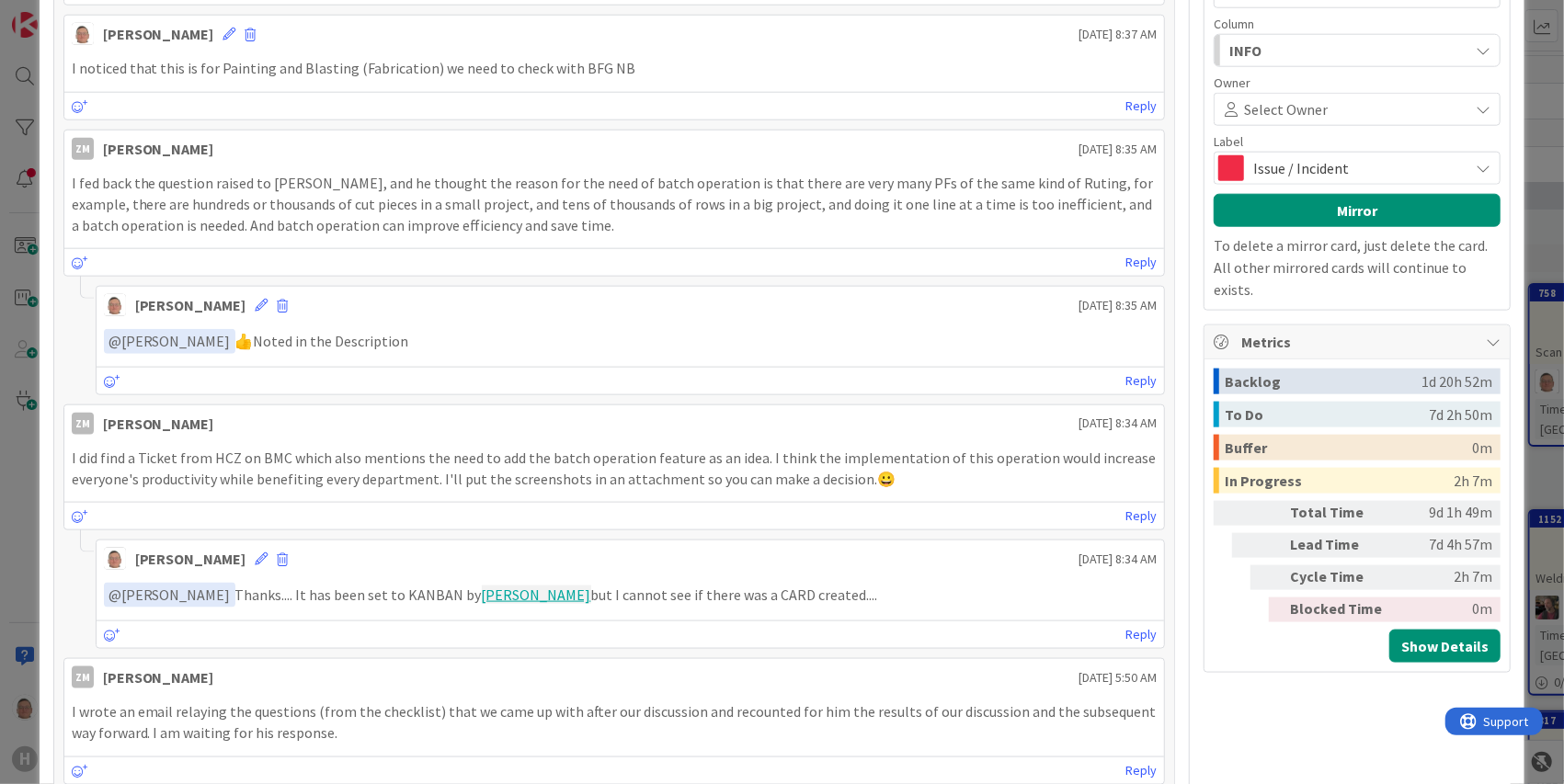 scroll, scrollTop: 1347, scrollLeft: 0, axis: vertical 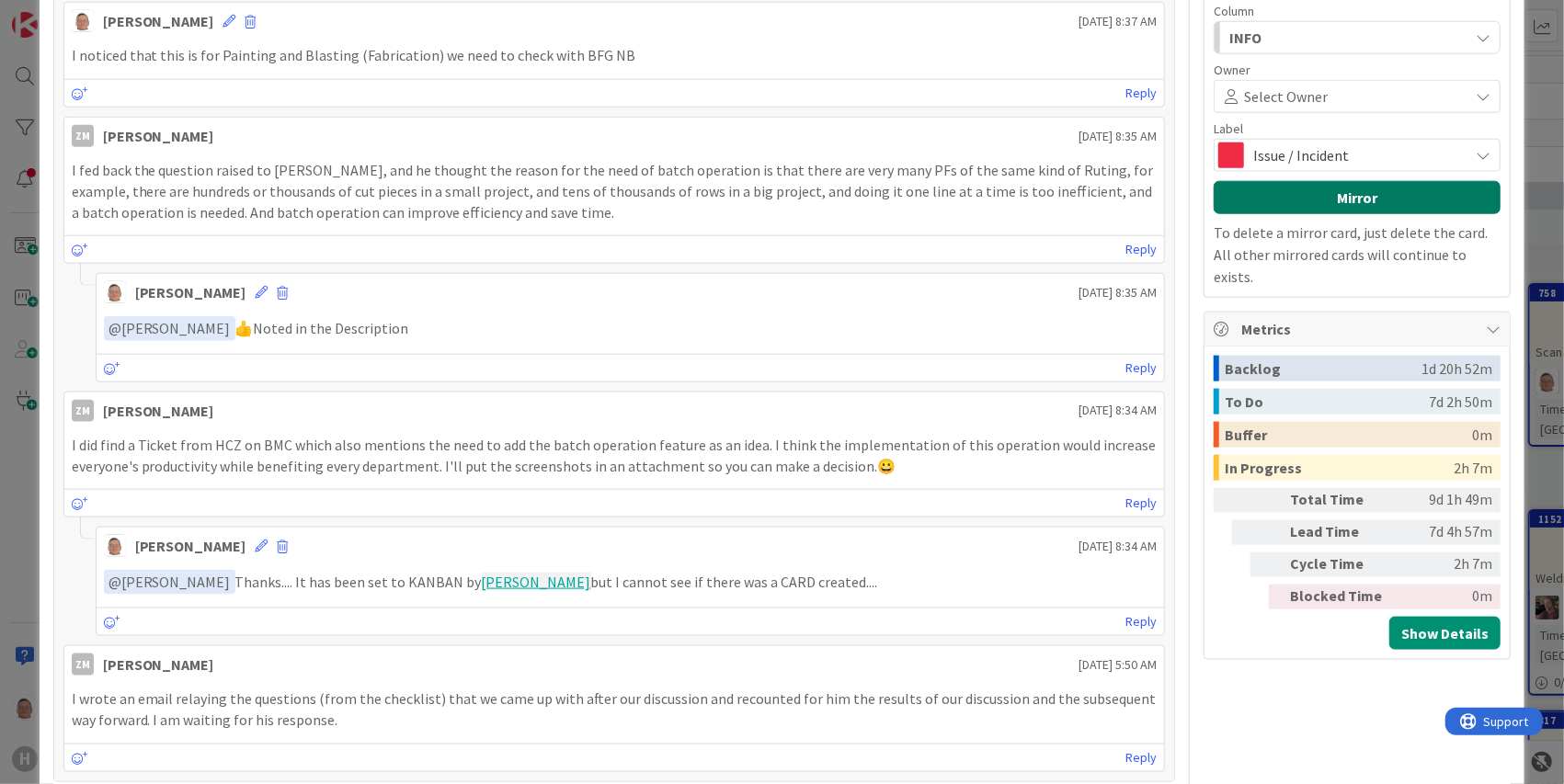 click on "Mirror" at bounding box center (1357, 198) 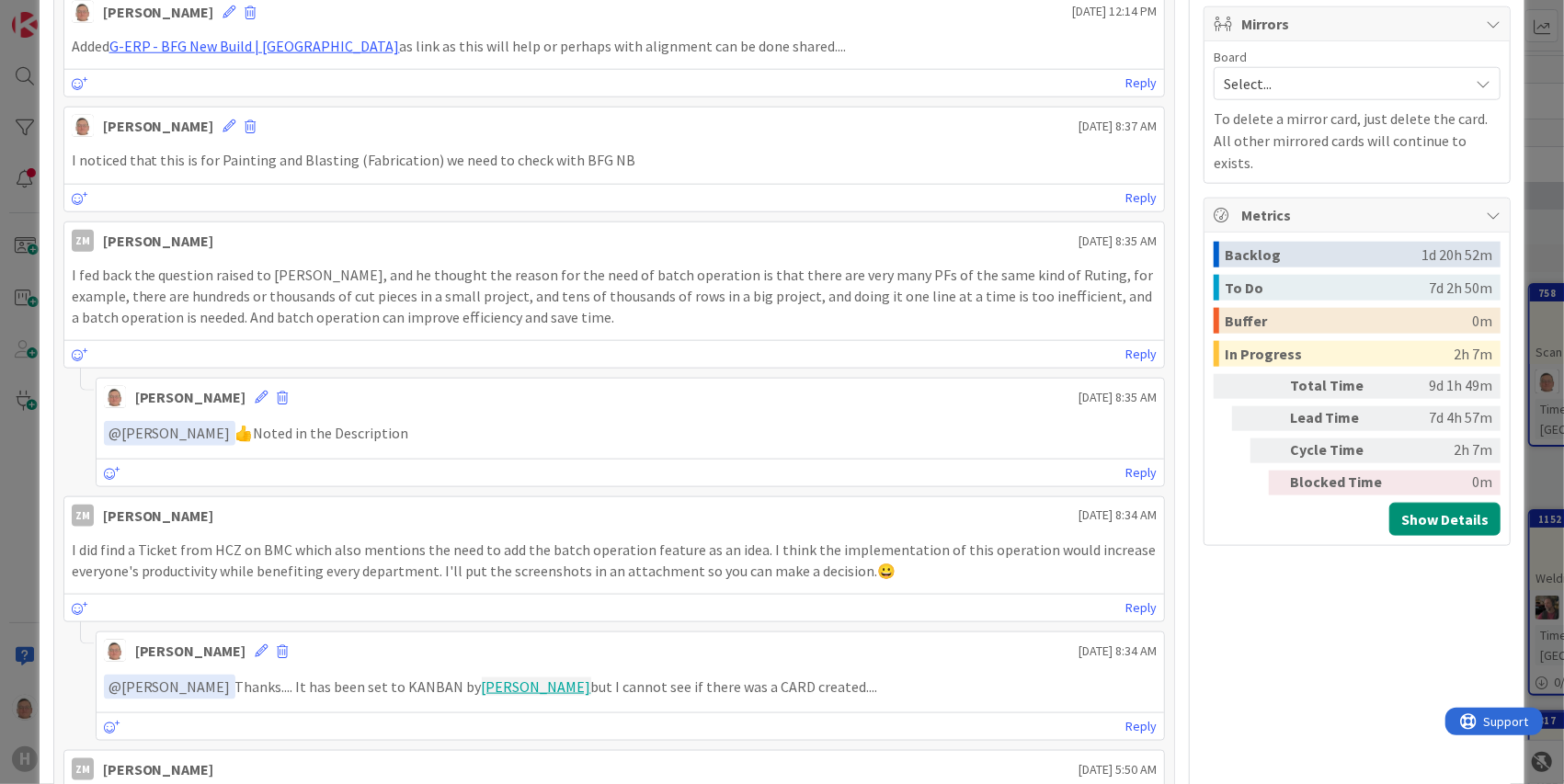 scroll, scrollTop: 980, scrollLeft: 0, axis: vertical 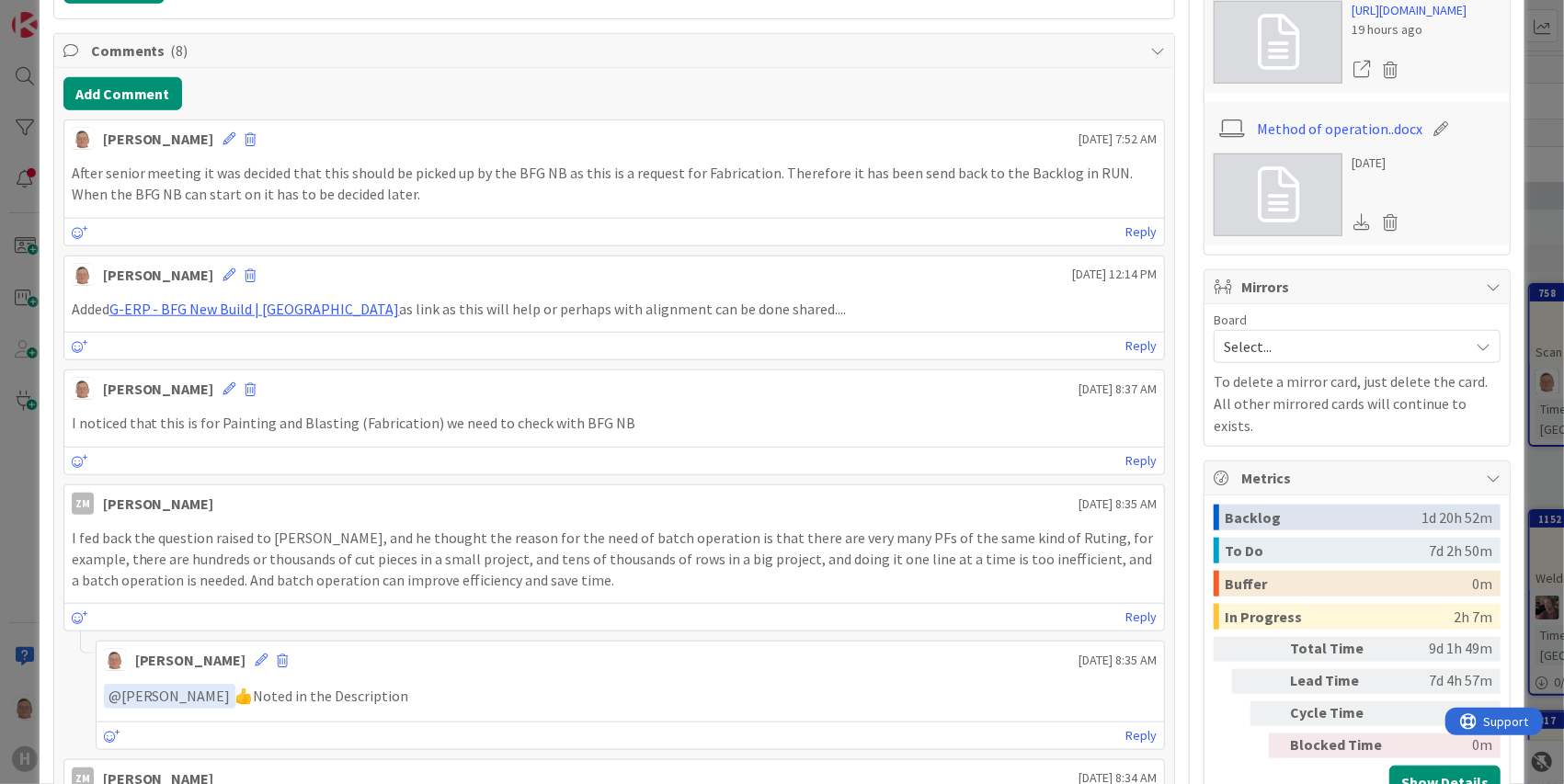 click at bounding box center (1483, 347) 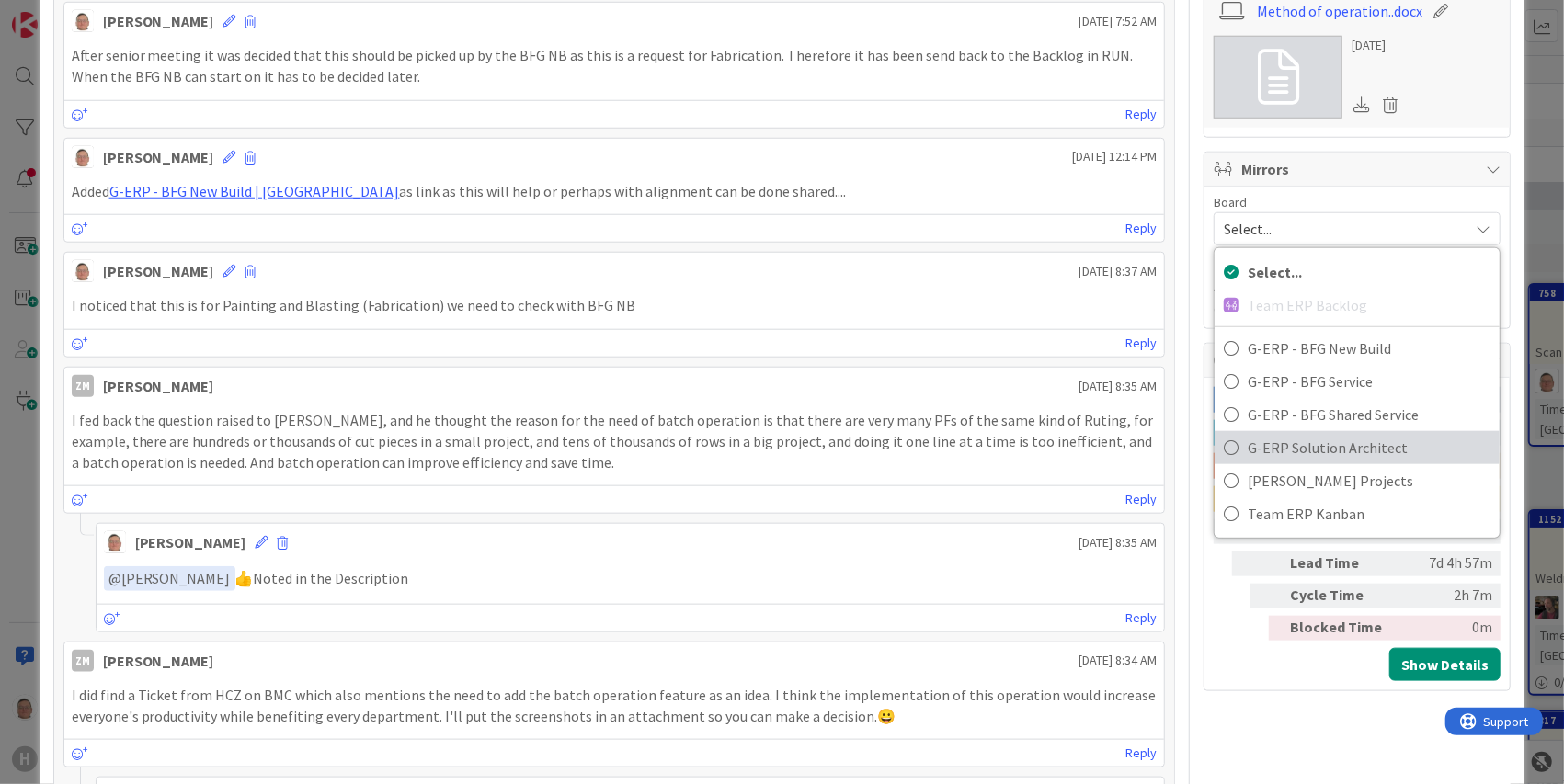 scroll, scrollTop: 1041, scrollLeft: 0, axis: vertical 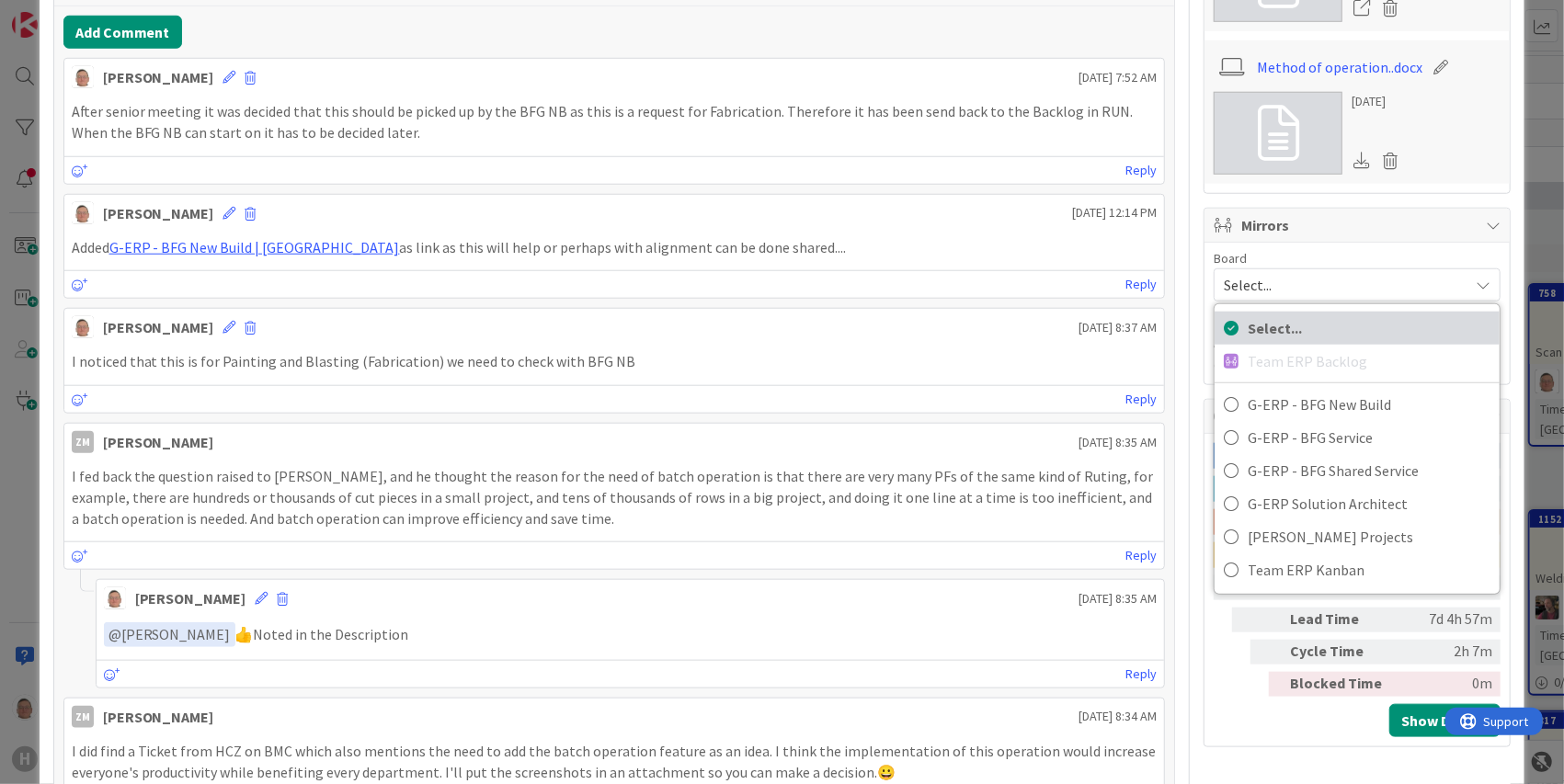 click on "Select..." at bounding box center [1369, 328] 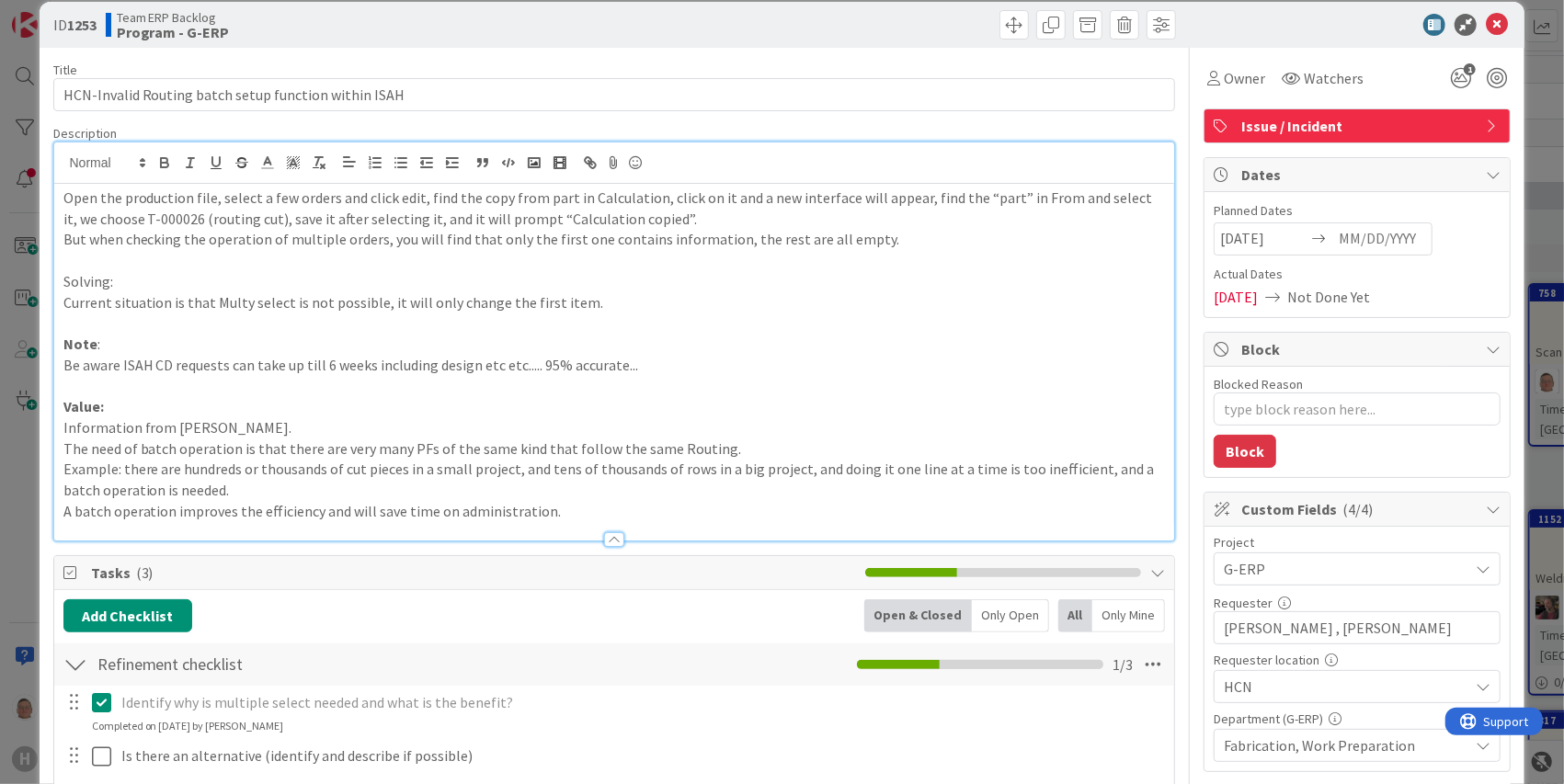 scroll, scrollTop: 0, scrollLeft: 0, axis: both 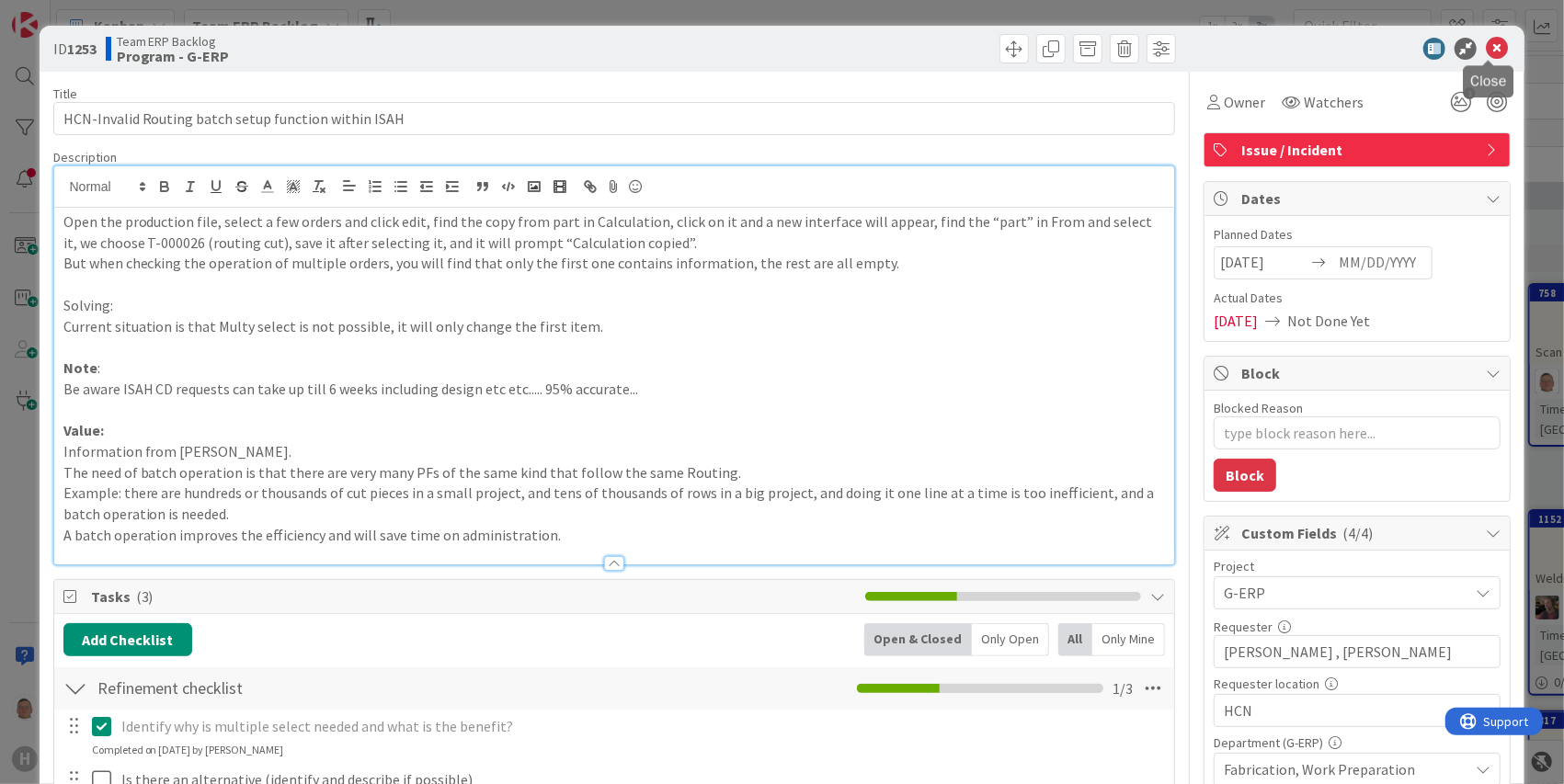click at bounding box center (1497, 49) 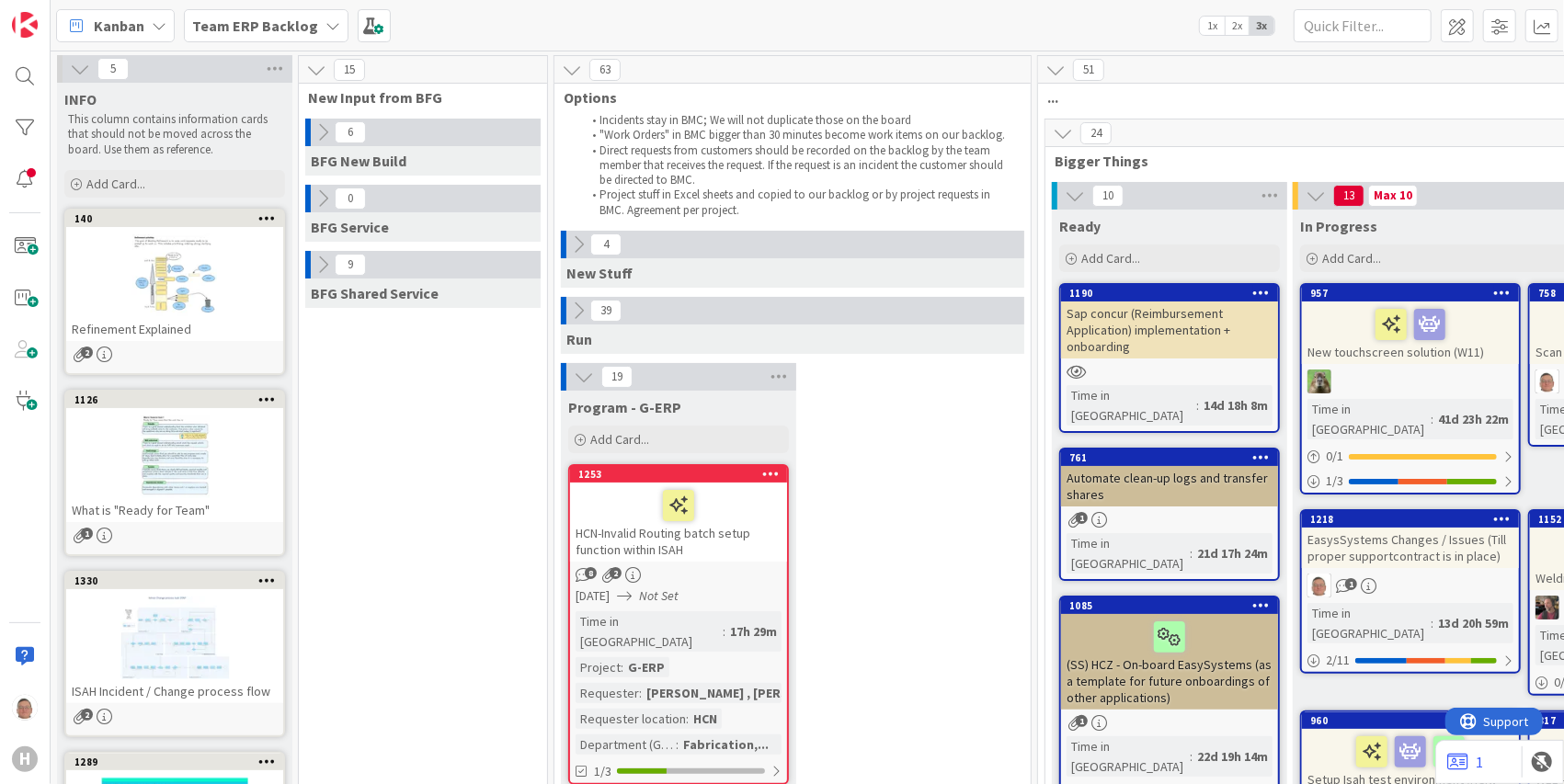scroll, scrollTop: 0, scrollLeft: 0, axis: both 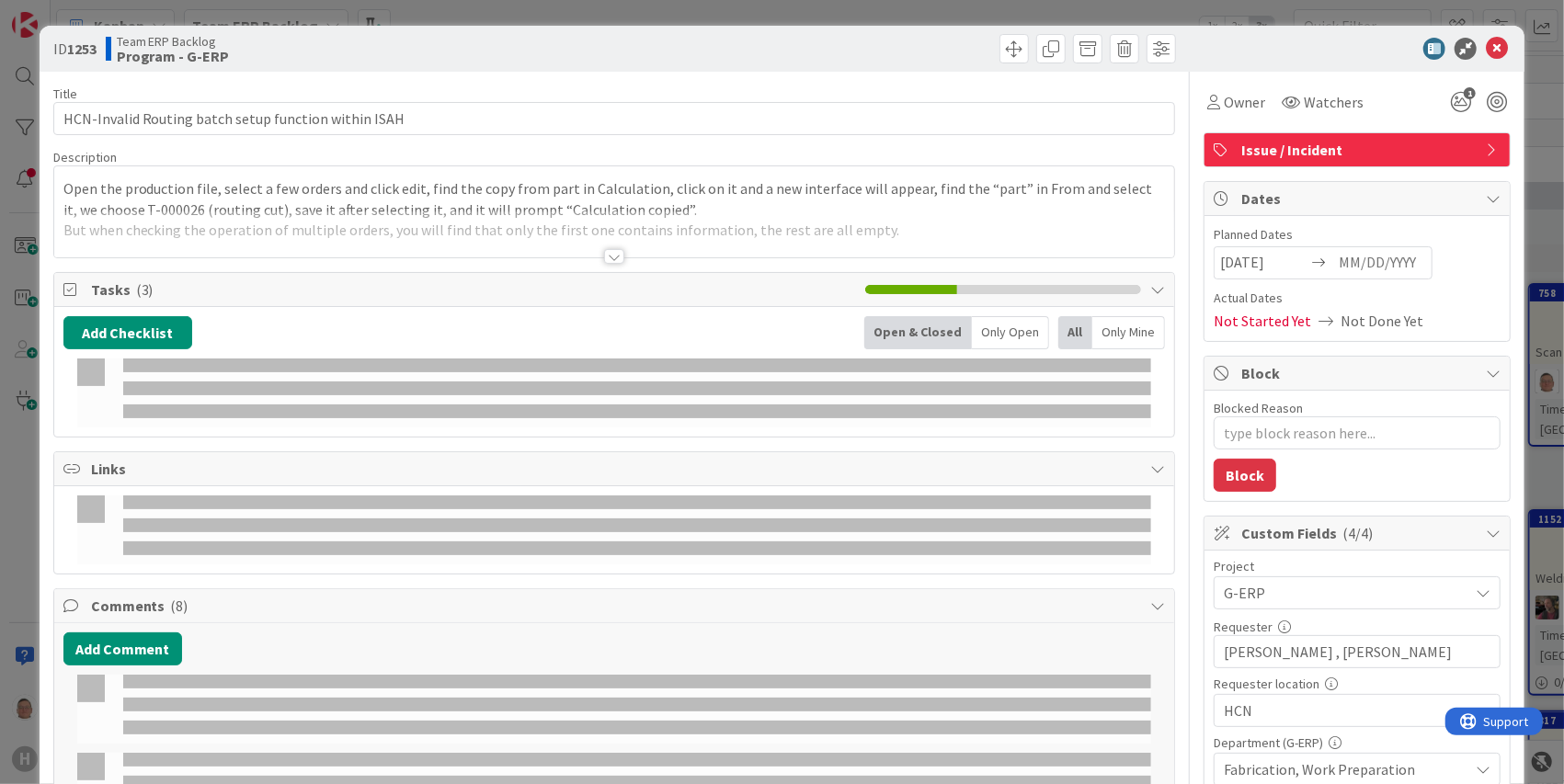 type on "x" 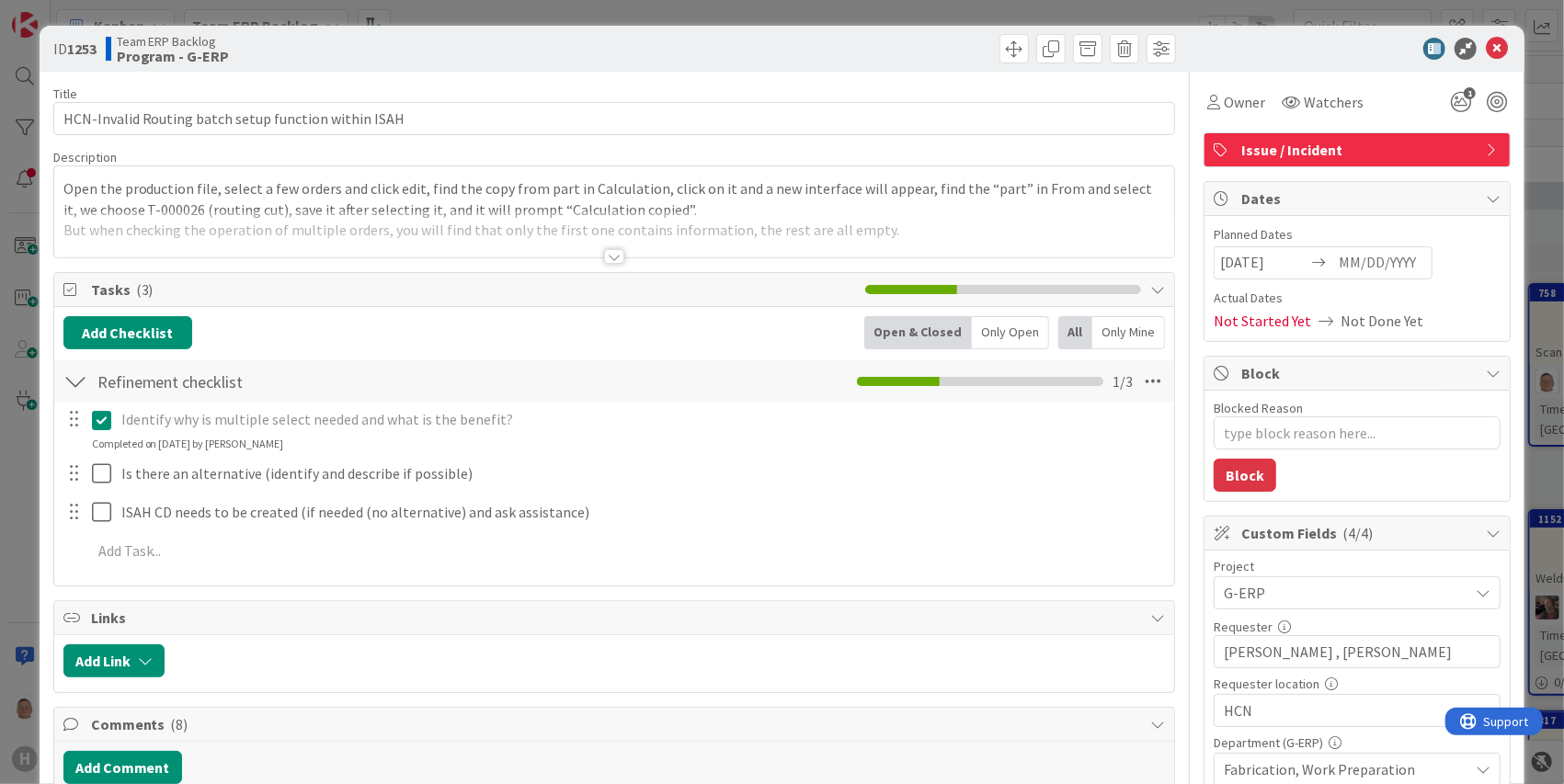 scroll, scrollTop: 0, scrollLeft: 0, axis: both 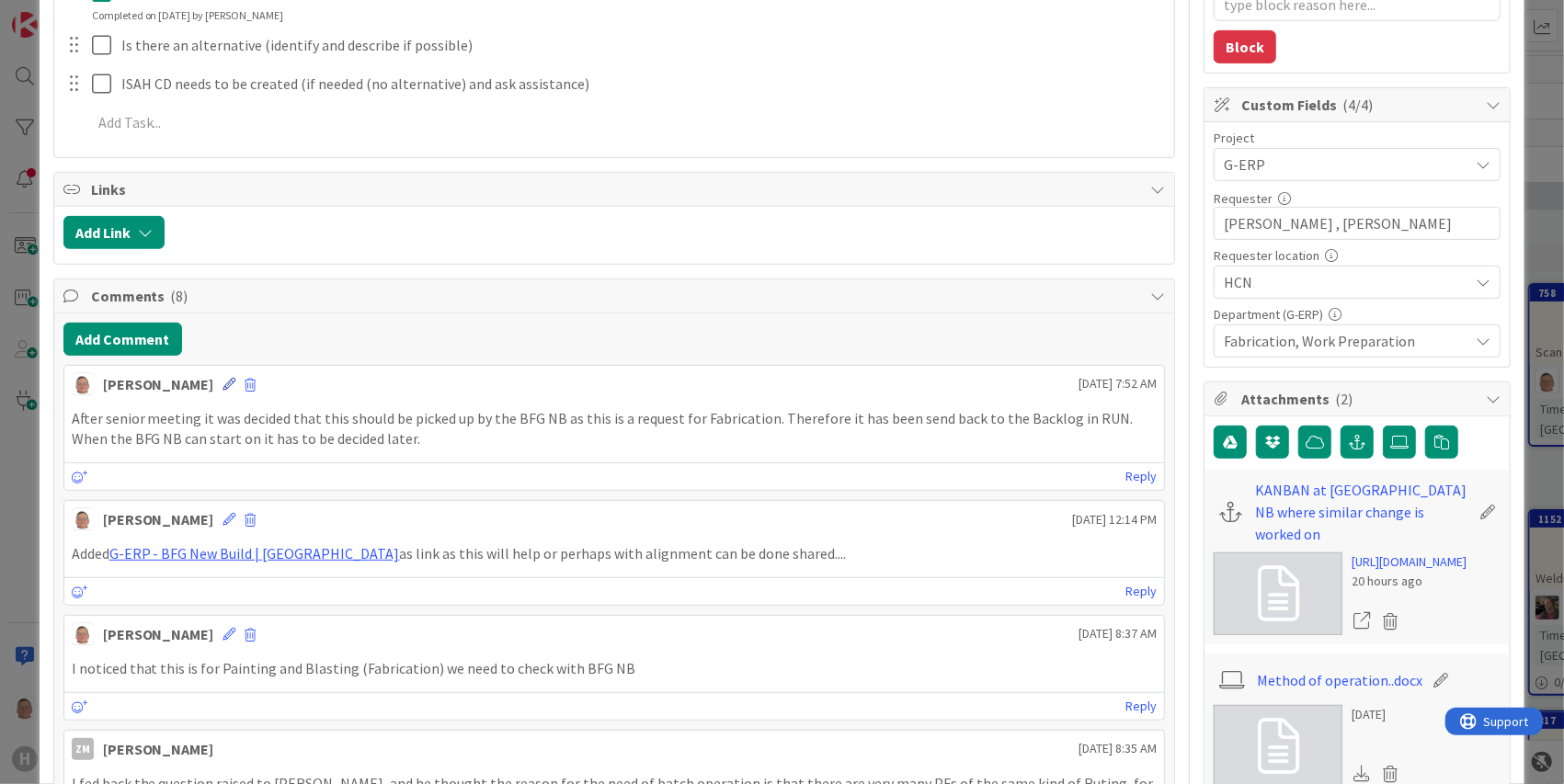 click at bounding box center (230, 384) 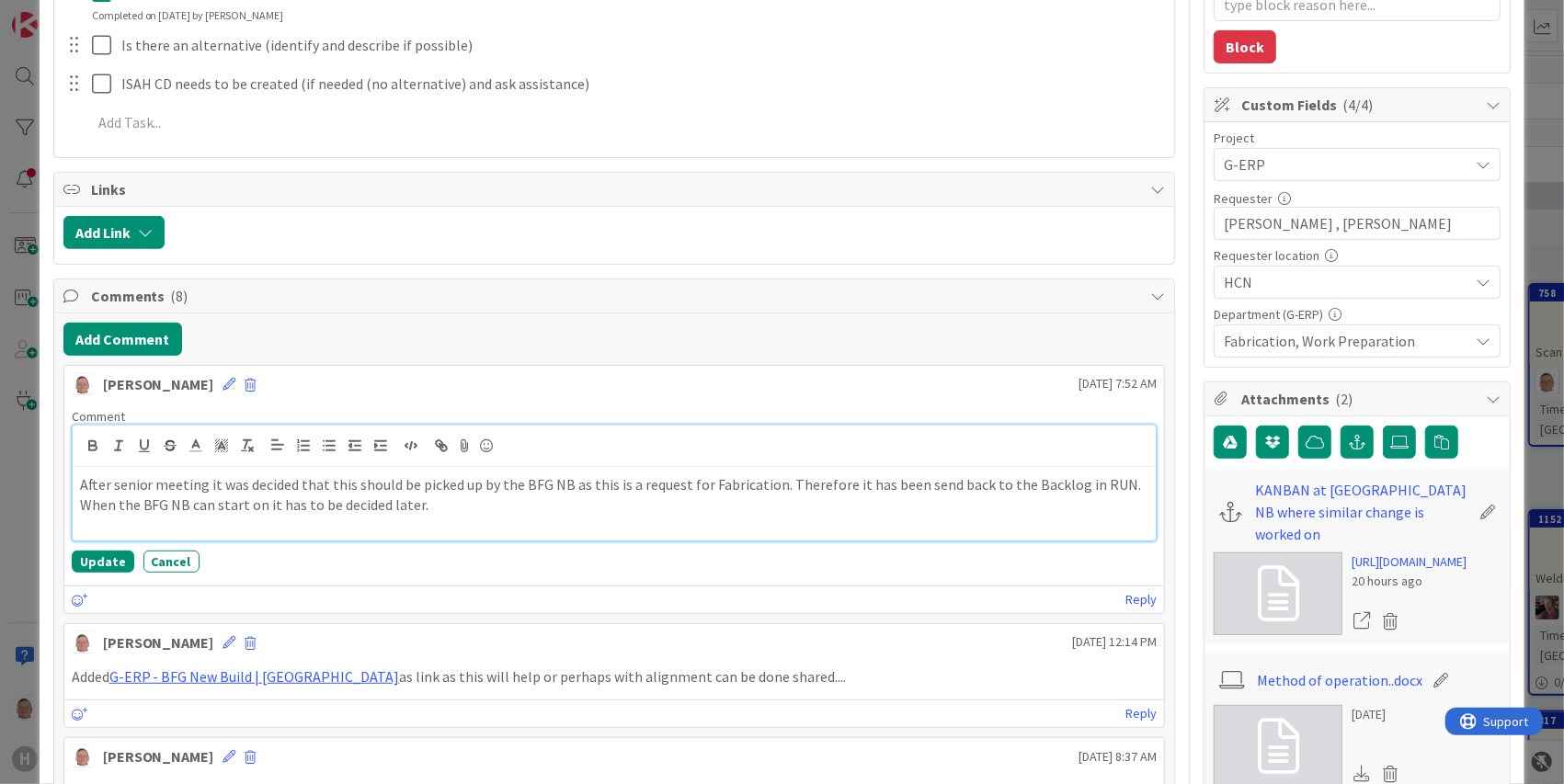 click on "After senior meeting it was decided that this should be picked up by the BFG NB as this is a request for Fabrication. Therefore it has been send back to the Backlog in RUN. When the BFG NB can start on it has to be decided later." at bounding box center (614, 494) 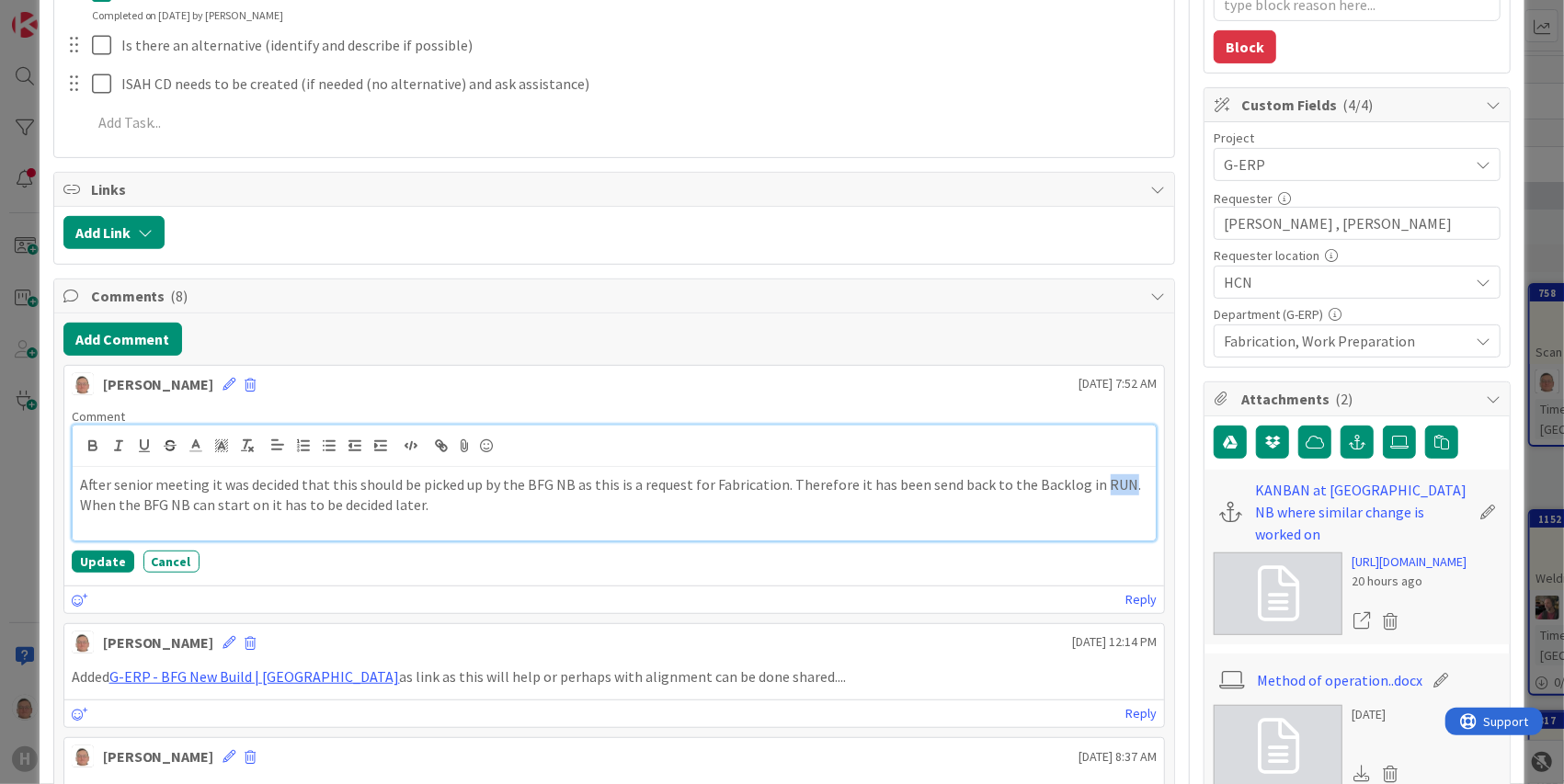 click on "After senior meeting it was decided that this should be picked up by the BFG NB as this is a request for Fabrication. Therefore it has been send back to the Backlog in RUN. When the BFG NB can start on it has to be decided later." at bounding box center [614, 494] 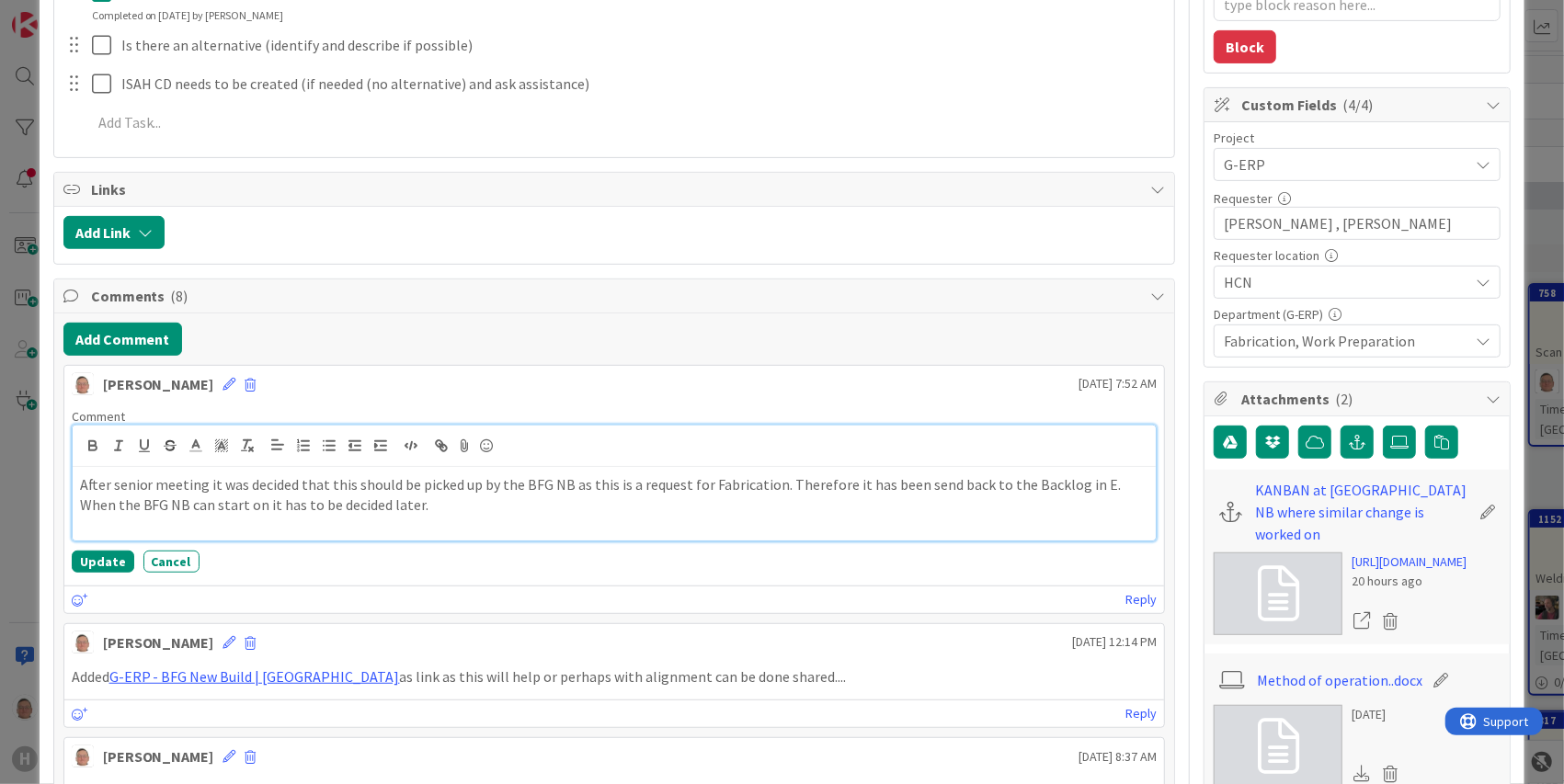 type 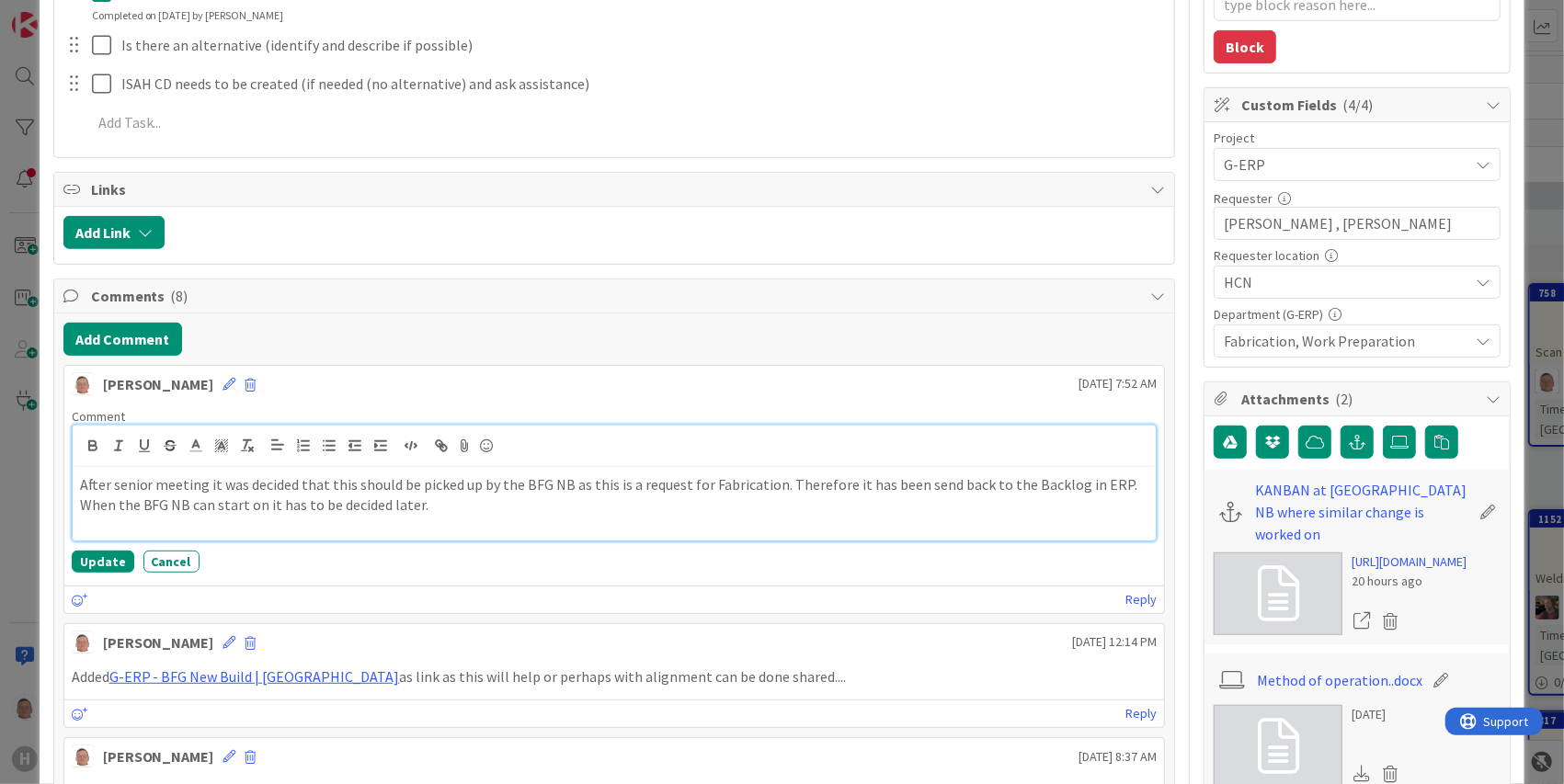 click on "After senior meeting it was decided that this should be picked up by the BFG NB as this is a request for Fabrication. Therefore it has been send back to the Backlog in ERP. When the BFG NB can start on it has to be decided later." at bounding box center (614, 494) 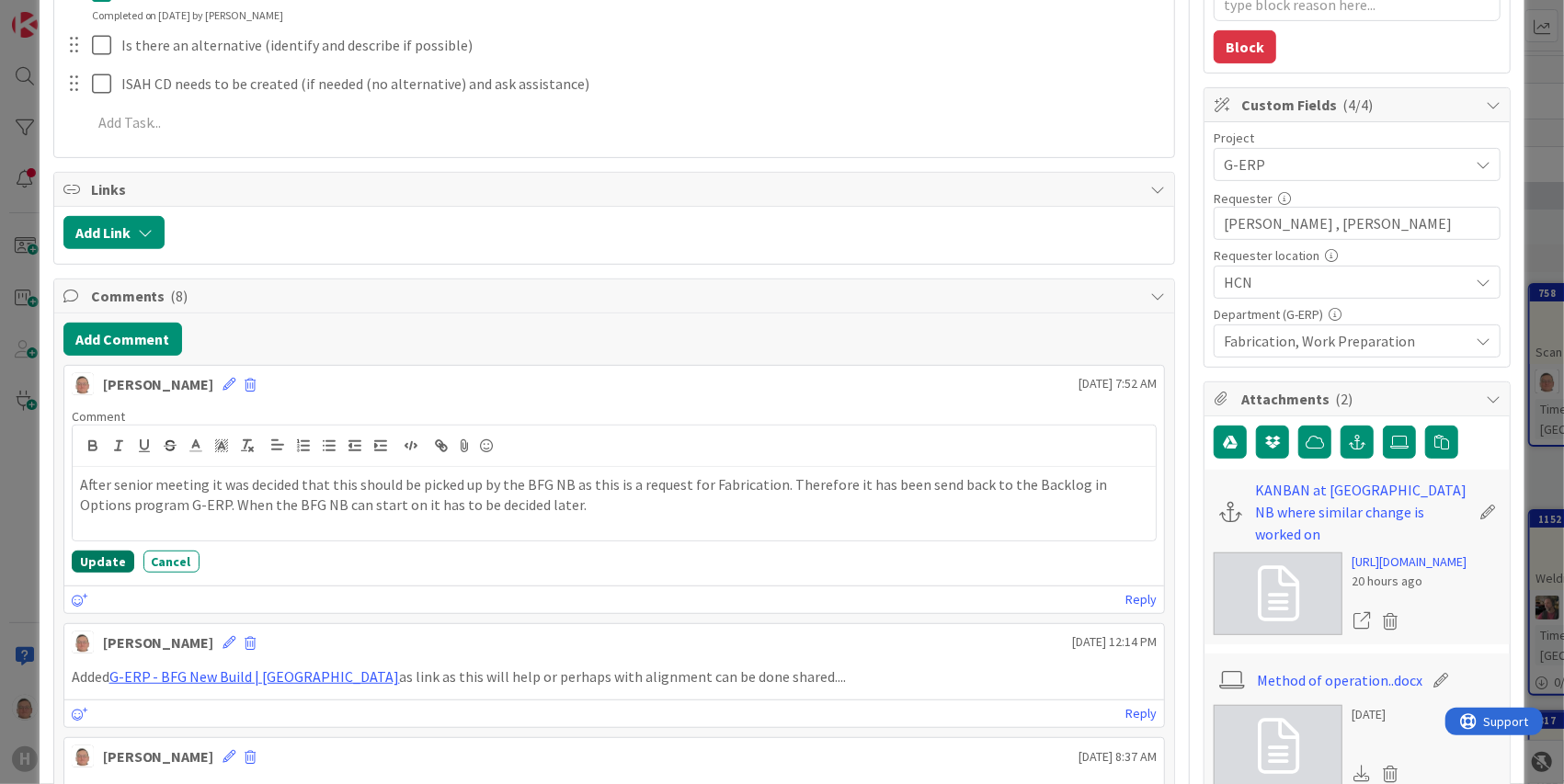 click on "Update" at bounding box center (103, 562) 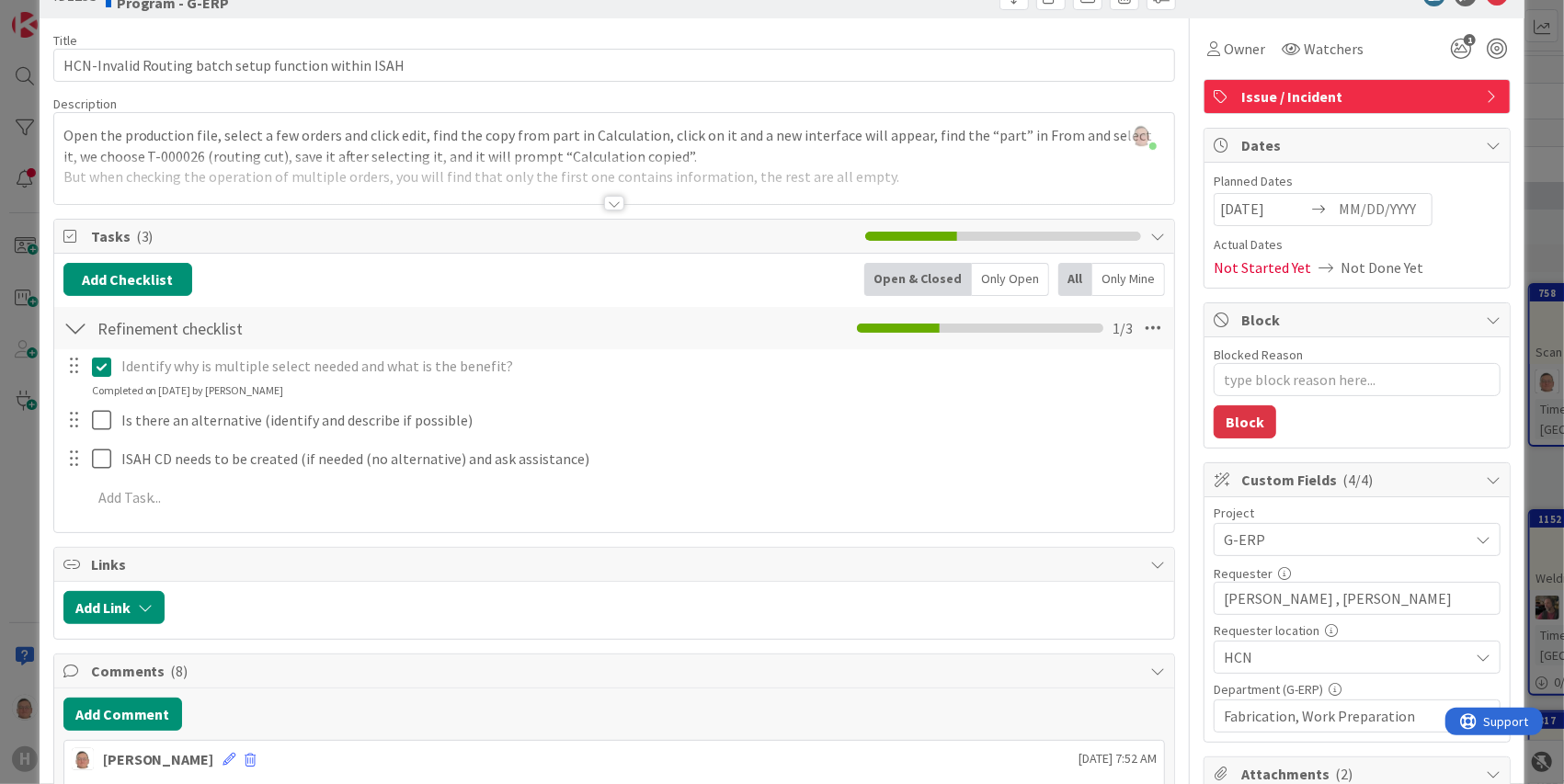 scroll, scrollTop: 0, scrollLeft: 0, axis: both 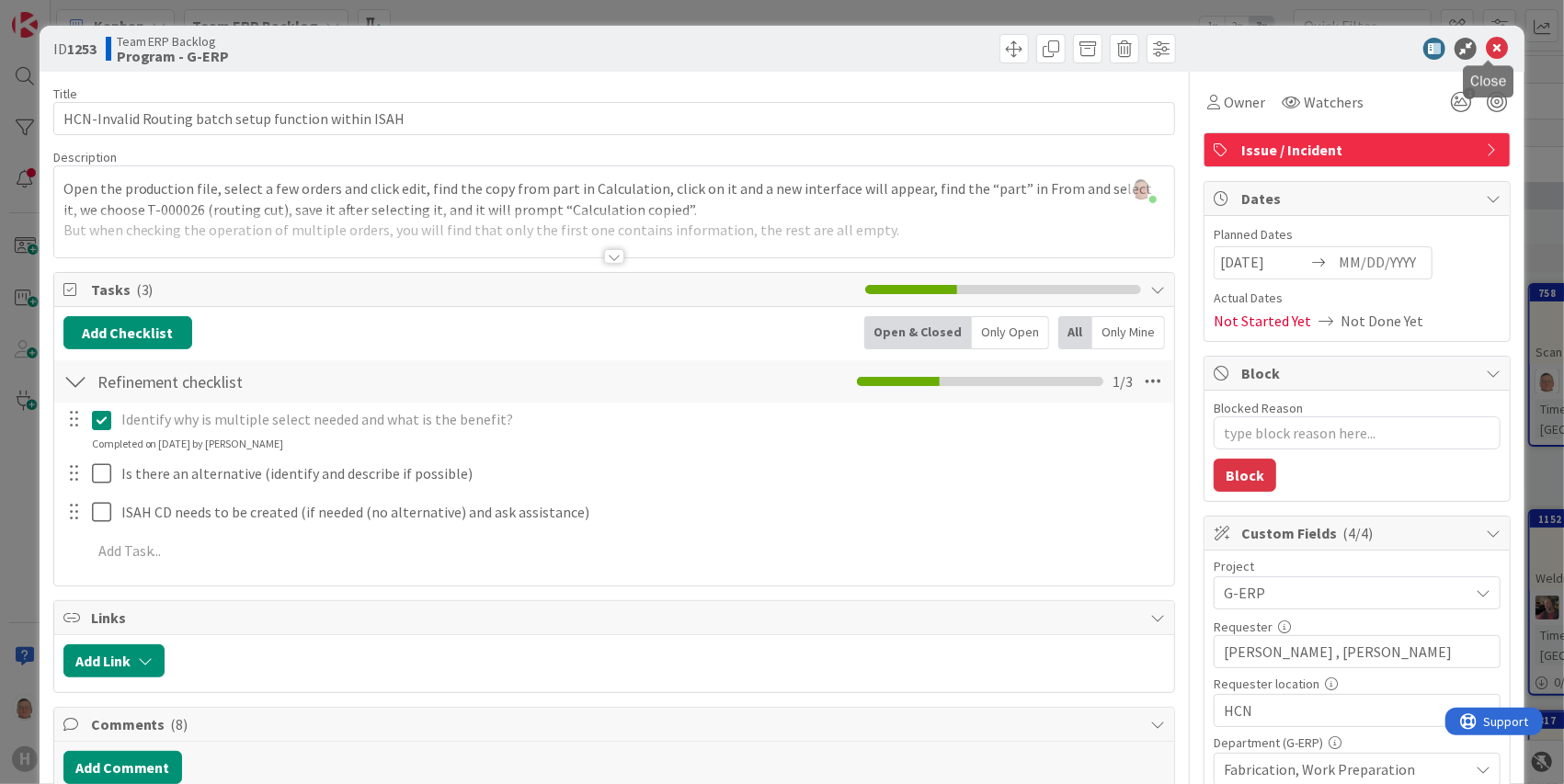 click at bounding box center [1497, 49] 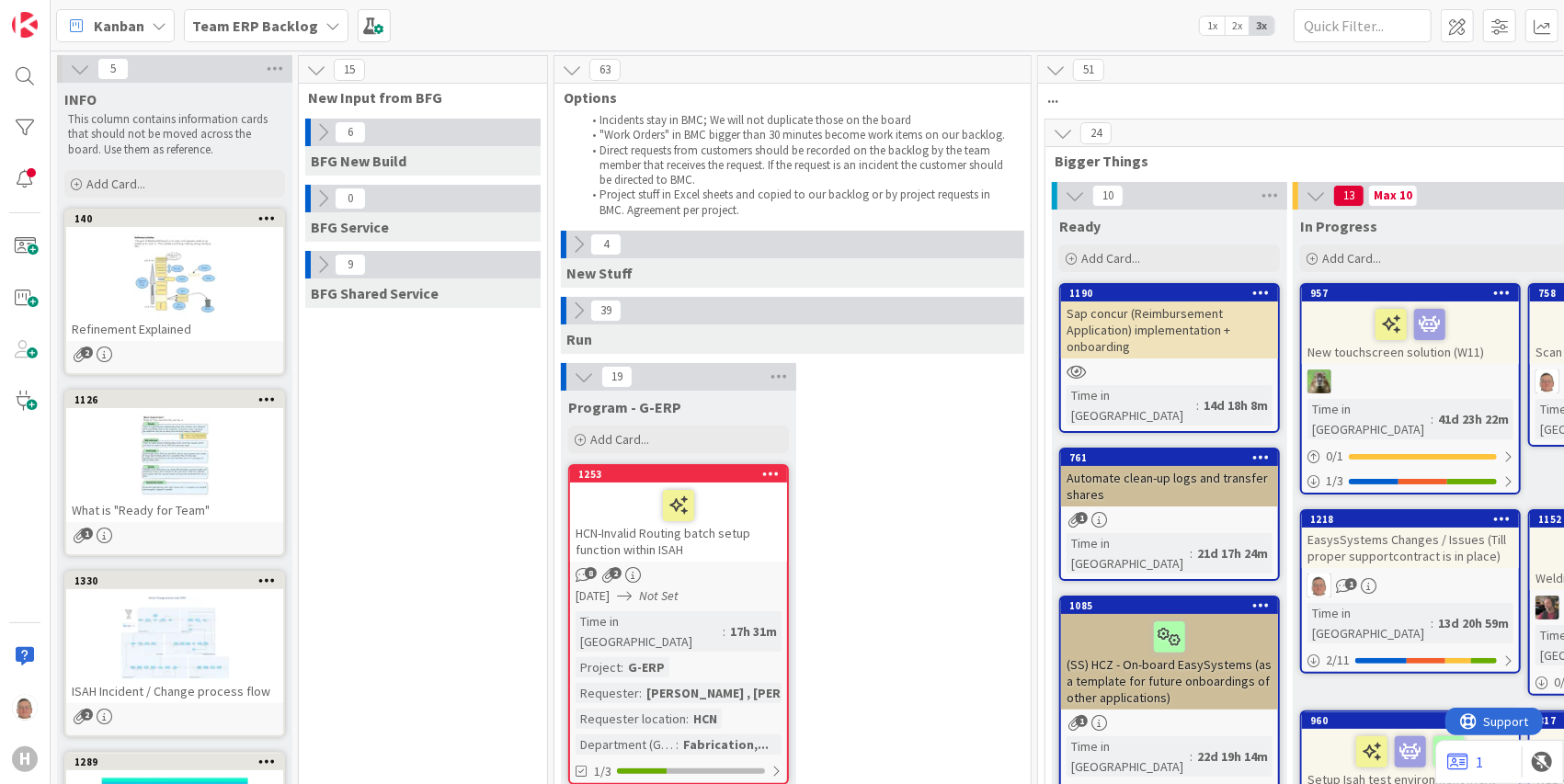 scroll, scrollTop: 0, scrollLeft: 0, axis: both 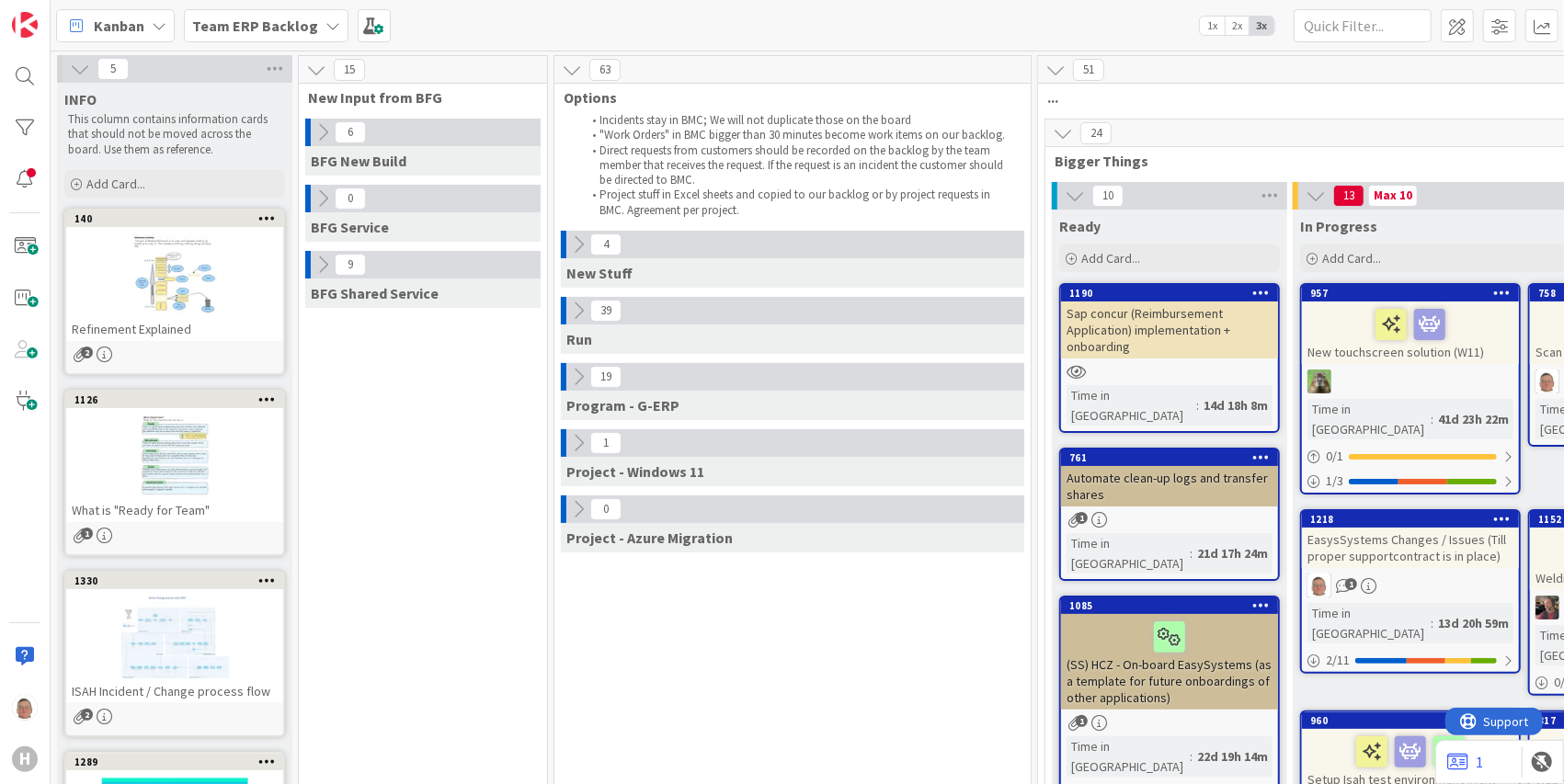click at bounding box center (323, 265) 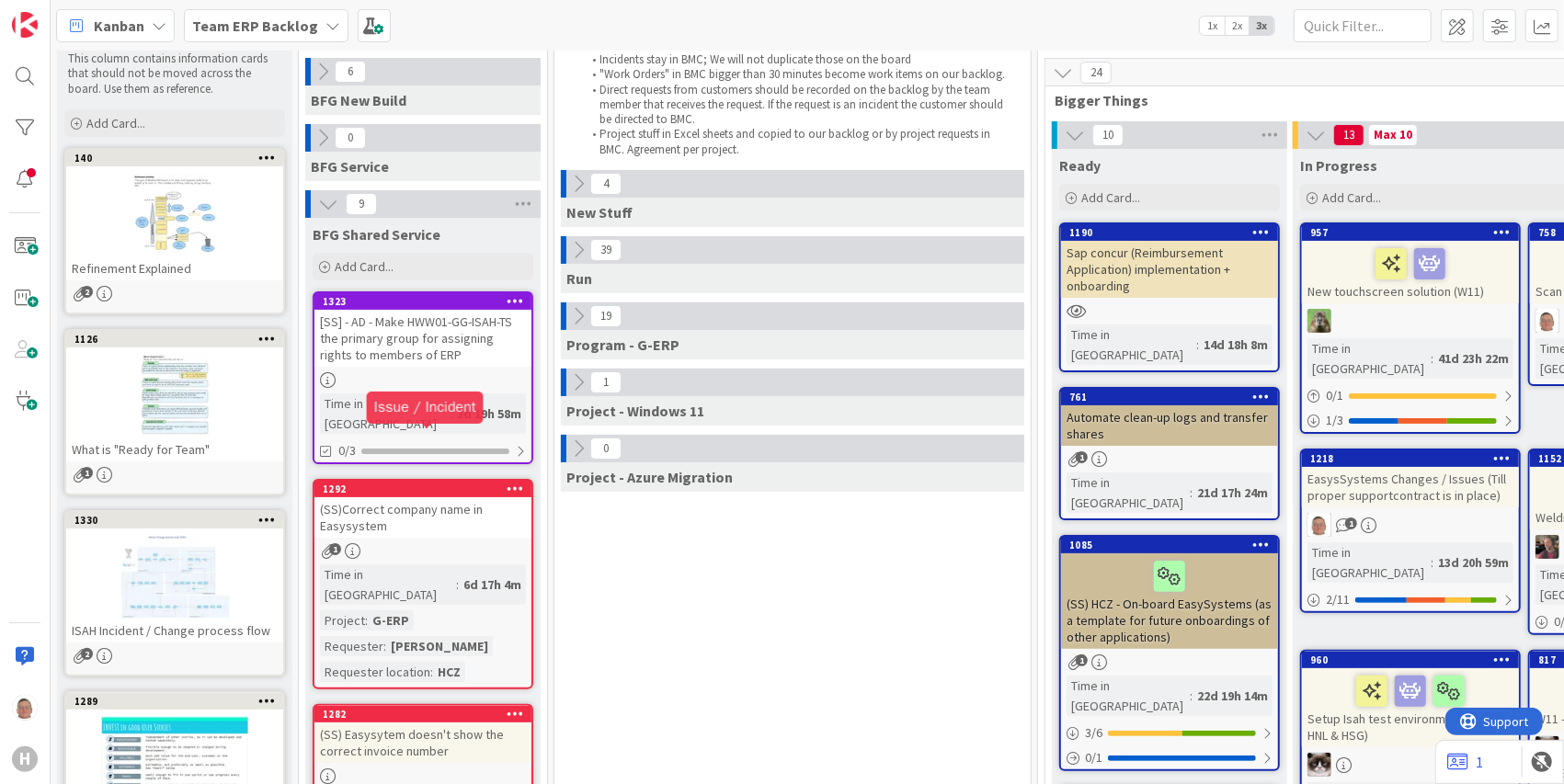 scroll, scrollTop: 122, scrollLeft: 0, axis: vertical 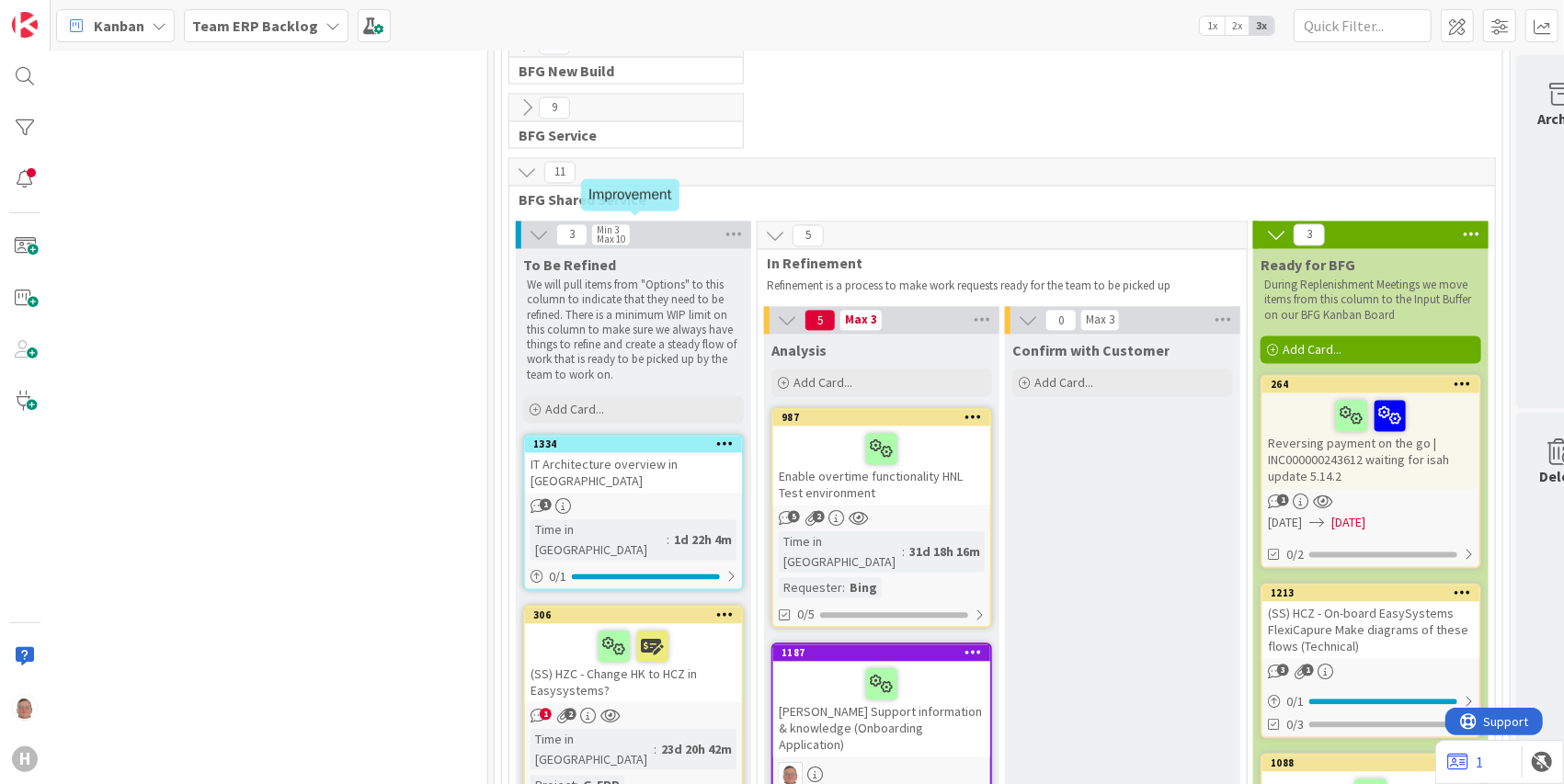 click on "1334" at bounding box center (637, 445) 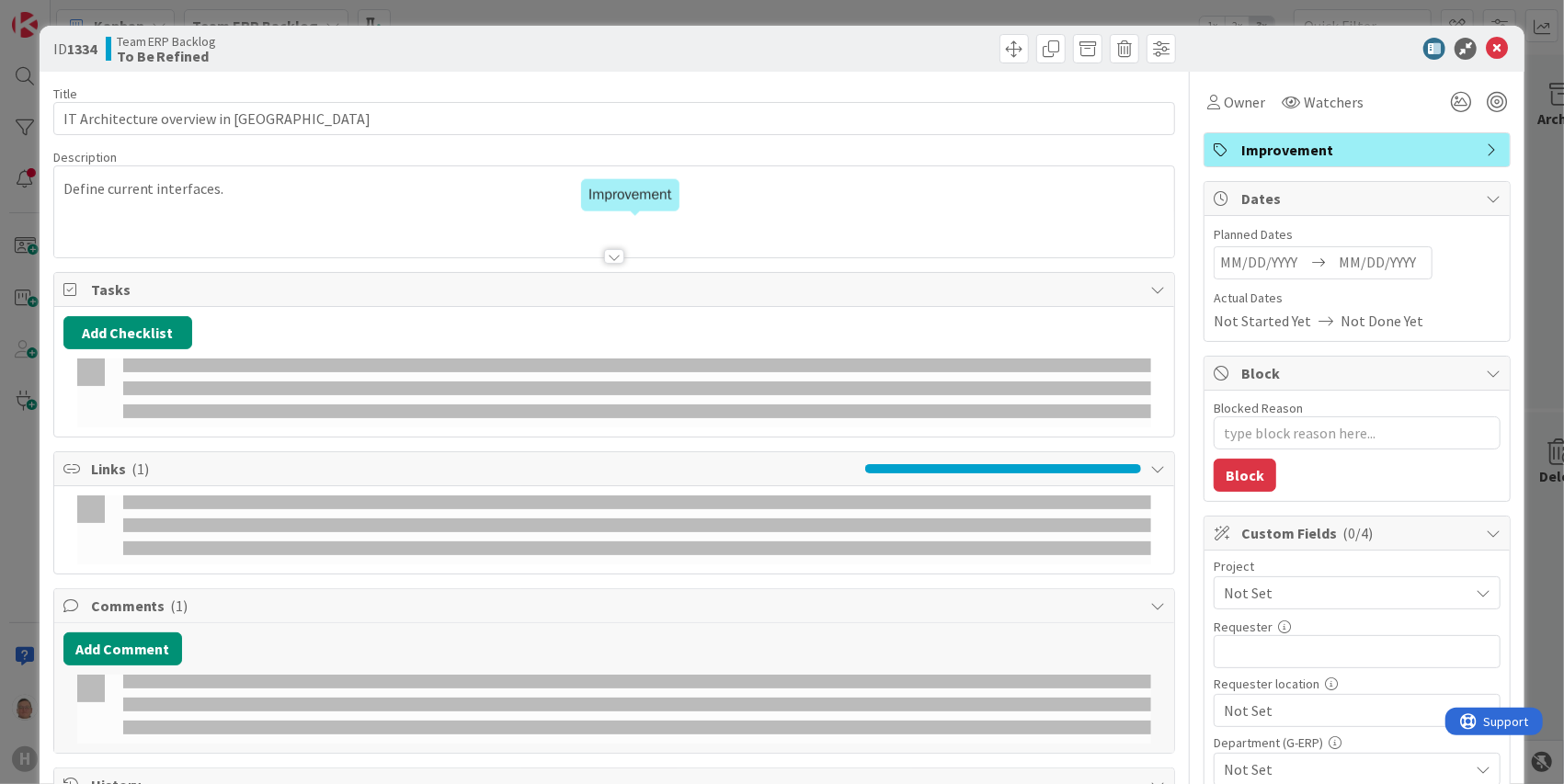 scroll, scrollTop: 0, scrollLeft: 0, axis: both 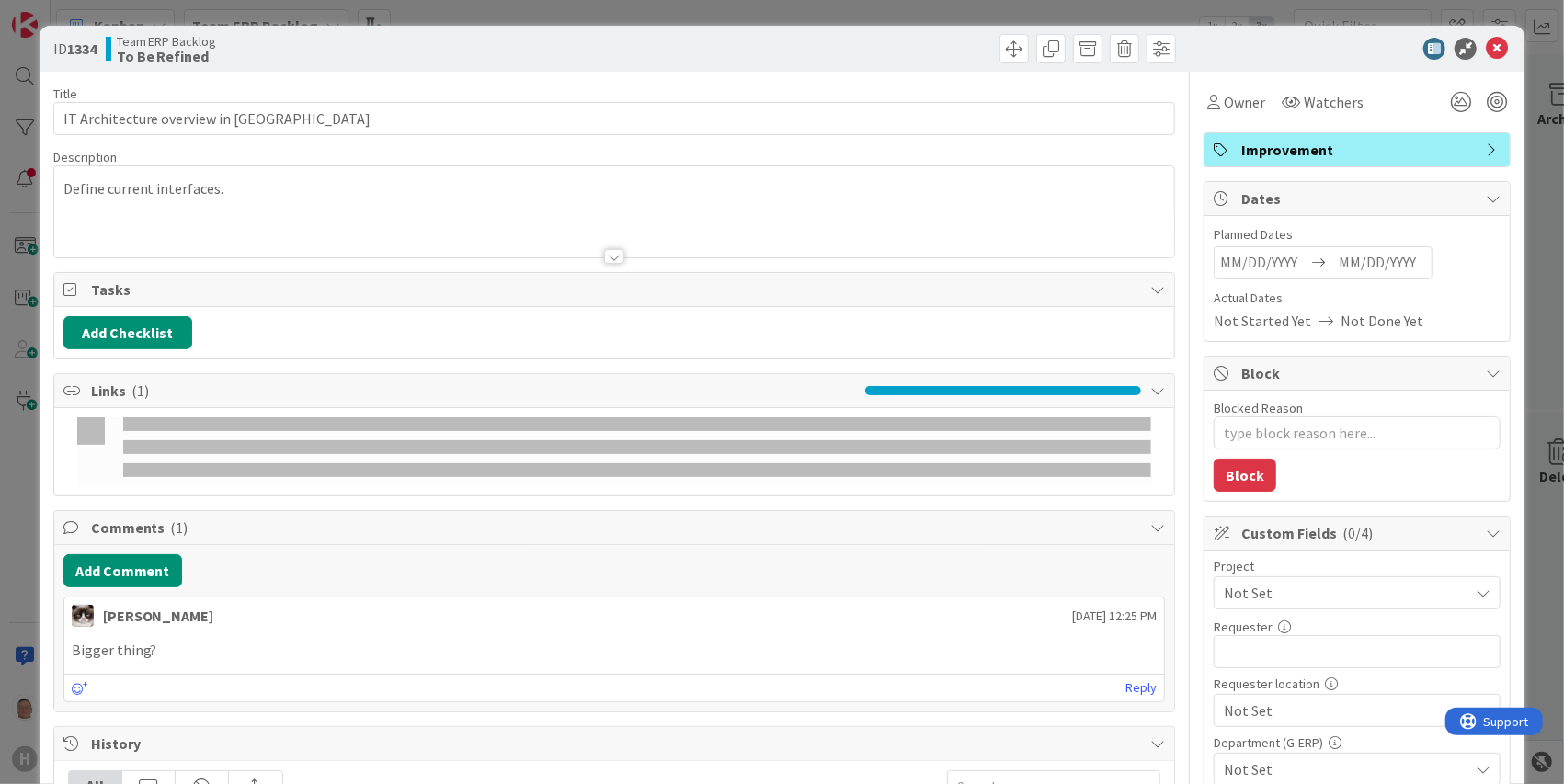type on "x" 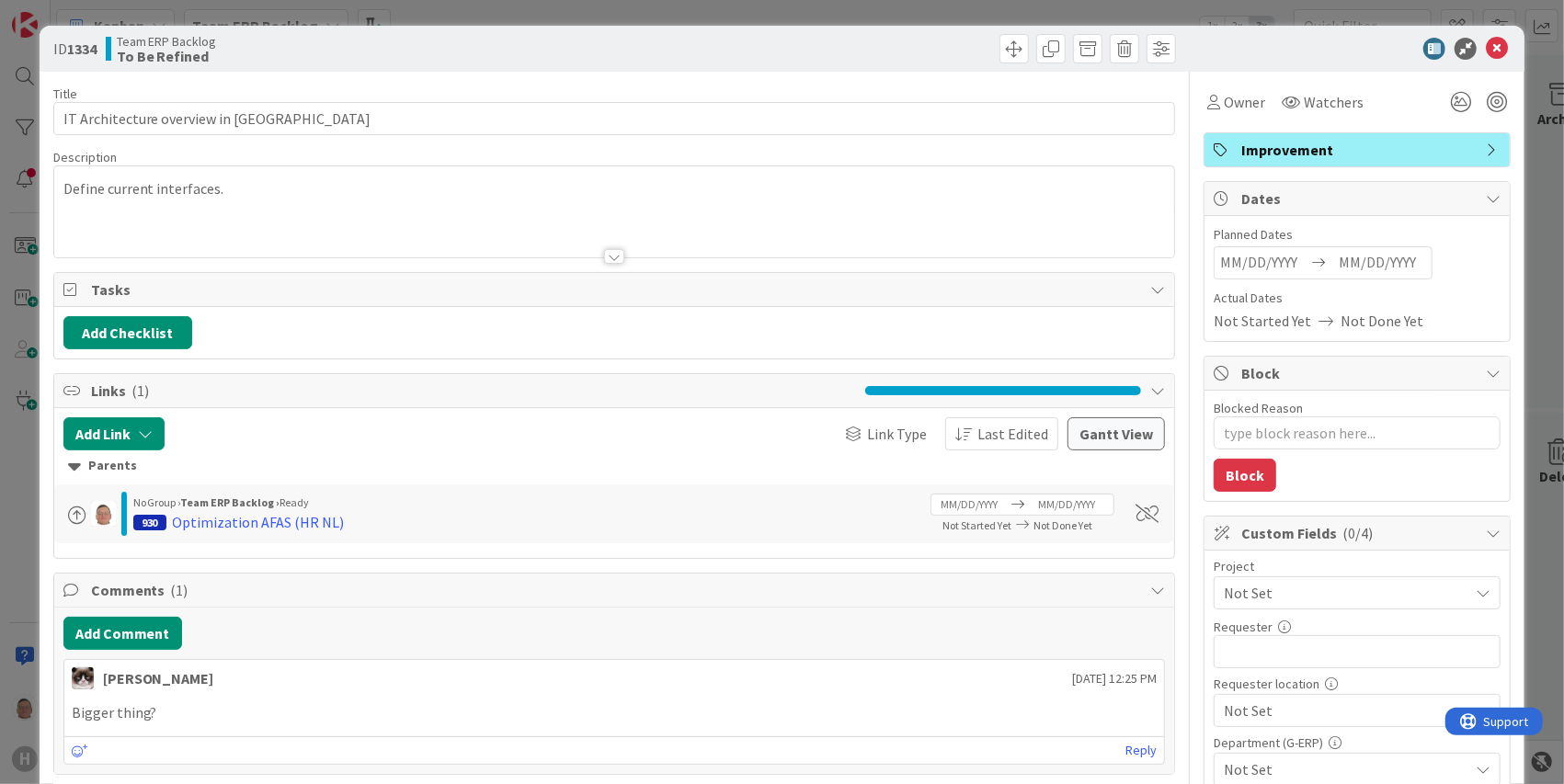 scroll, scrollTop: 0, scrollLeft: 0, axis: both 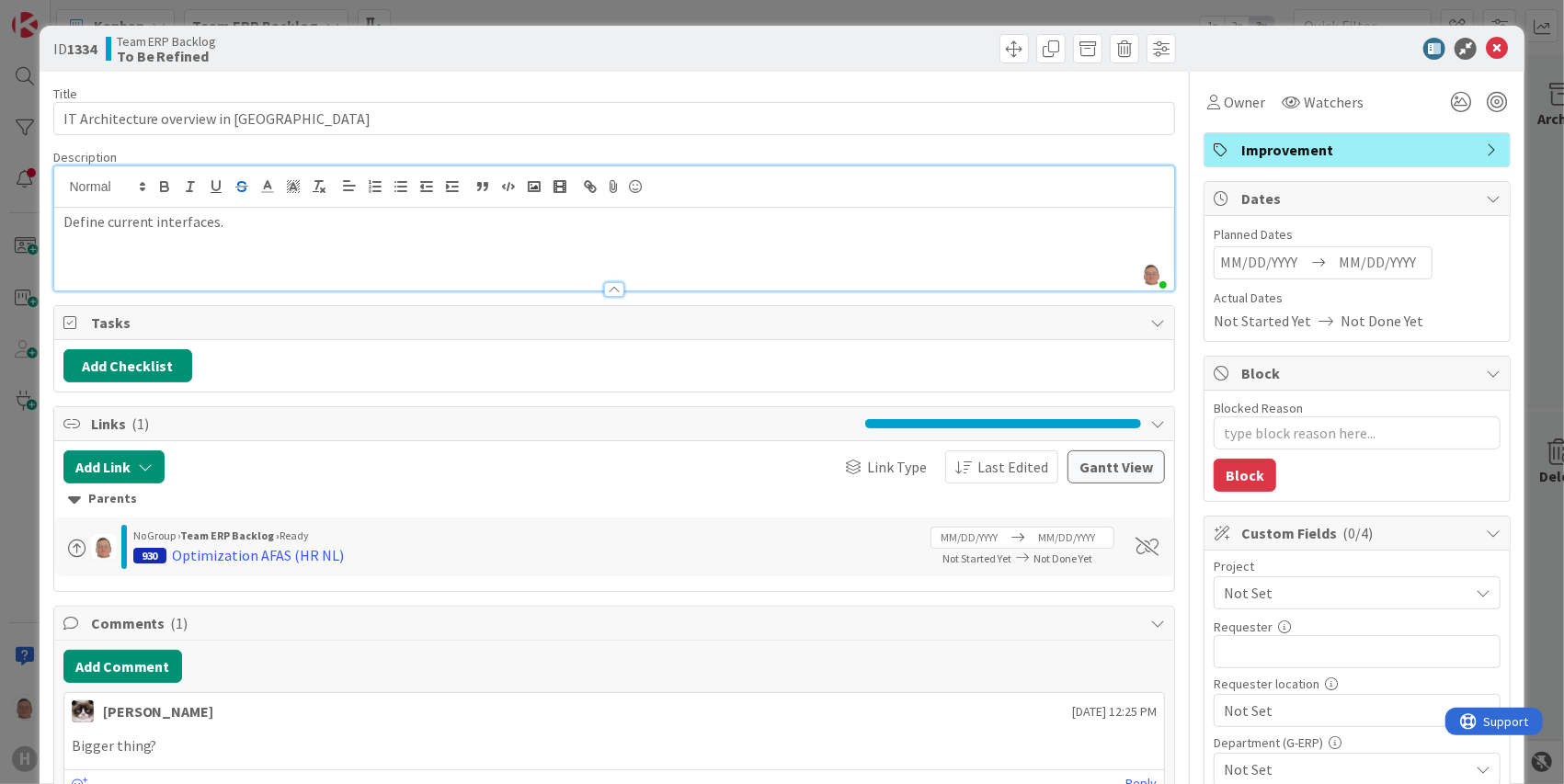 click on "leon Dolje joined  5 m ago Define current interfaces." at bounding box center [614, 228] 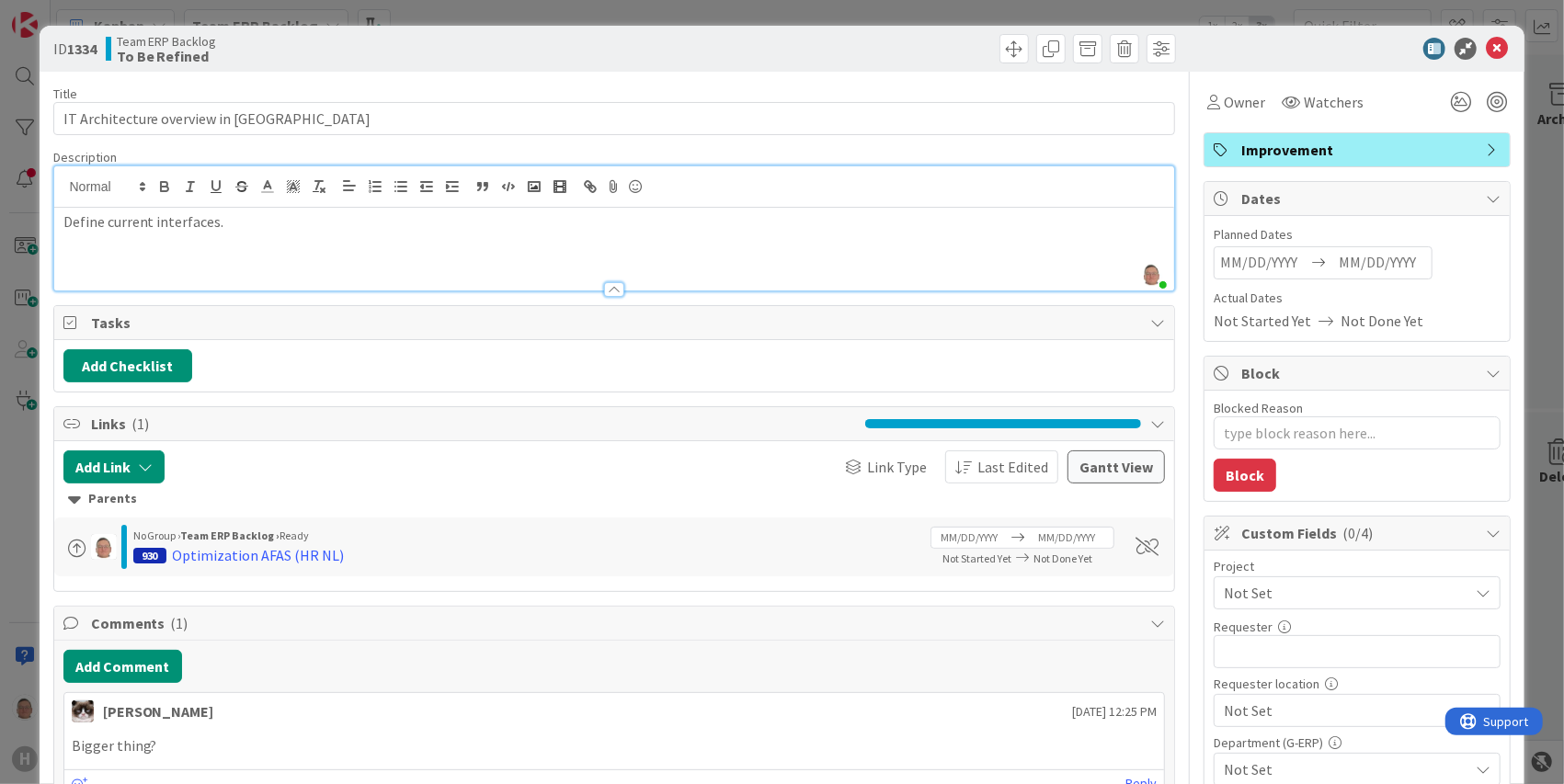 click on "Define current interfaces." at bounding box center [614, 222] 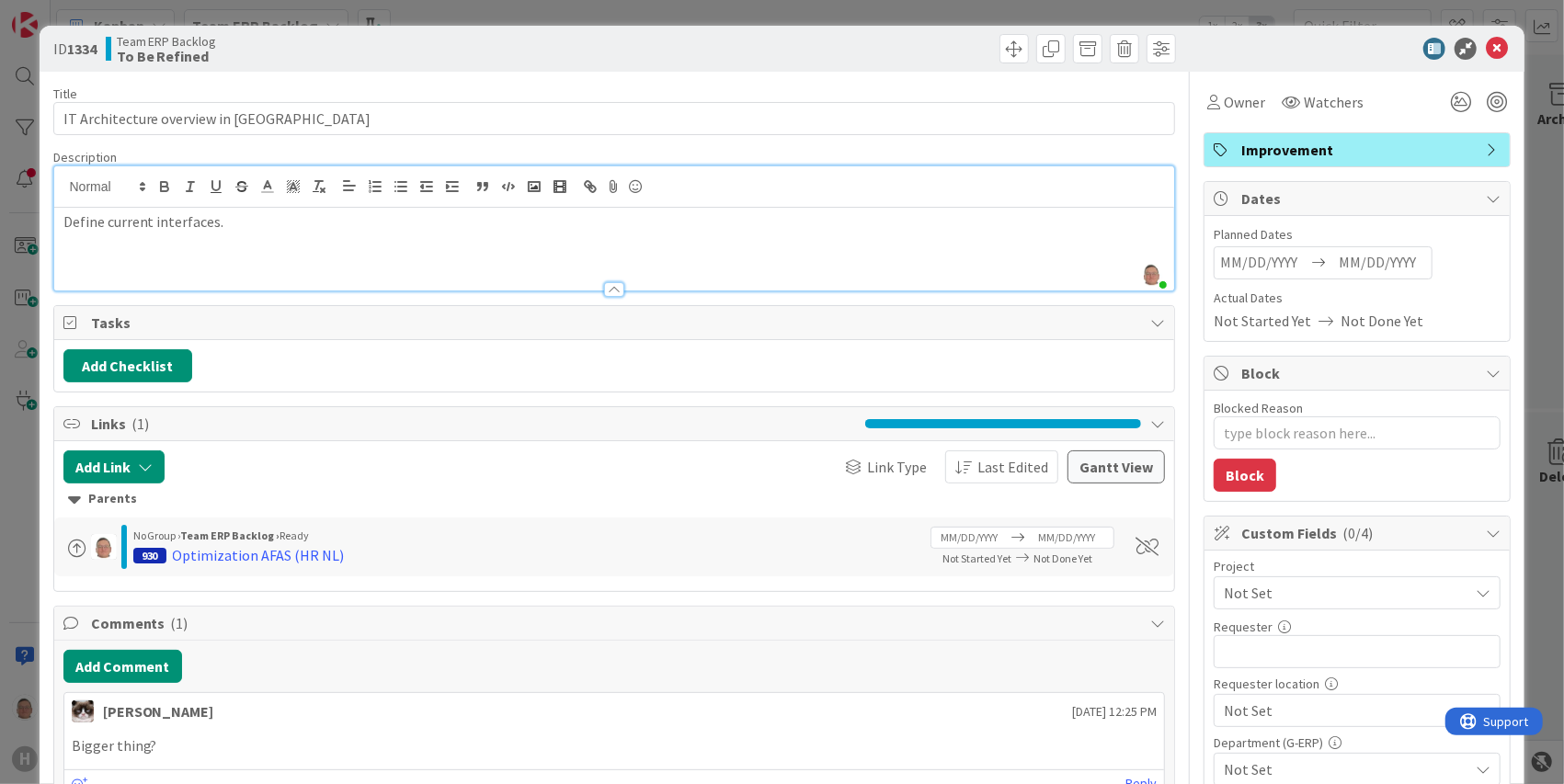 type 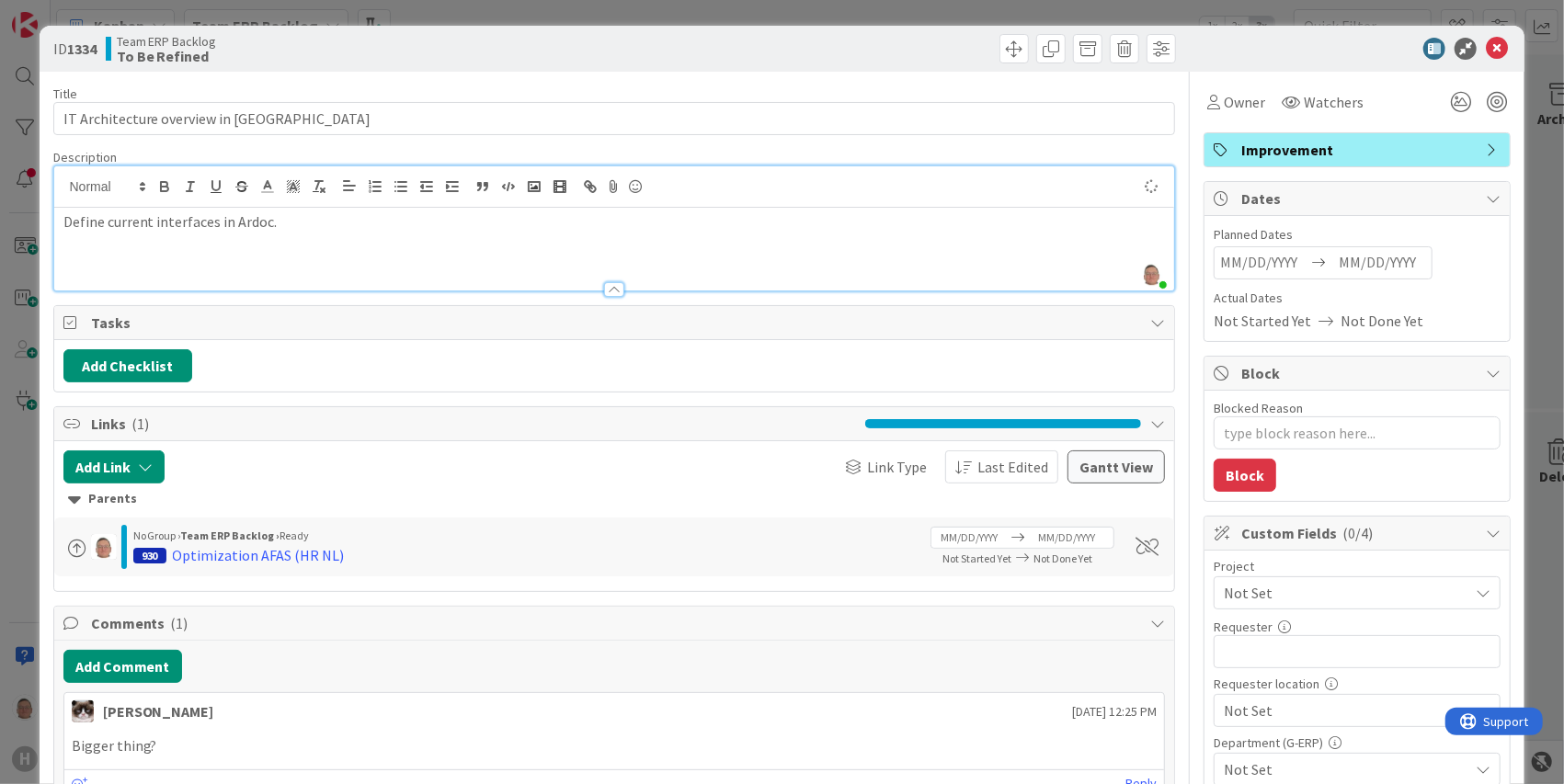 type on "x" 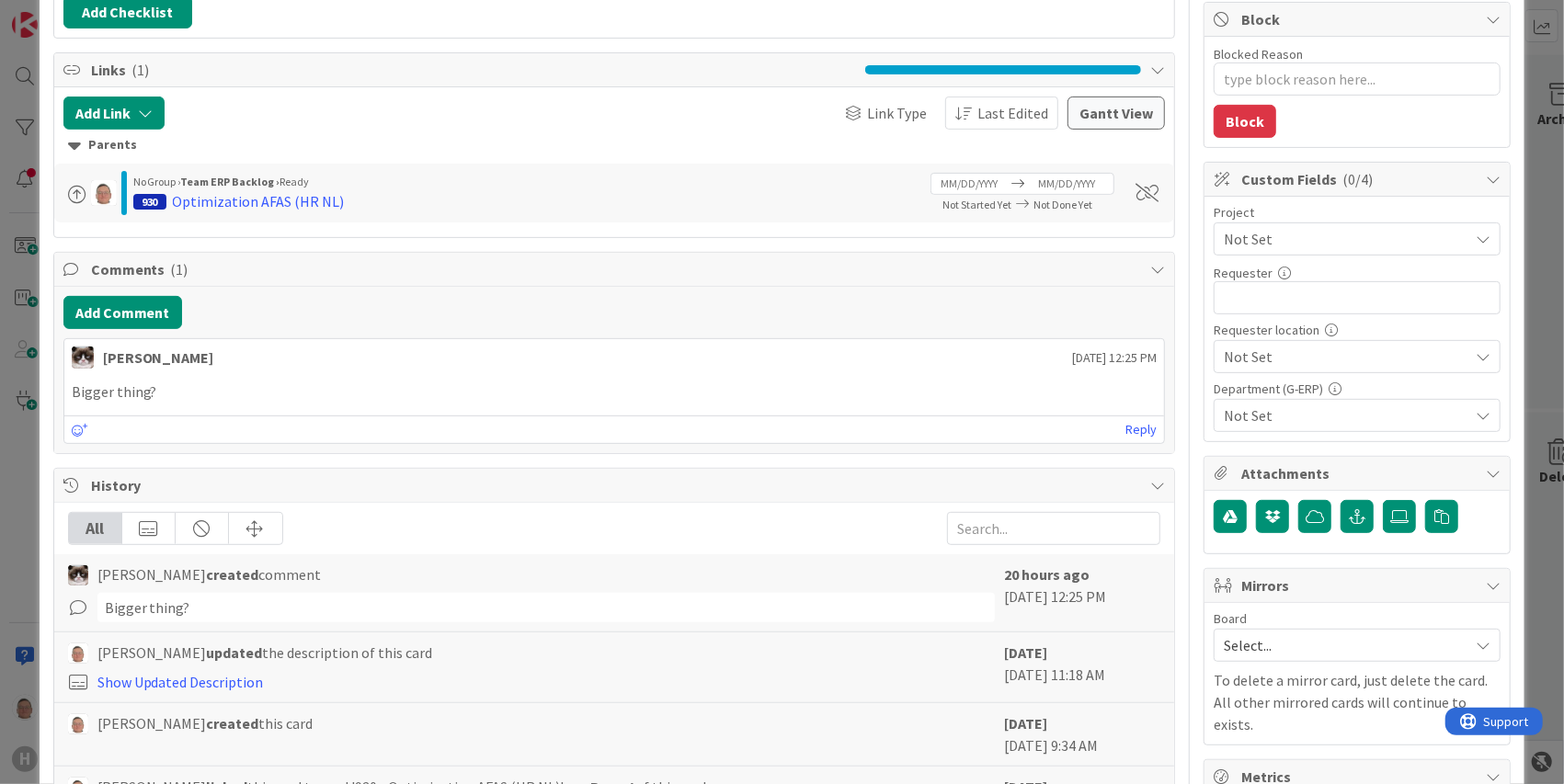 scroll, scrollTop: 368, scrollLeft: 0, axis: vertical 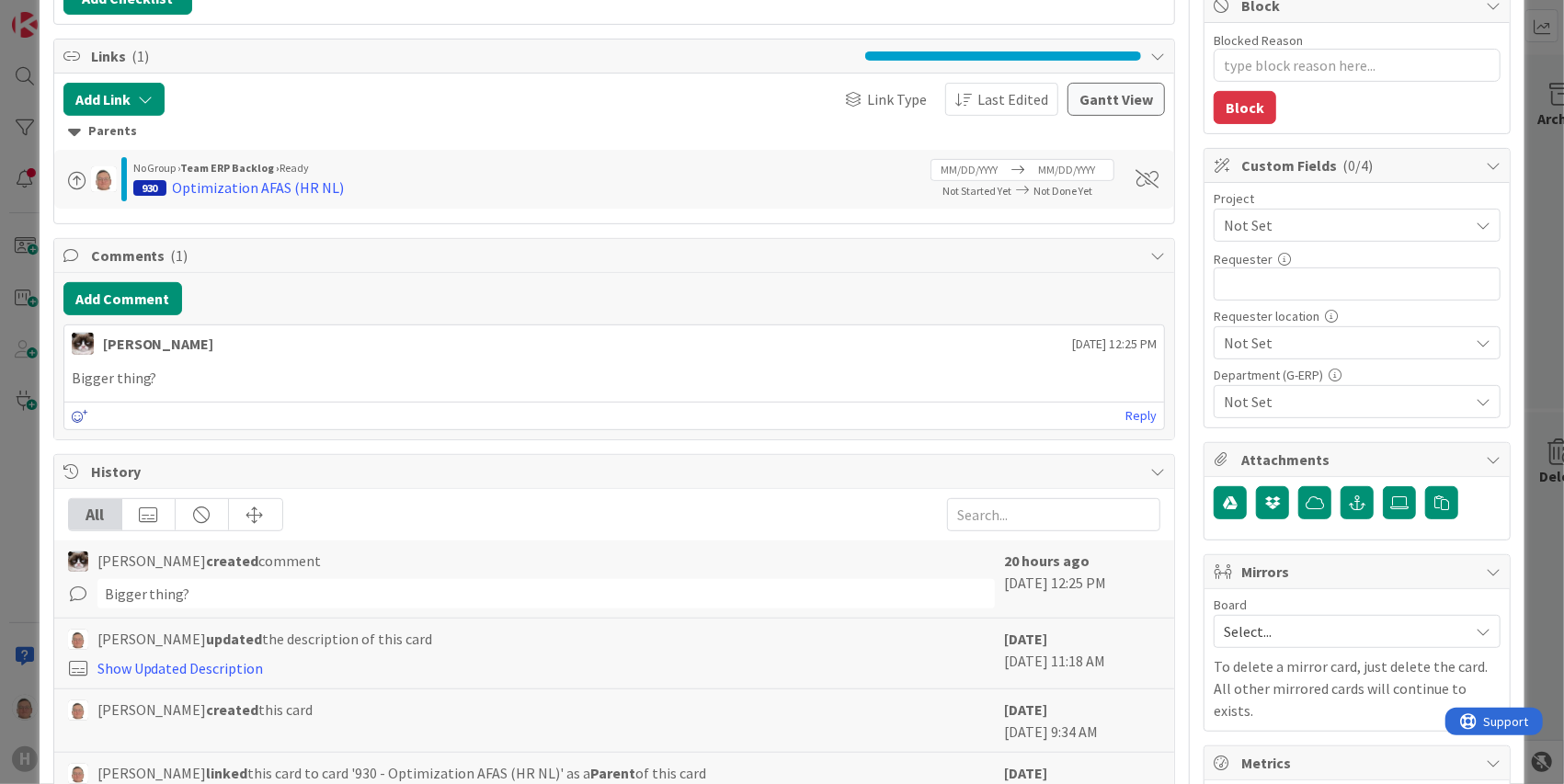 click at bounding box center [80, 416] 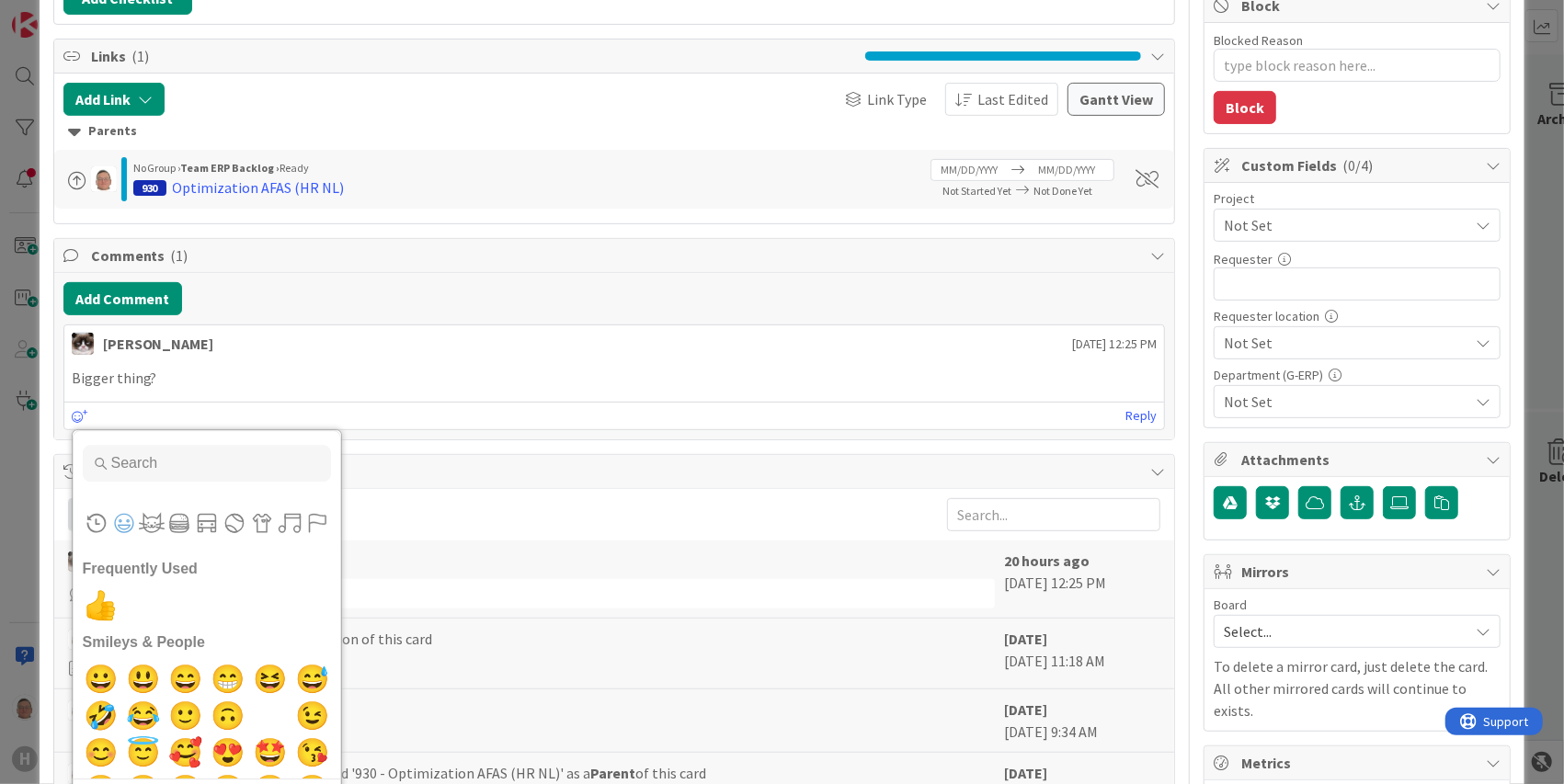 click on "Add Comment" at bounding box center [614, 299] 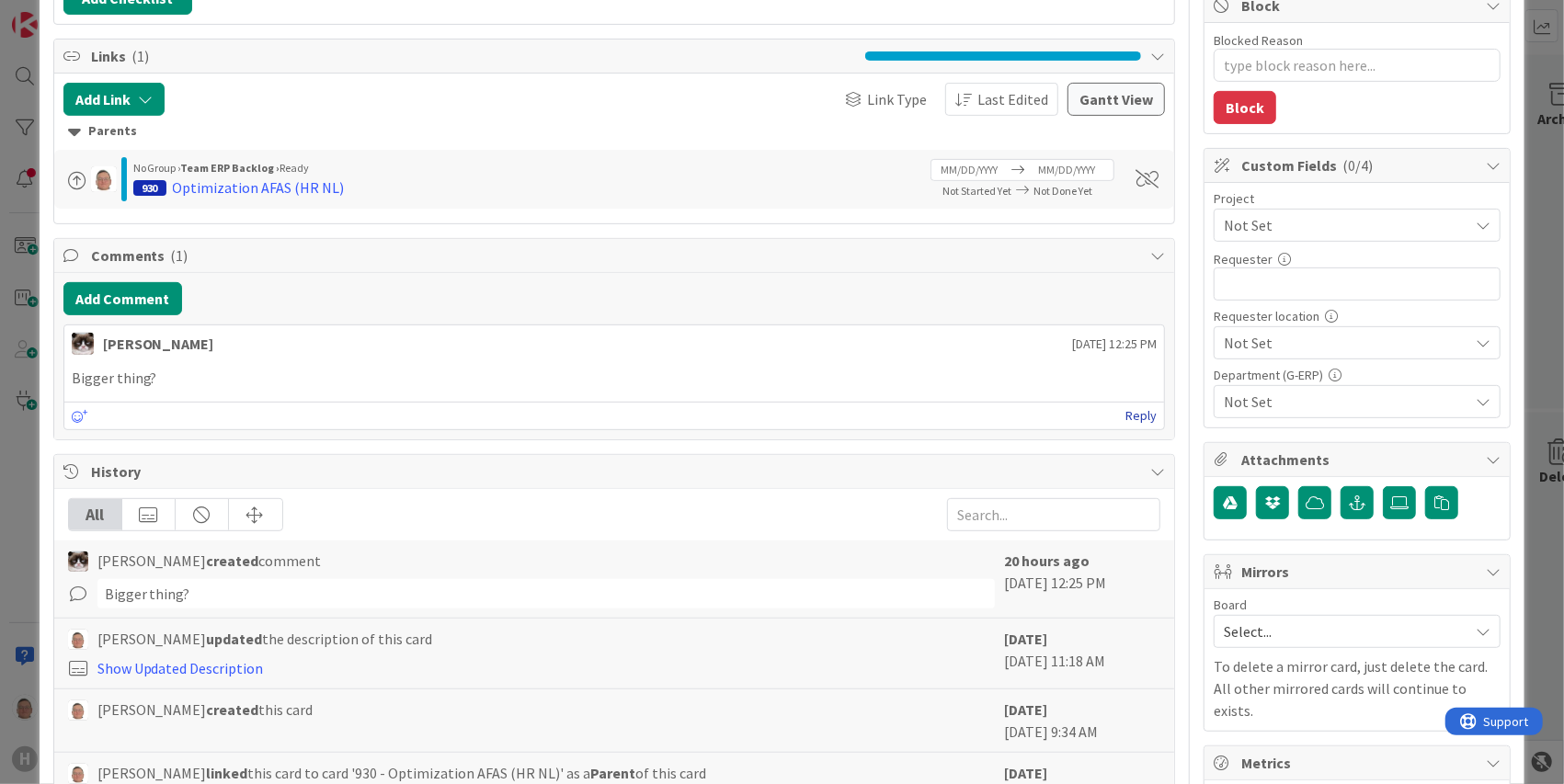 click on "Reply" at bounding box center (1141, 415) 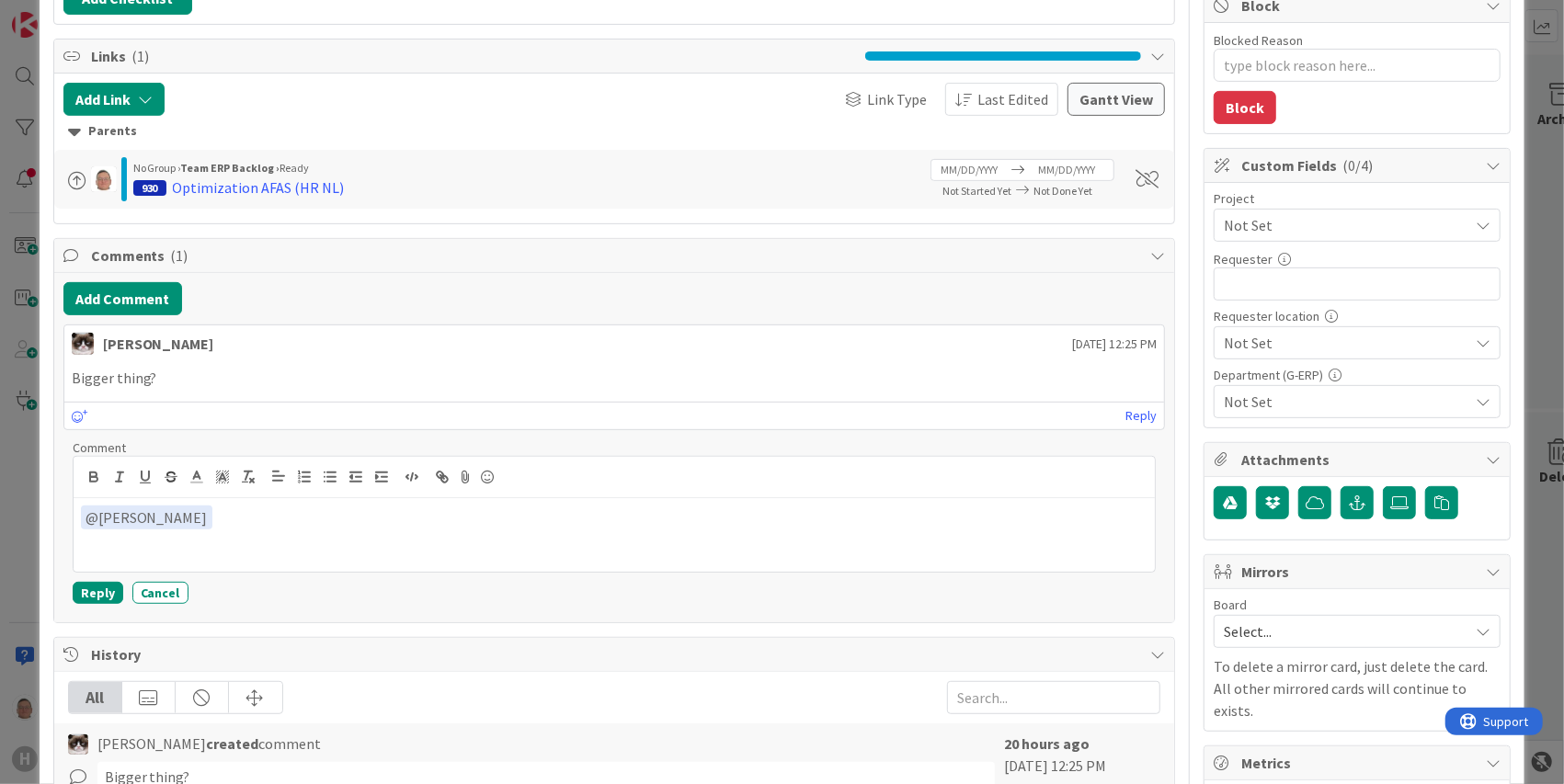 type 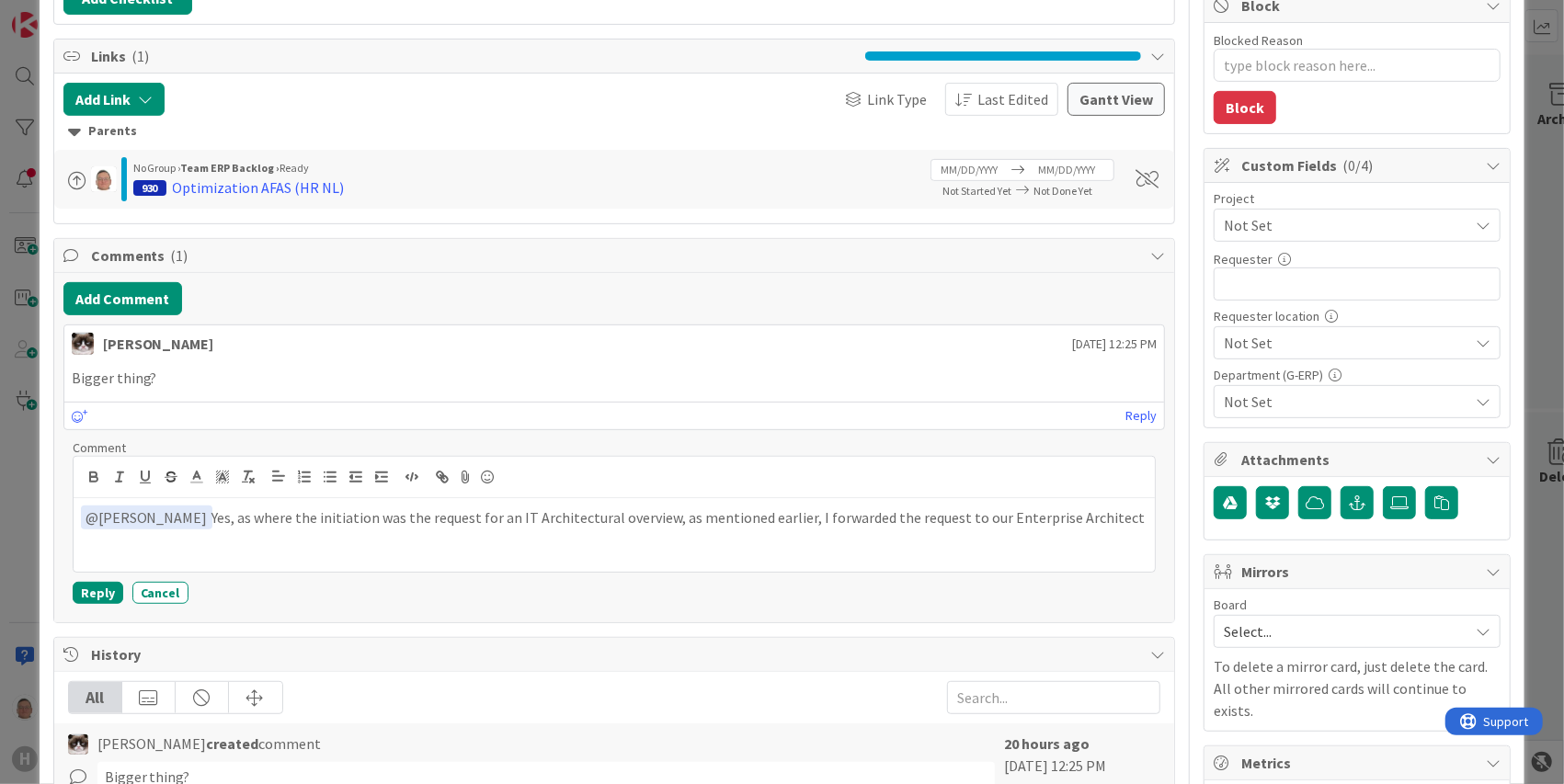 click on "﻿ @ Kevin van Dijk ﻿  Yes, as where the initiation was the request for an IT Architectural overview, as mentioned earlier, I forwarded the request to our Enterprise Architect" at bounding box center [614, 517] 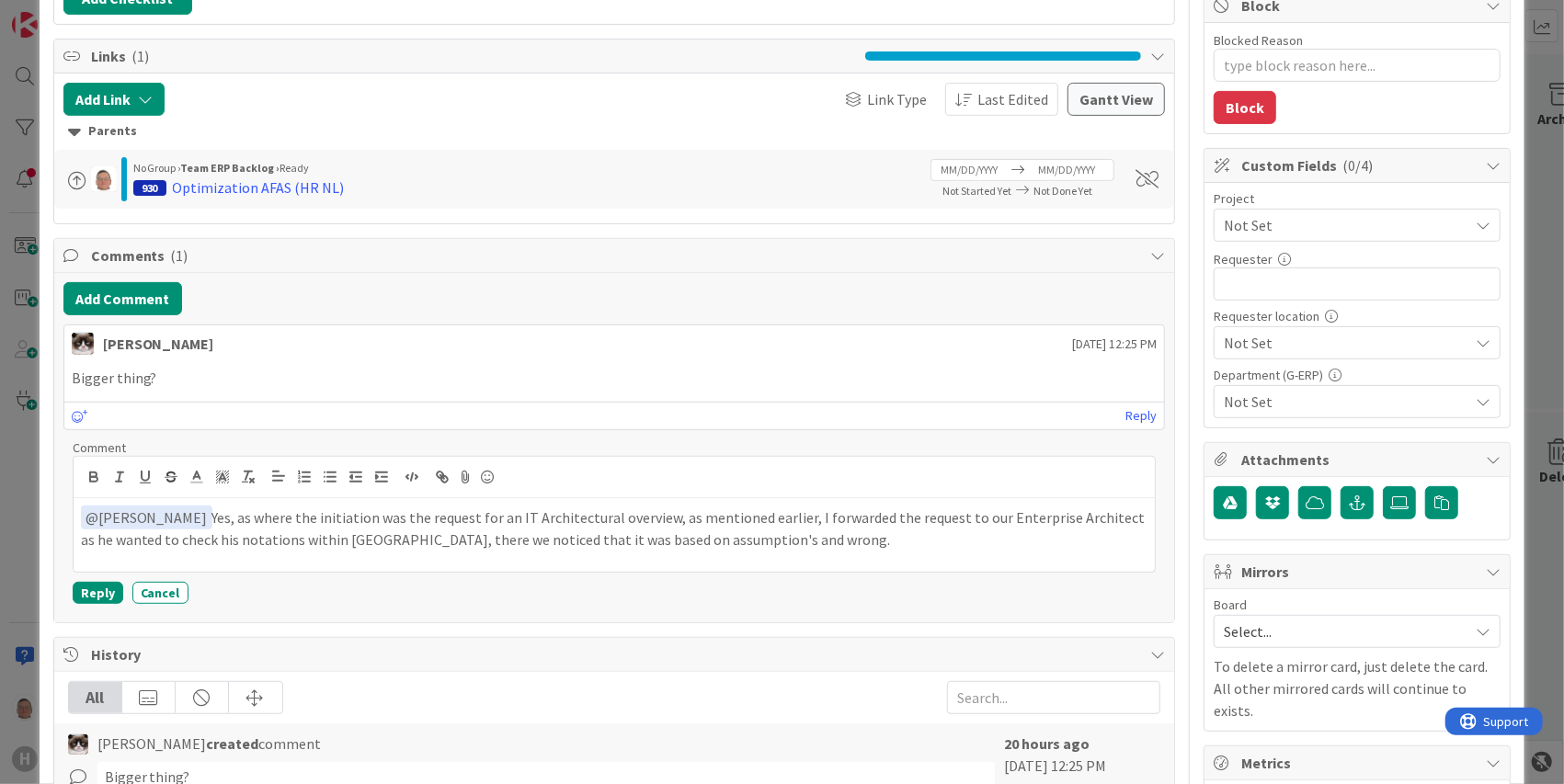 click on "﻿ @ Kevin van Dijk ﻿  Yes, as where the initiation was the request for an IT Architectural overview, as mentioned earlier, I forwarded the request to our Enterprise Architect  as he wanted to check his notations within Ardoc, there we noticed that it was based on assumption's and wrong." at bounding box center (614, 528) 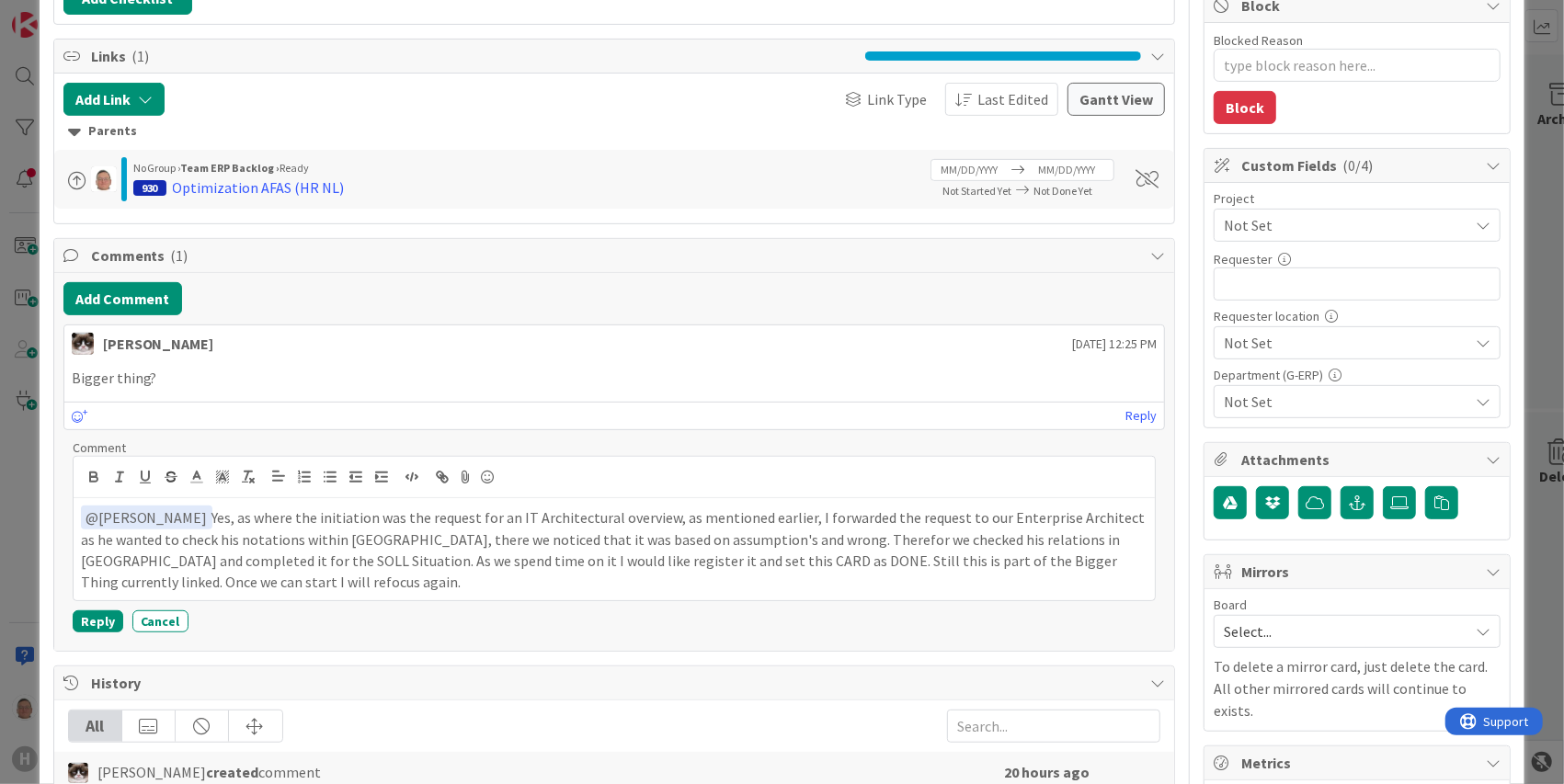 click on "﻿ @ Kevin van Dijk ﻿  Yes, as where the initiation was the request for an IT Architectural overview, as mentioned earlier, I forwarded the request to our Enterprise Architect  as he wanted to check his notations within Ardoc, there we noticed that it was based on assumption's and wrong. Therefor we checked his relations in Ardoc and completed it for the SOLL Situation. As we spend time on it I would like register it and set this CARD as DONE. Still this is part of the Bigger Thing currently linked. Once we can start I will refocus again." at bounding box center [614, 549] 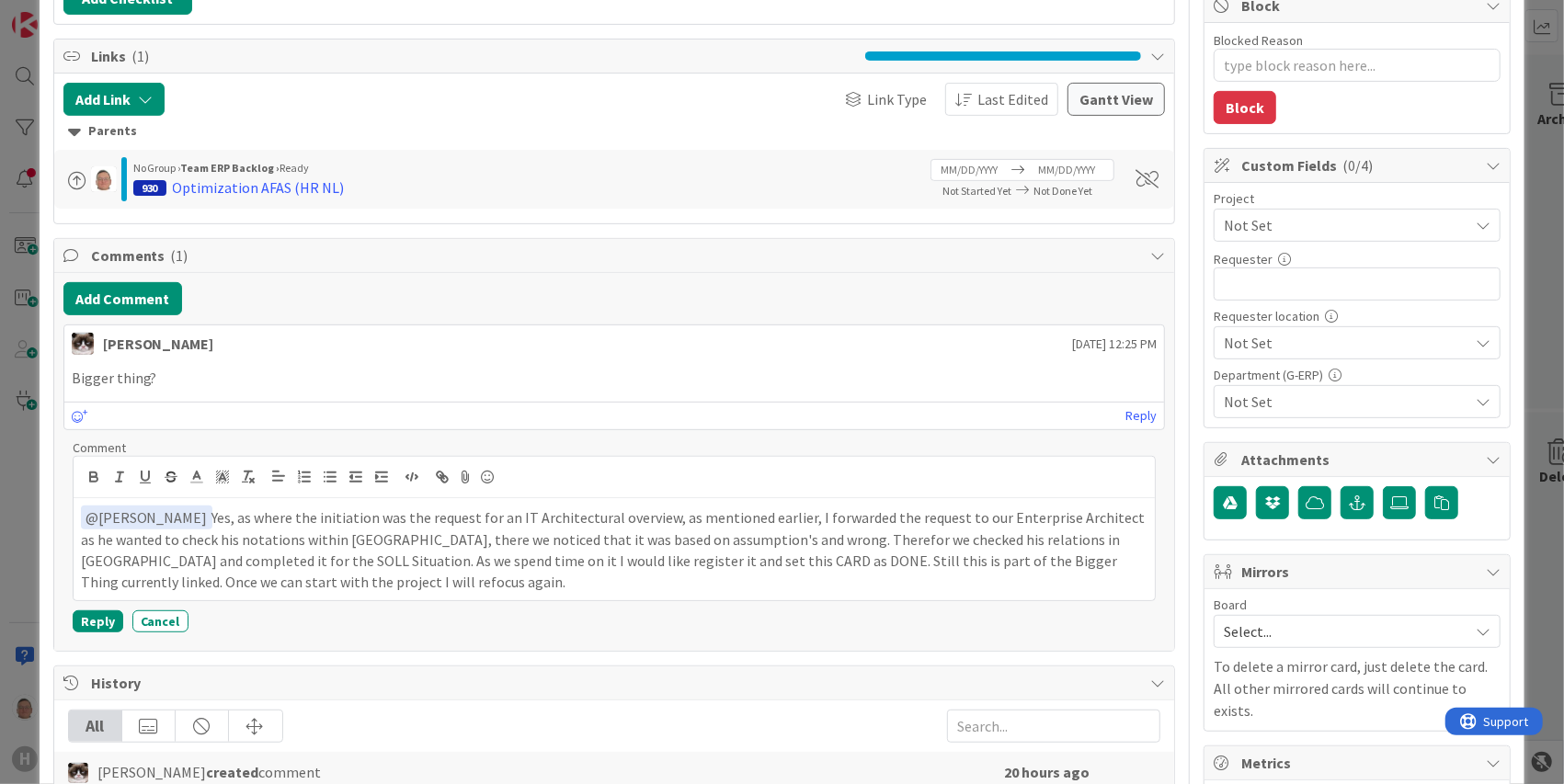 scroll, scrollTop: 0, scrollLeft: 0, axis: both 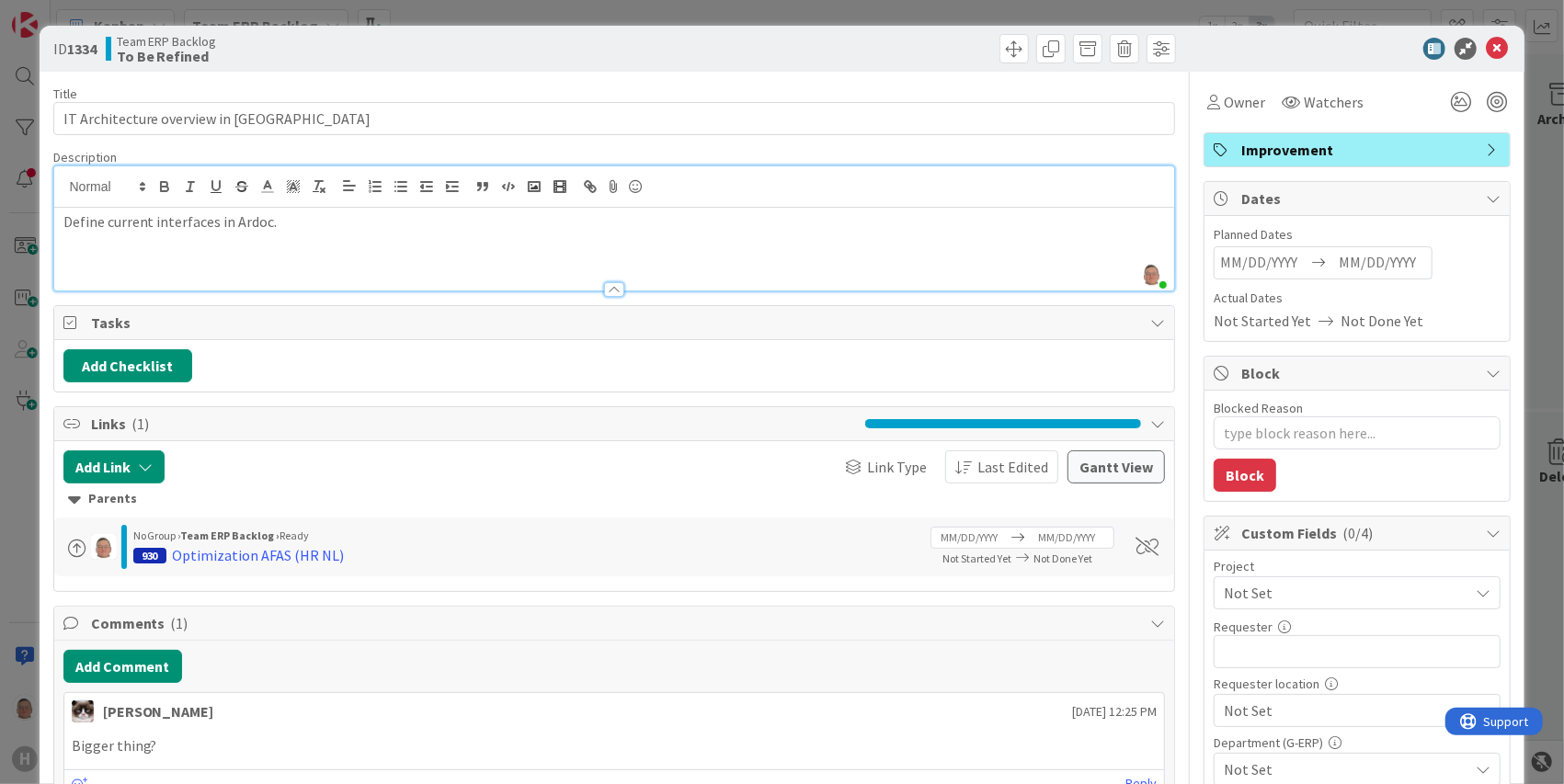 click on "Define current interfaces in Ardoc." at bounding box center (614, 222) 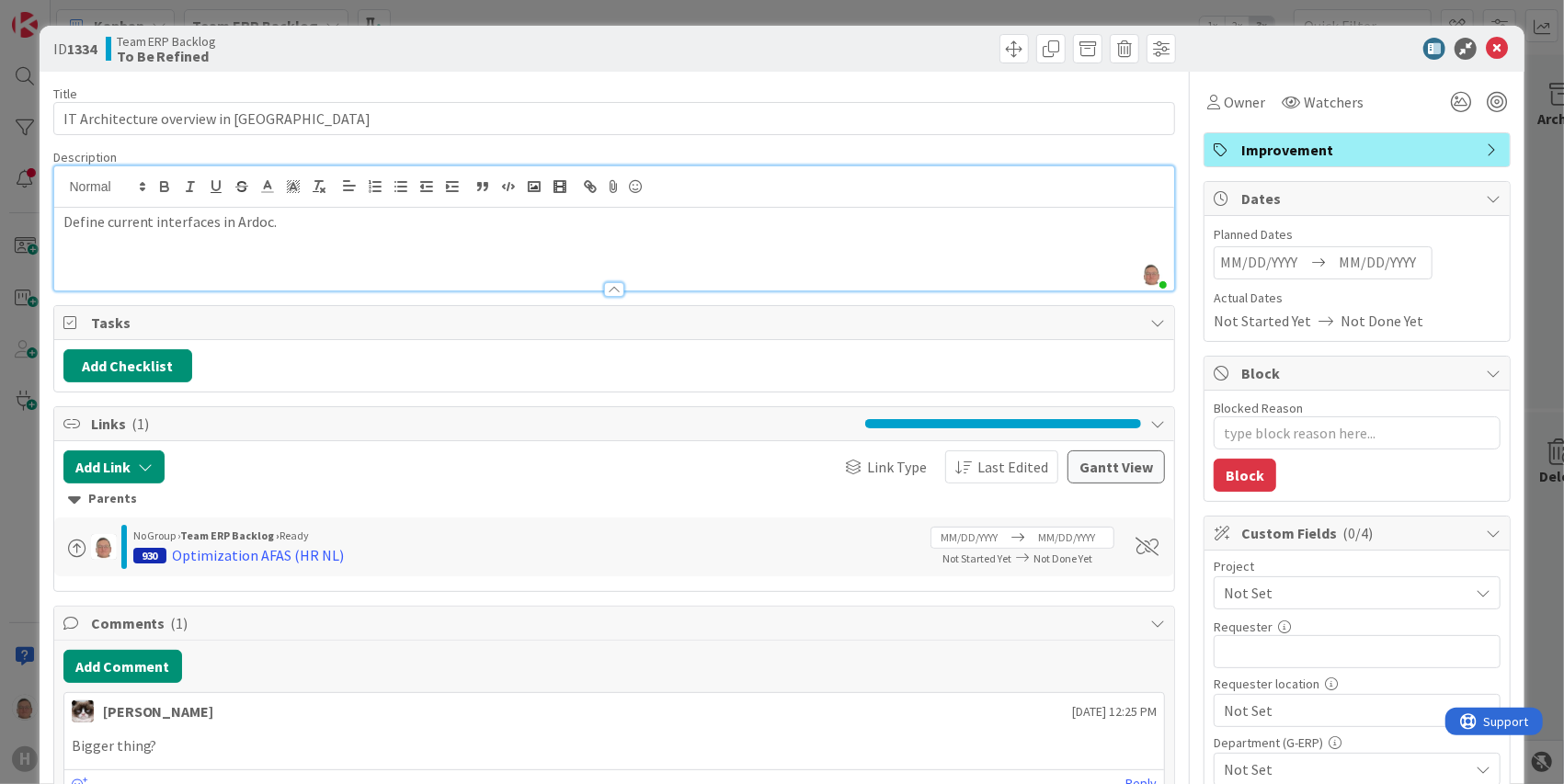 click on "Define current interfaces in Ardoc." at bounding box center (614, 222) 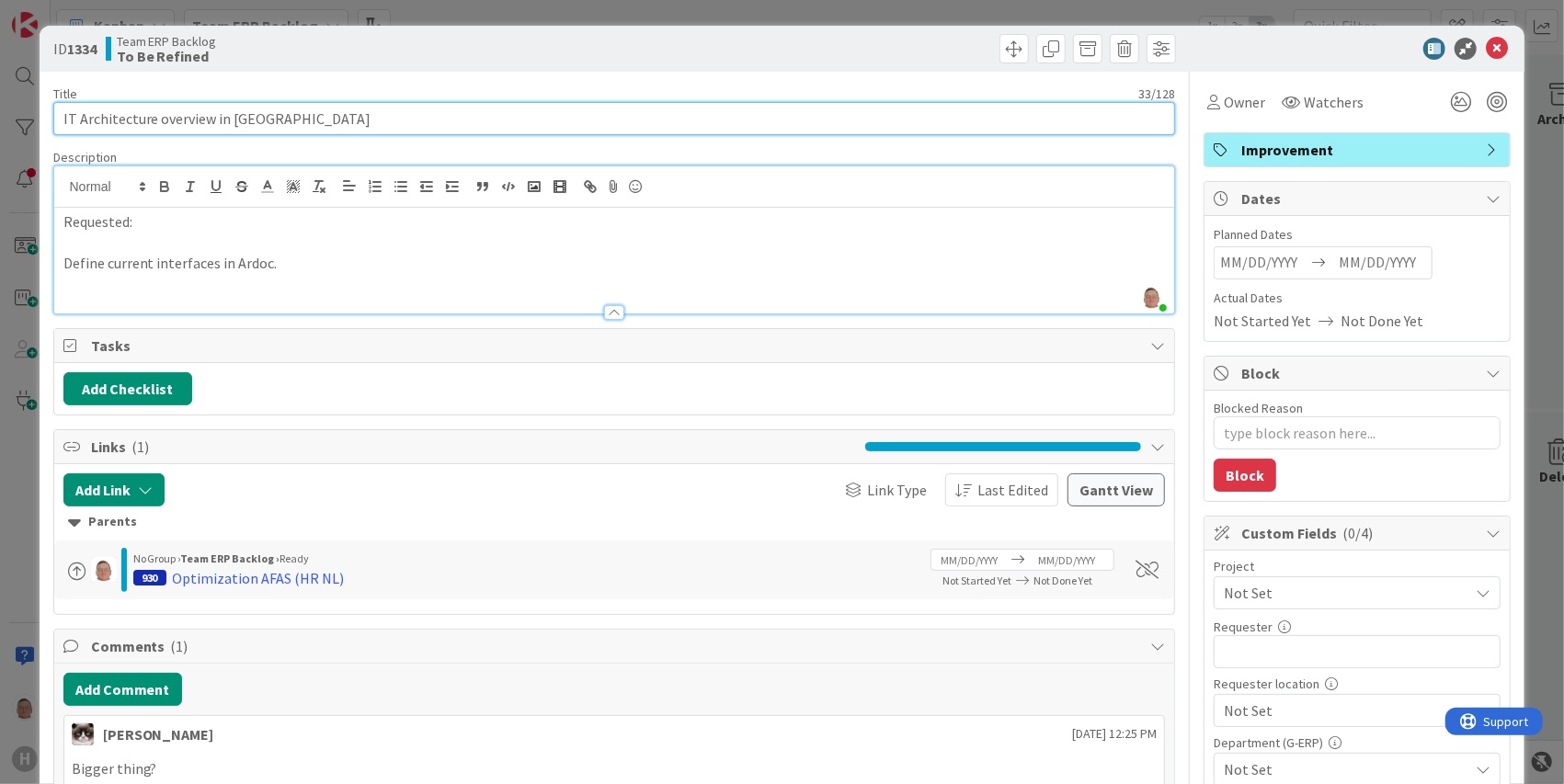 drag, startPoint x: 274, startPoint y: 116, endPoint x: 70, endPoint y: 121, distance: 204.06127 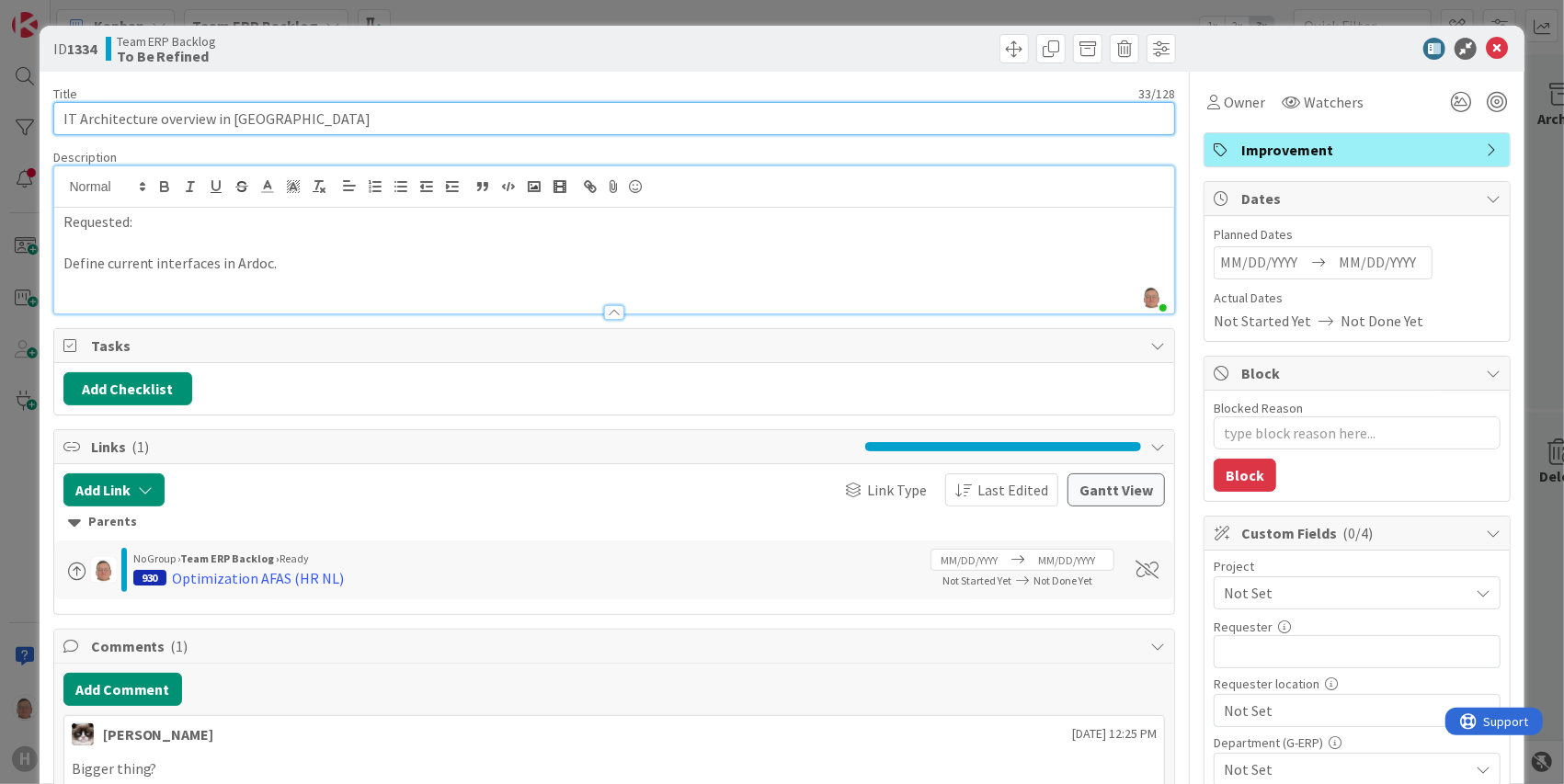 click on "IT Architecture overview in Ardoc" at bounding box center (614, 119) 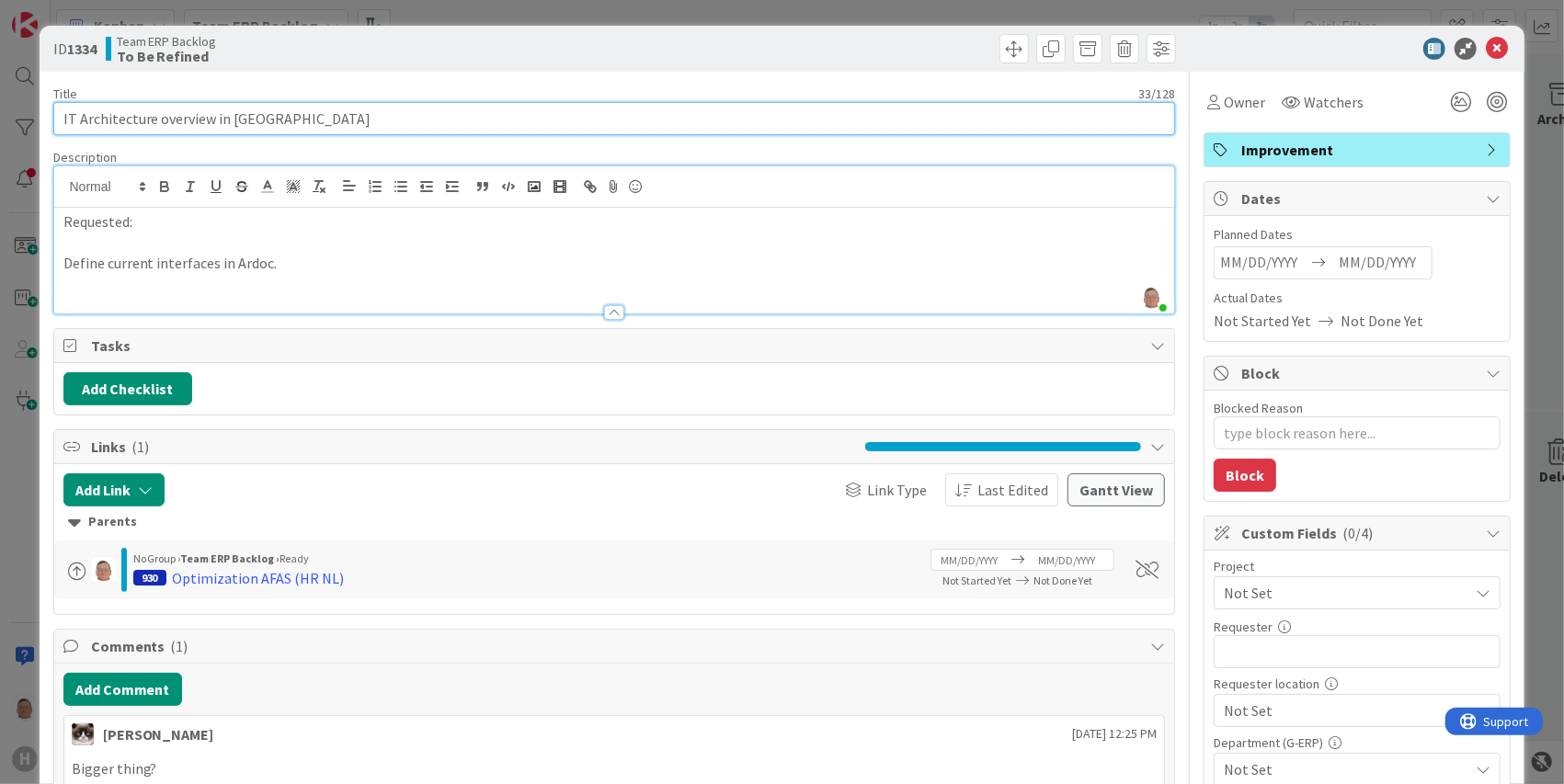 drag, startPoint x: 210, startPoint y: 117, endPoint x: 62, endPoint y: 119, distance: 148.01351 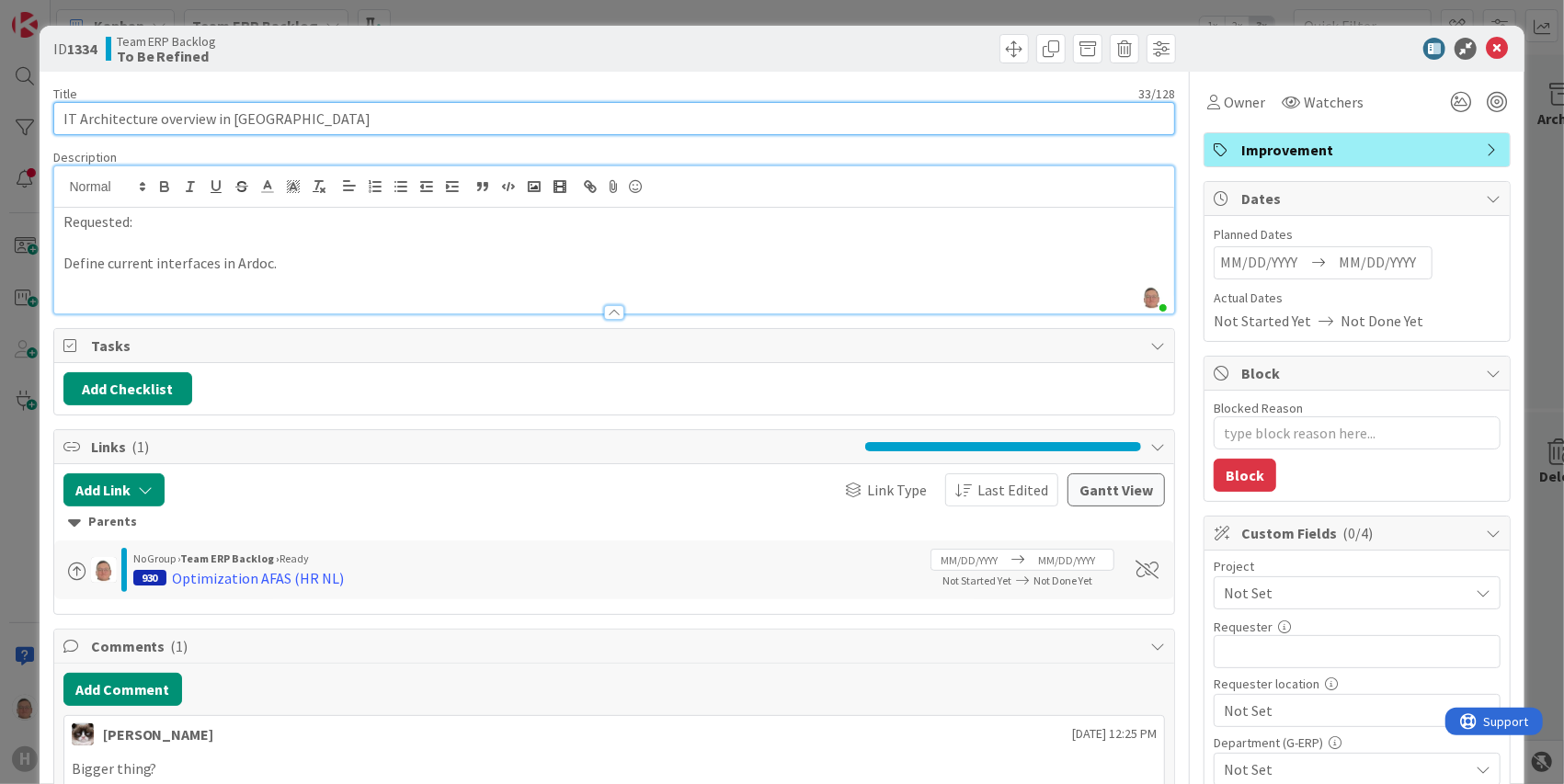 click on "IT Architecture overview in Ardoc" at bounding box center (614, 119) 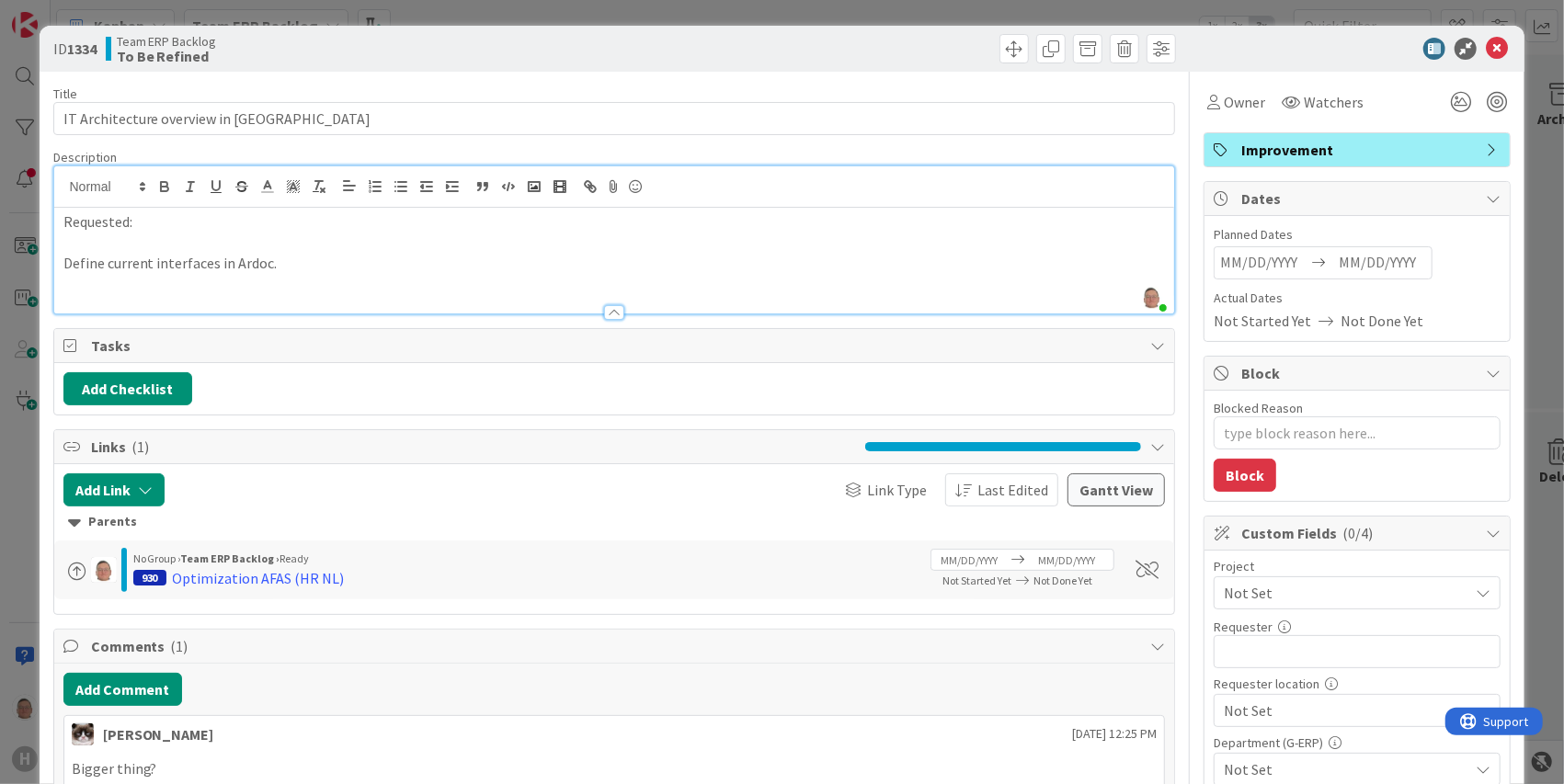 click at bounding box center (614, 243) 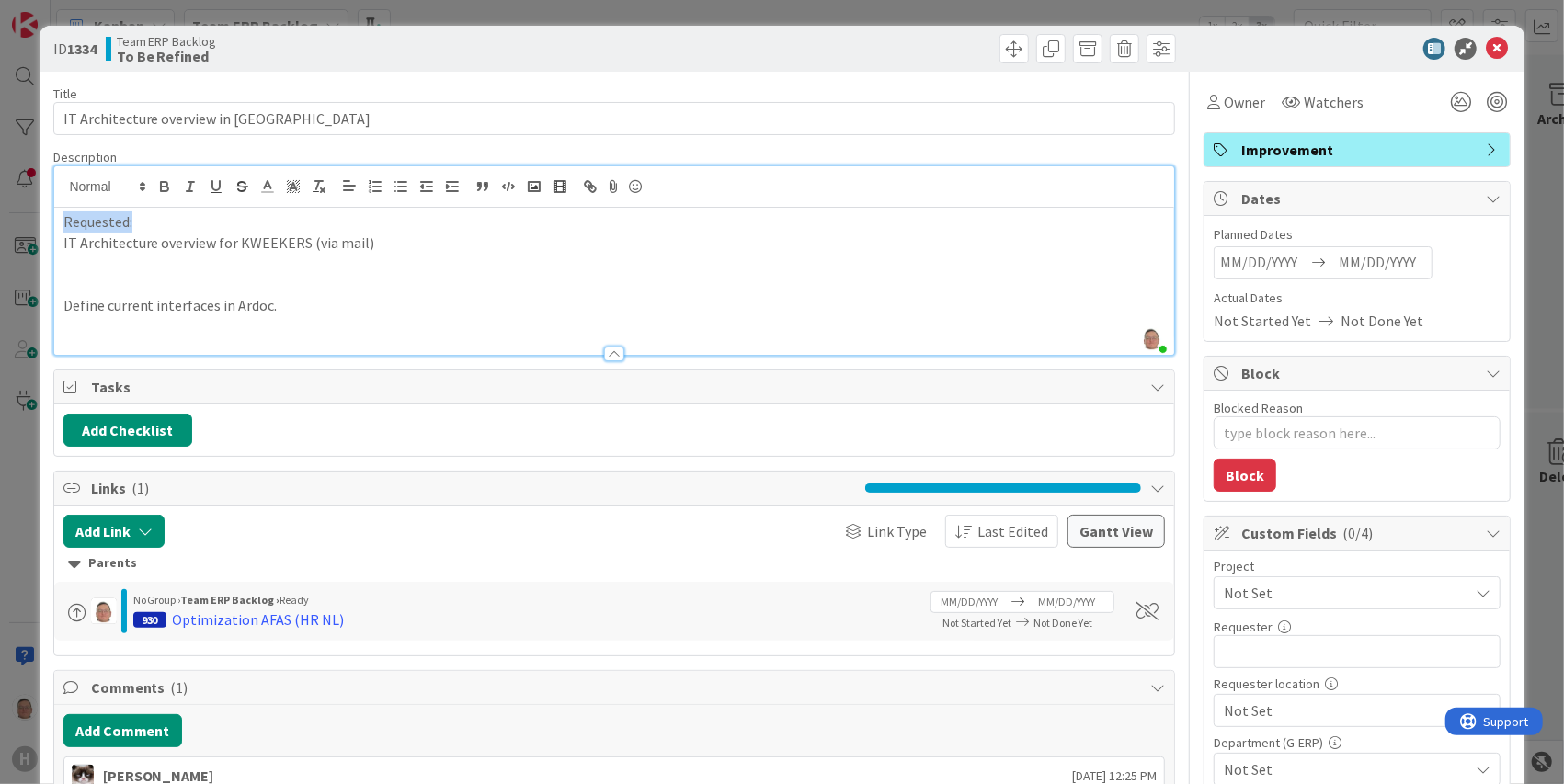 drag, startPoint x: 132, startPoint y: 221, endPoint x: 65, endPoint y: 222, distance: 67.00746 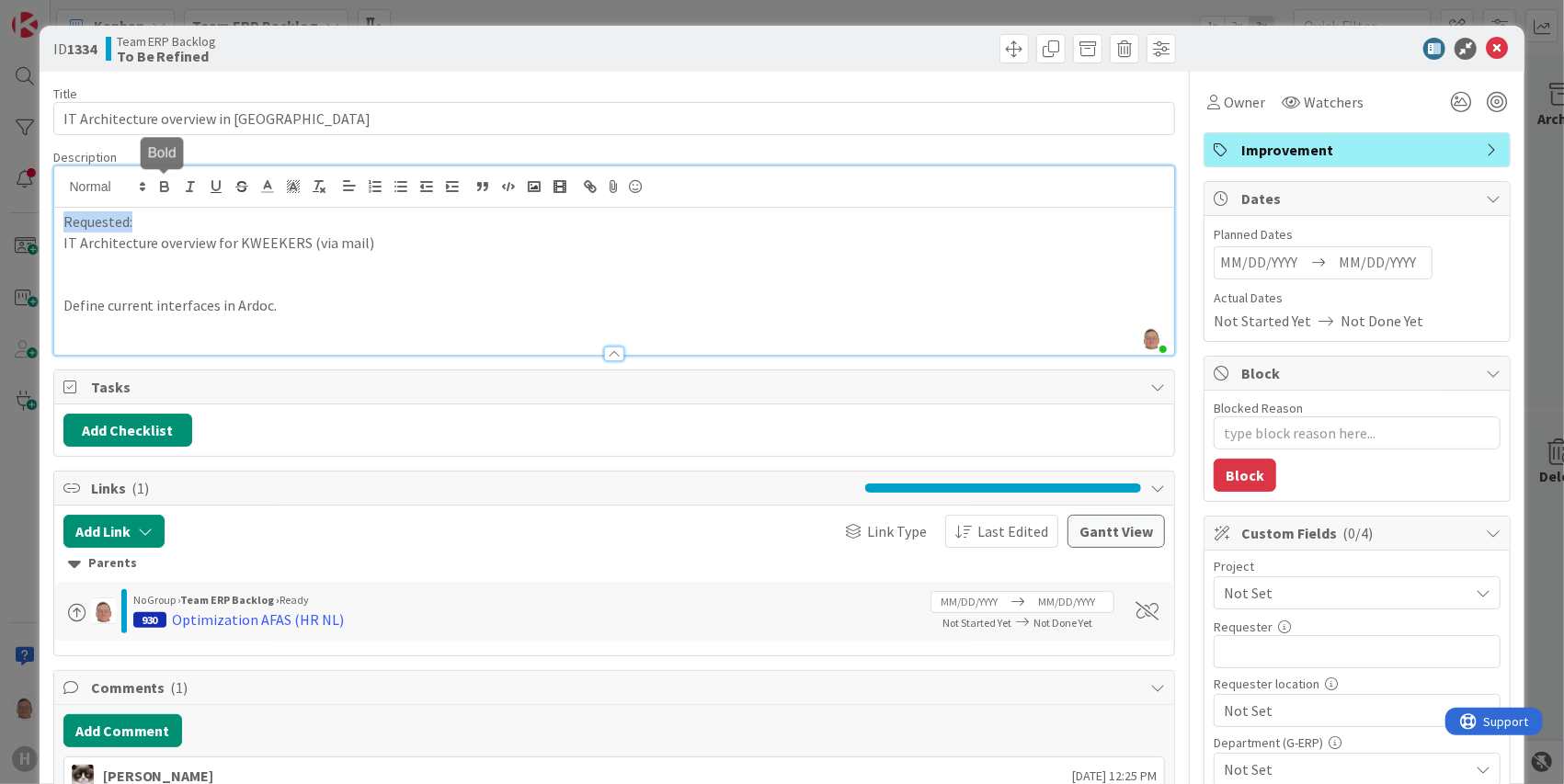 click 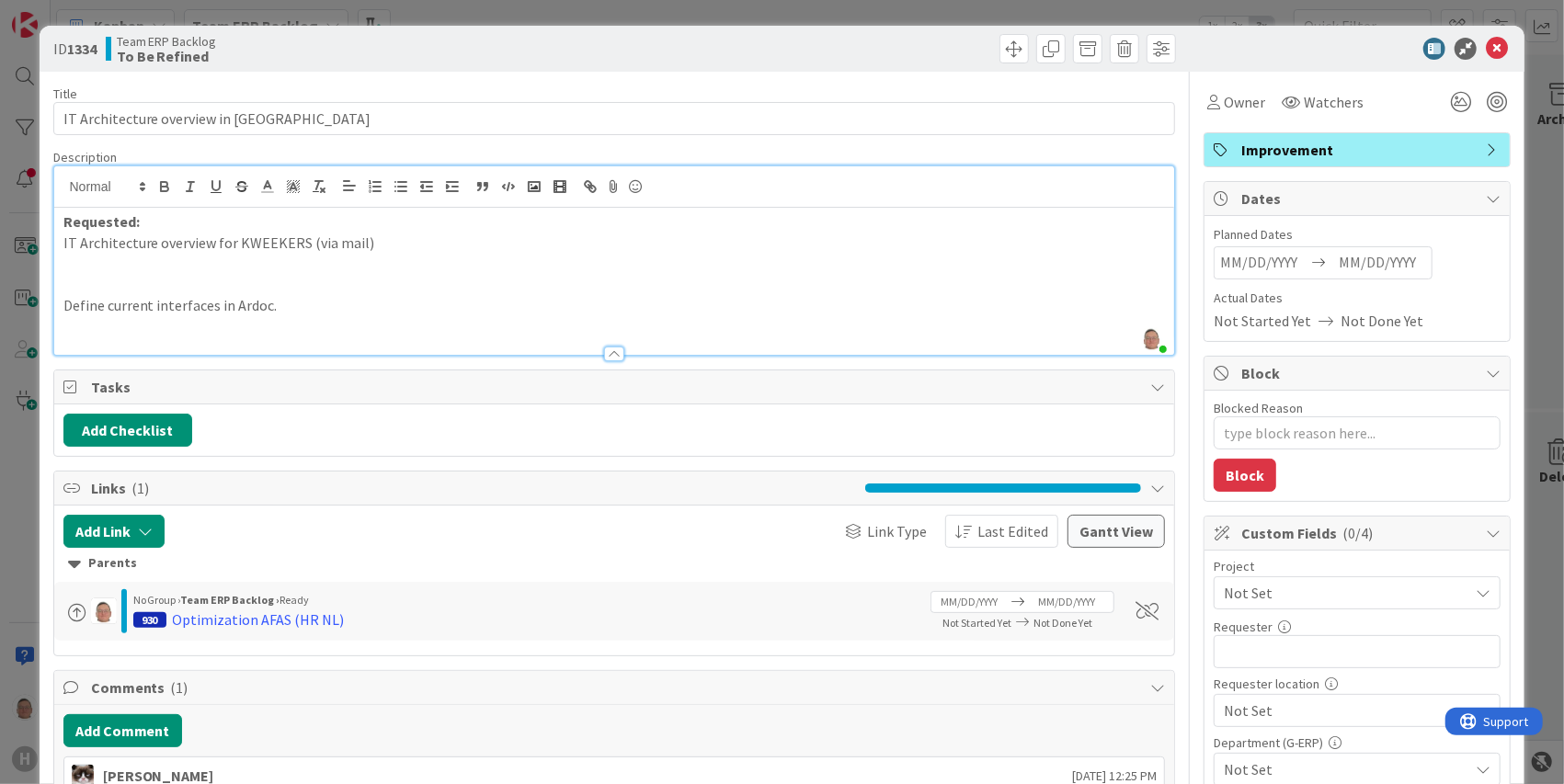 click at bounding box center [614, 284] 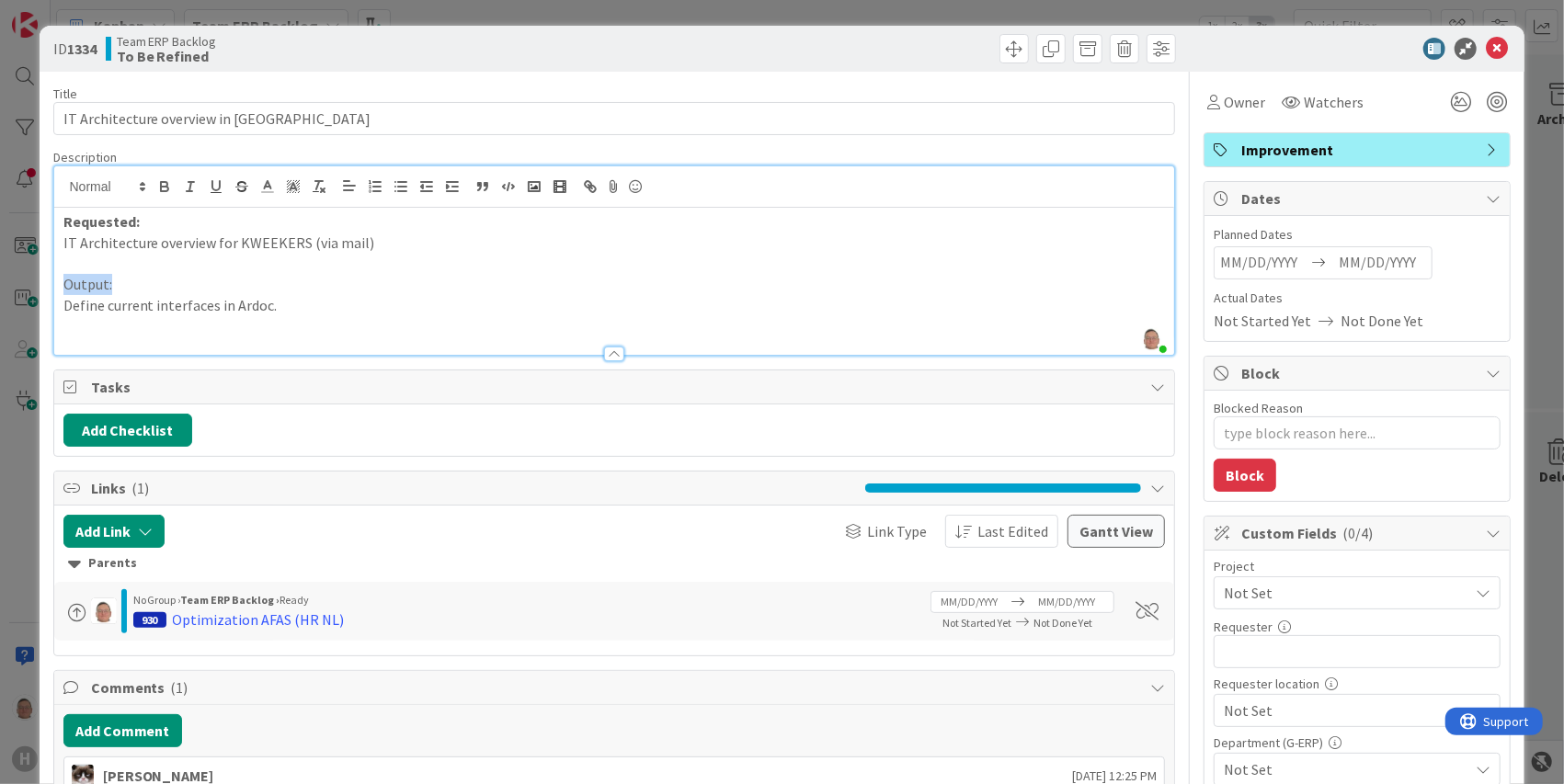 drag, startPoint x: 109, startPoint y: 280, endPoint x: 56, endPoint y: 278, distance: 53.037722 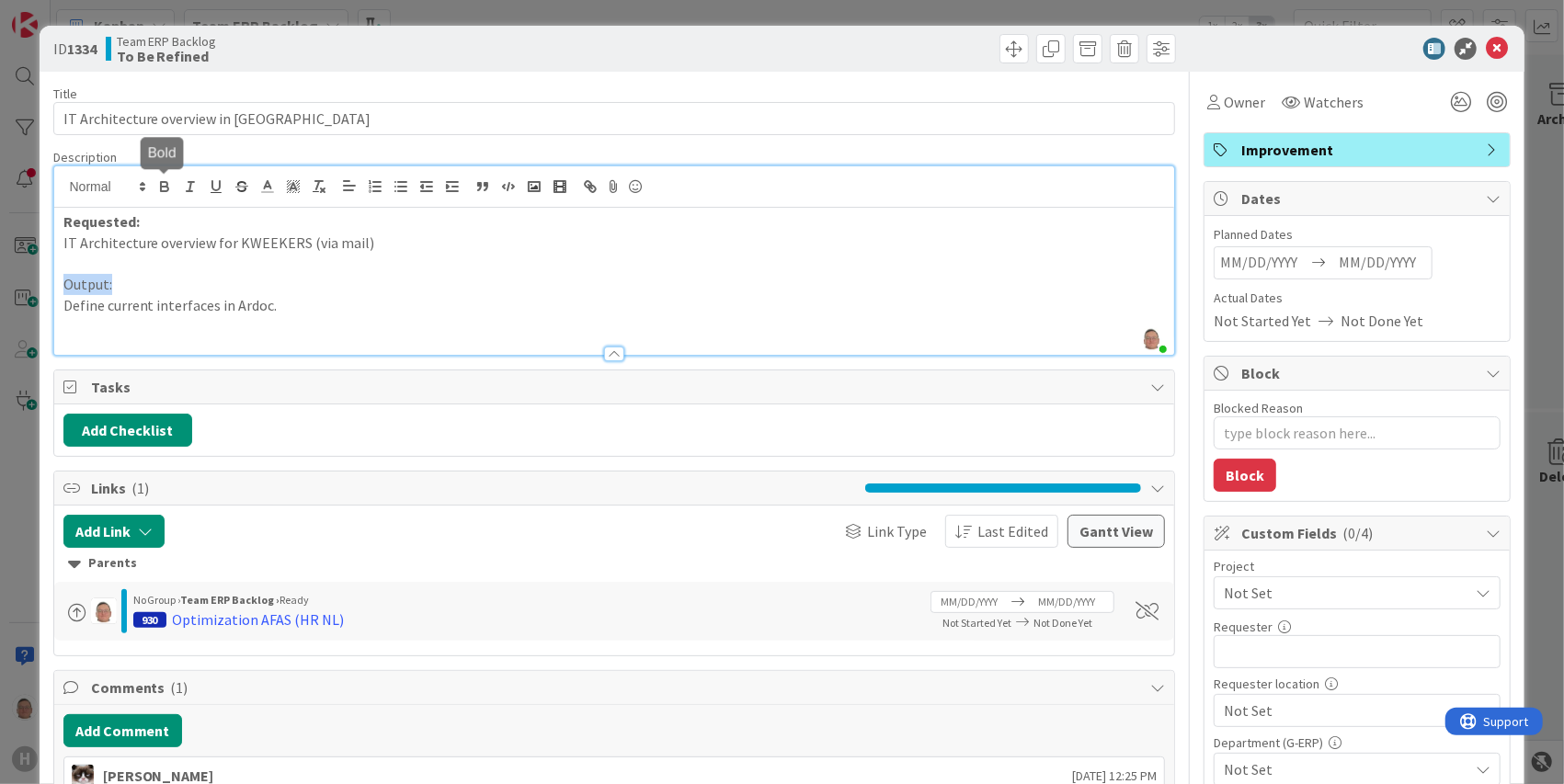 click 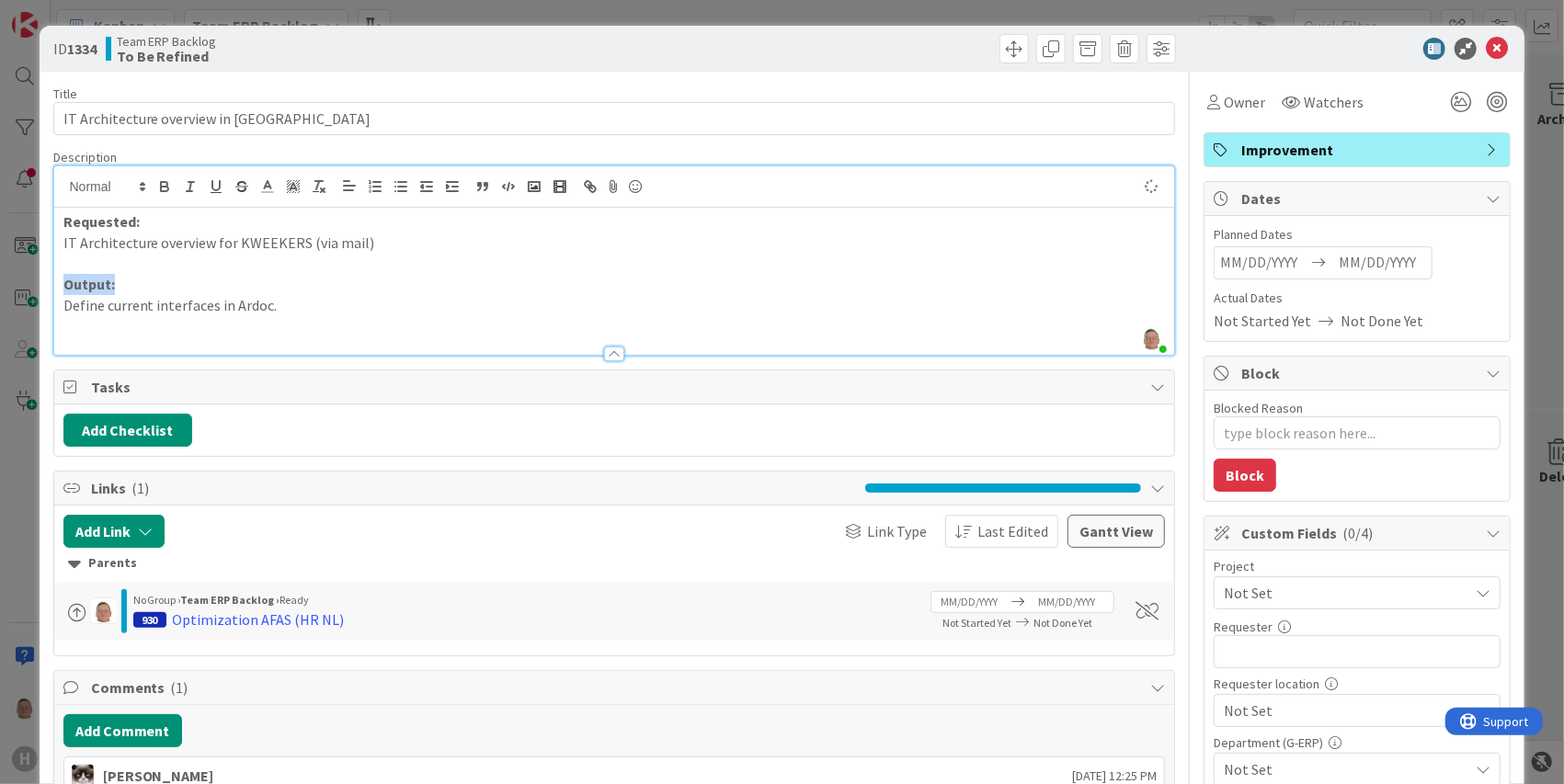 click on "Output:" at bounding box center [614, 284] 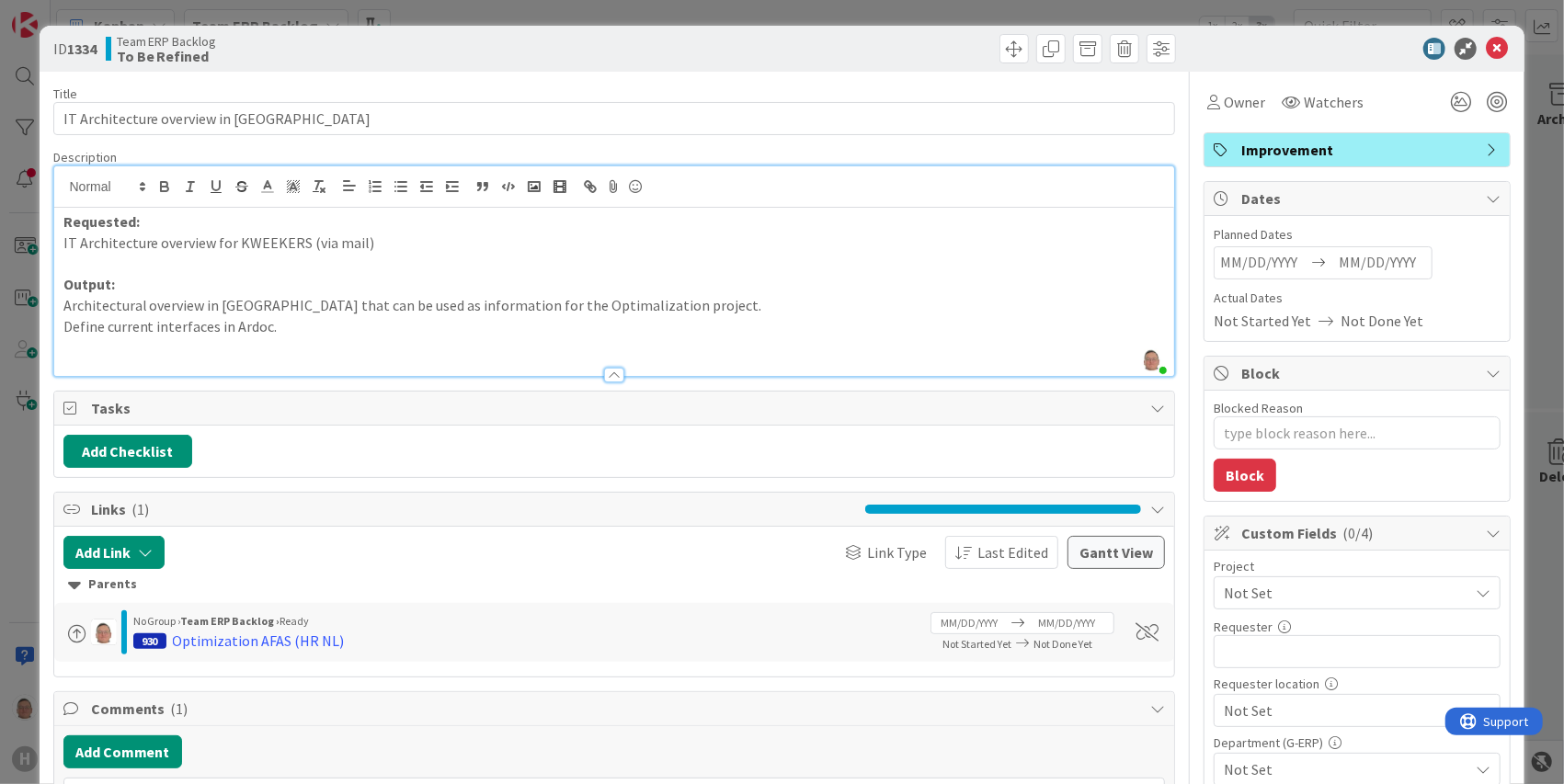click on "Architectural overview in Ardoc that can be used as information for the Optimalization project." at bounding box center [614, 305] 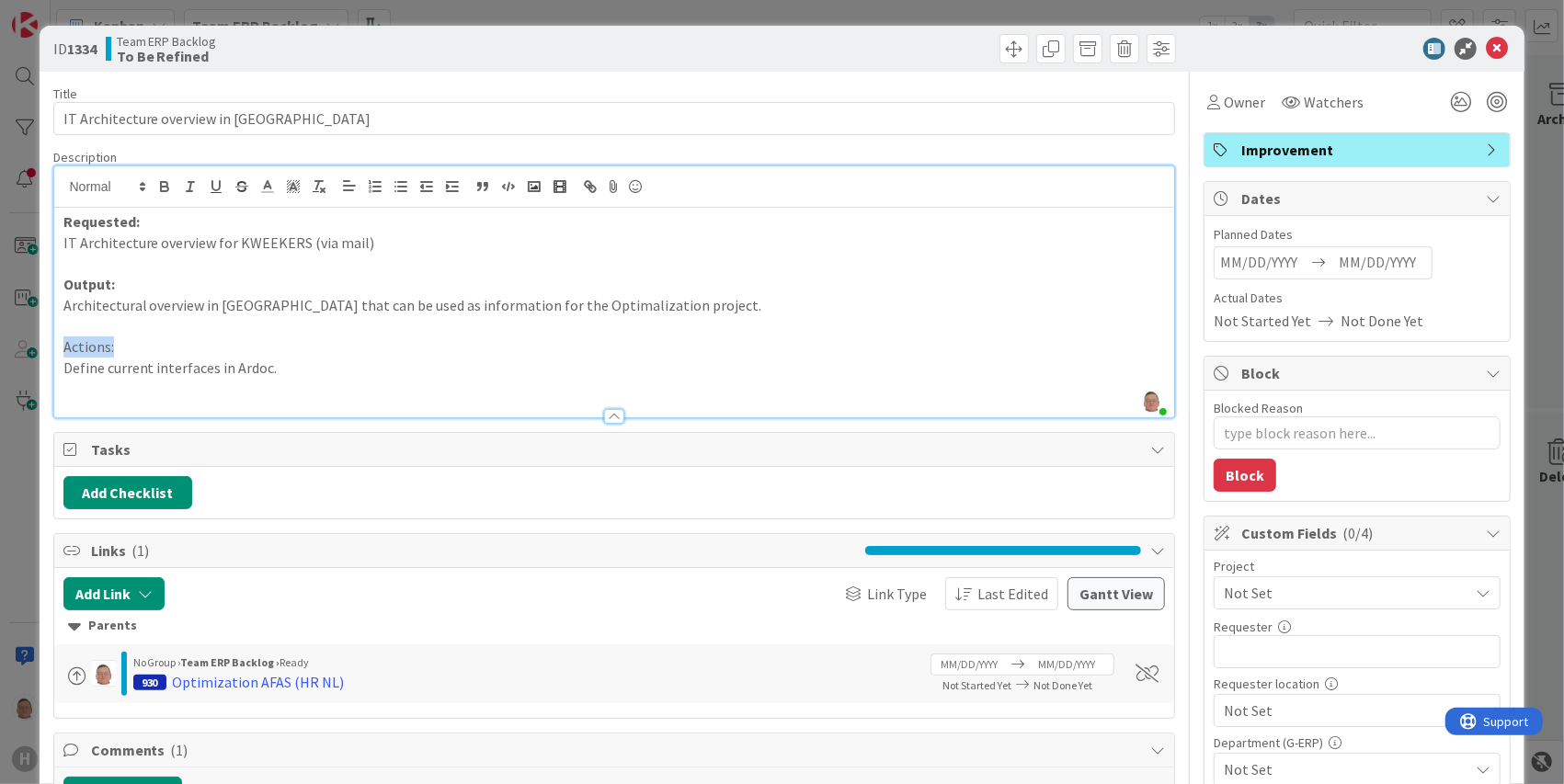 drag, startPoint x: 123, startPoint y: 351, endPoint x: 61, endPoint y: 346, distance: 62.20129 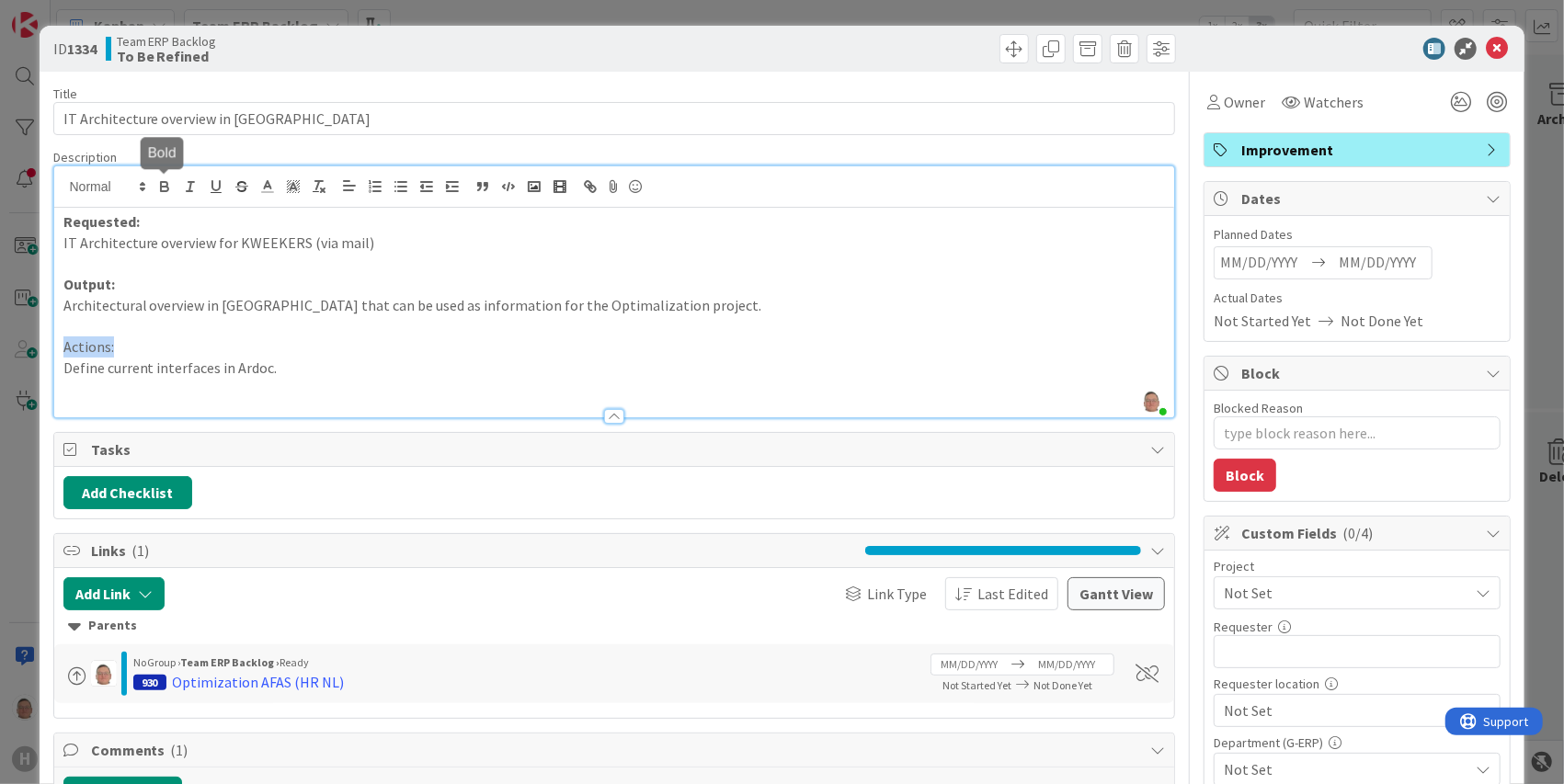 drag, startPoint x: 161, startPoint y: 186, endPoint x: 160, endPoint y: 202, distance: 16.03122 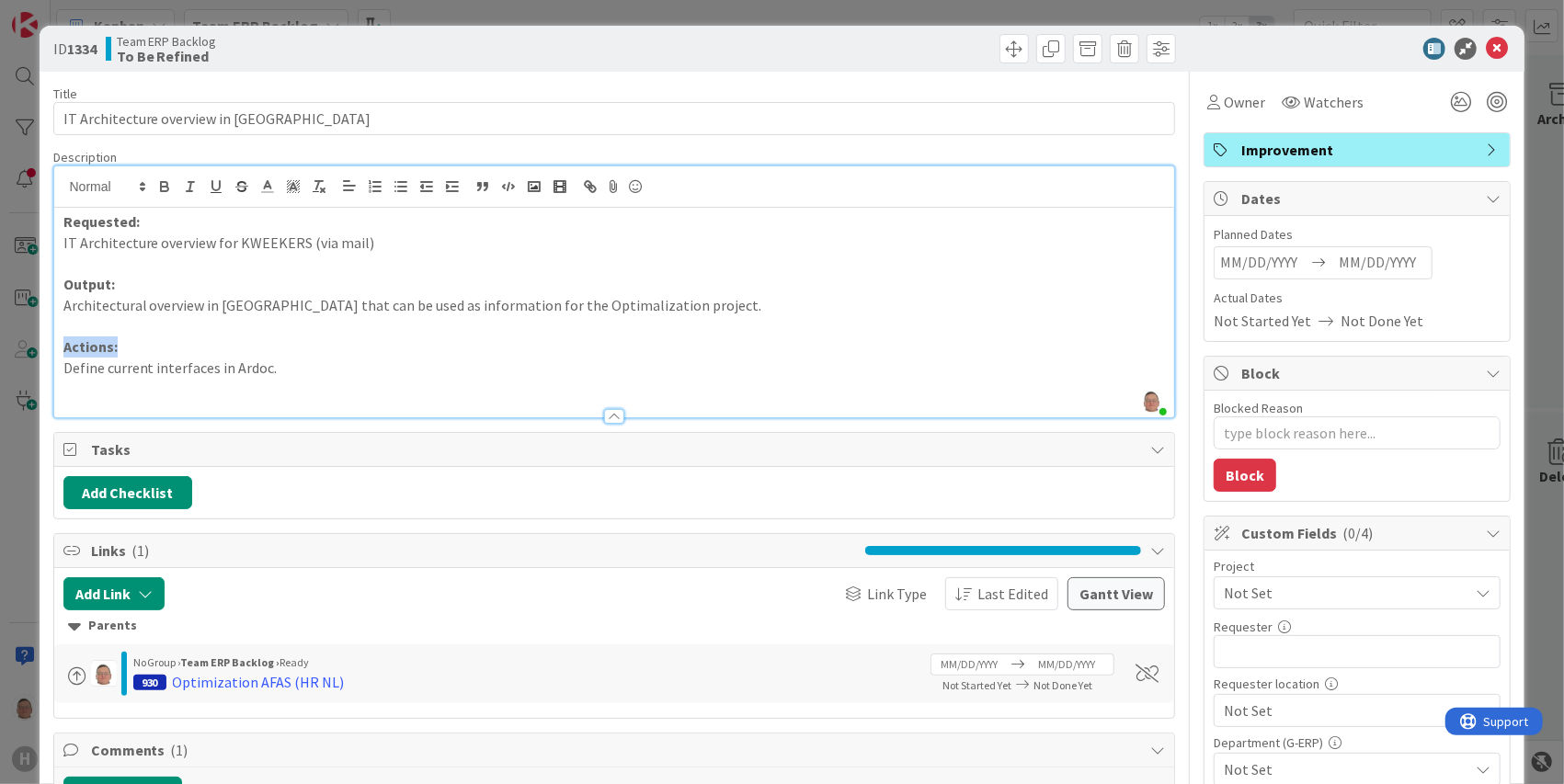 click on "Actions:" at bounding box center (614, 347) 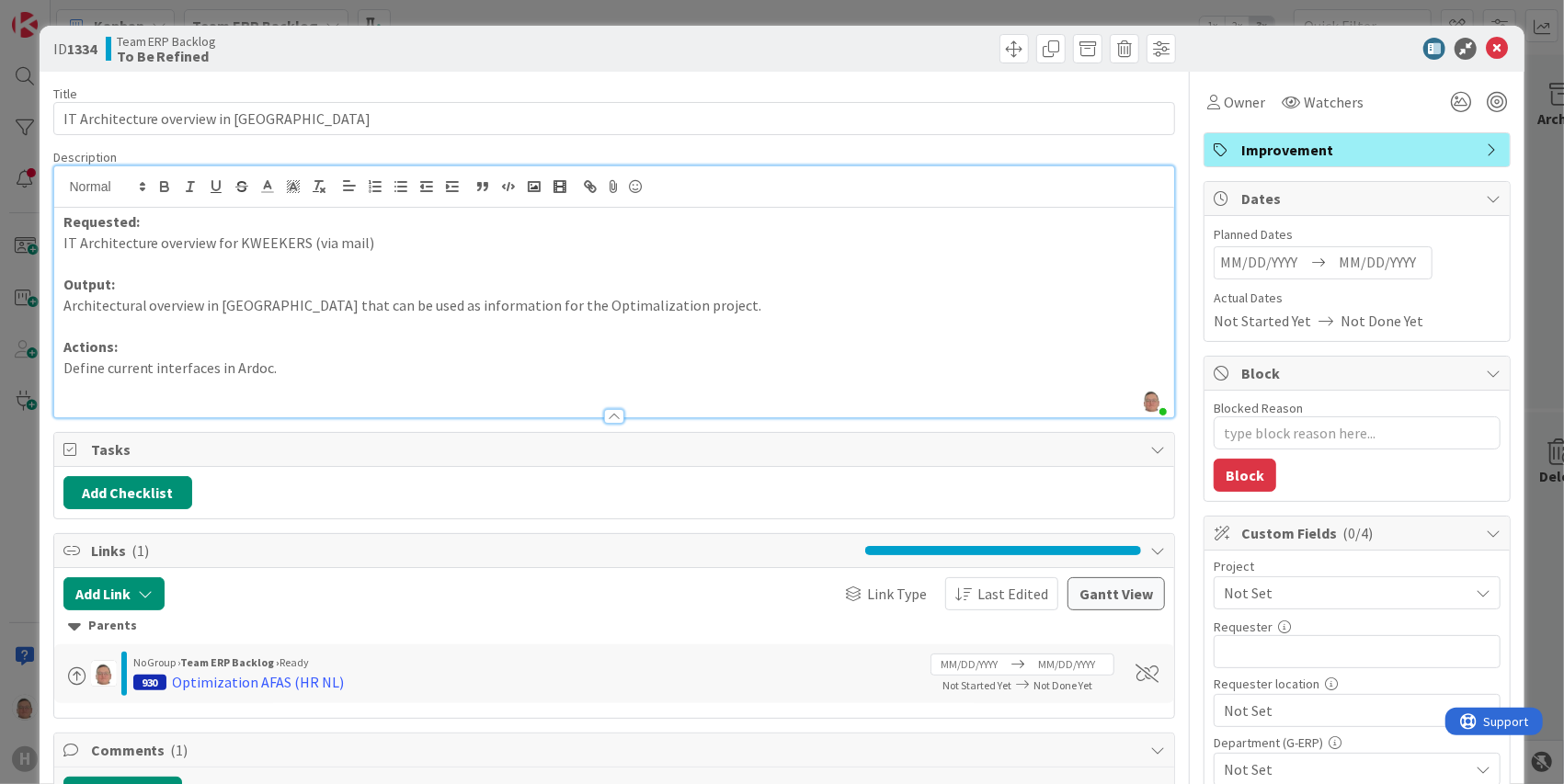 click on "Define current interfaces in Ardoc." at bounding box center (614, 368) 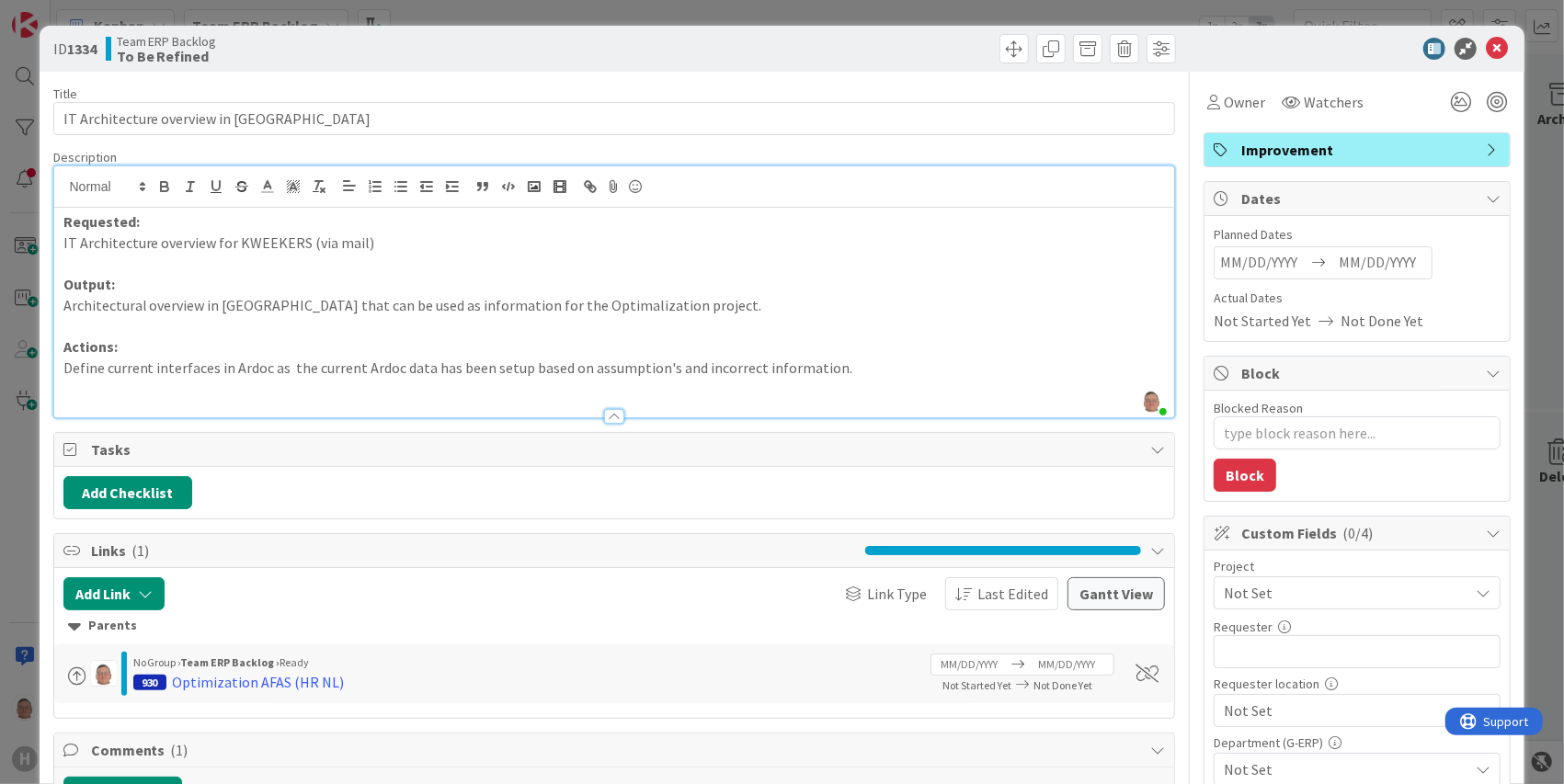 click on "Define current interfaces in Ardoc as  the current Ardoc data has been setup based on assumption's and incorrect information." at bounding box center [614, 368] 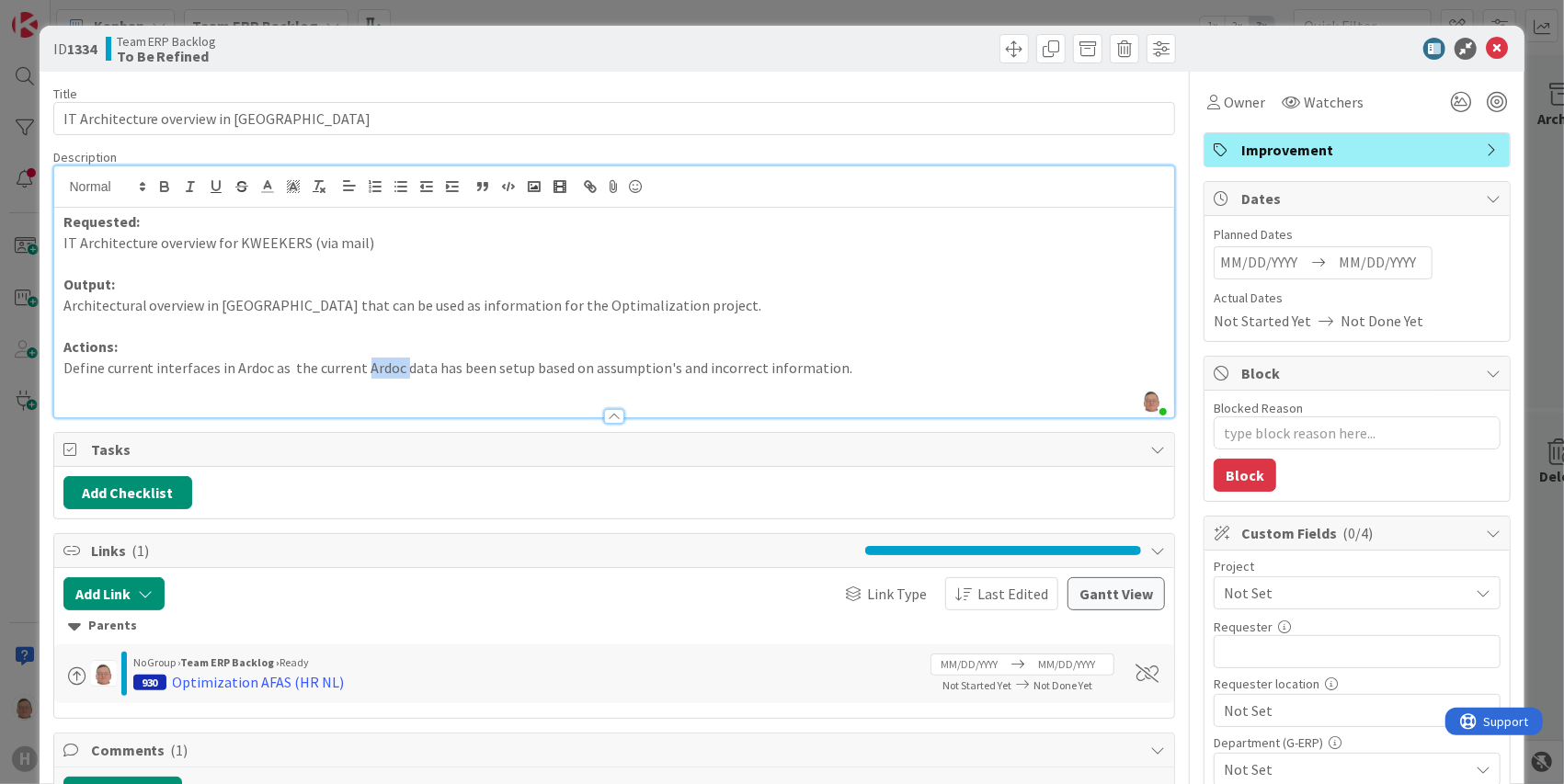 click on "Define current interfaces in Ardoc as  the current Ardoc data has been setup based on assumption's and incorrect information." at bounding box center (614, 368) 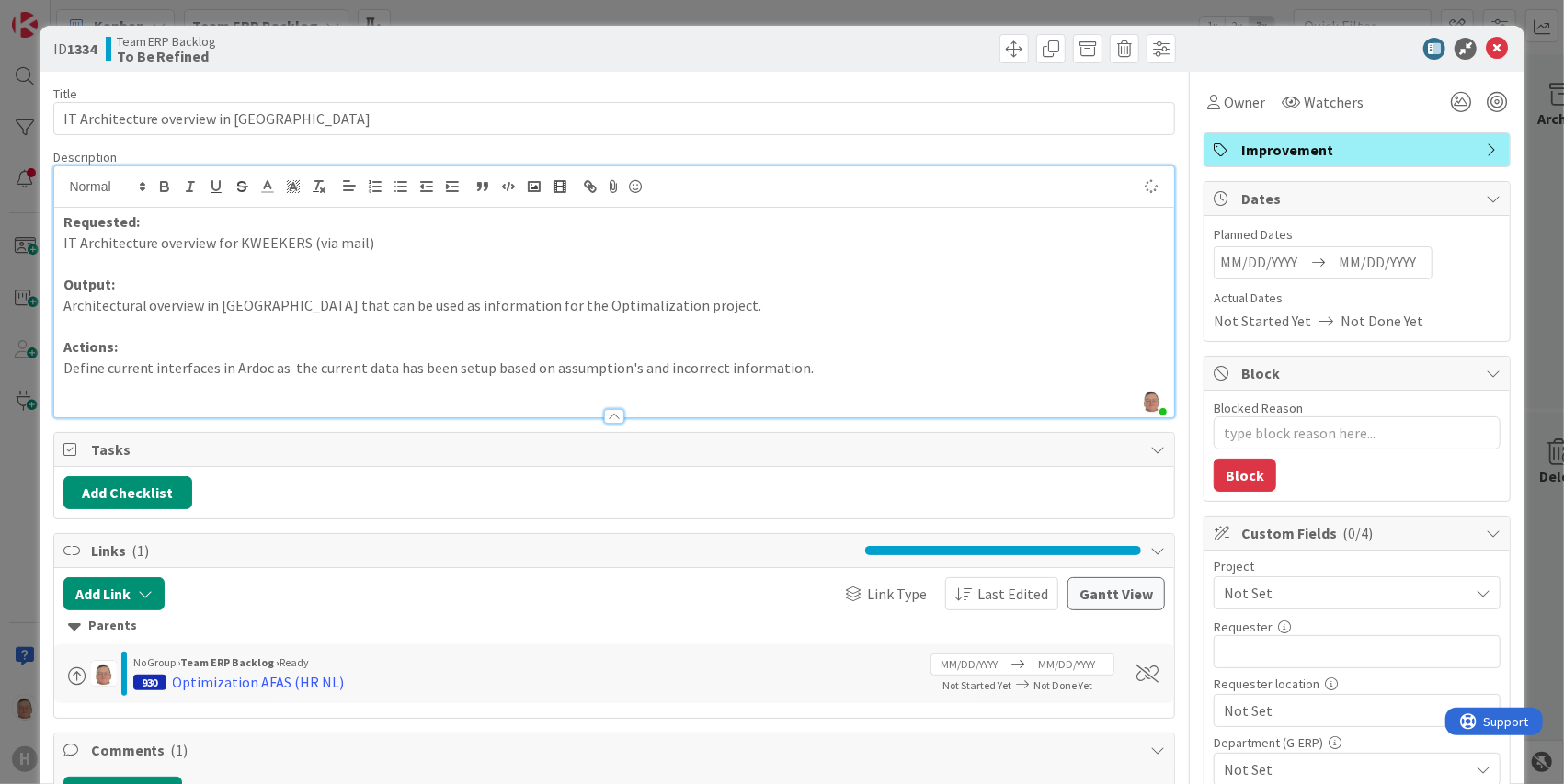 type on "x" 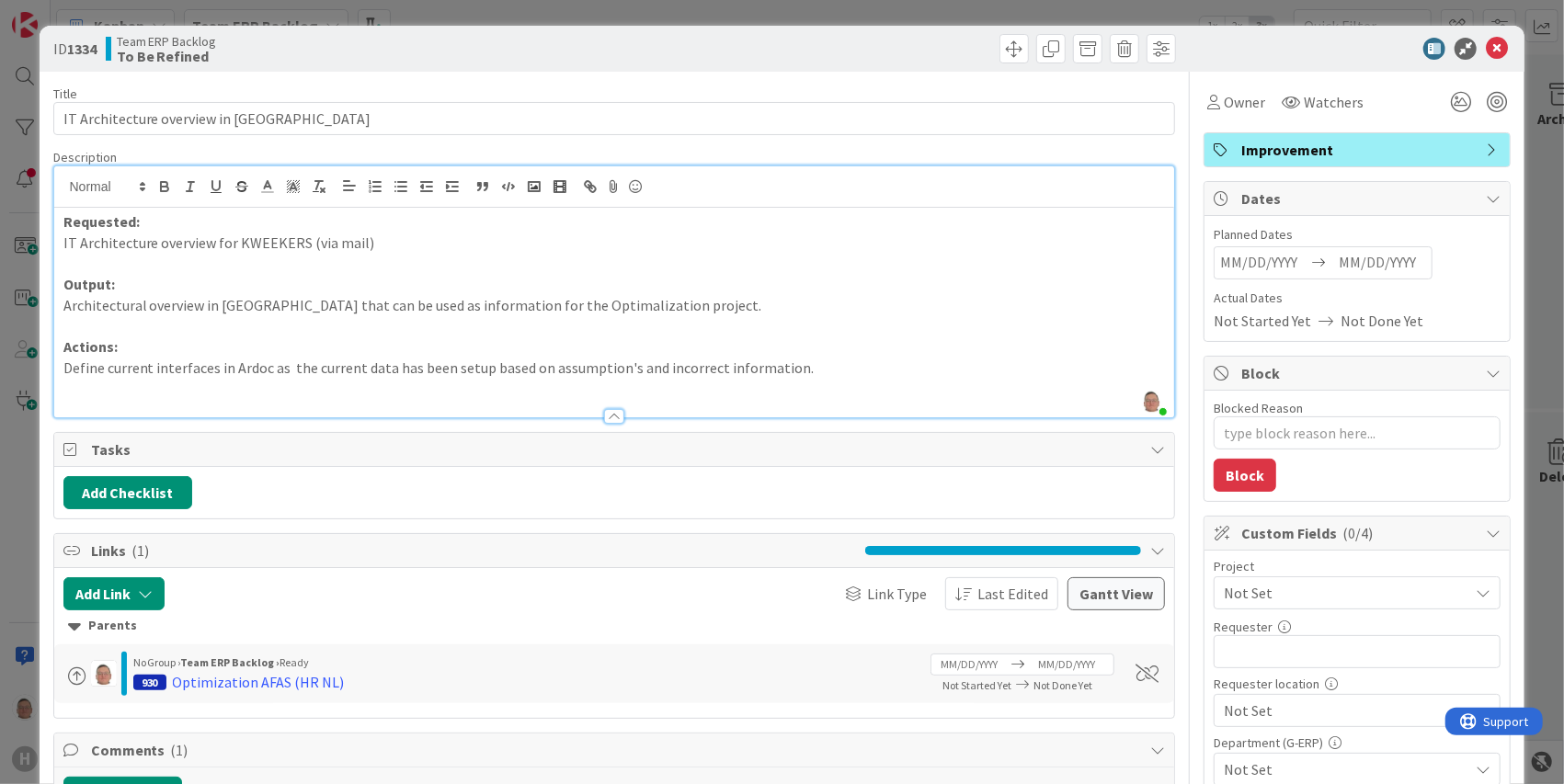 click at bounding box center (614, 389) 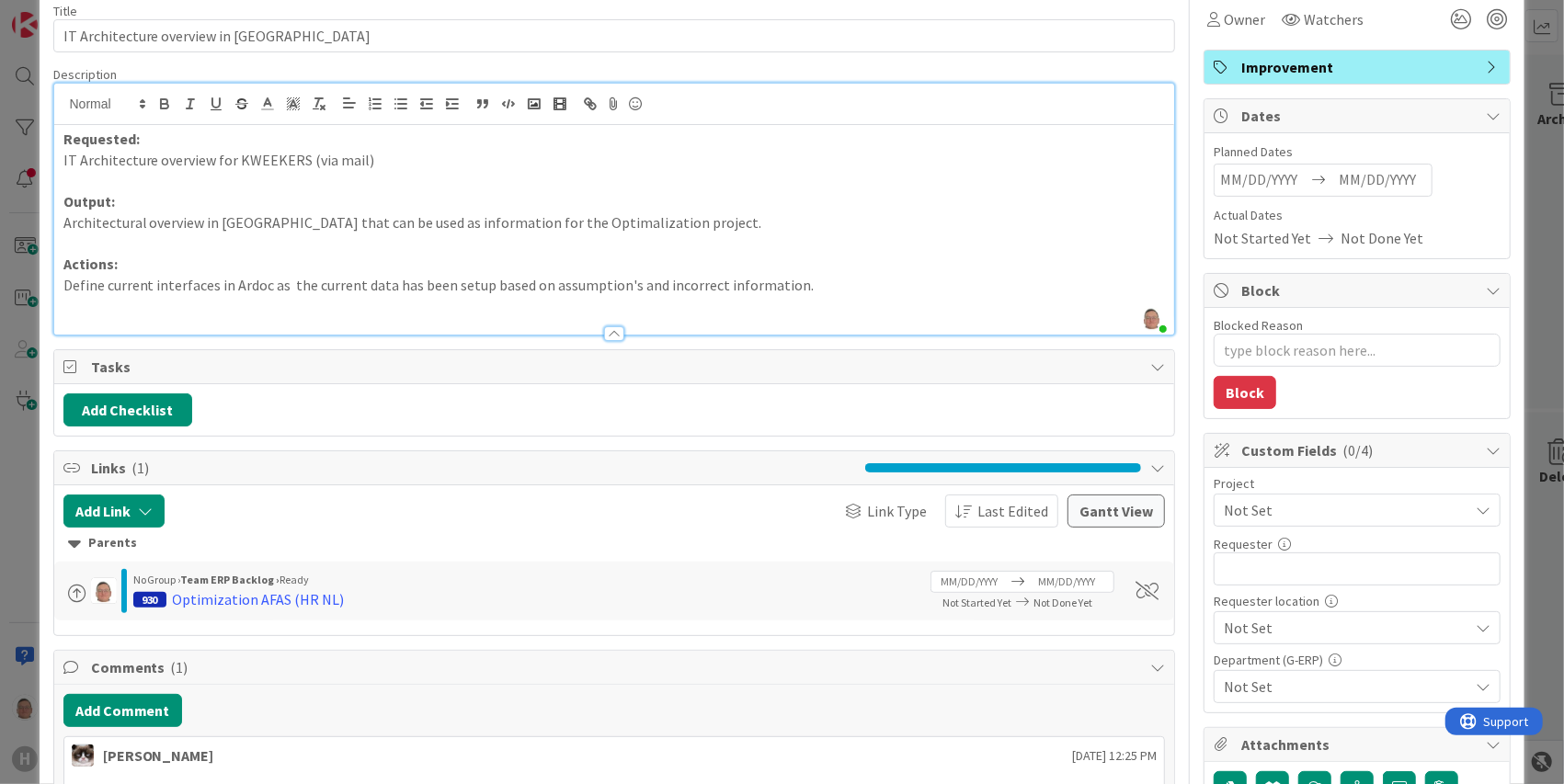 scroll, scrollTop: 61, scrollLeft: 0, axis: vertical 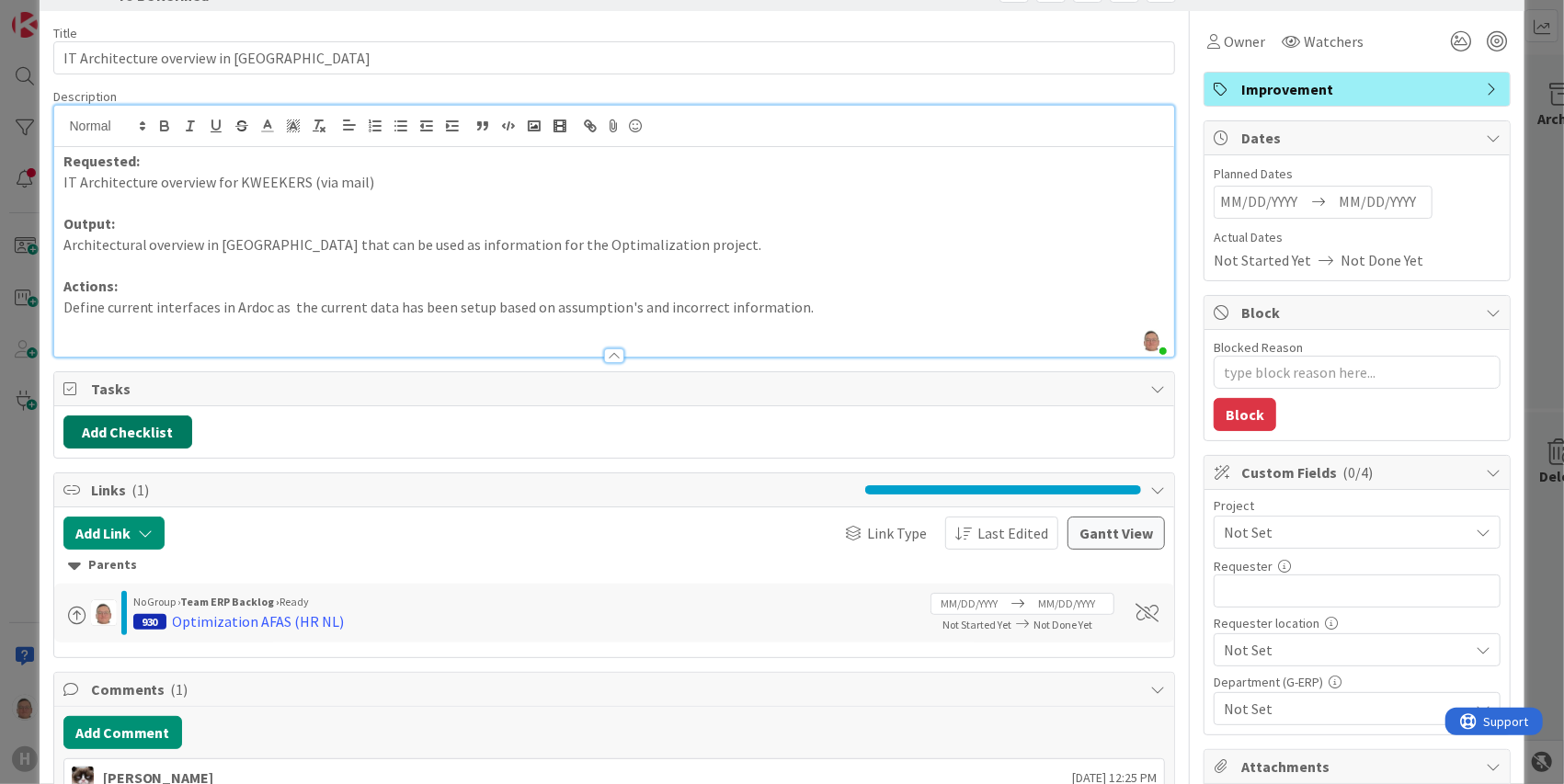 click on "Add Checklist" at bounding box center [128, 432] 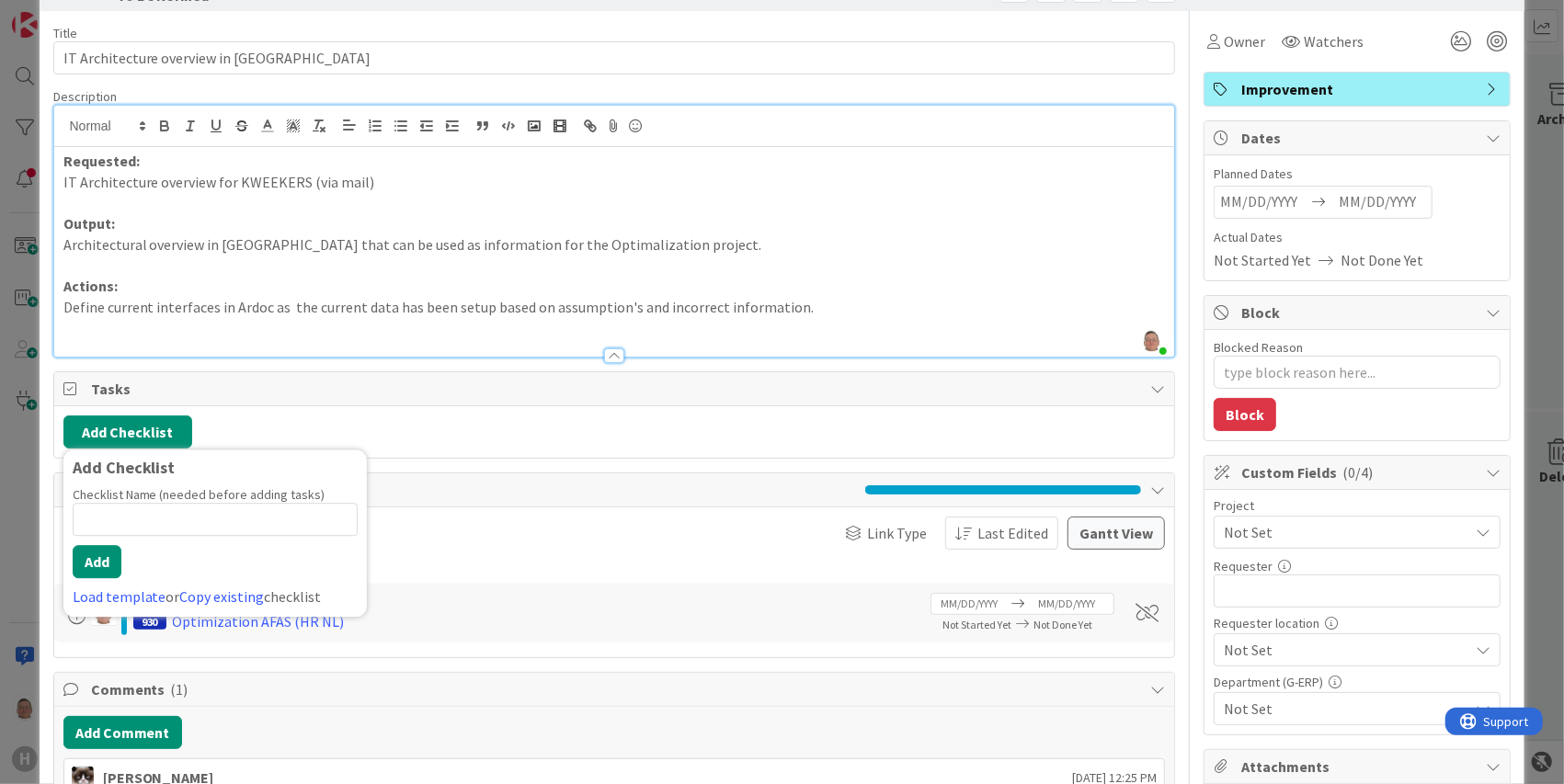click at bounding box center [215, 520] 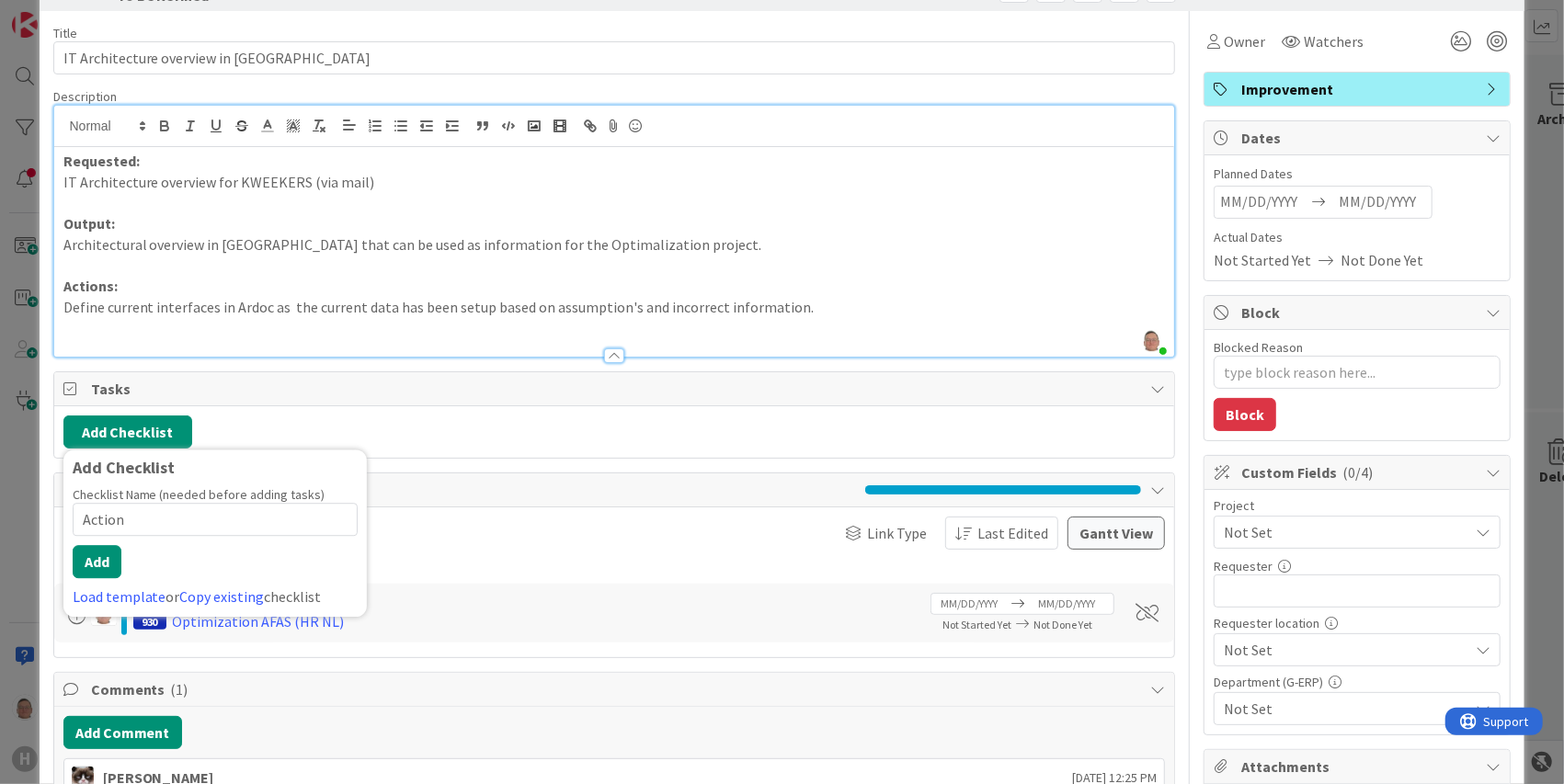 type on "Actions" 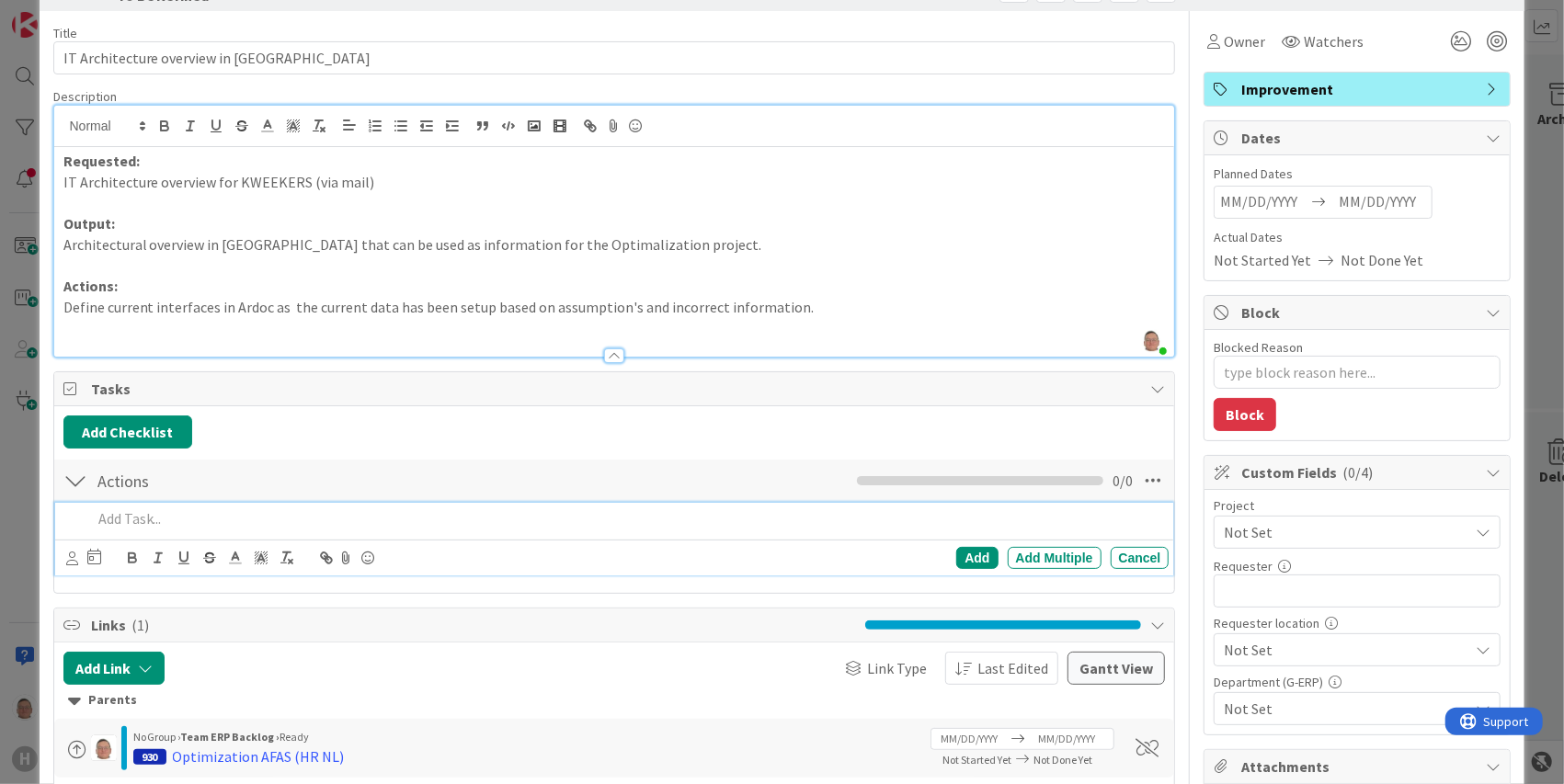 type on "x" 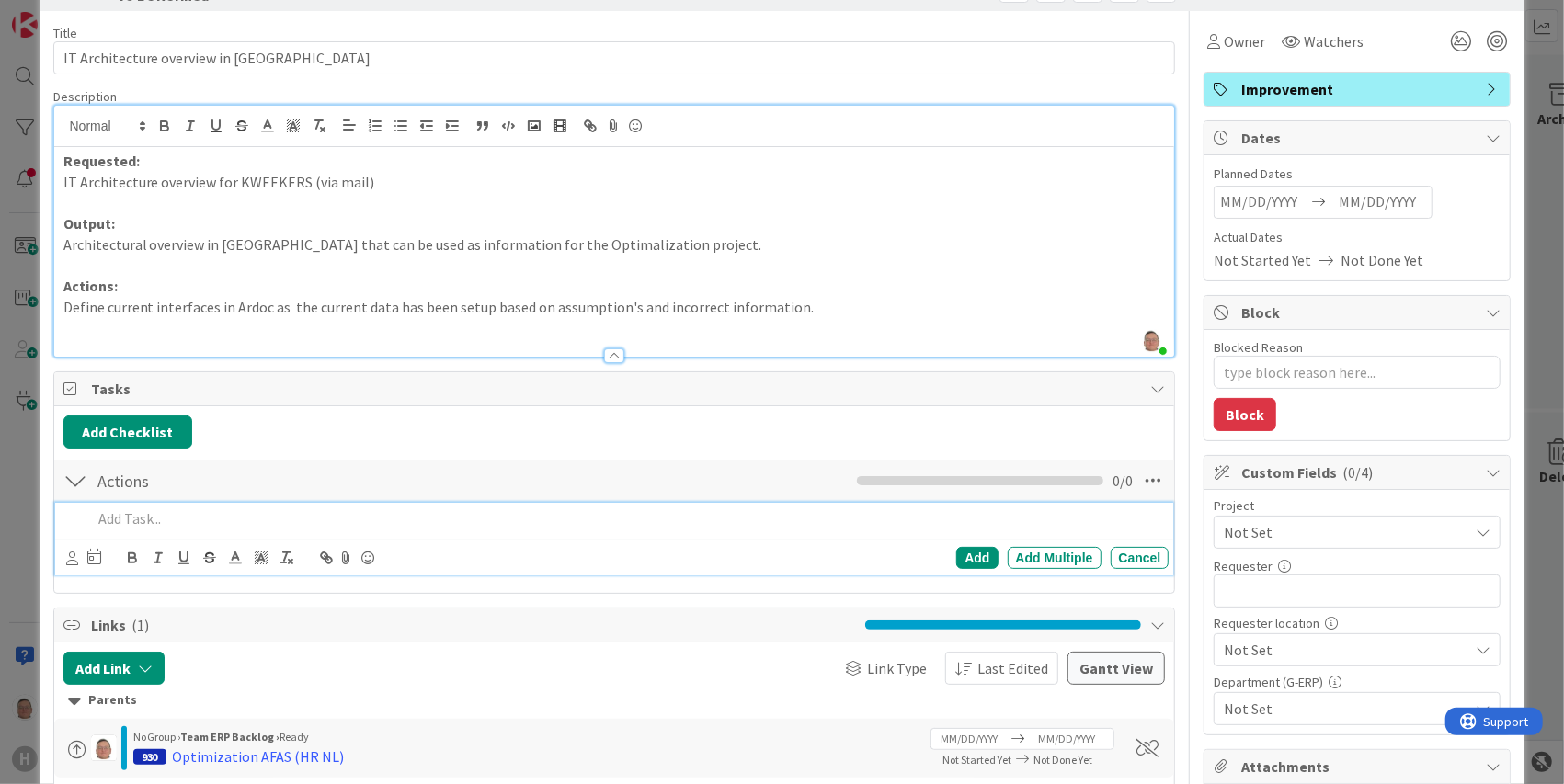 type 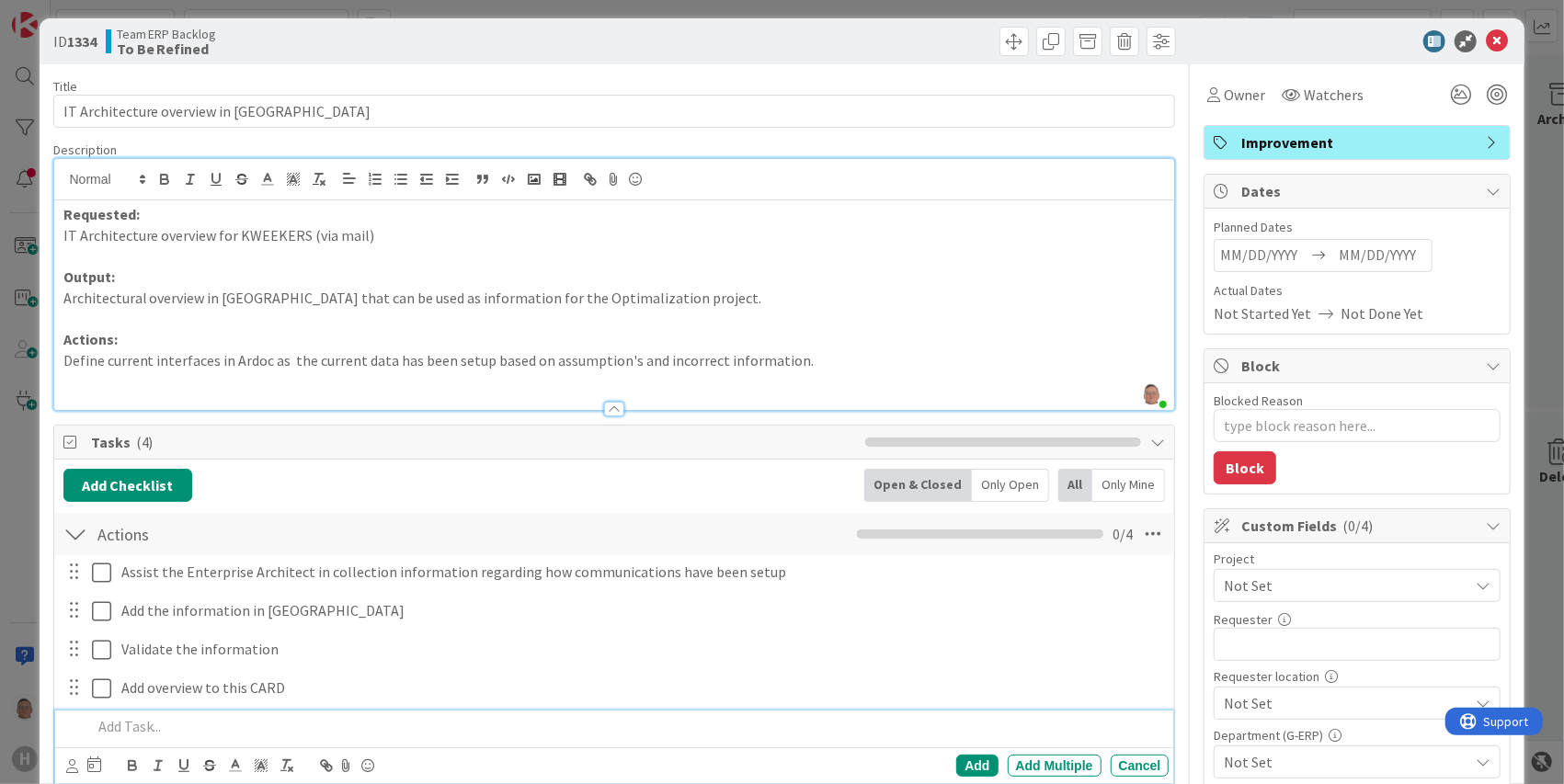 scroll, scrollTop: 0, scrollLeft: 0, axis: both 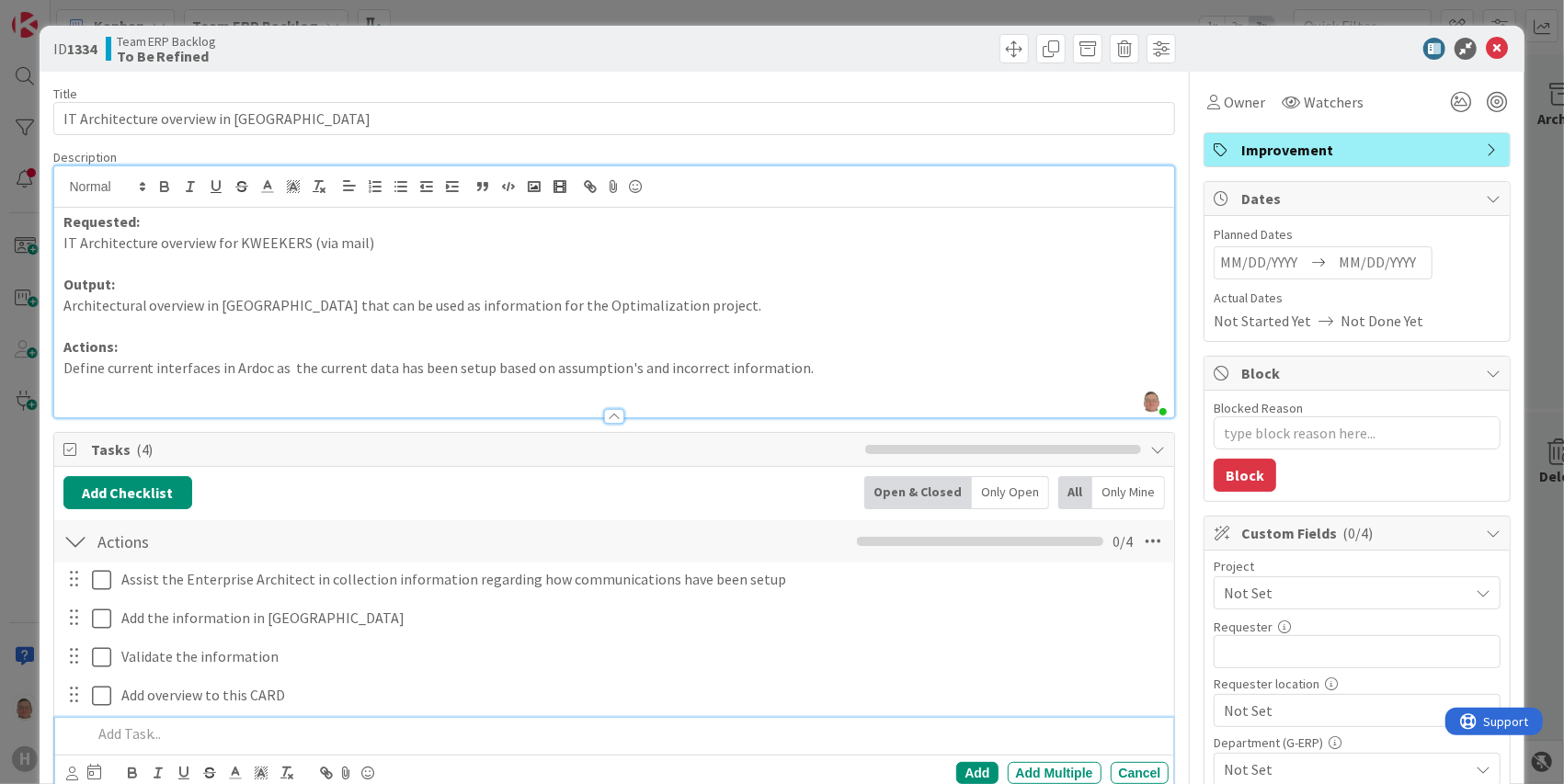 click on "Define current interfaces in Ardoc as  the current data has been setup based on assumption's and incorrect information." at bounding box center (614, 368) 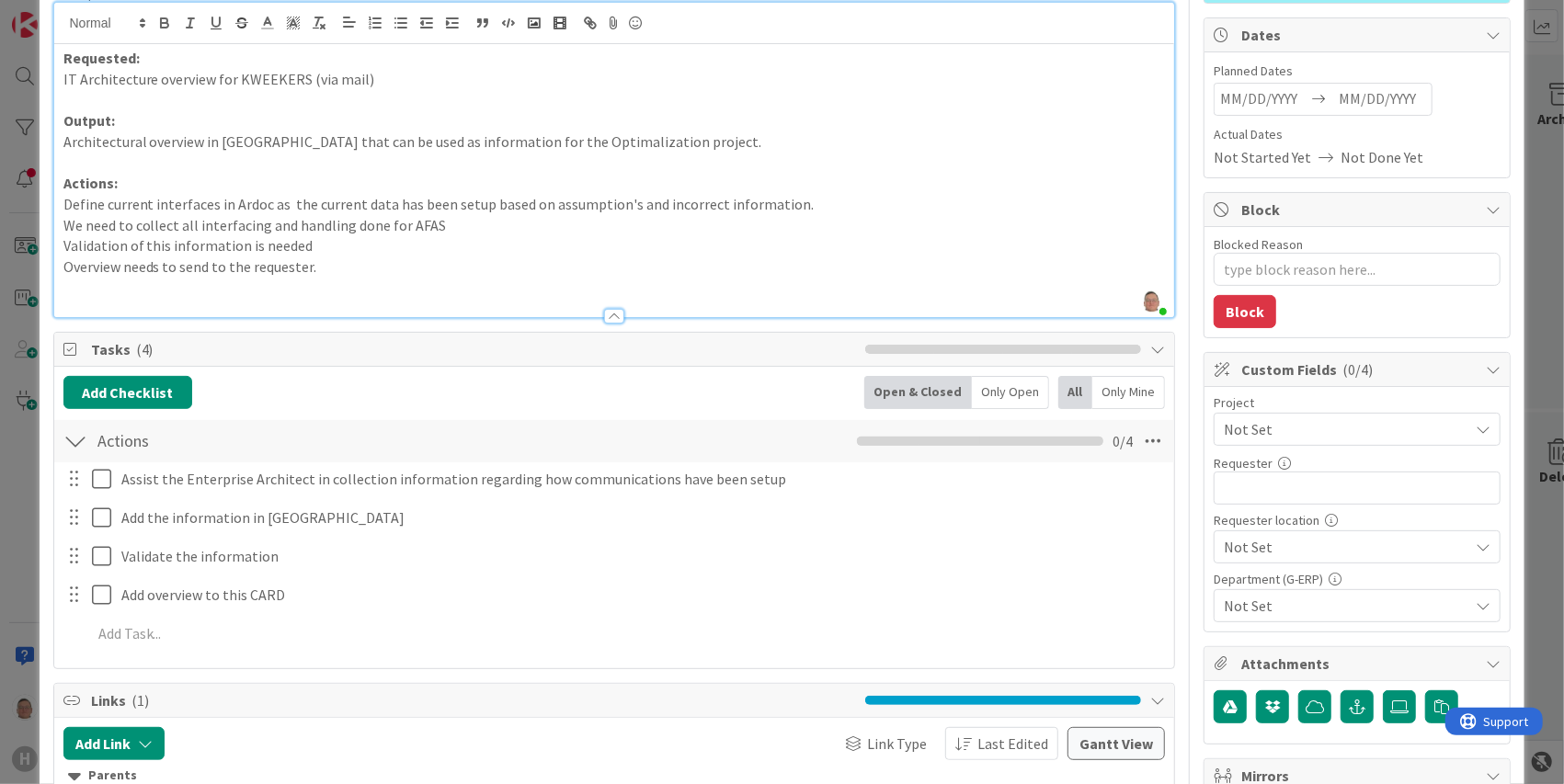 scroll, scrollTop: 184, scrollLeft: 0, axis: vertical 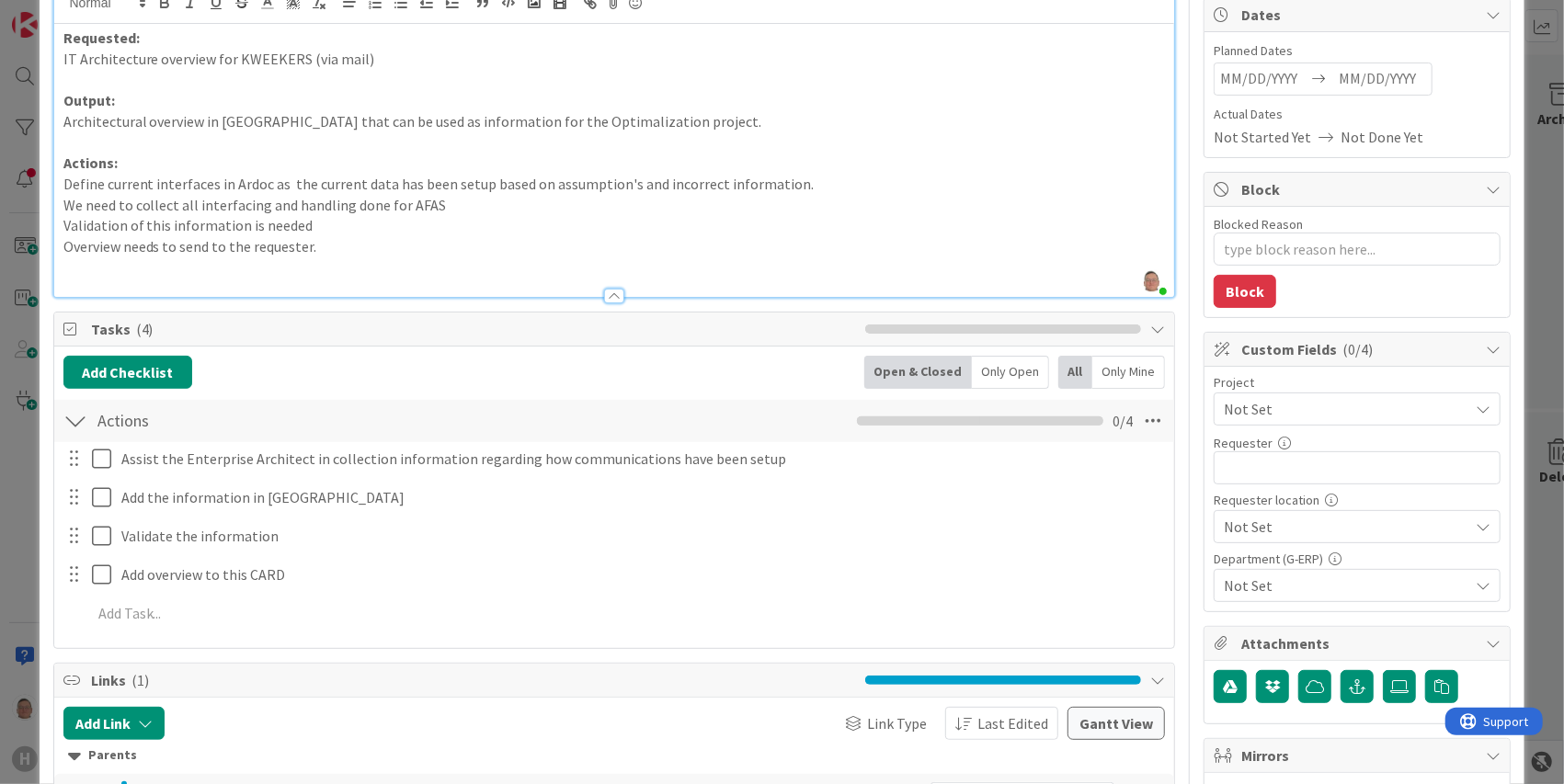 click on "Not Set" at bounding box center [1346, 585] 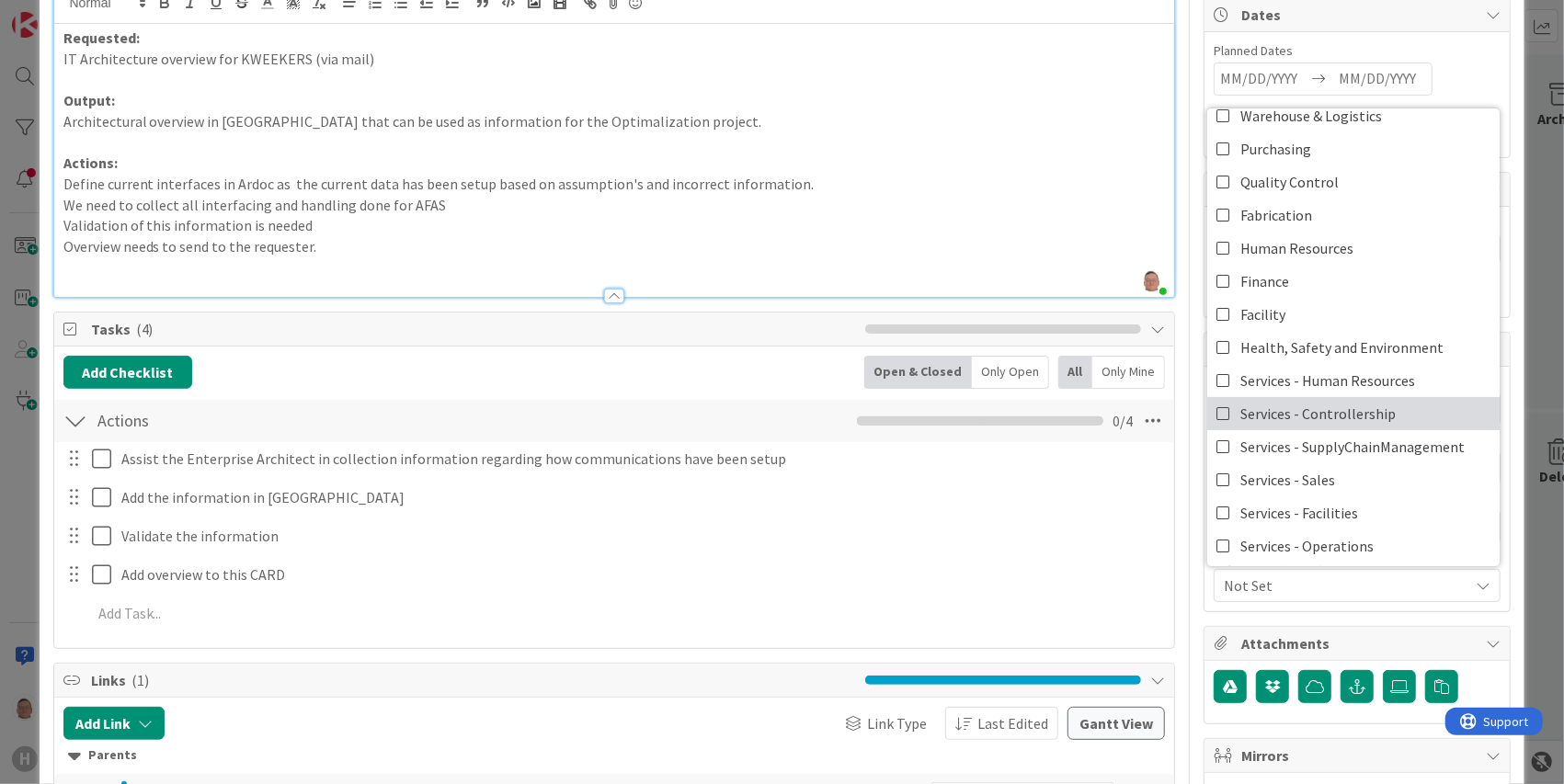 scroll, scrollTop: 0, scrollLeft: 0, axis: both 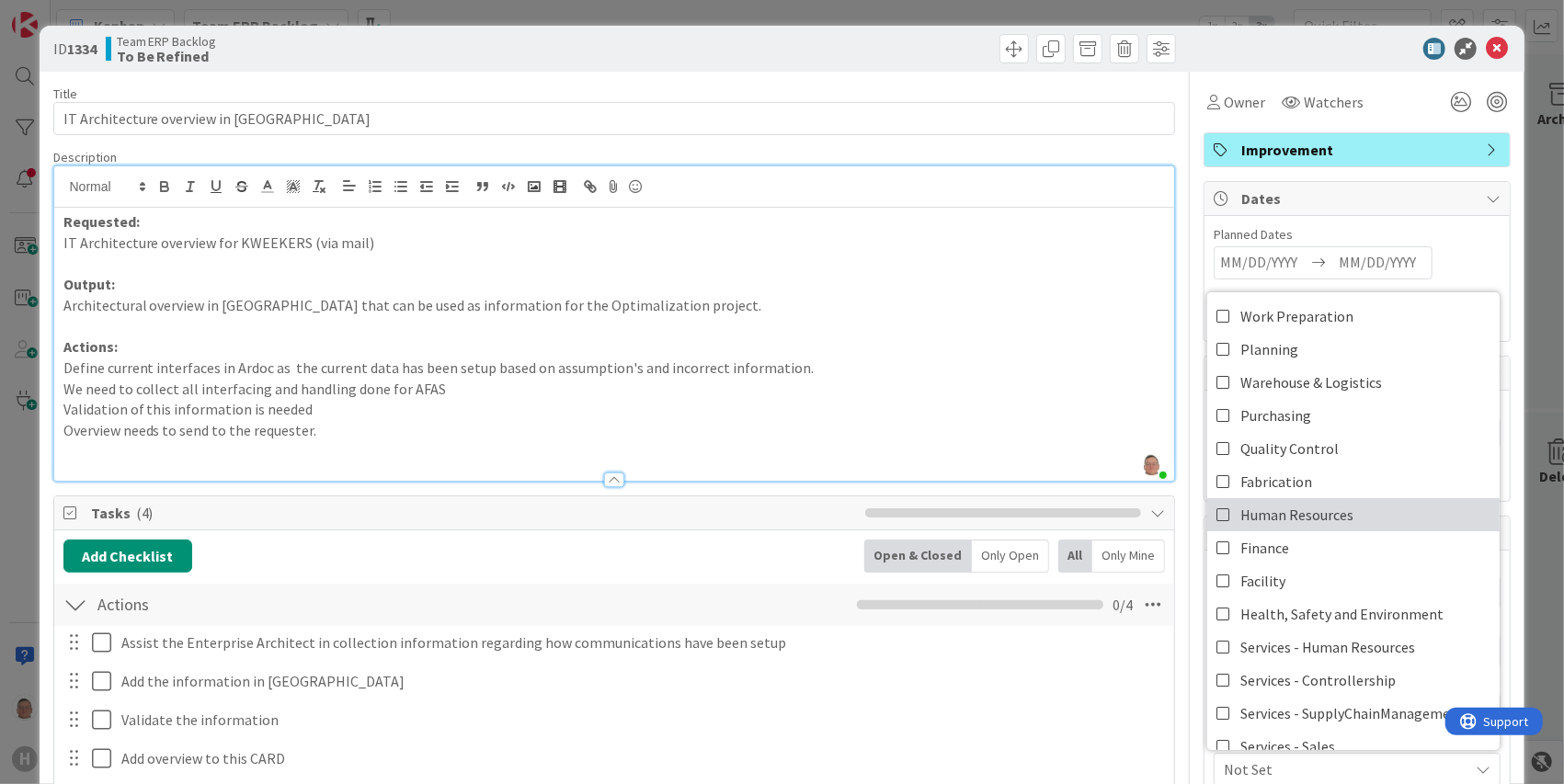 click on "Human Resources" at bounding box center [1296, 515] 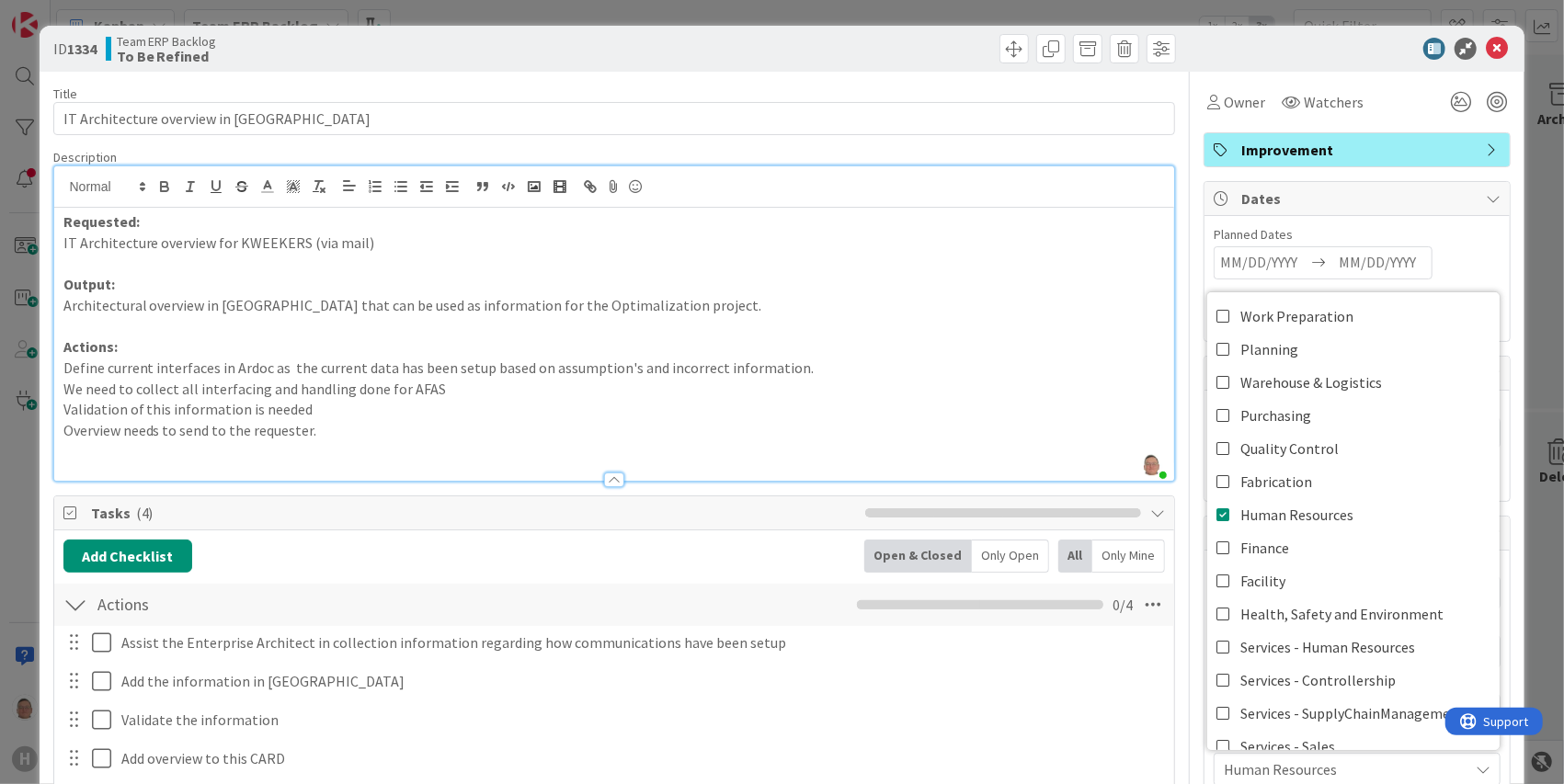 click at bounding box center (1348, 49) 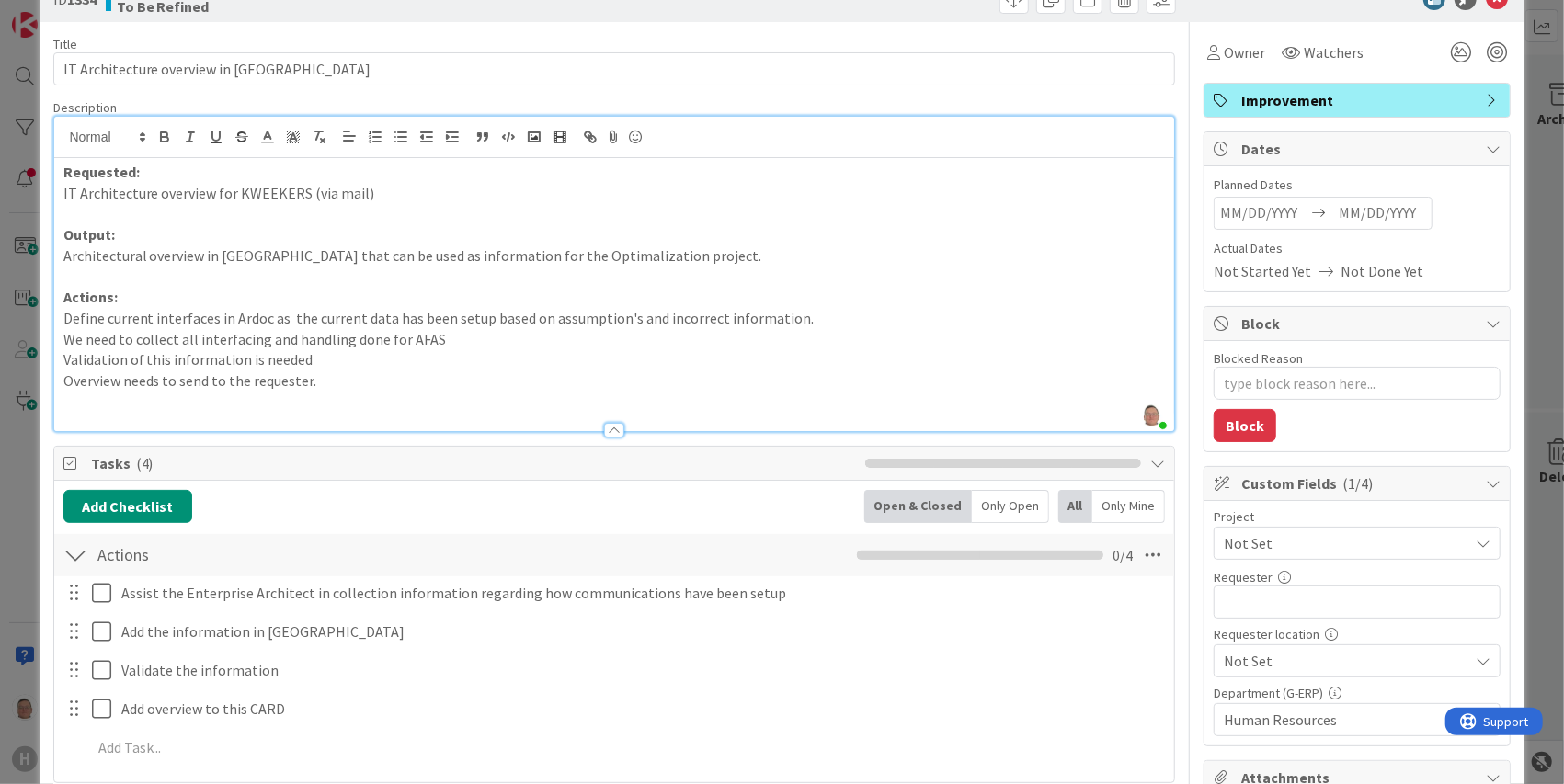 scroll, scrollTop: 184, scrollLeft: 0, axis: vertical 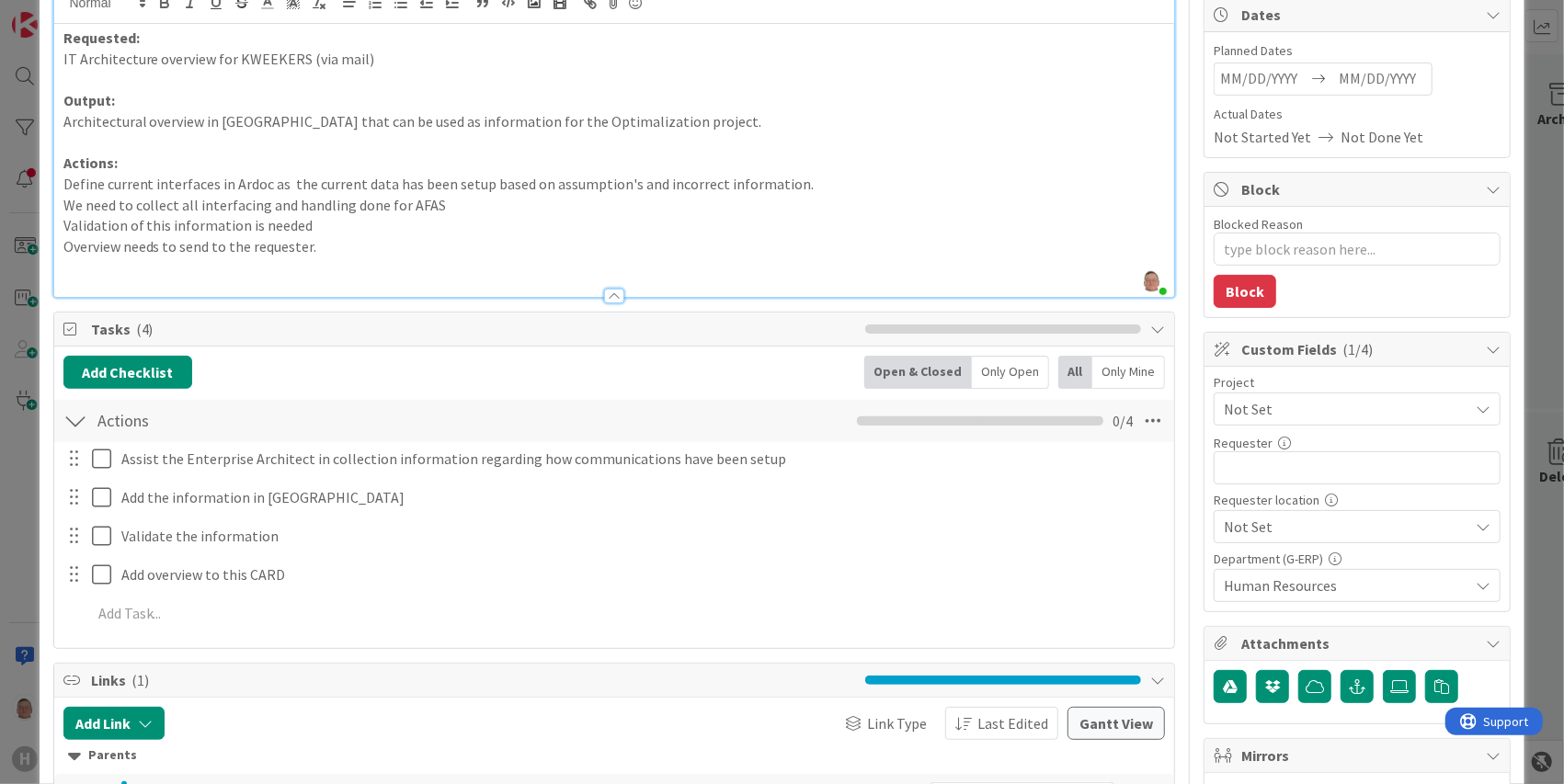 click on "Not Set" at bounding box center [1341, 409] 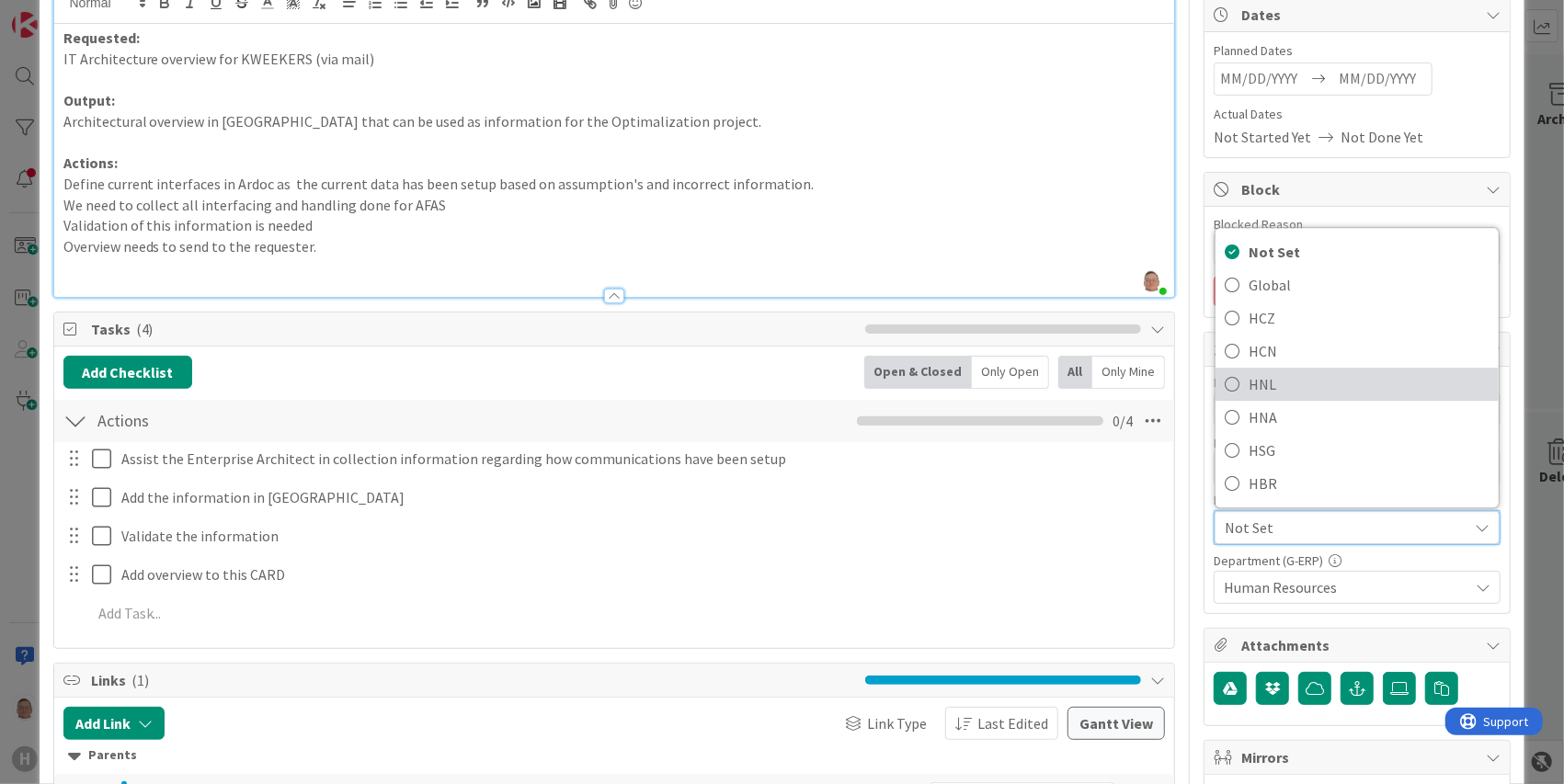 click on "HNL" at bounding box center [1369, 384] 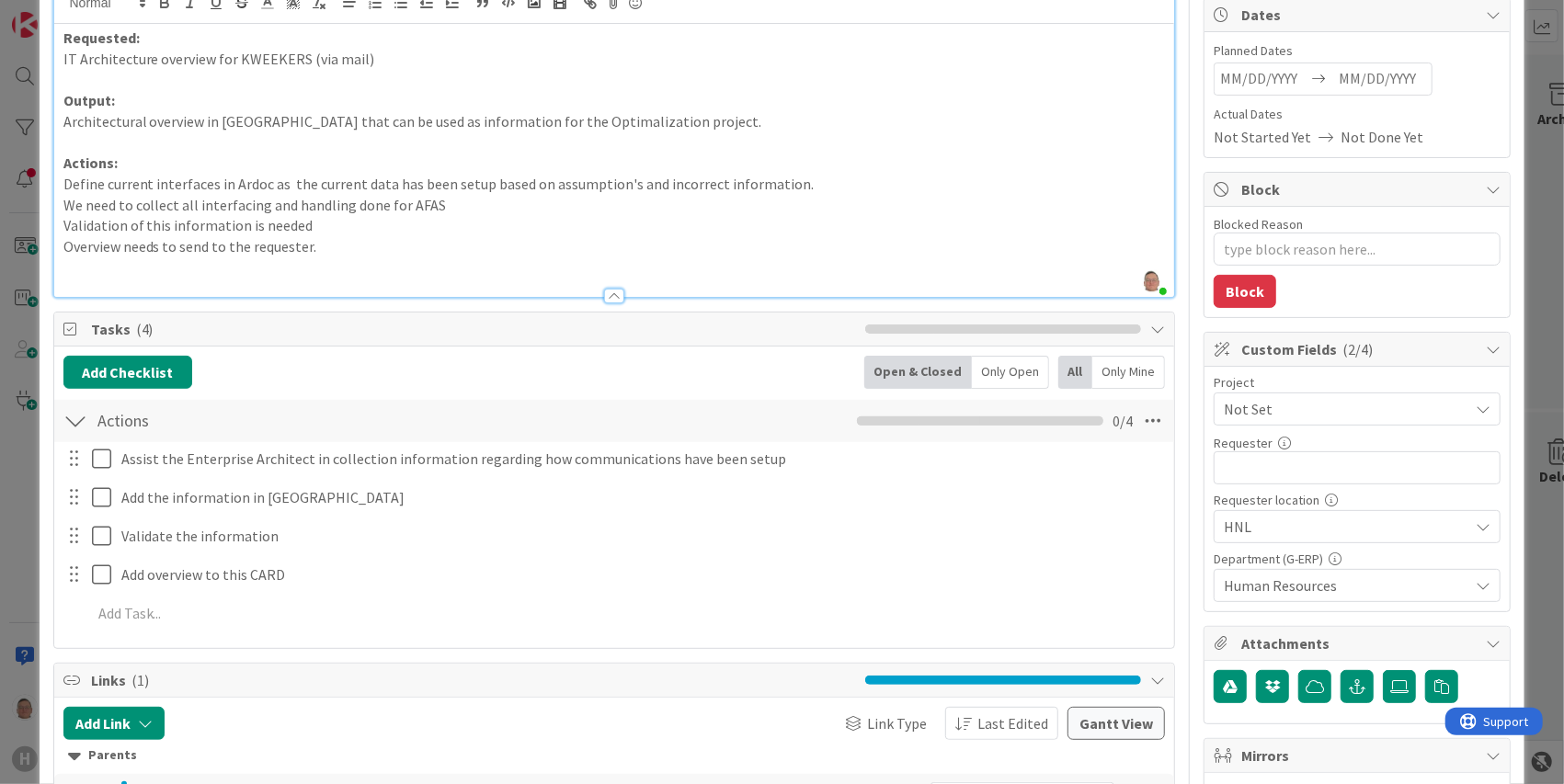 click on "Not Set" at bounding box center [1341, 409] 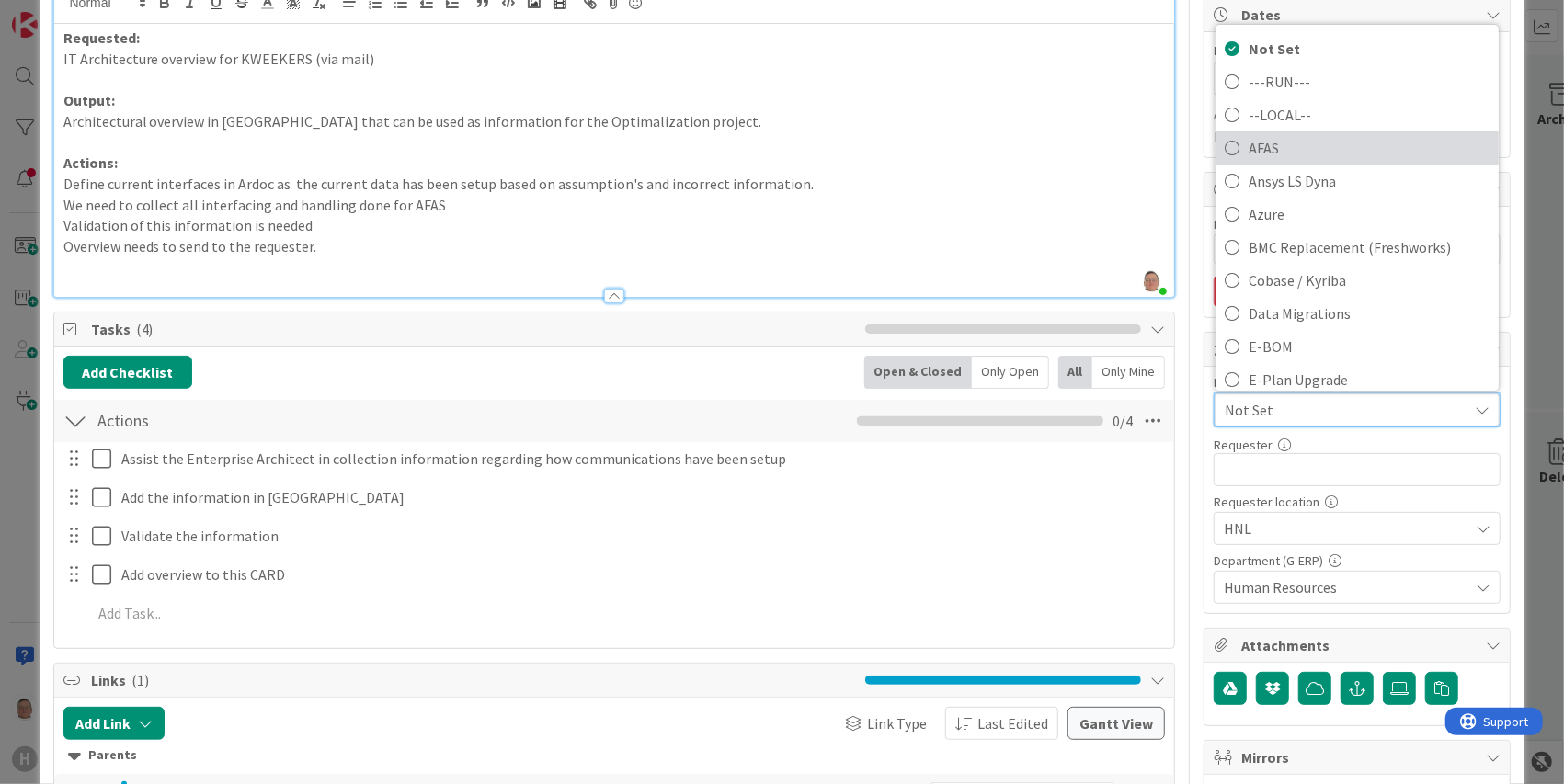click on "AFAS" at bounding box center [1369, 148] 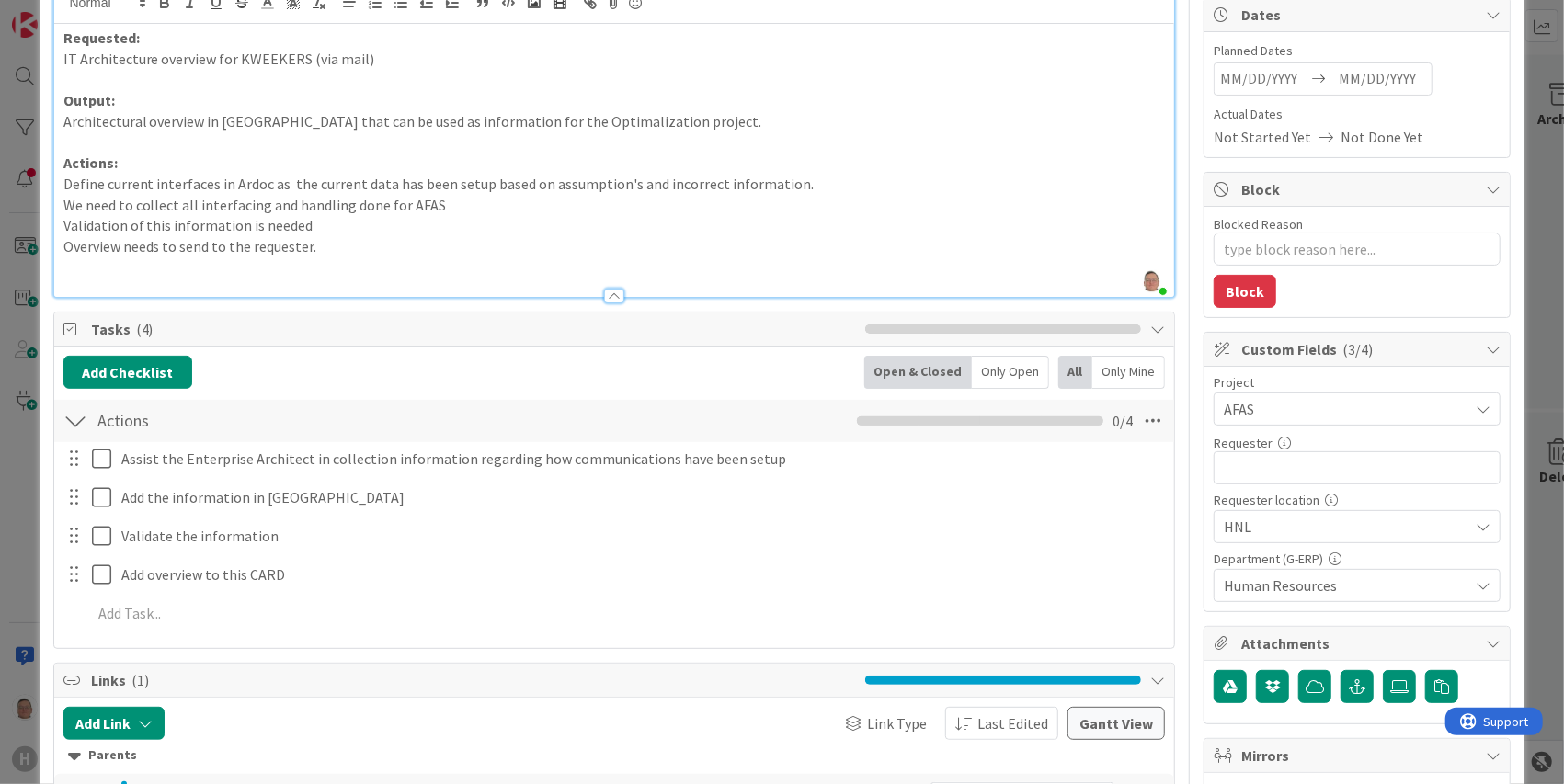 type on "x" 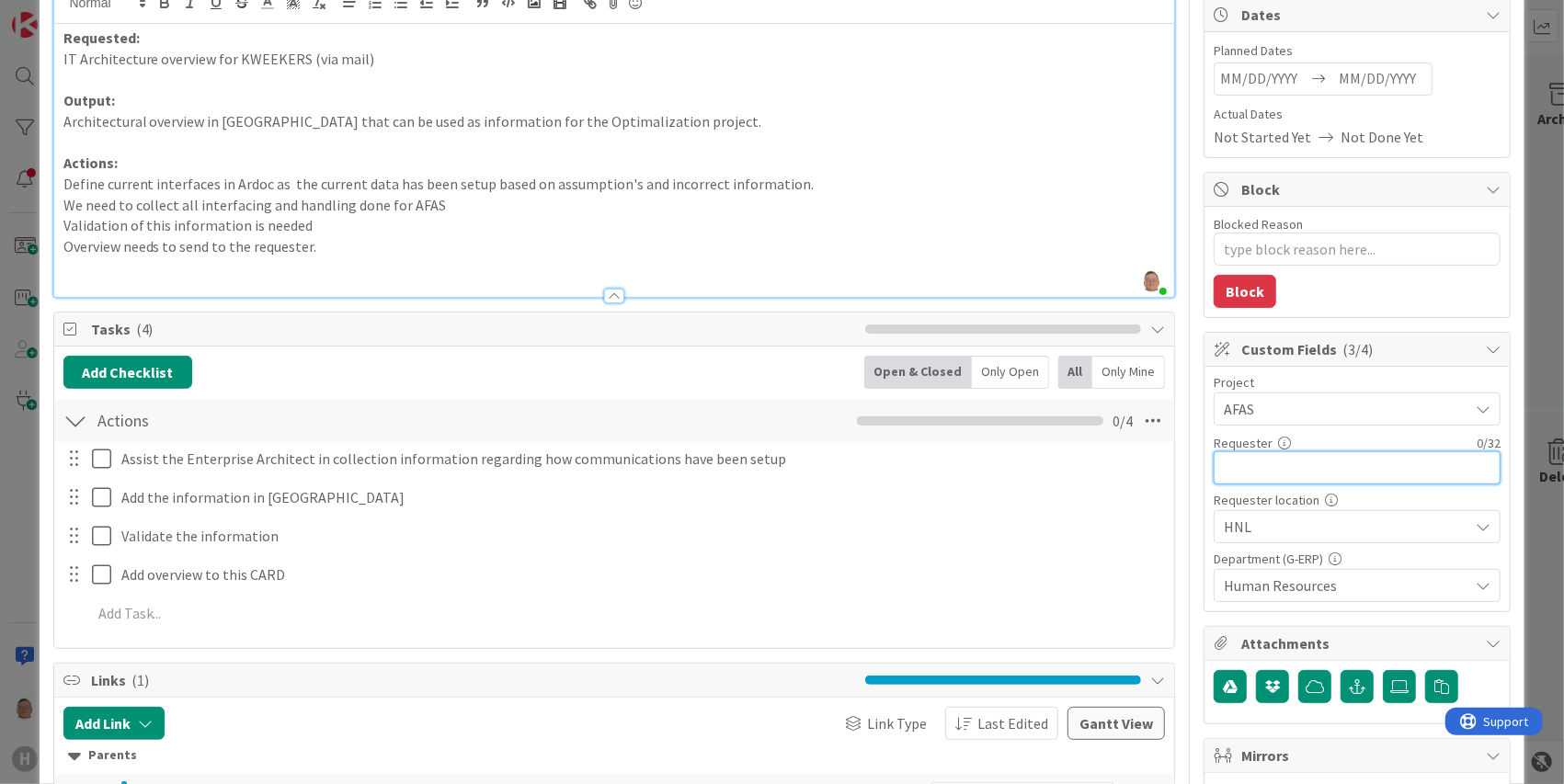 click at bounding box center (1357, 468) 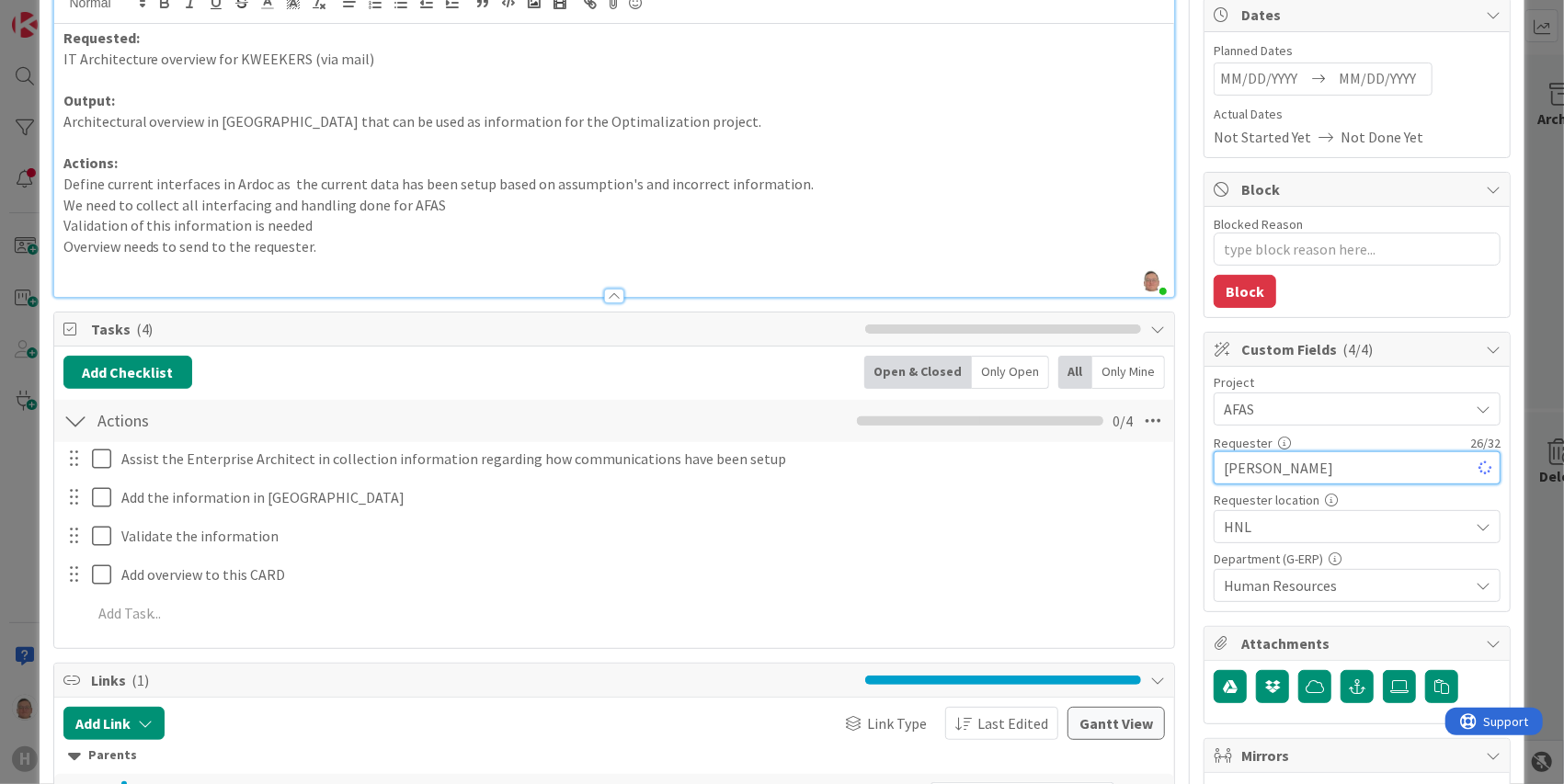 type on "x" 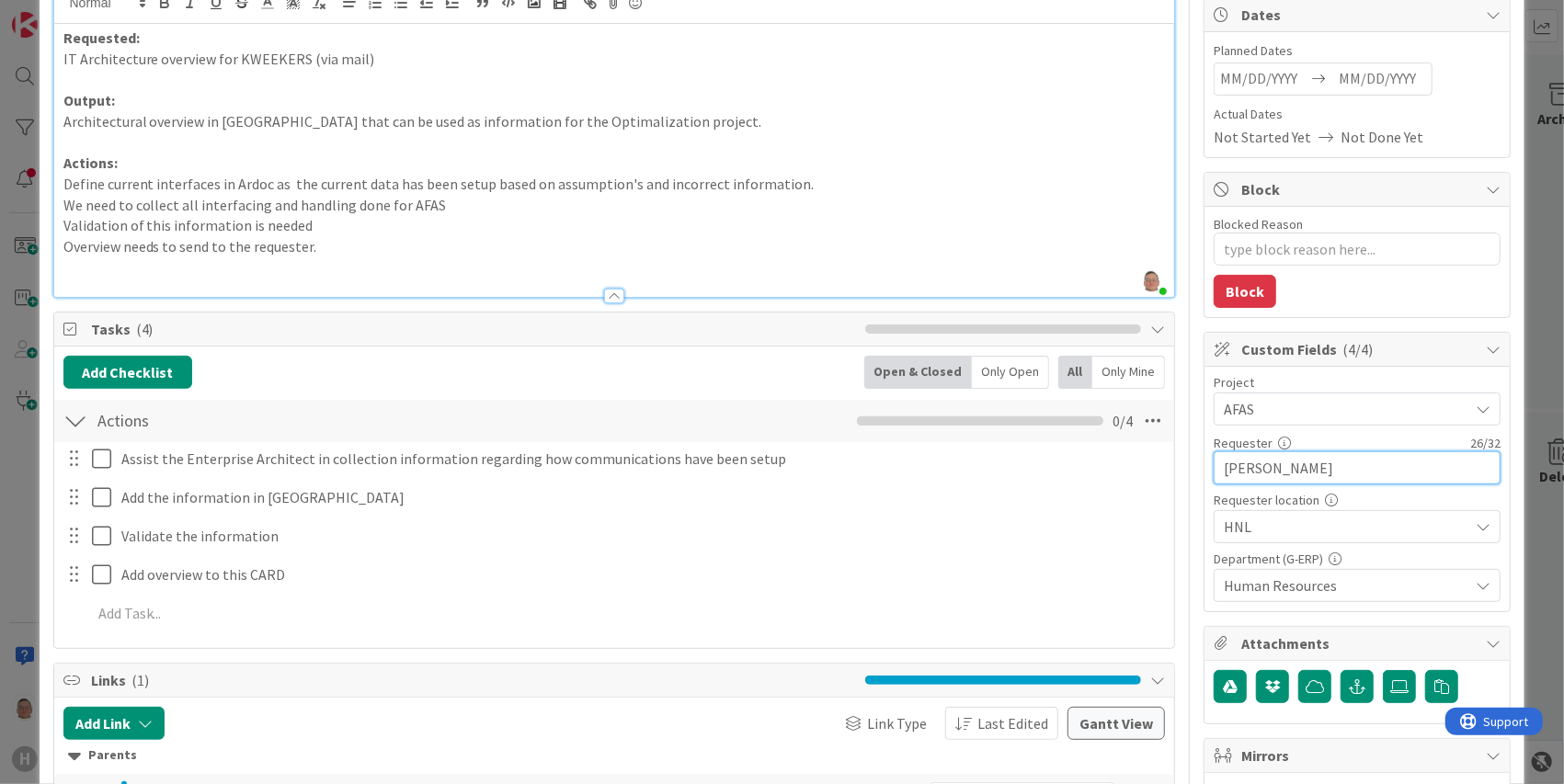 type on "Boshoven-Hanswijk, Chantal" 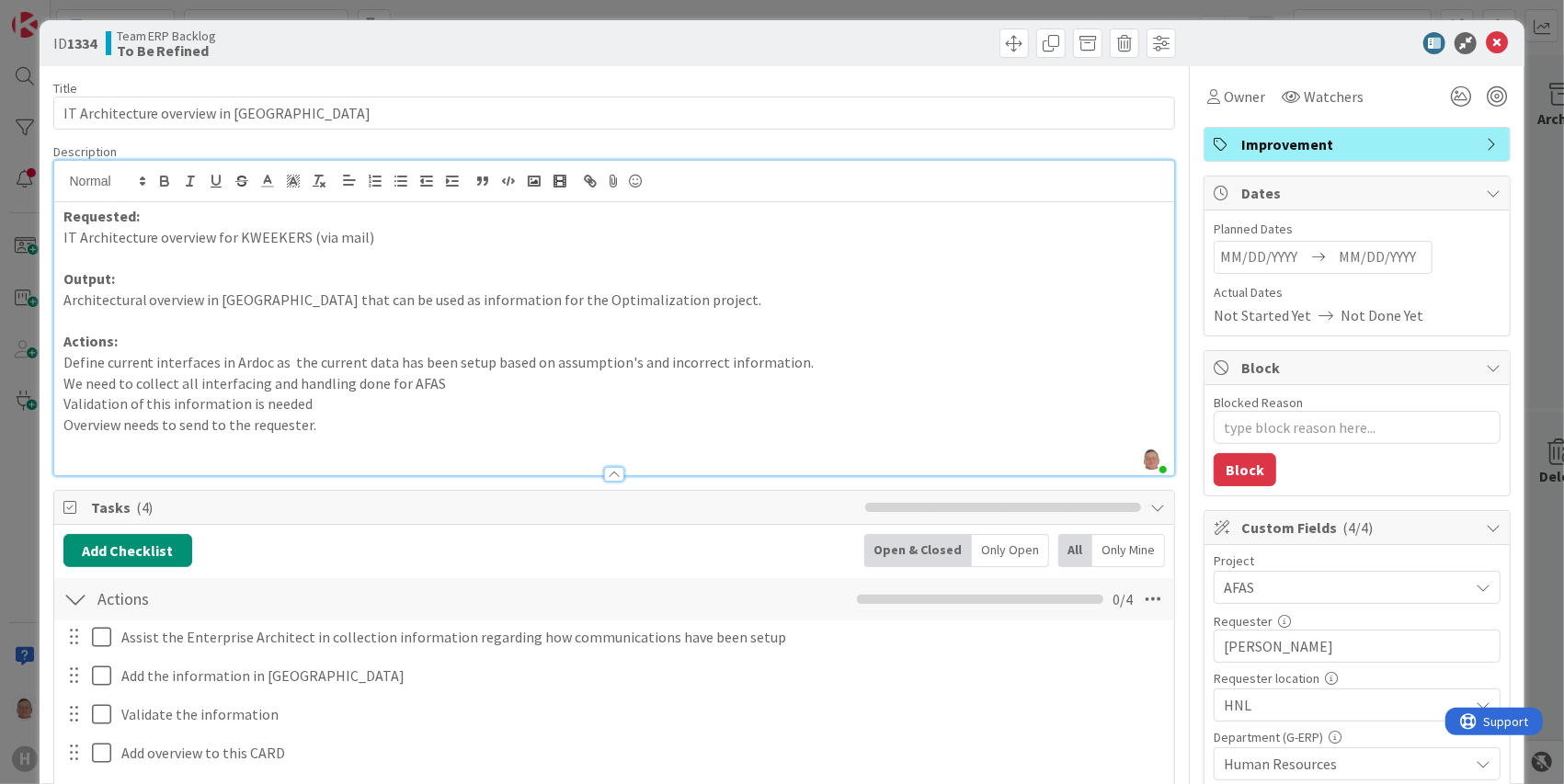 scroll, scrollTop: 0, scrollLeft: 0, axis: both 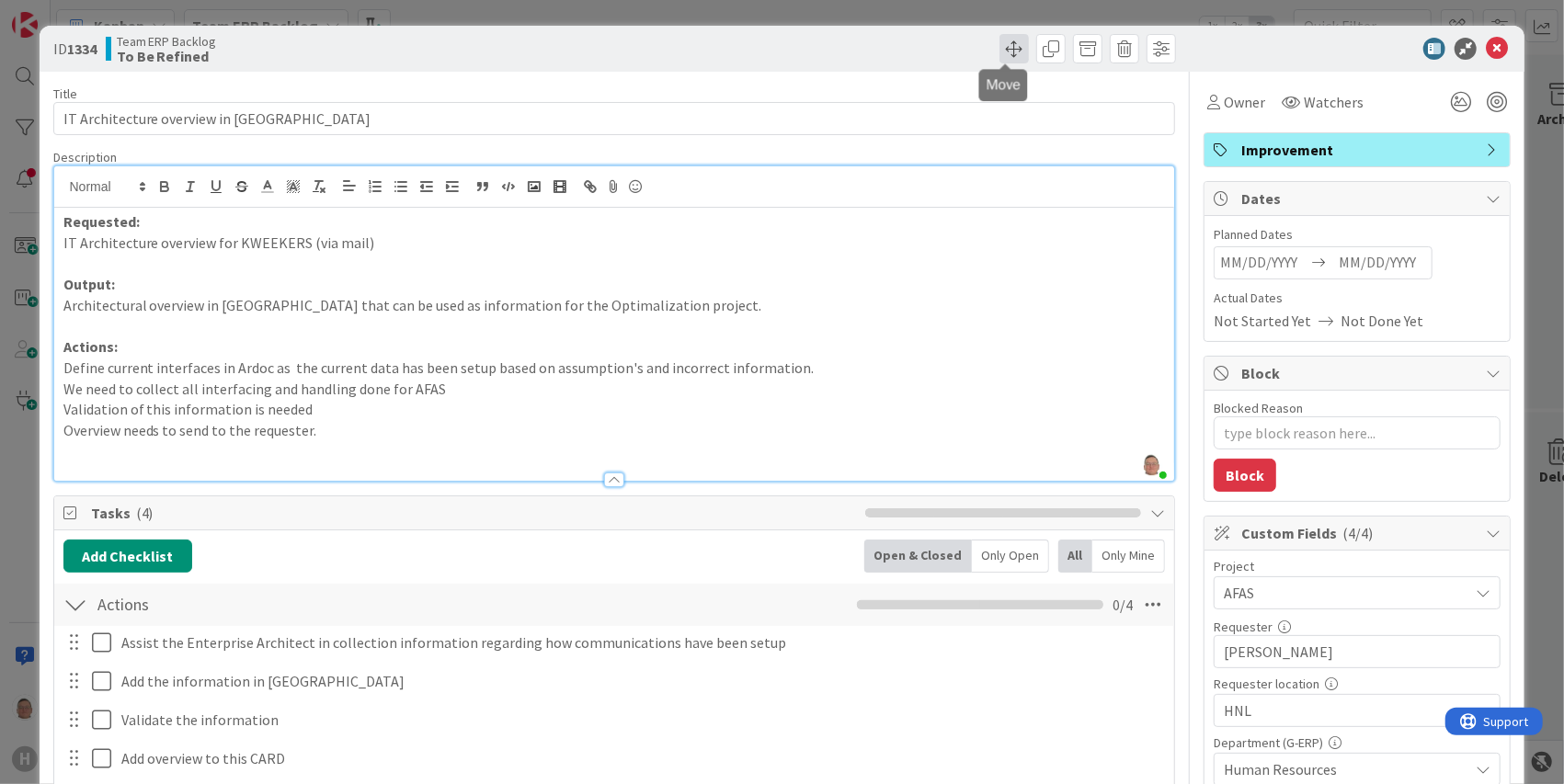 click at bounding box center (1014, 49) 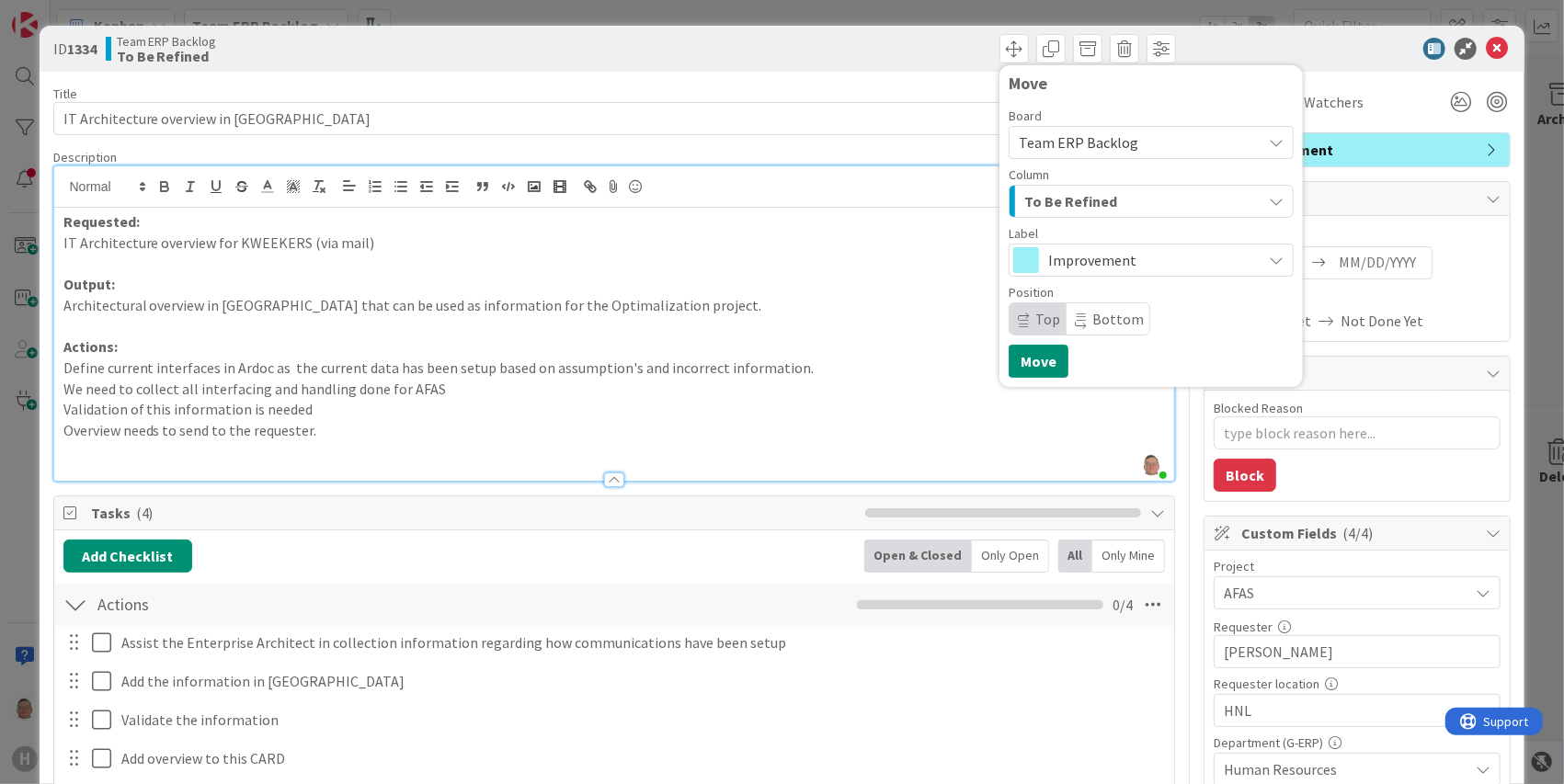 click on "Team ERP Backlog" at bounding box center (1079, 142) 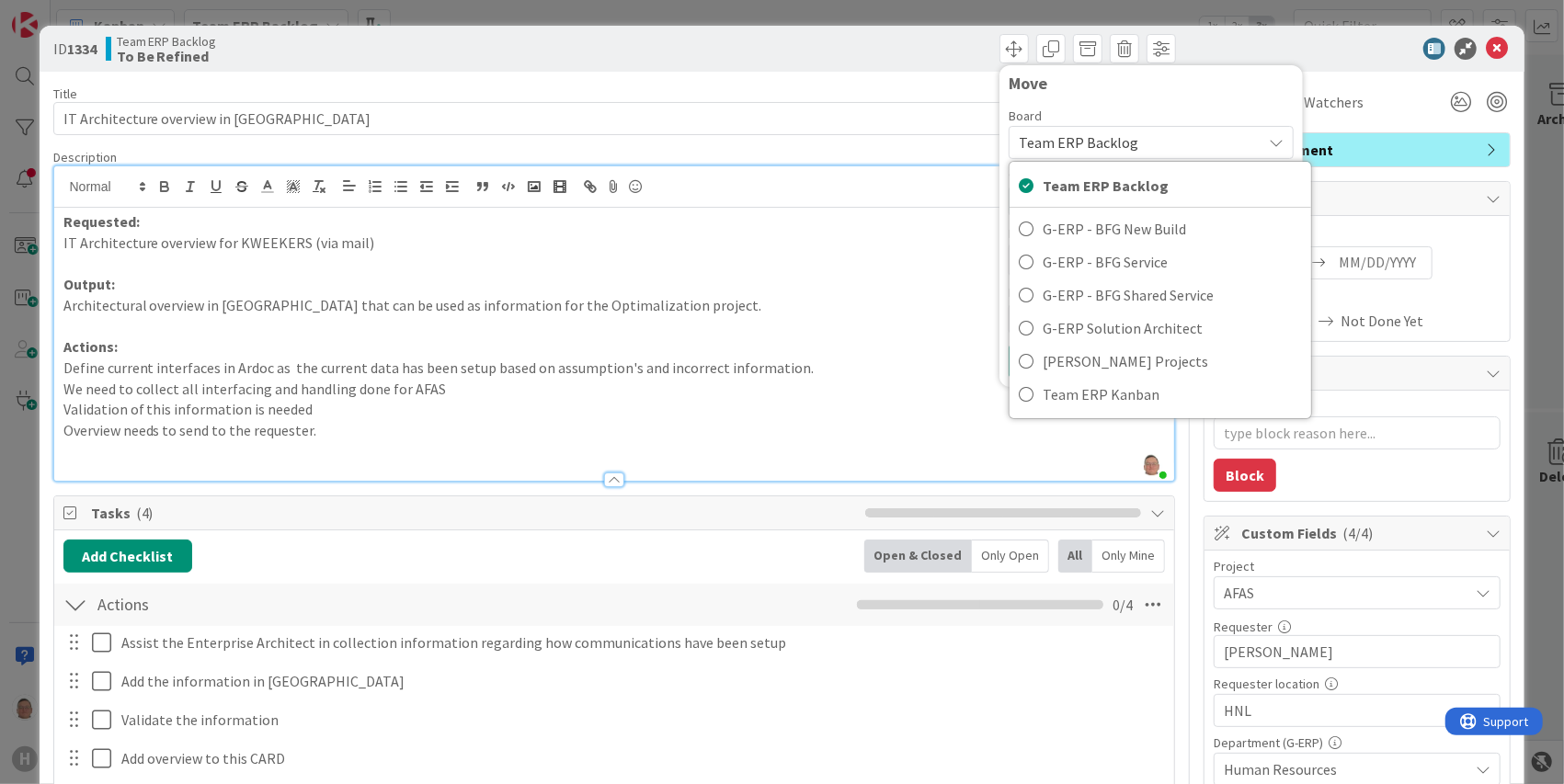 click on "Team ERP Backlog" at bounding box center (1079, 142) 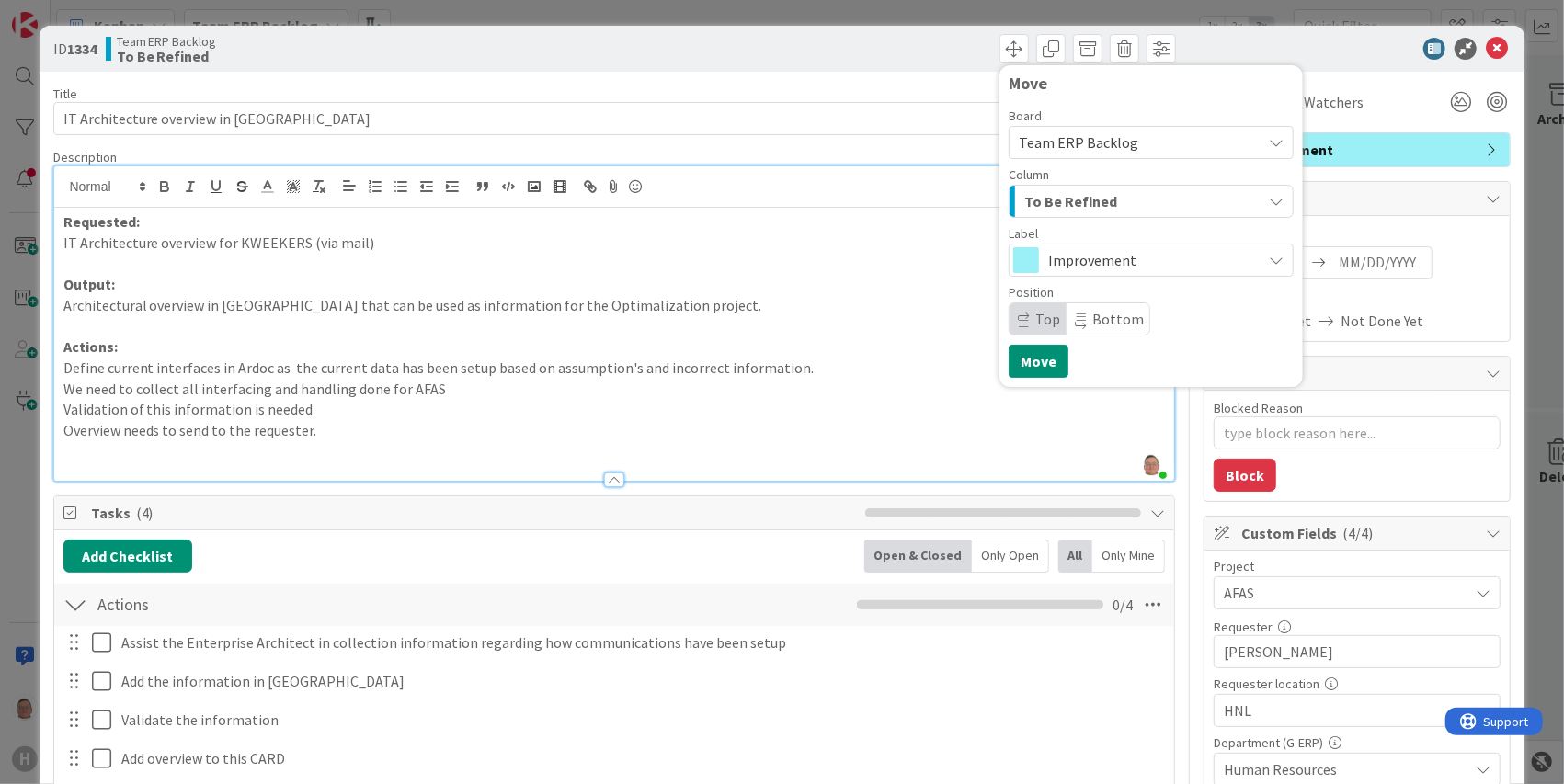 click on "To Be Refined" at bounding box center [1070, 201] 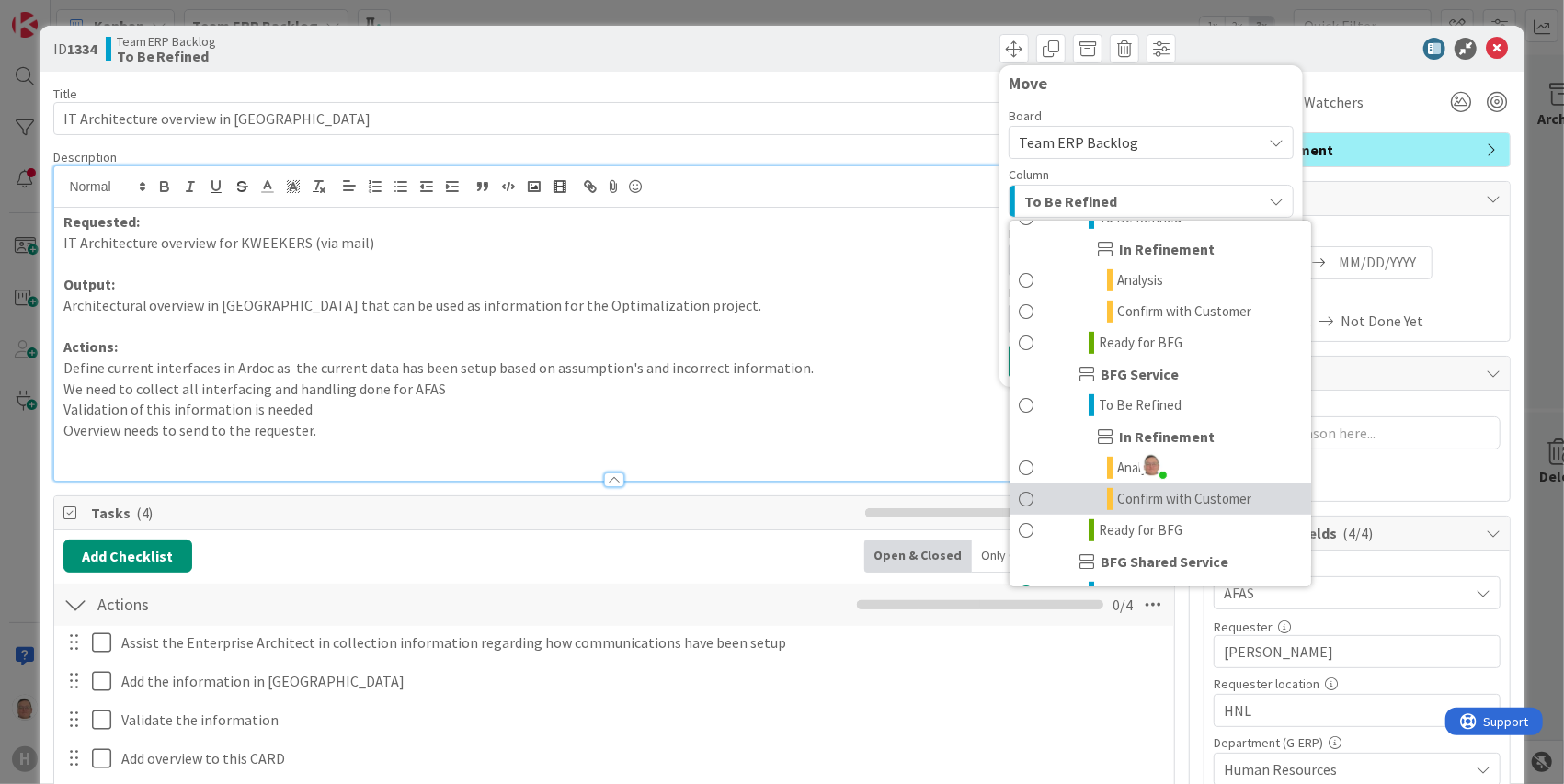 scroll, scrollTop: 742, scrollLeft: 0, axis: vertical 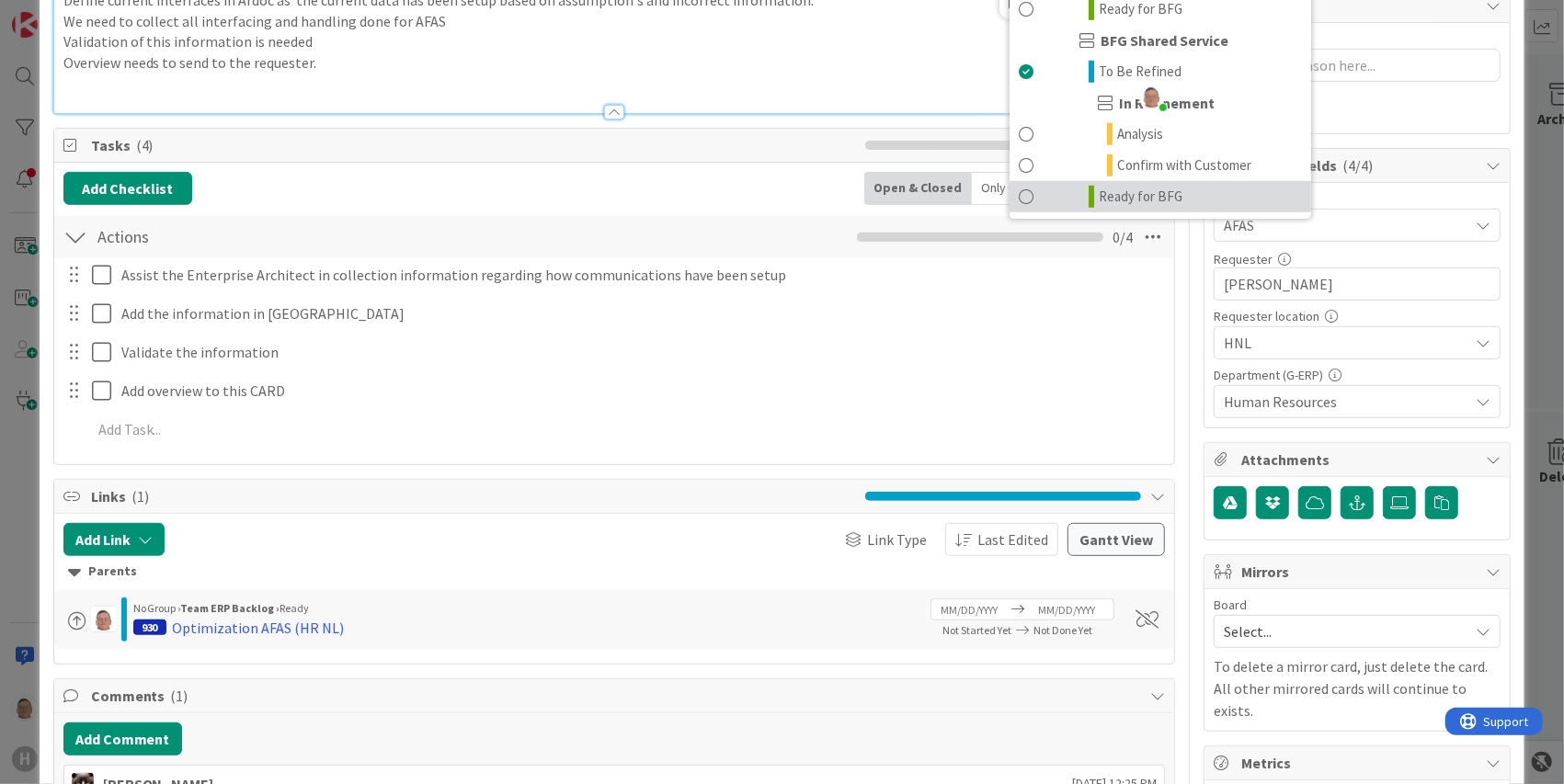 click on "Ready for BFG" at bounding box center [1140, 197] 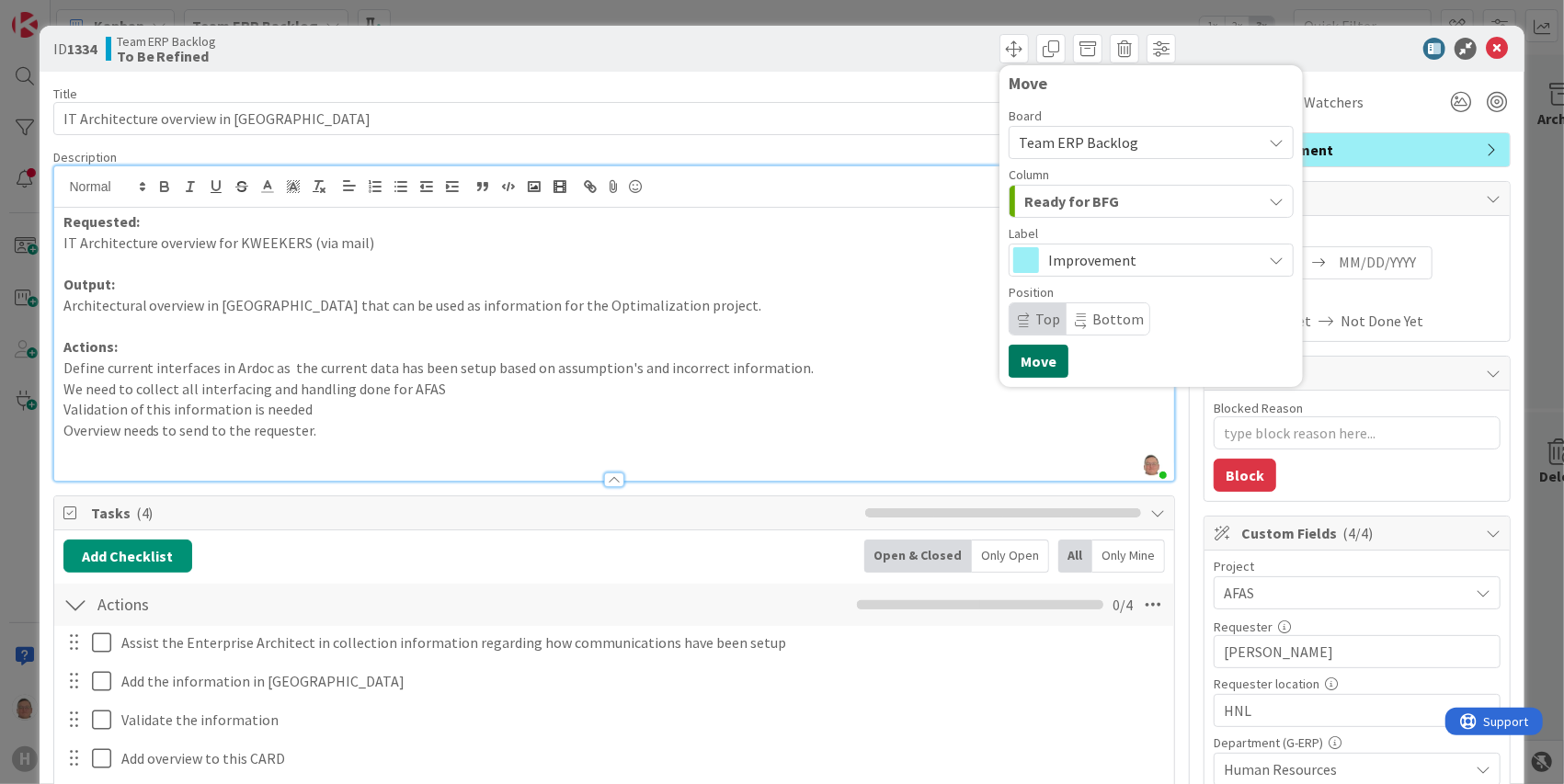 click on "Move" at bounding box center (1038, 361) 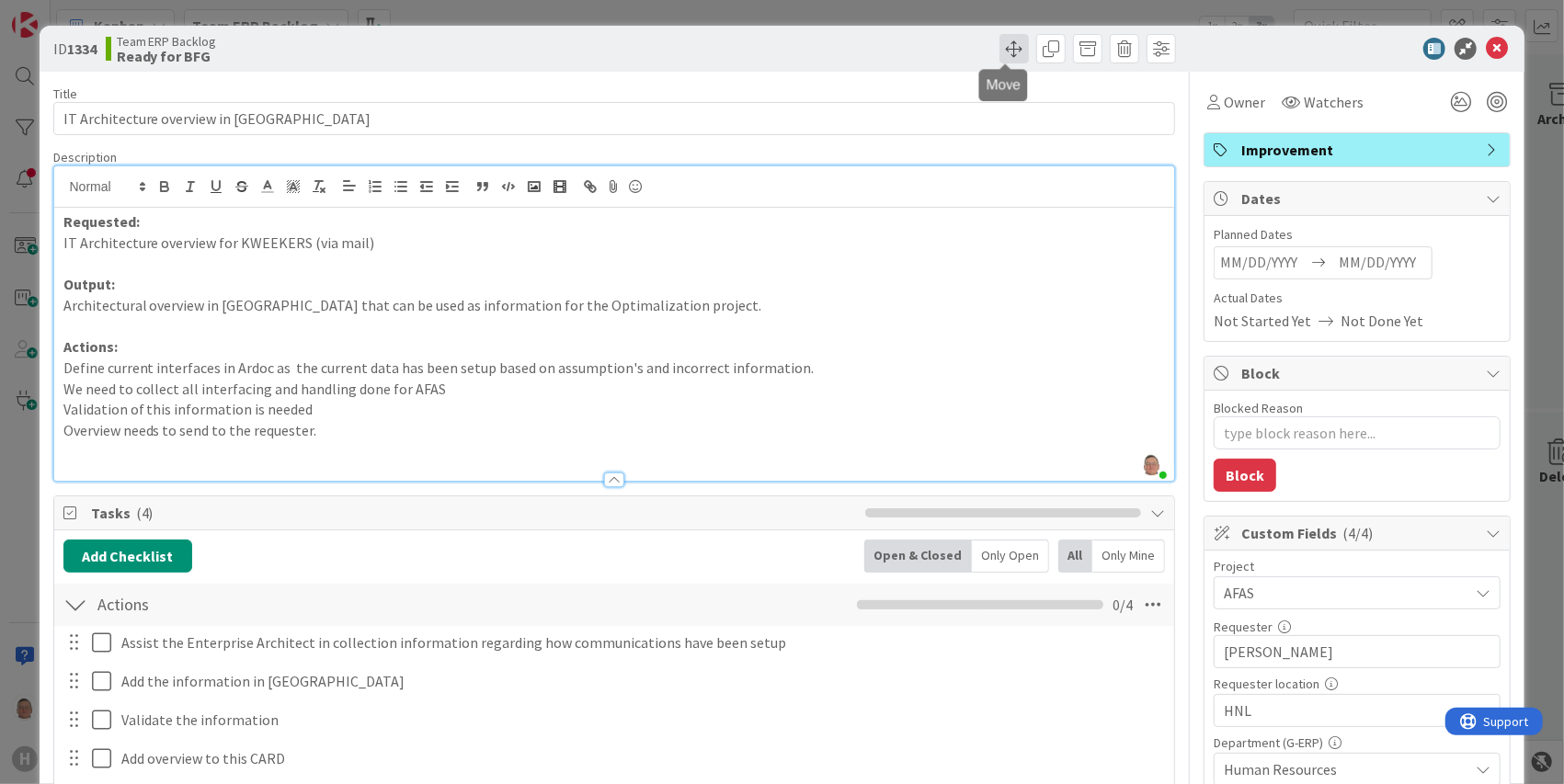 click at bounding box center [1014, 49] 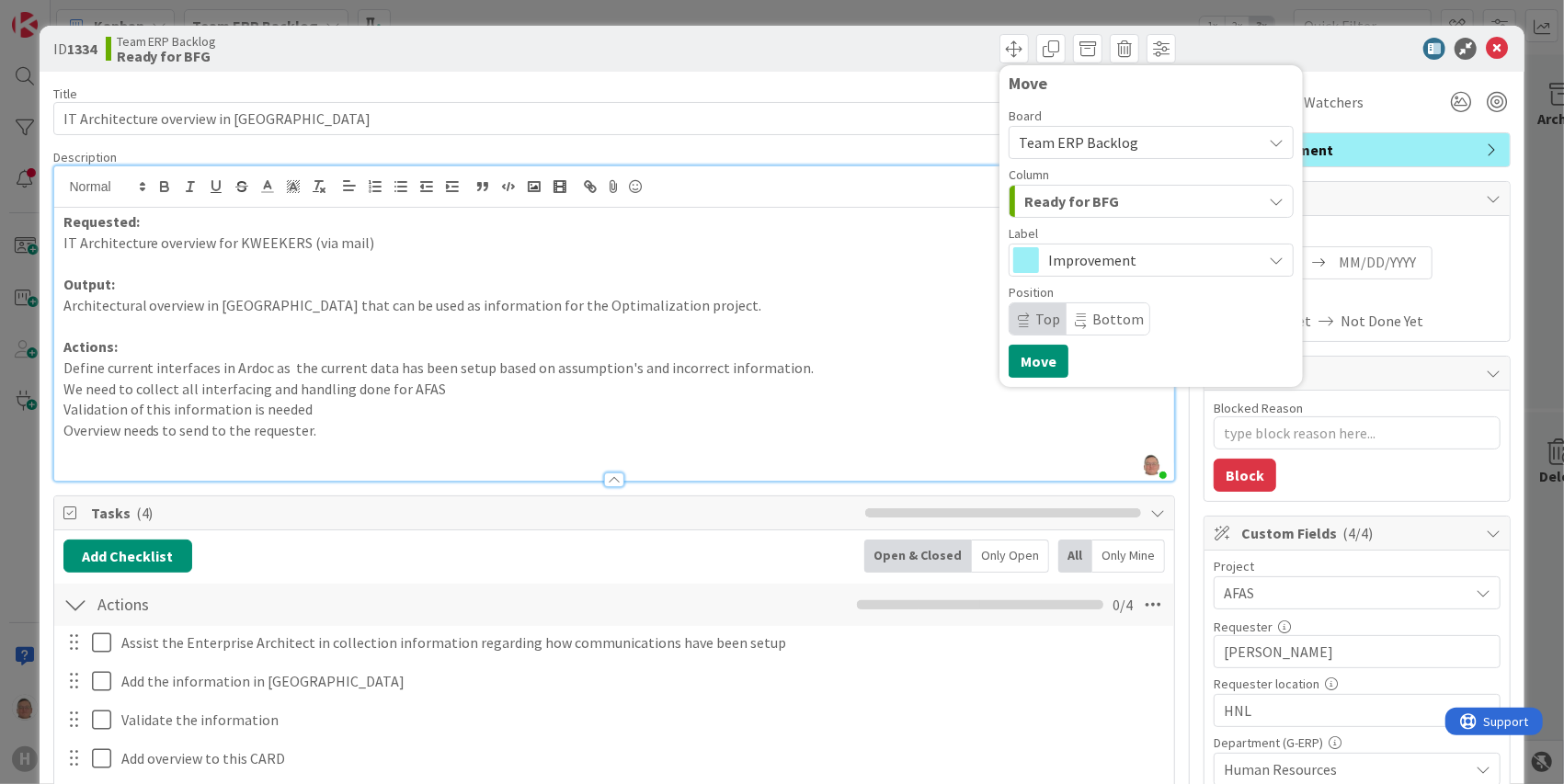 click on "Ready for BFG" at bounding box center [1071, 201] 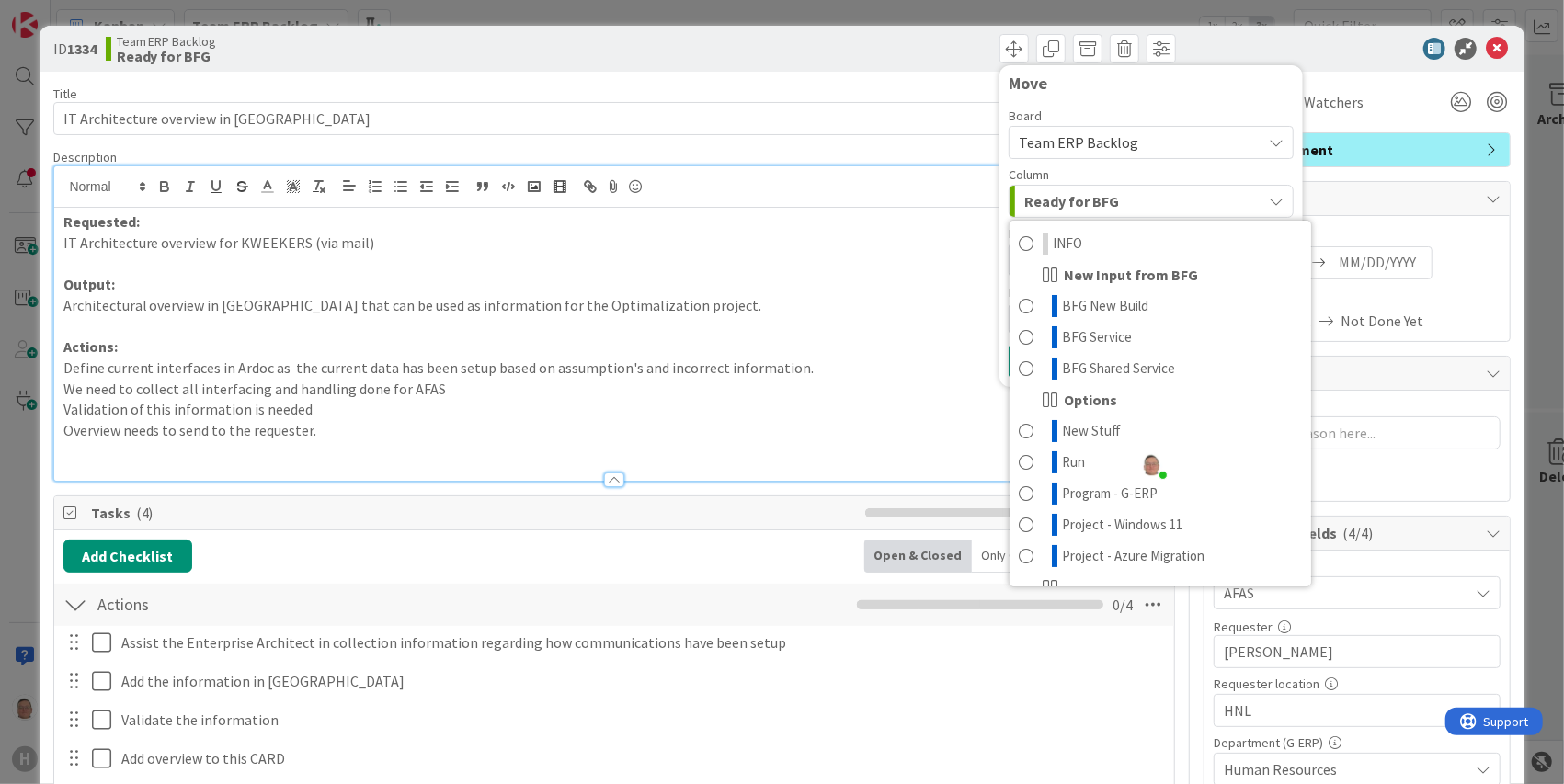 click on "Team ERP Backlog" at bounding box center [1079, 142] 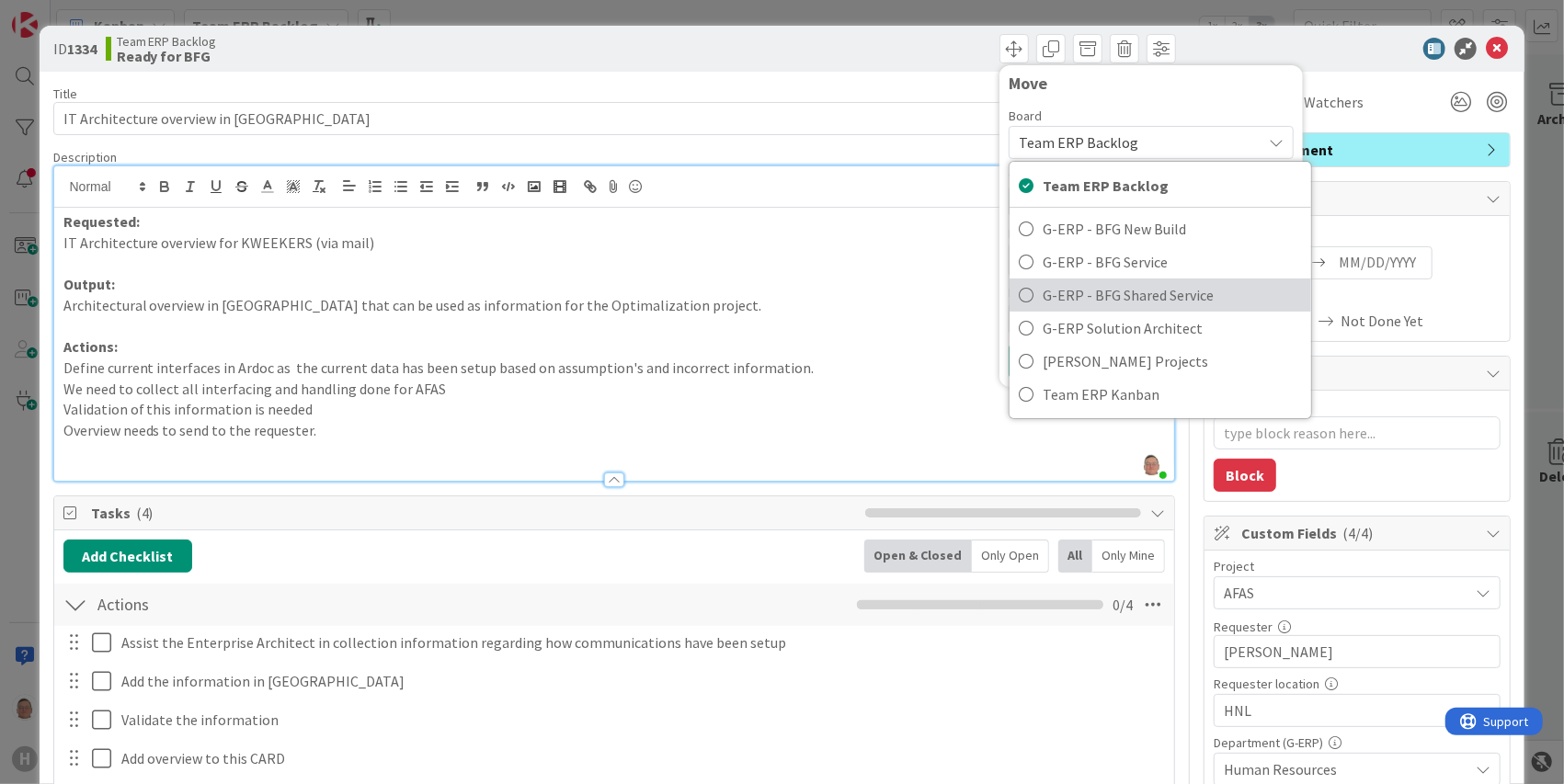 click on "G-ERP - BFG Shared Service" at bounding box center (1172, 295) 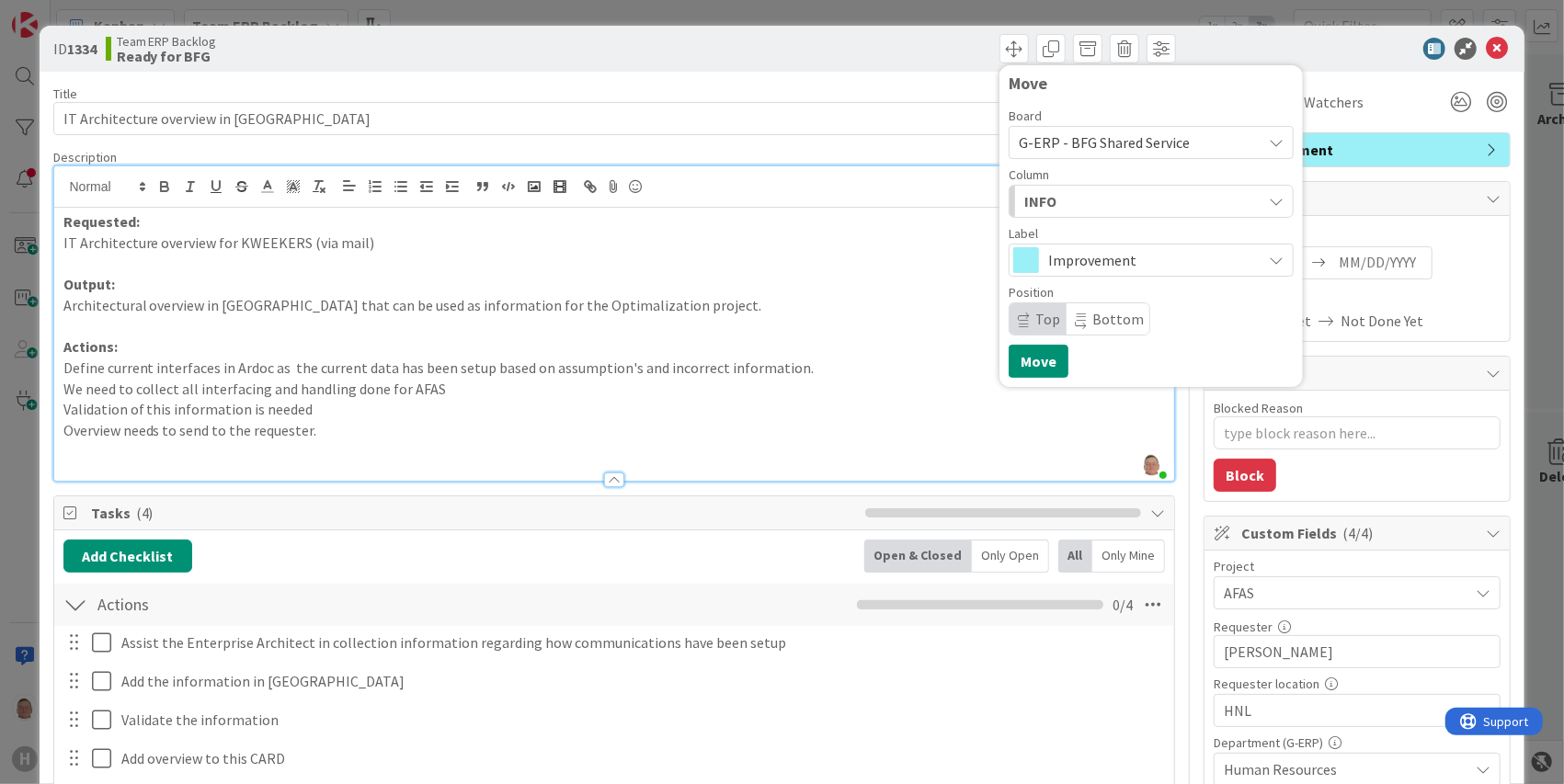 click on "INFO" at bounding box center (1140, 201) 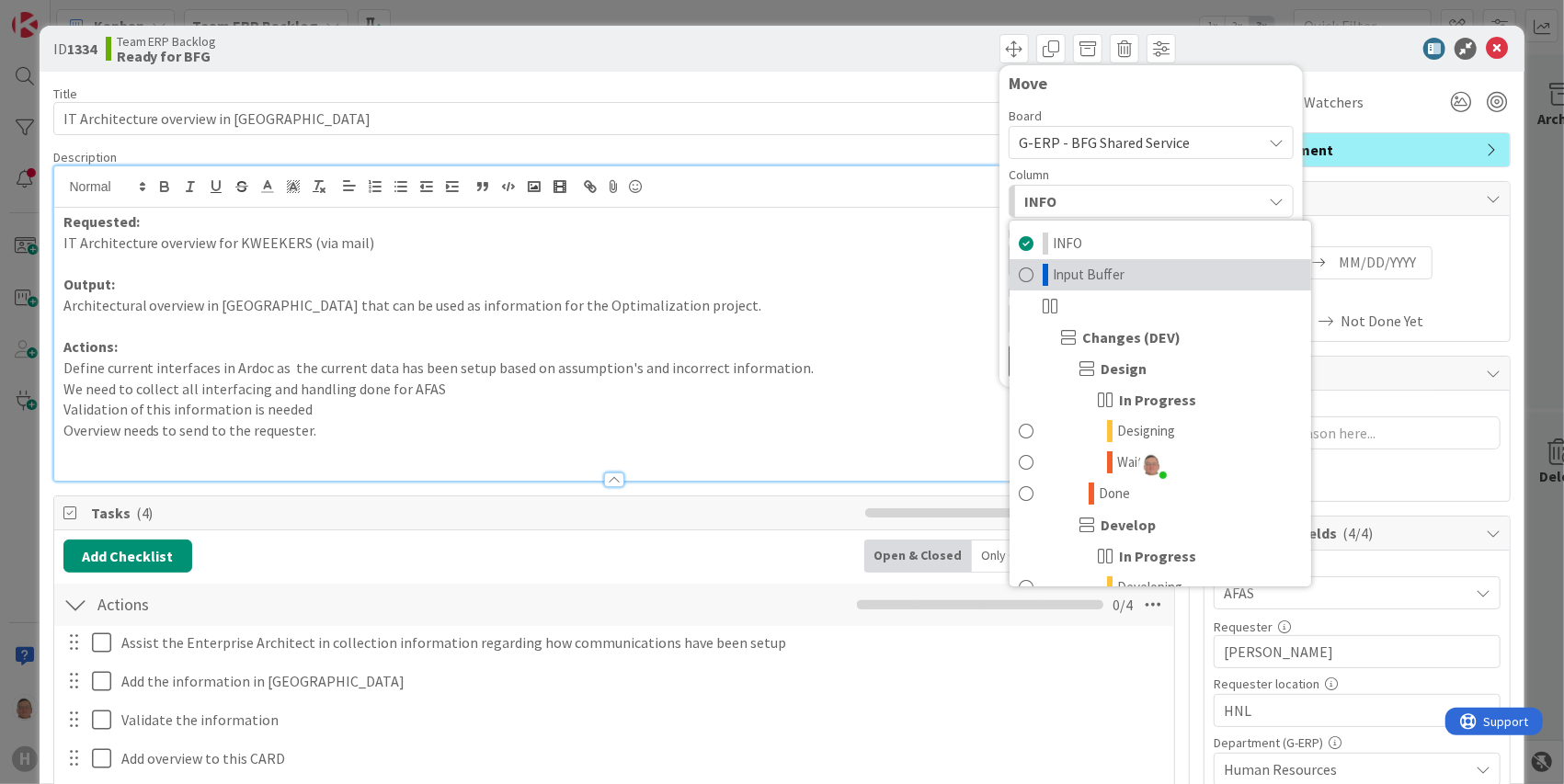 click on "Input Buffer" at bounding box center (1089, 275) 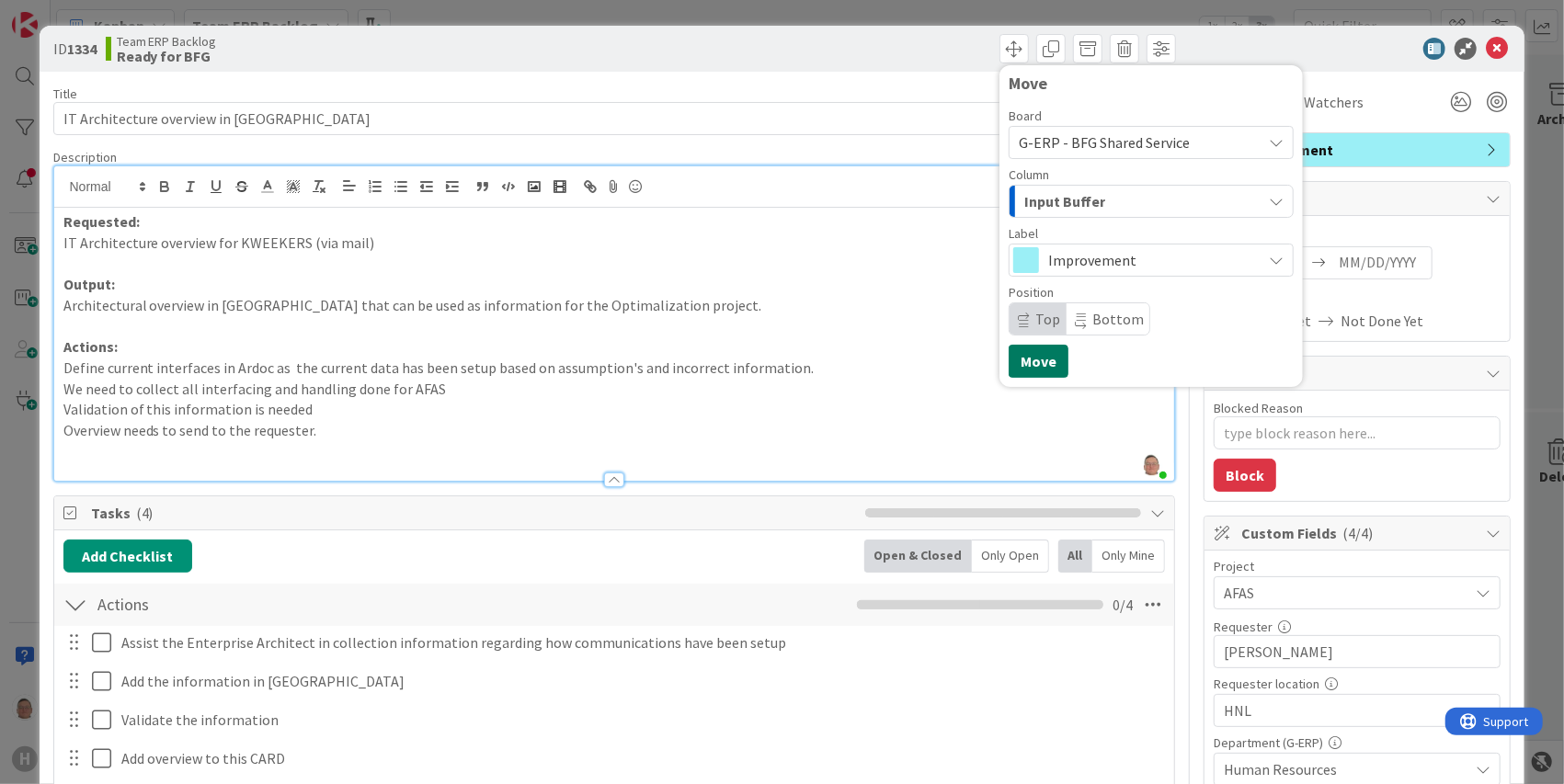 click on "Move" at bounding box center (1038, 361) 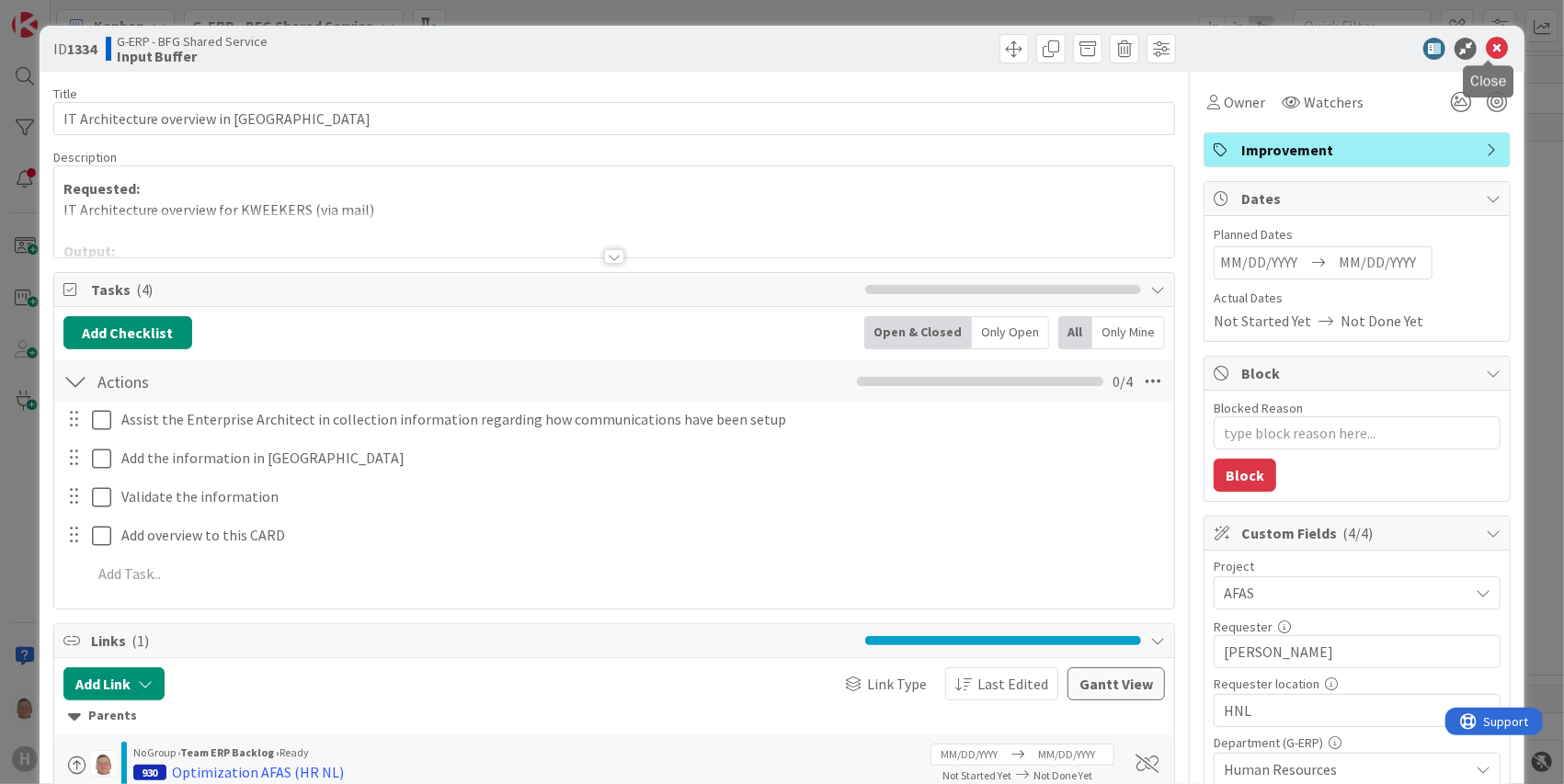 scroll, scrollTop: 385, scrollLeft: 0, axis: vertical 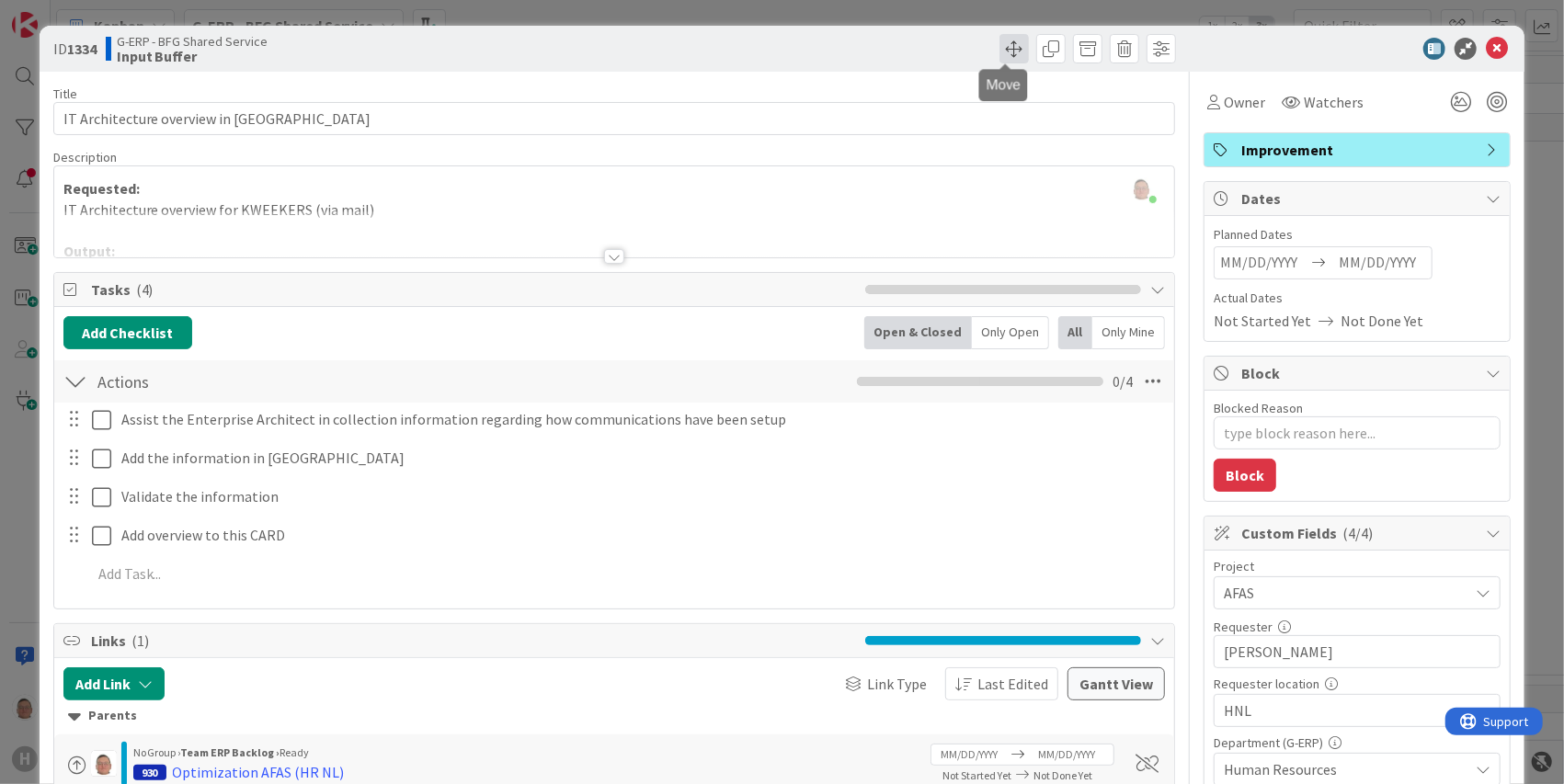 click at bounding box center (1014, 49) 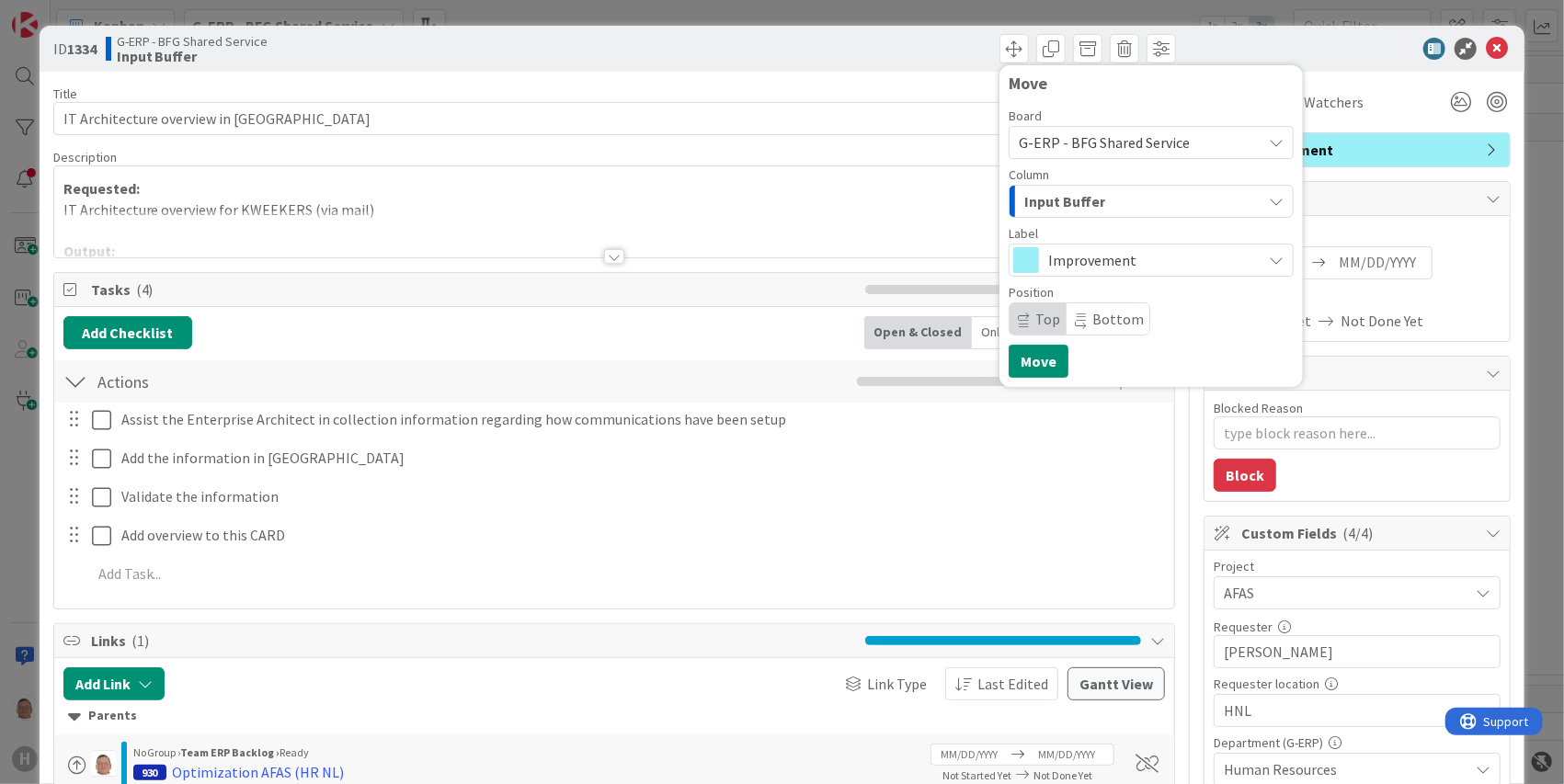 click on "Input Buffer" at bounding box center [1065, 201] 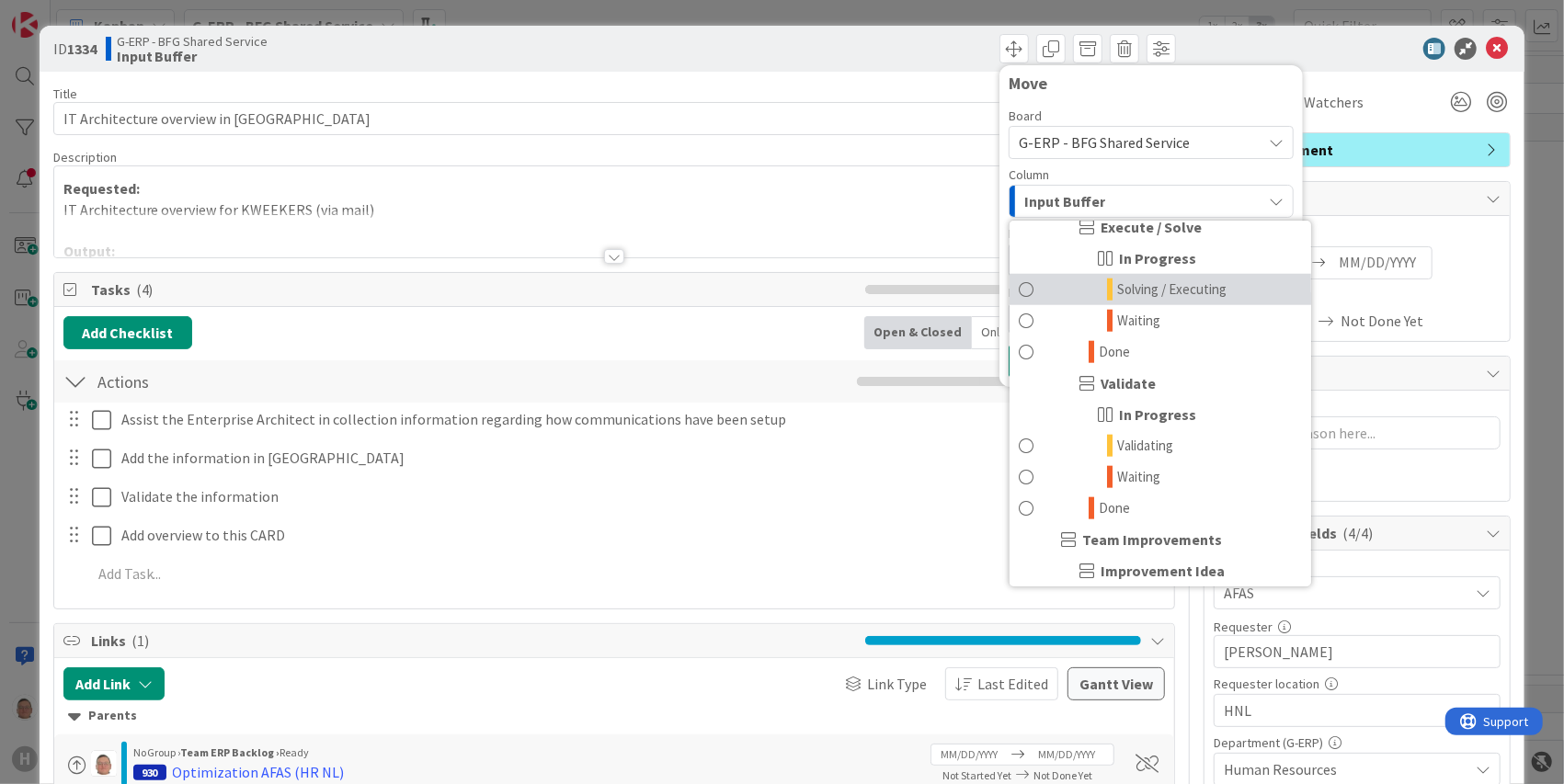 scroll, scrollTop: 1347, scrollLeft: 0, axis: vertical 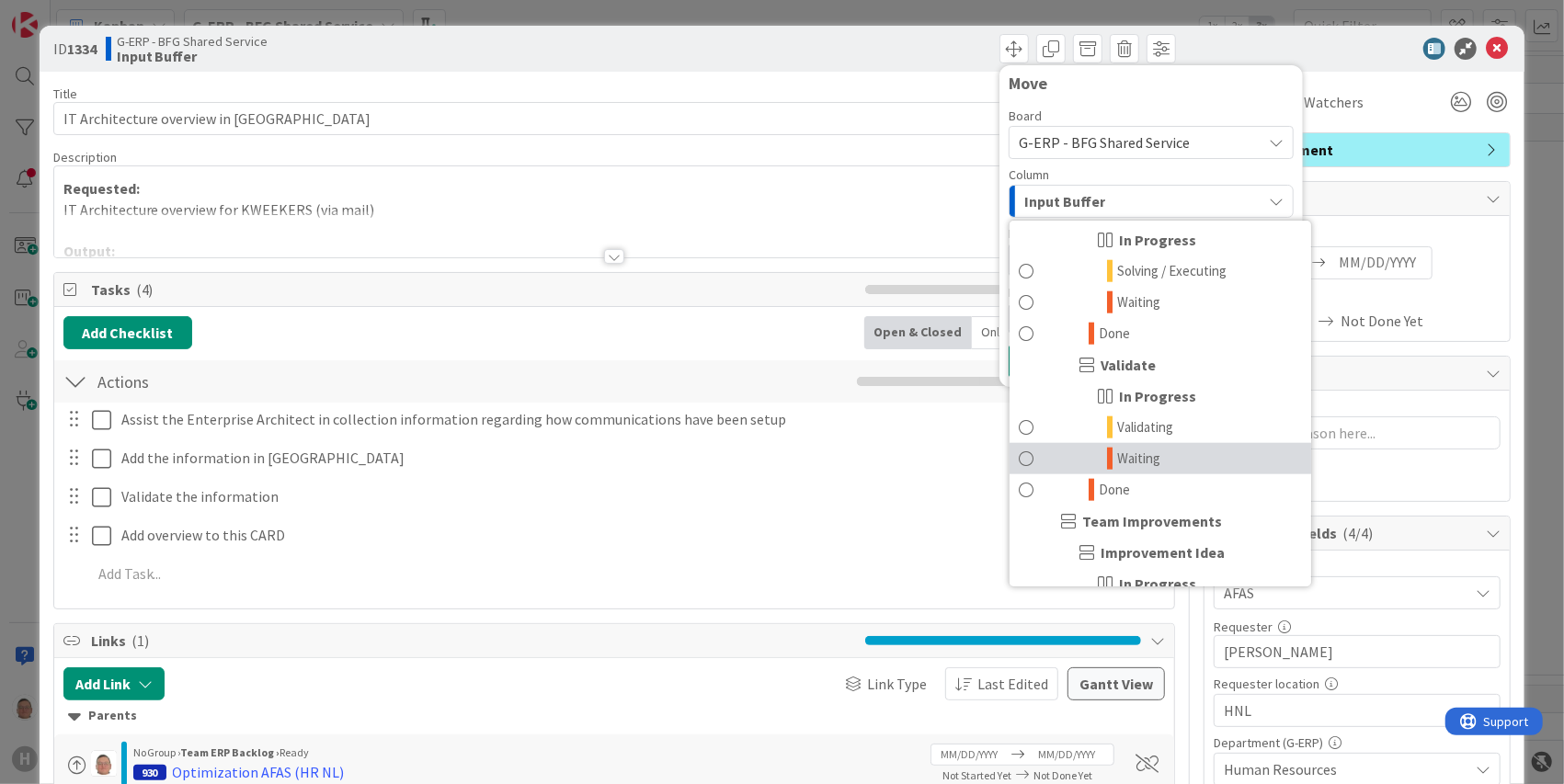 click on "Waiting" at bounding box center [1138, 459] 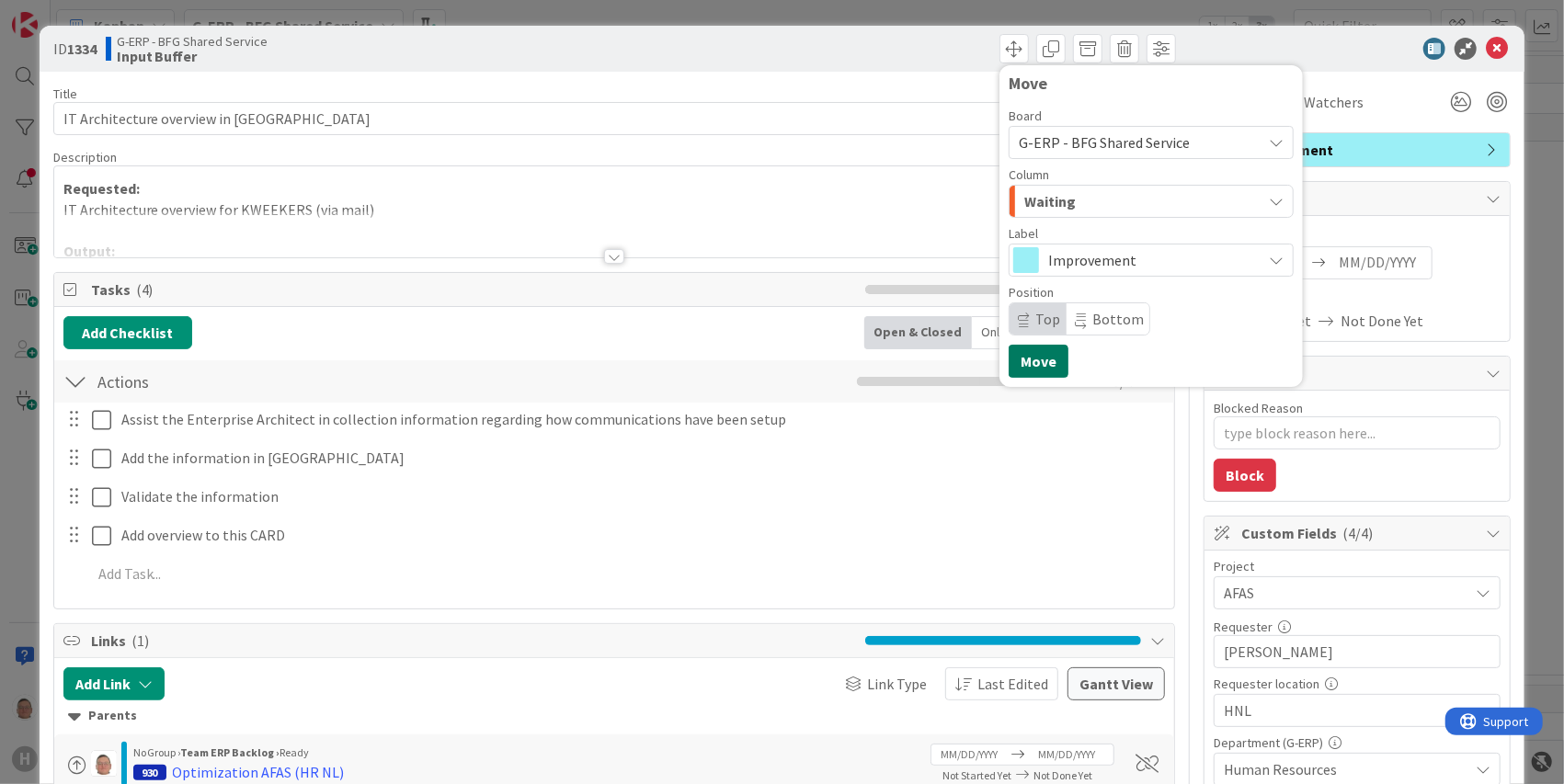 click on "Move" at bounding box center [1038, 361] 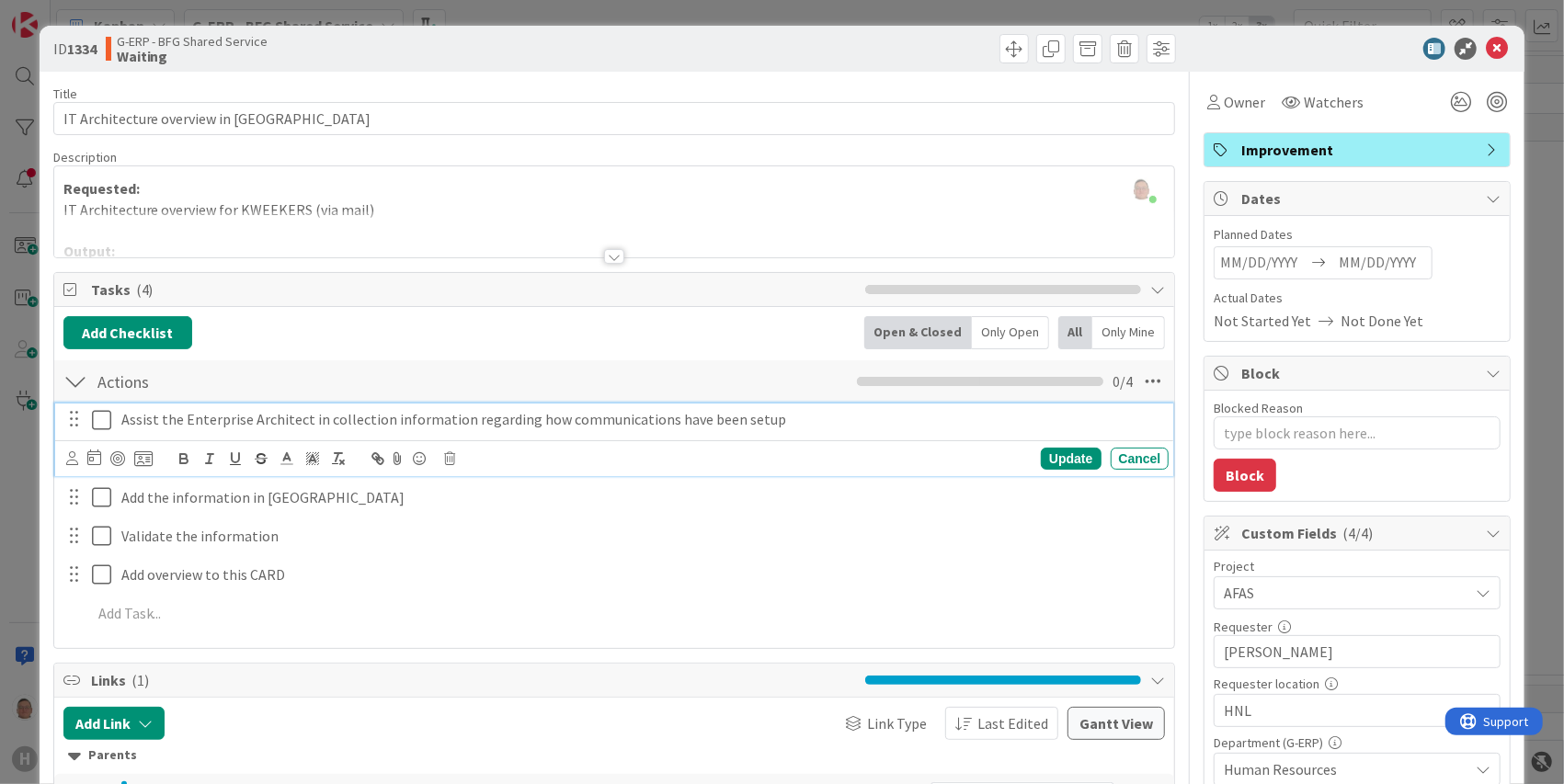click at bounding box center [106, 420] 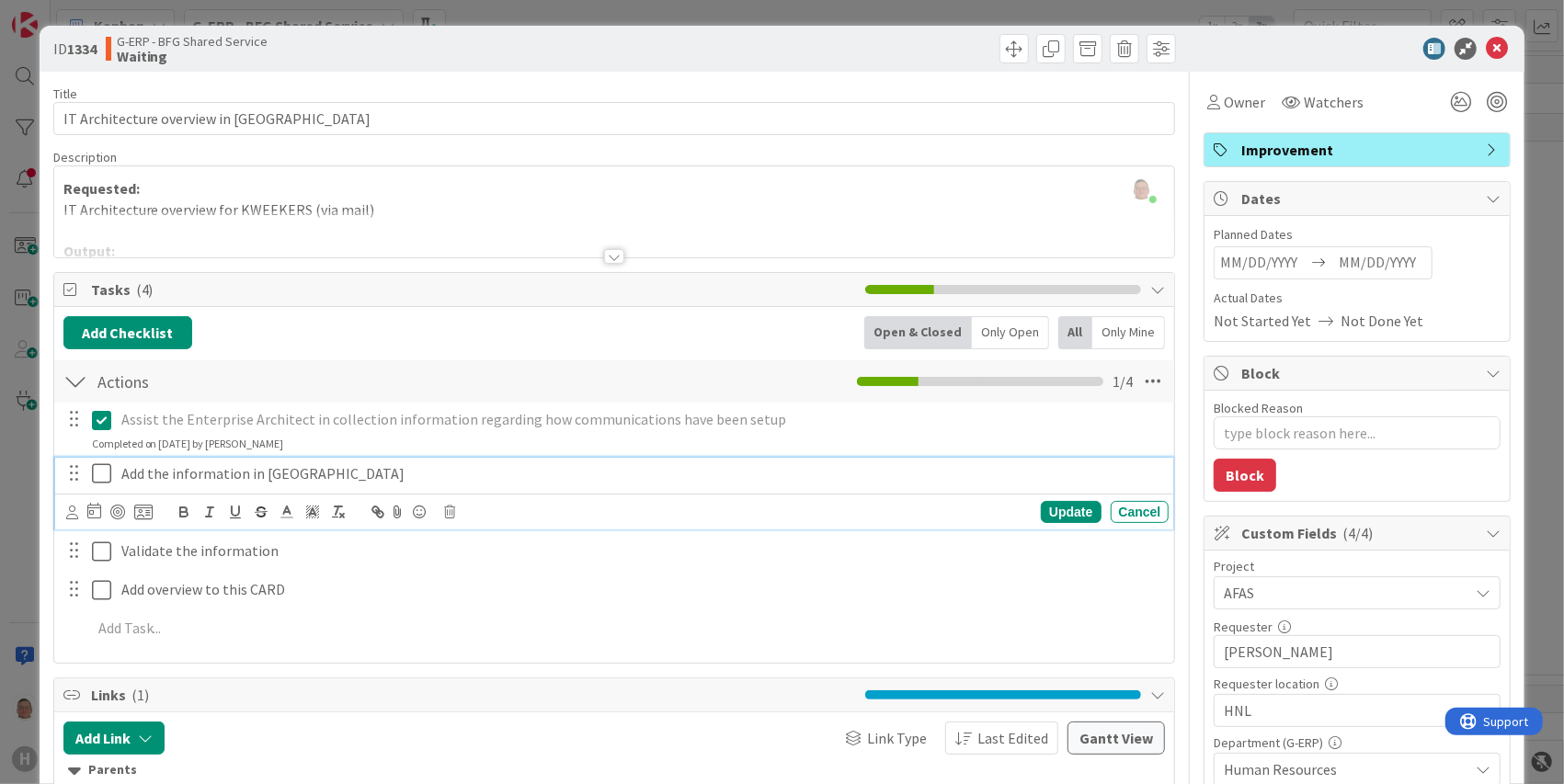 click at bounding box center [106, 473] 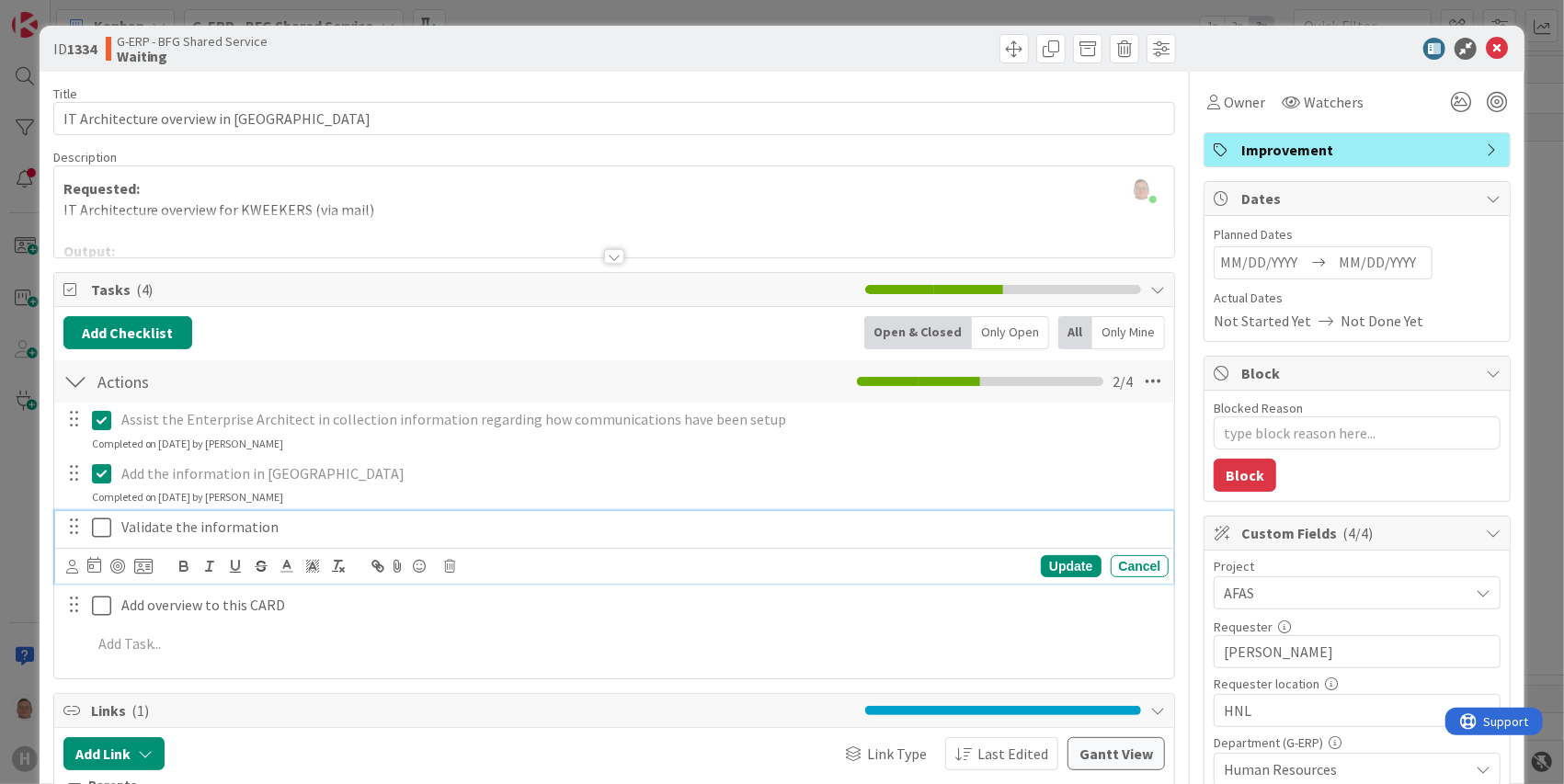 click at bounding box center [106, 528] 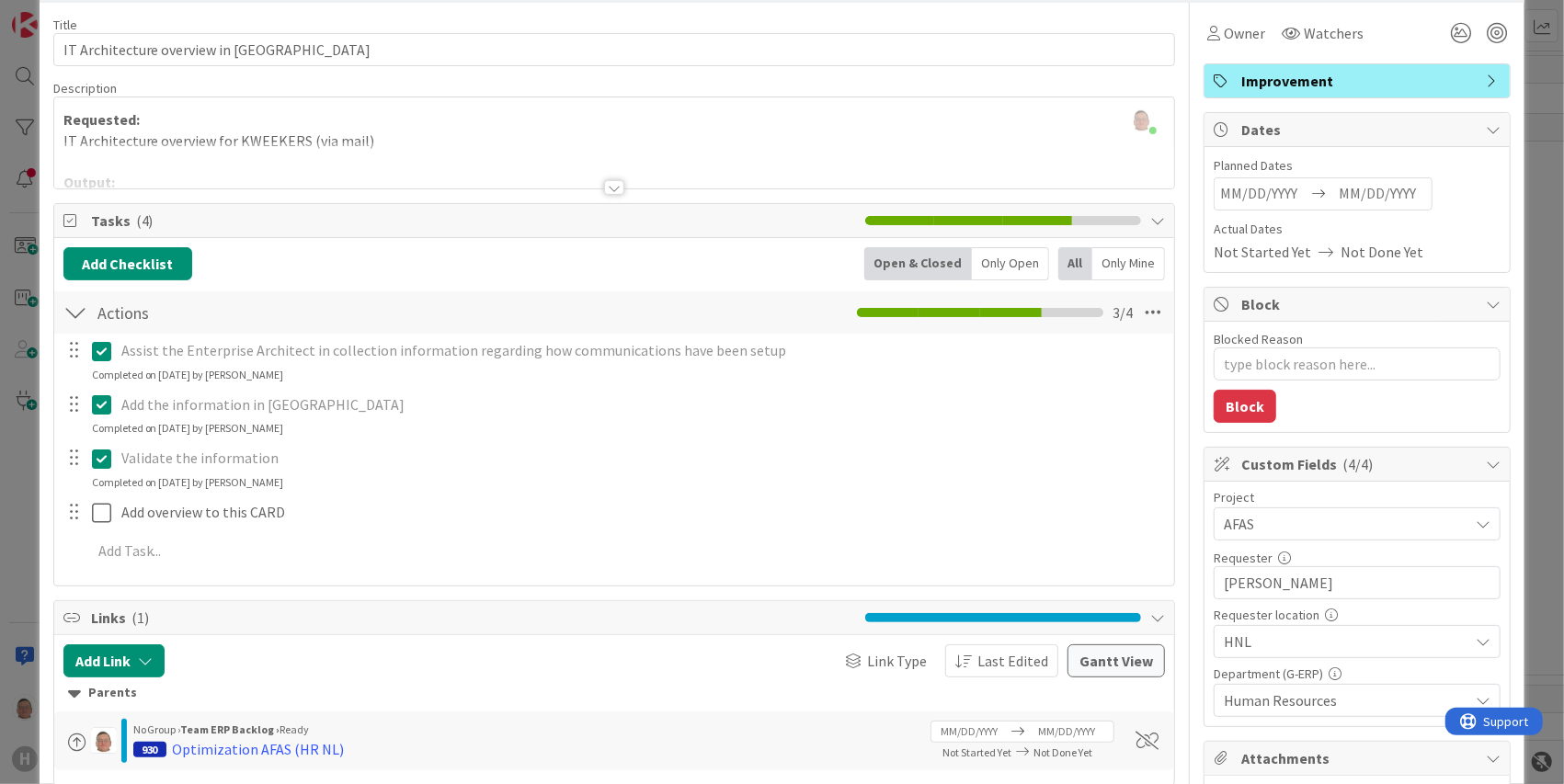 scroll, scrollTop: 0, scrollLeft: 0, axis: both 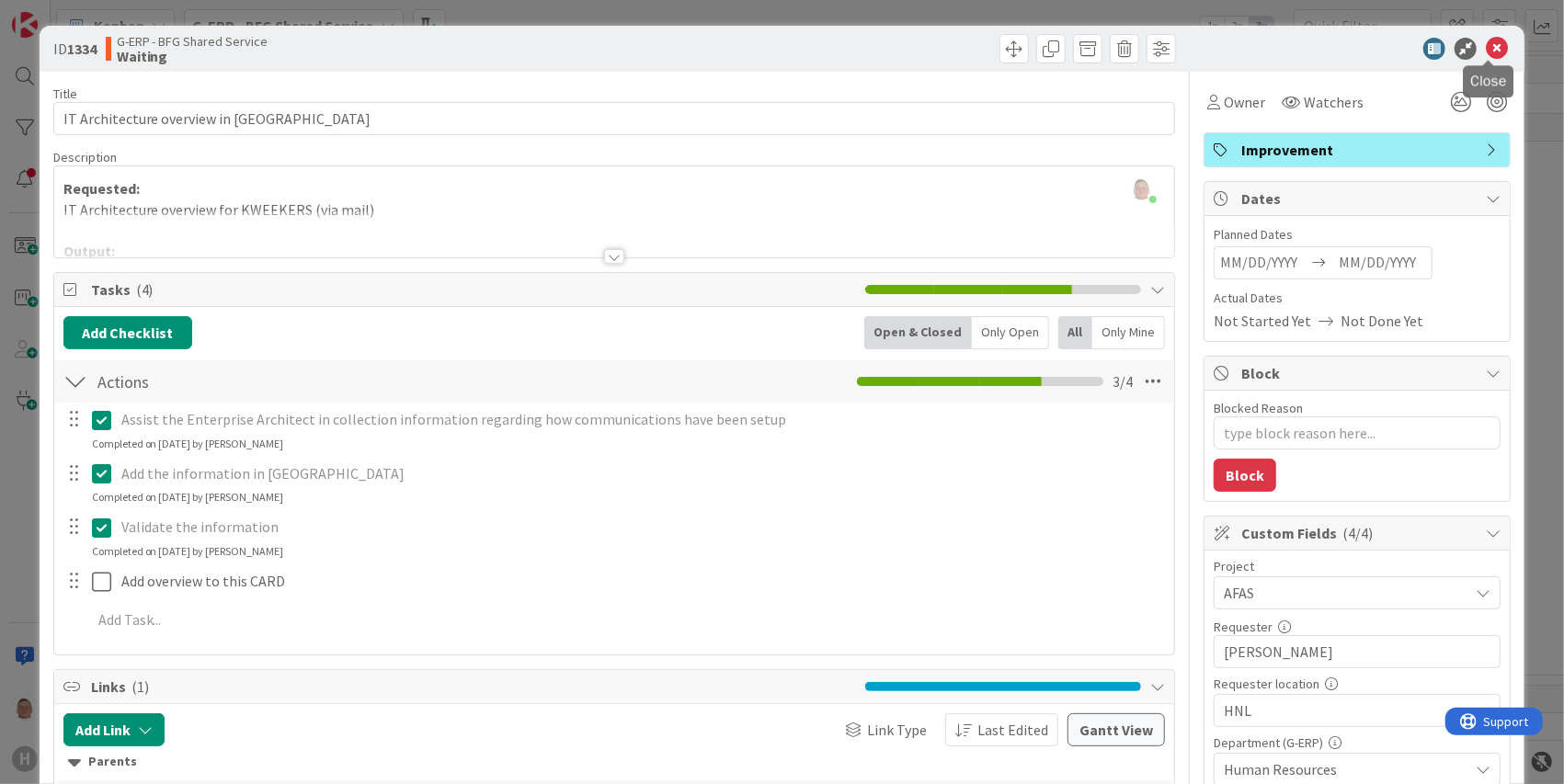 click at bounding box center (1497, 49) 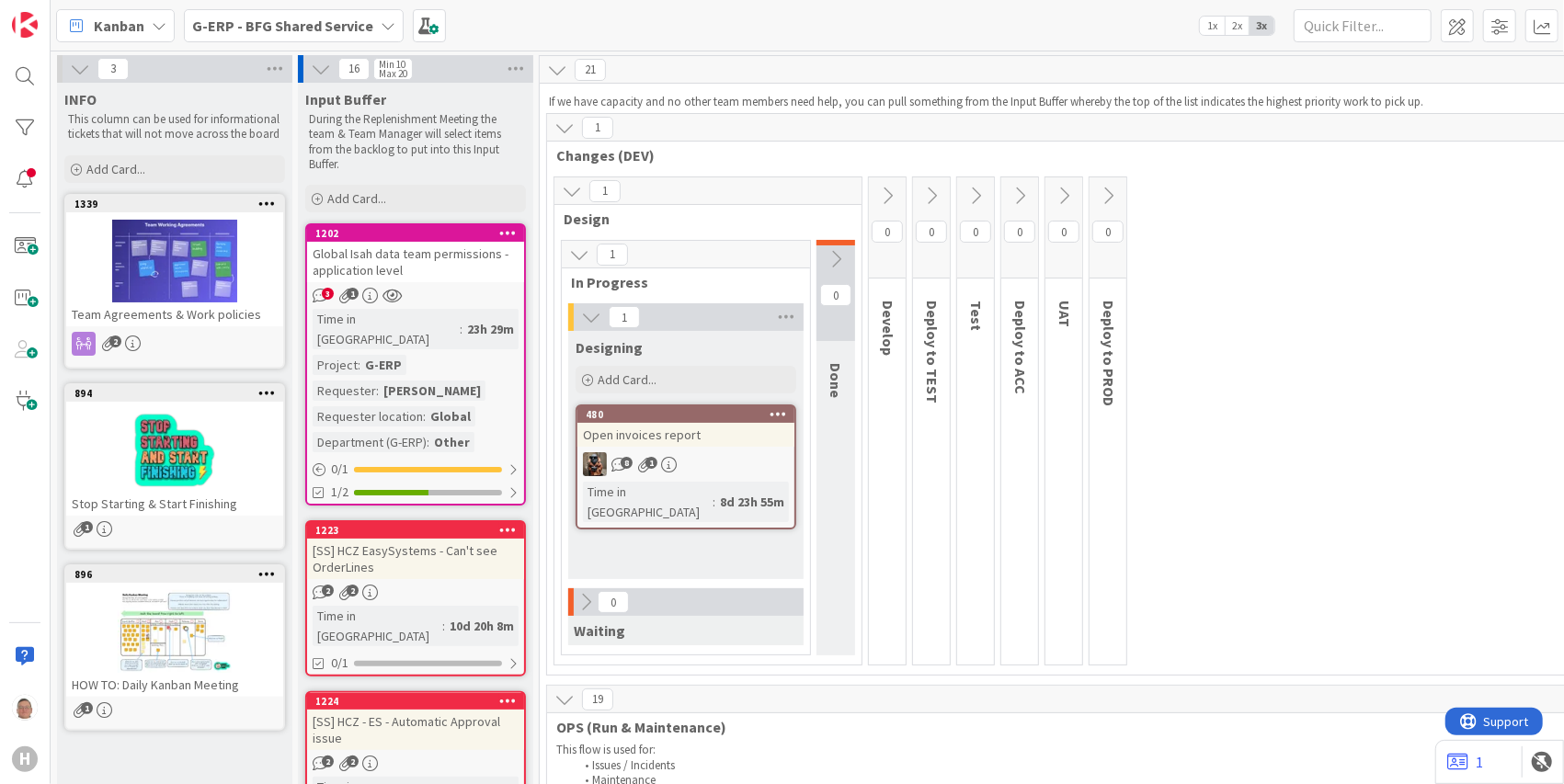 scroll, scrollTop: 0, scrollLeft: 0, axis: both 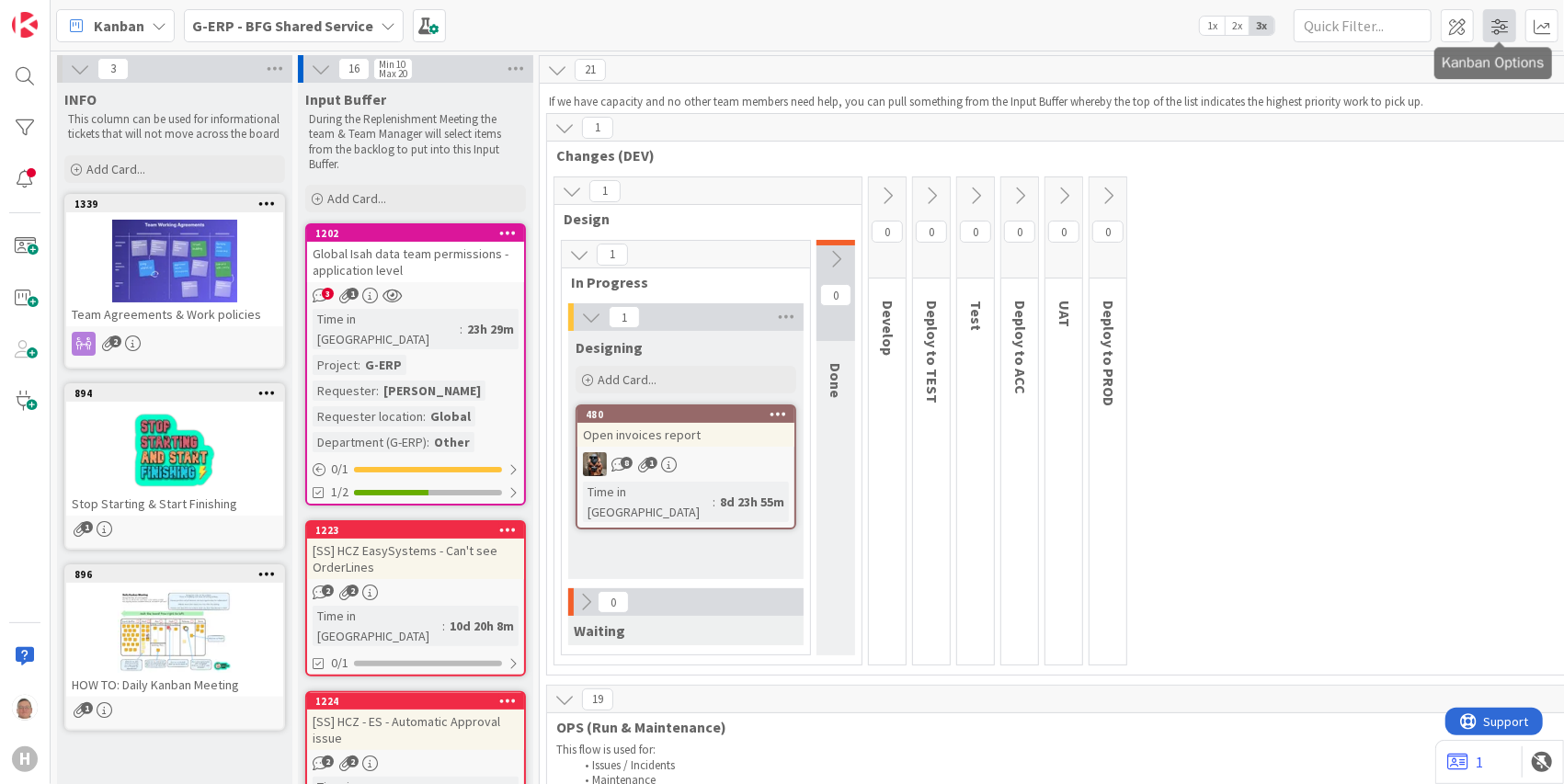 click at bounding box center (1500, 26) 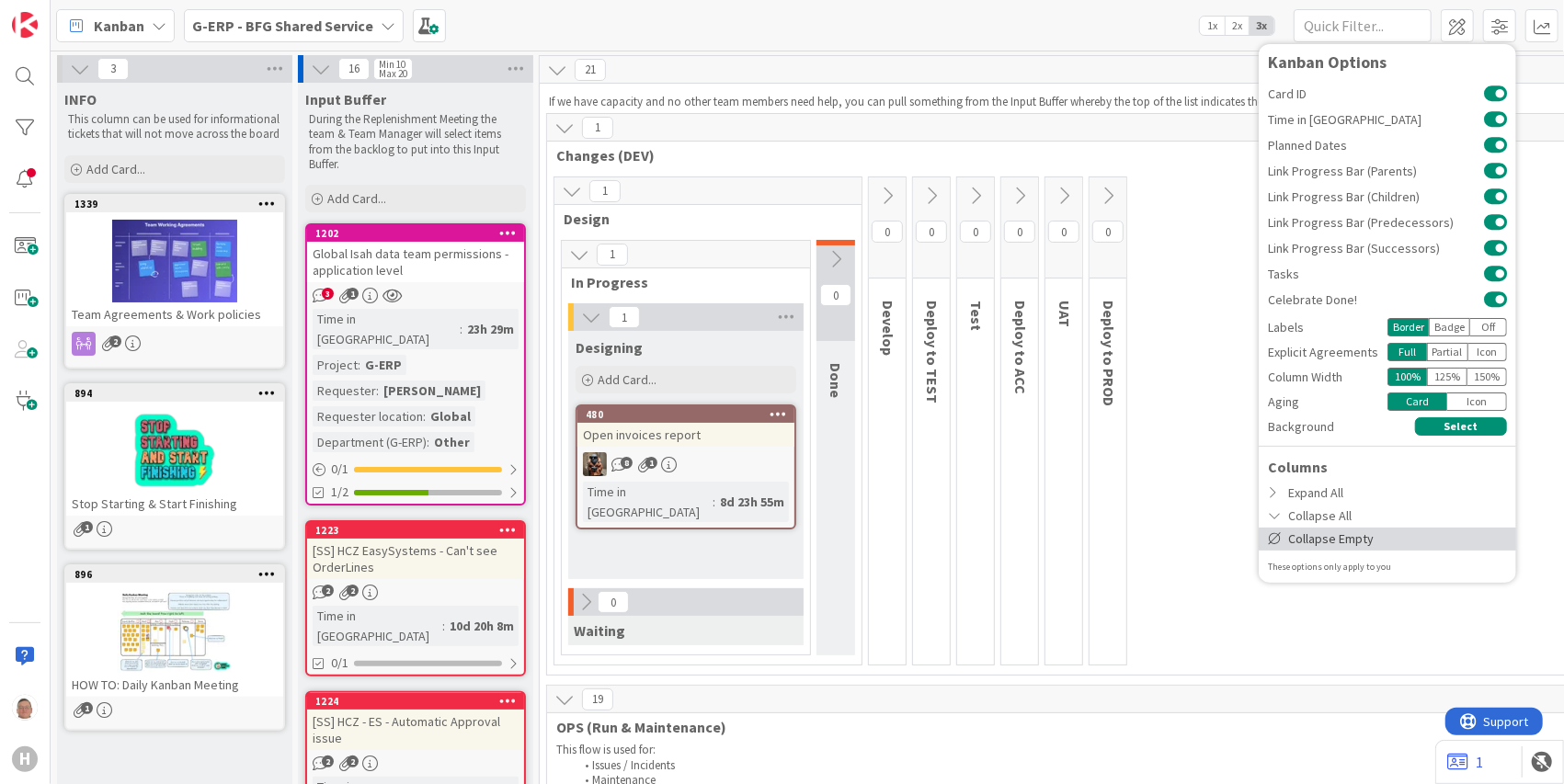 click on "Collapse Empty" at bounding box center (1387, 539) 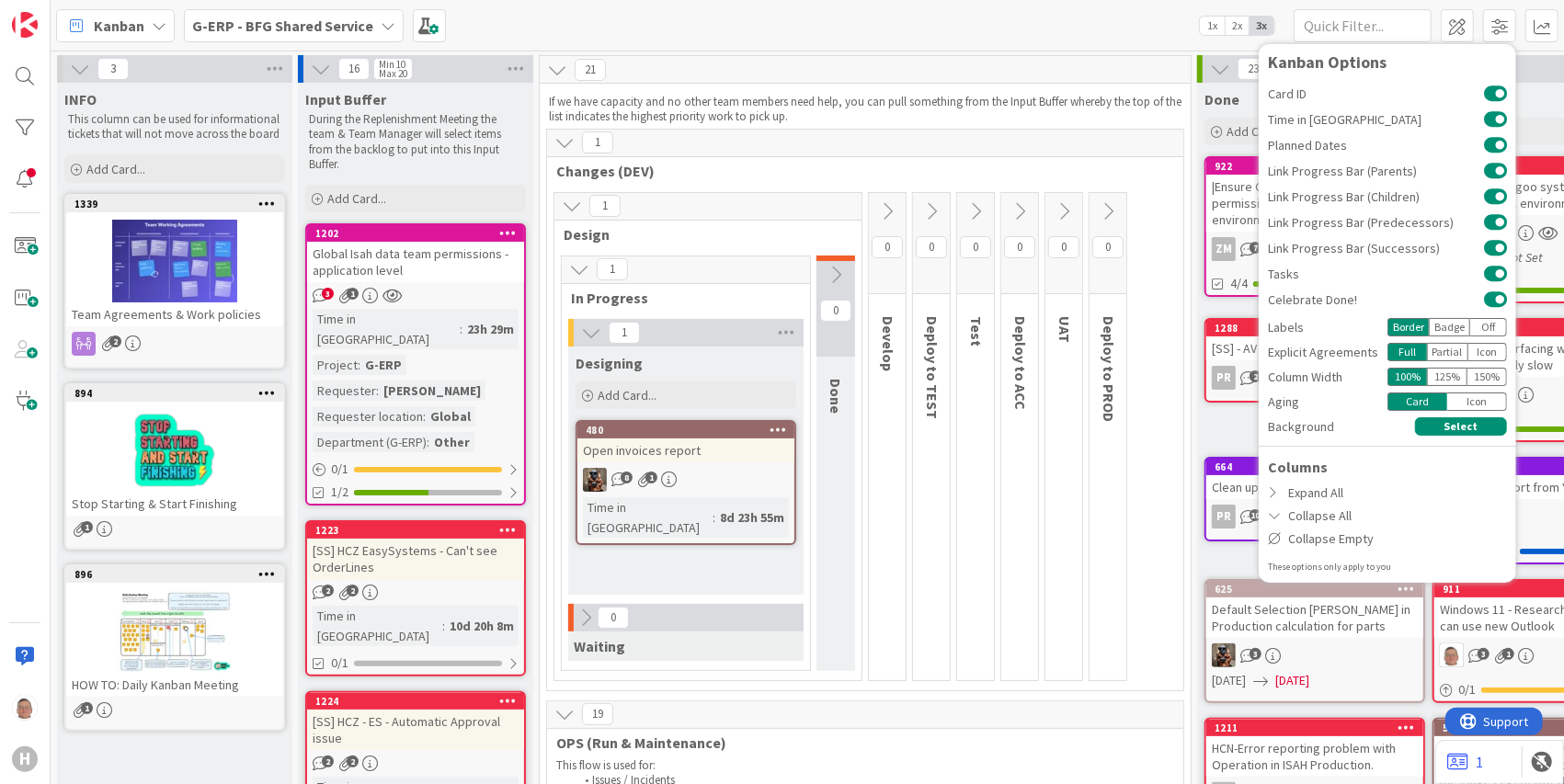 click at bounding box center (1220, 69) 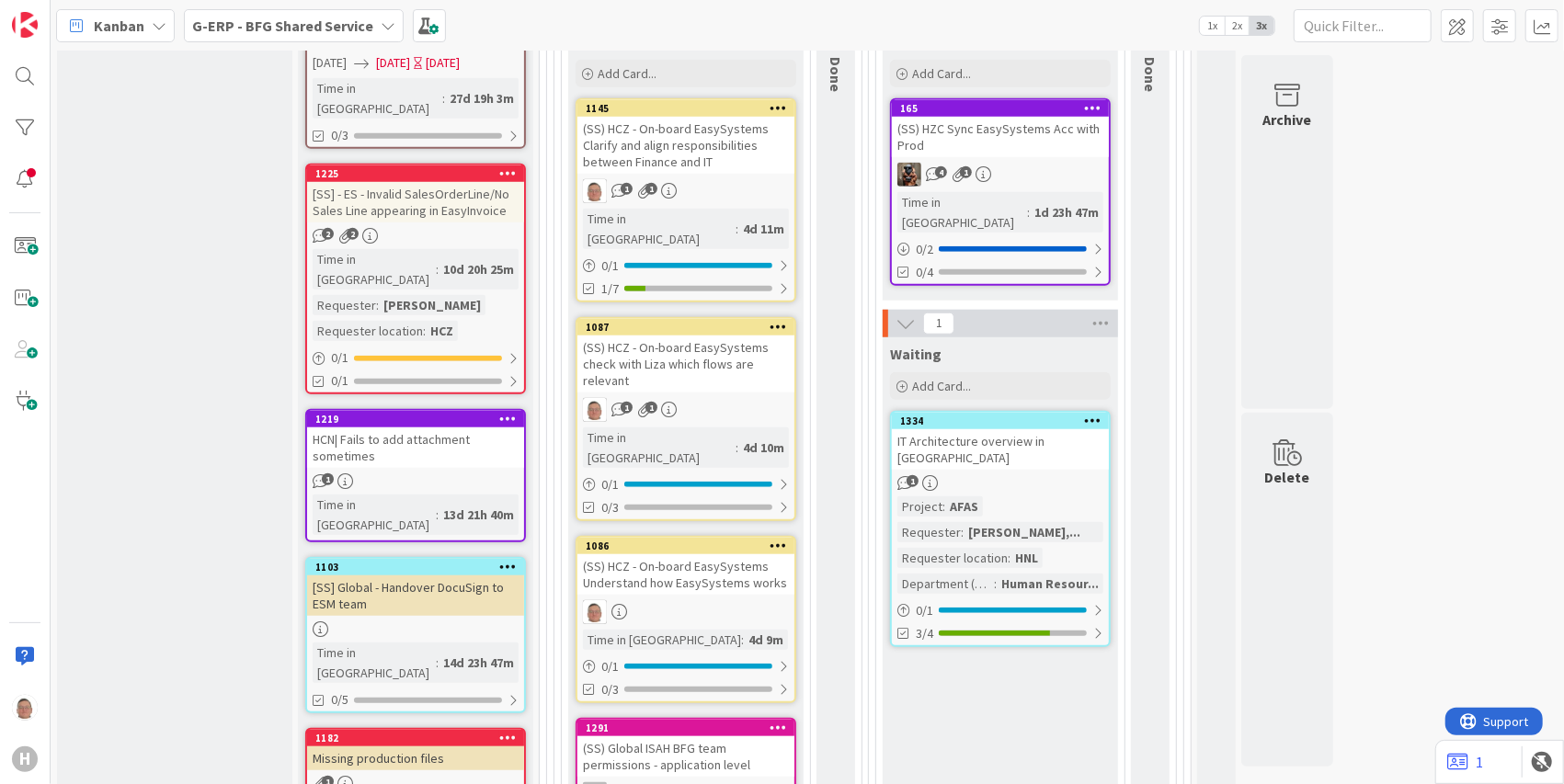 scroll, scrollTop: 980, scrollLeft: 0, axis: vertical 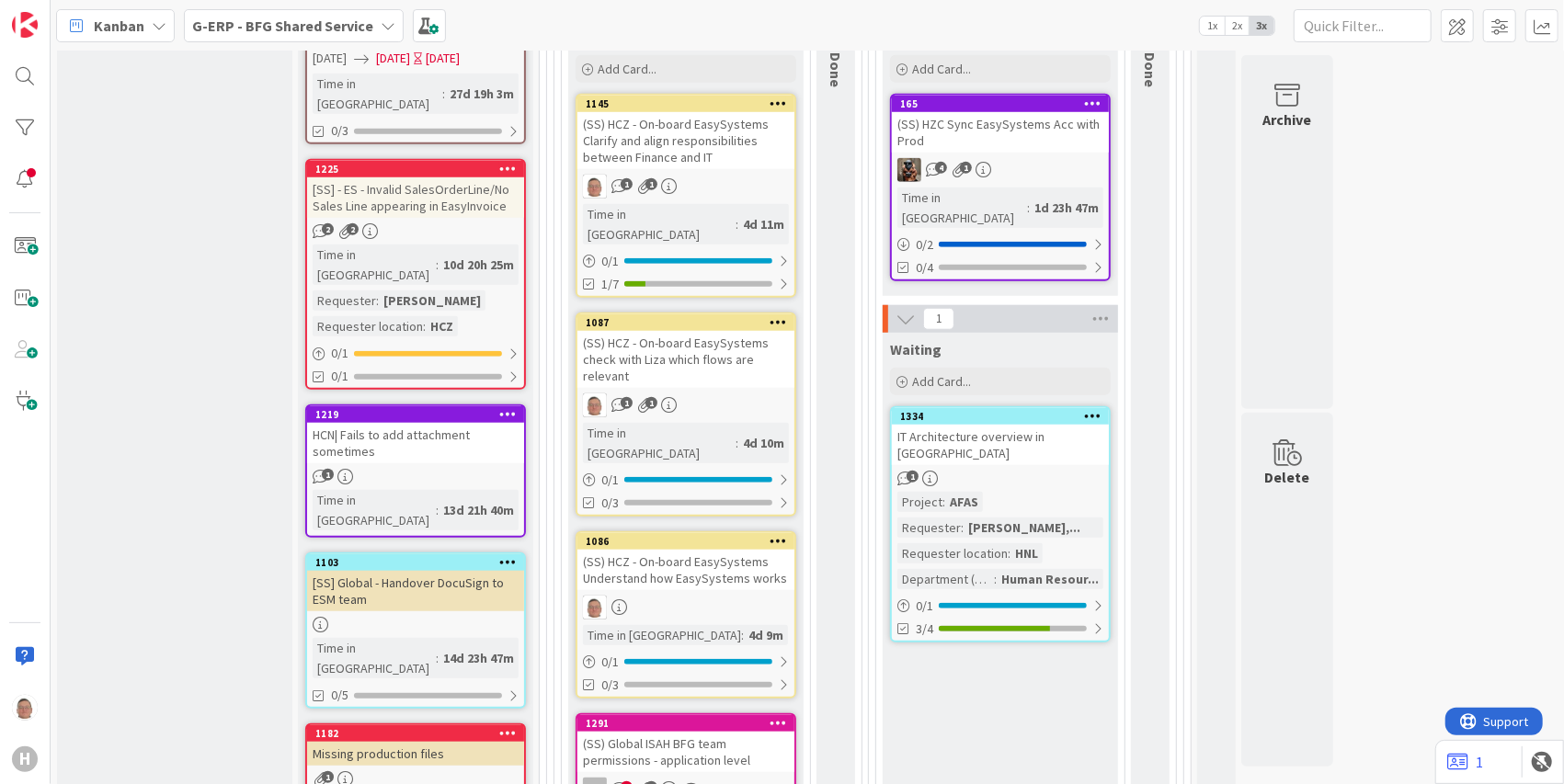 click at bounding box center [1092, 415] 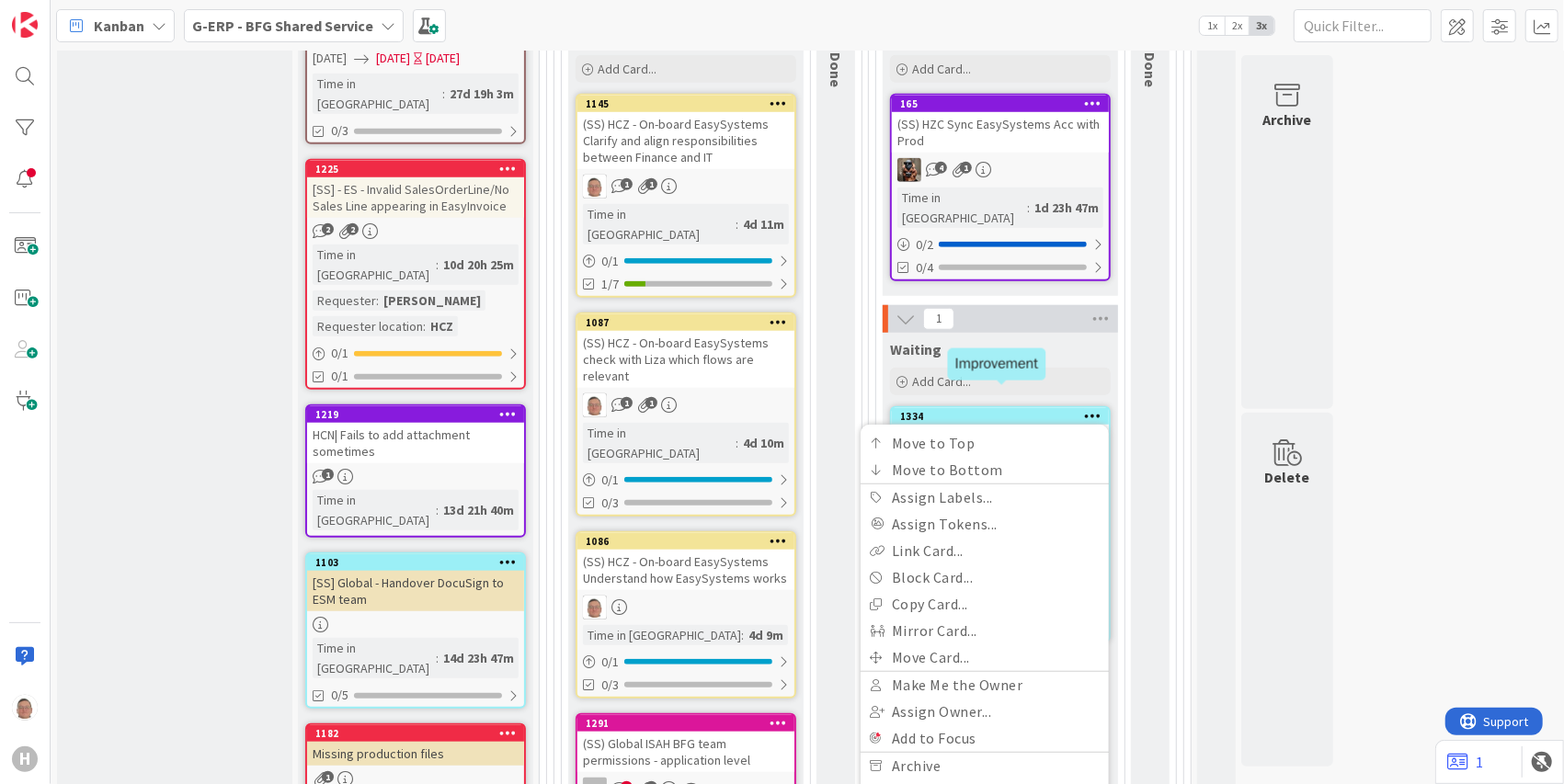 click on "1334" at bounding box center [1004, 416] 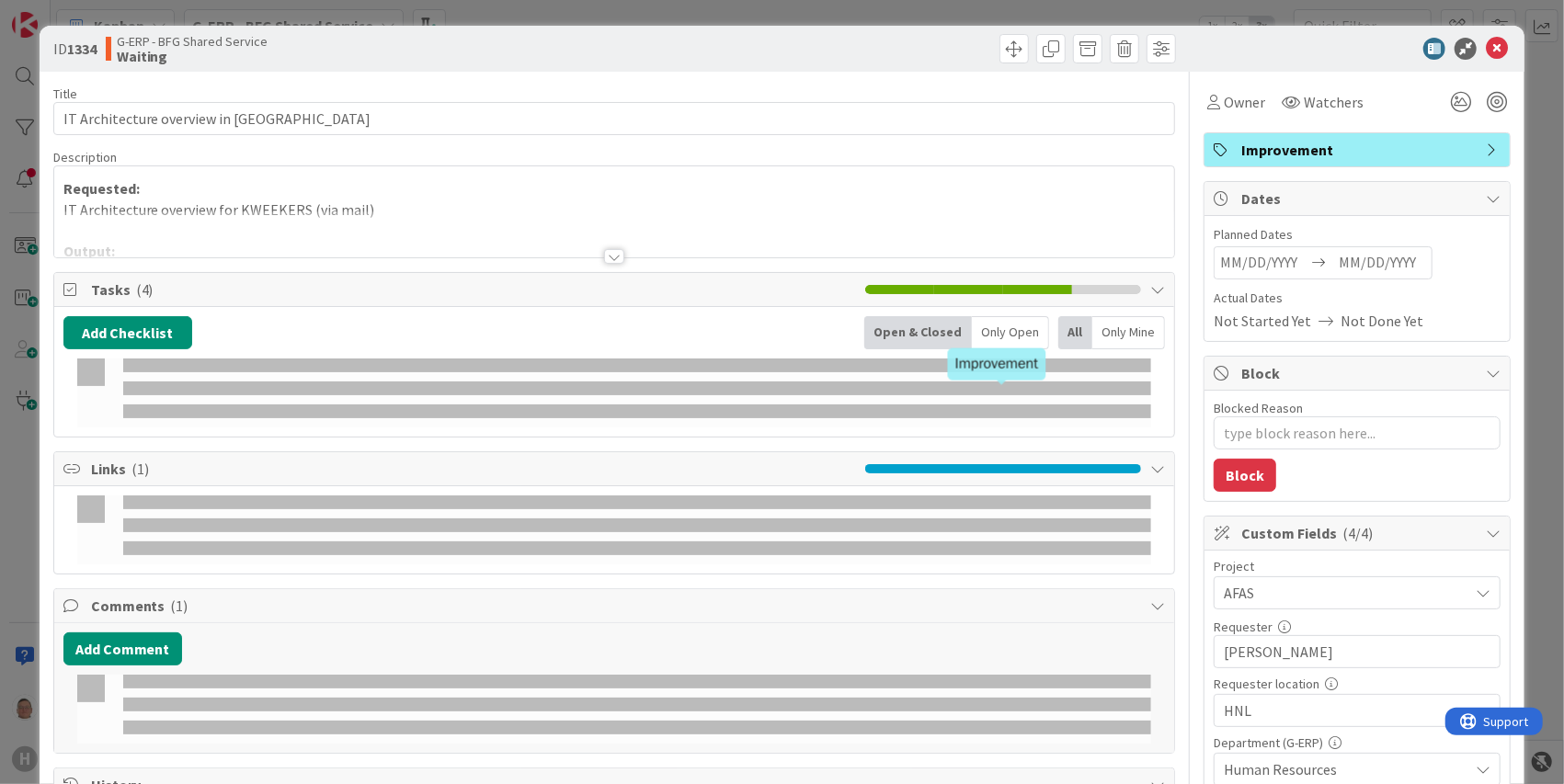 scroll, scrollTop: 0, scrollLeft: 0, axis: both 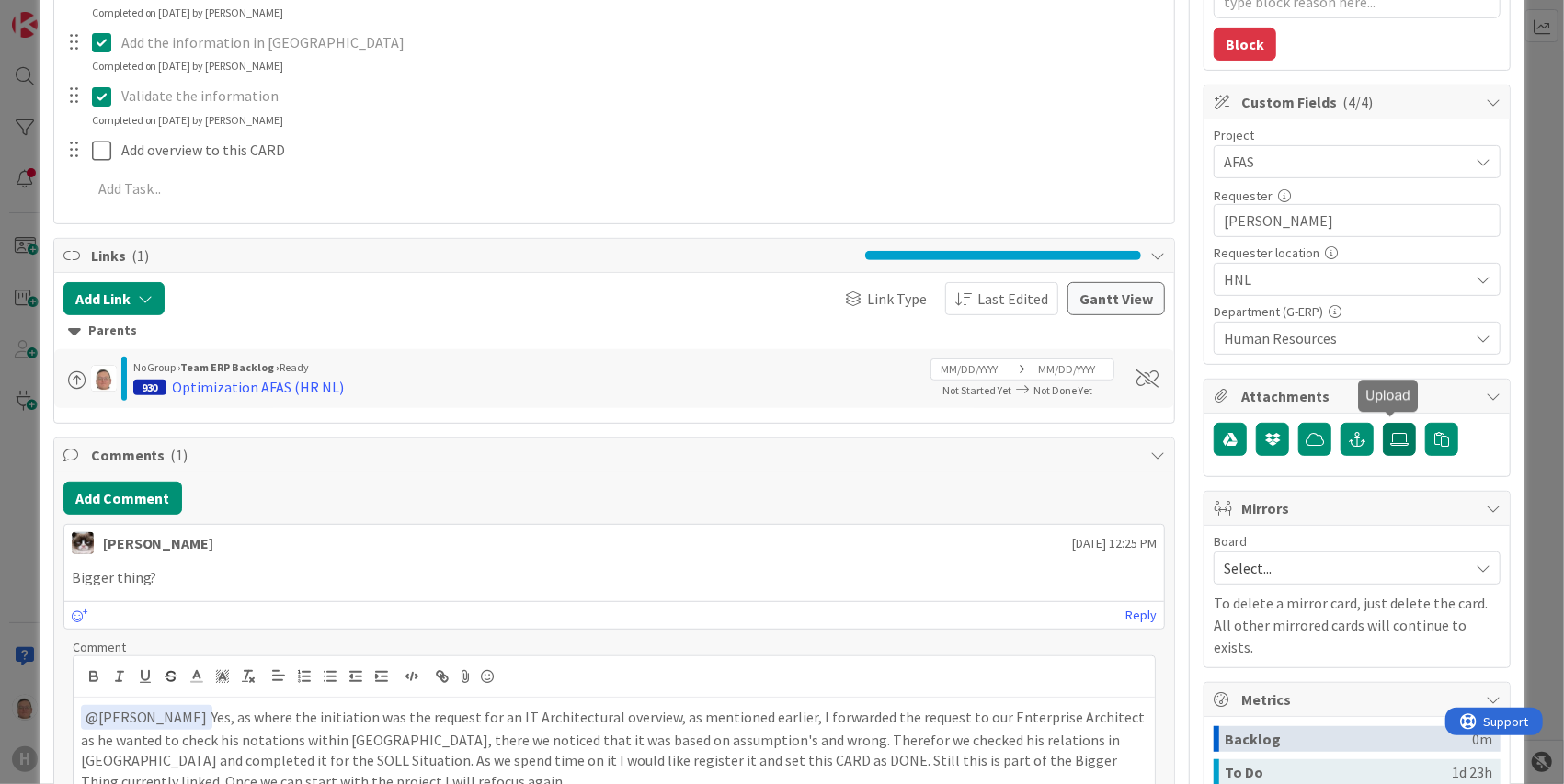 click at bounding box center [1399, 439] 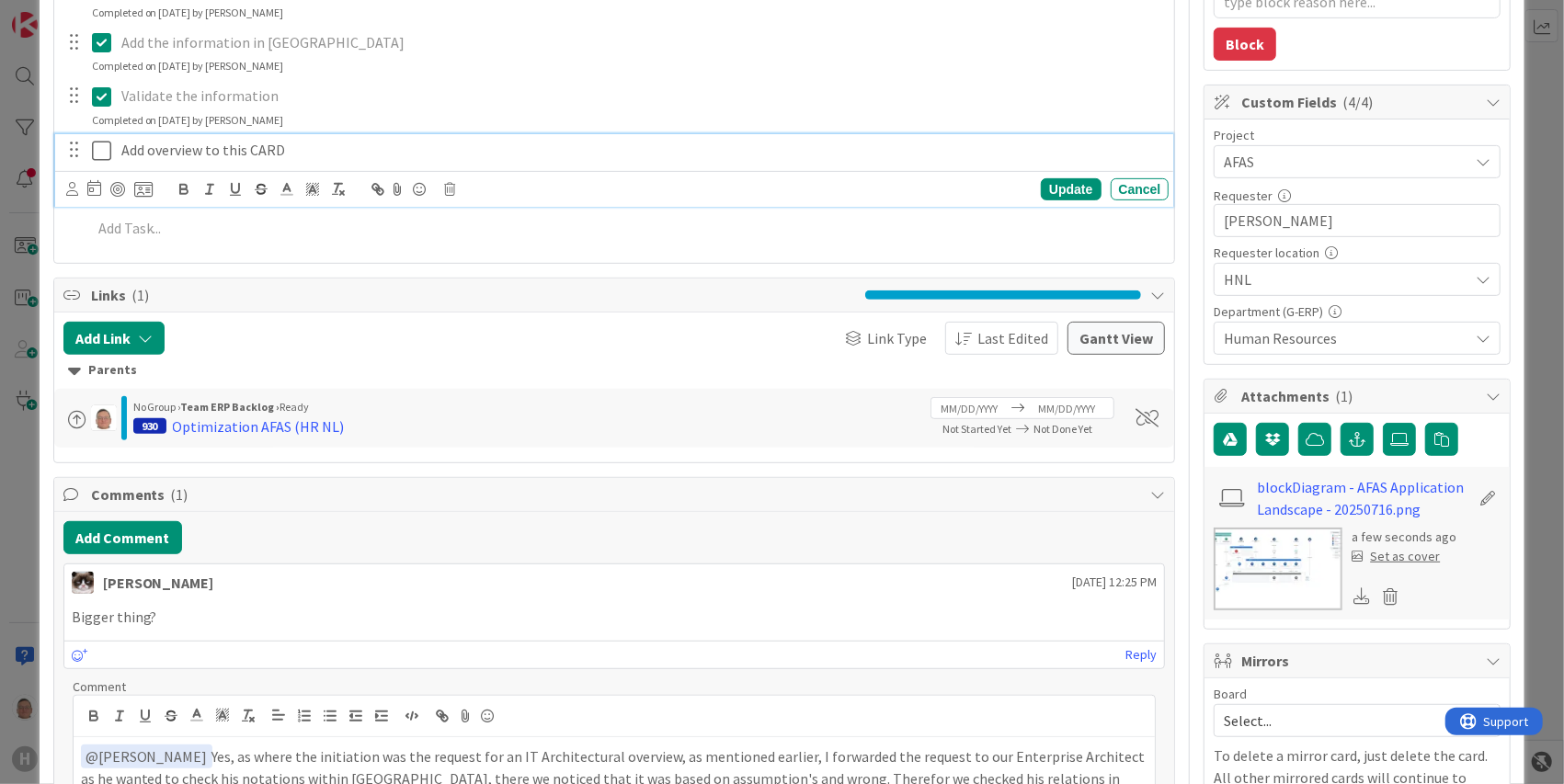 click at bounding box center (106, 151) 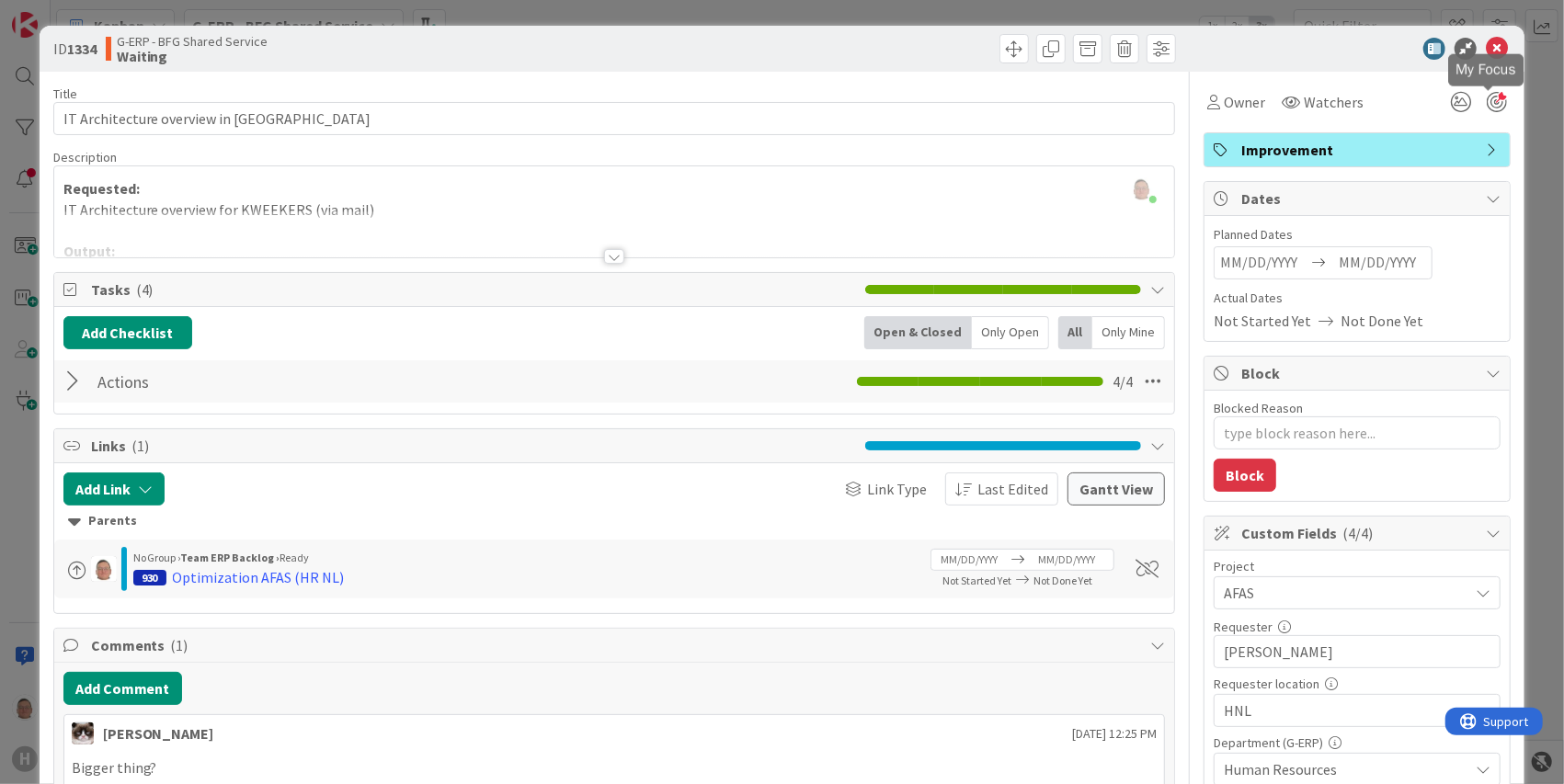 scroll, scrollTop: 0, scrollLeft: 0, axis: both 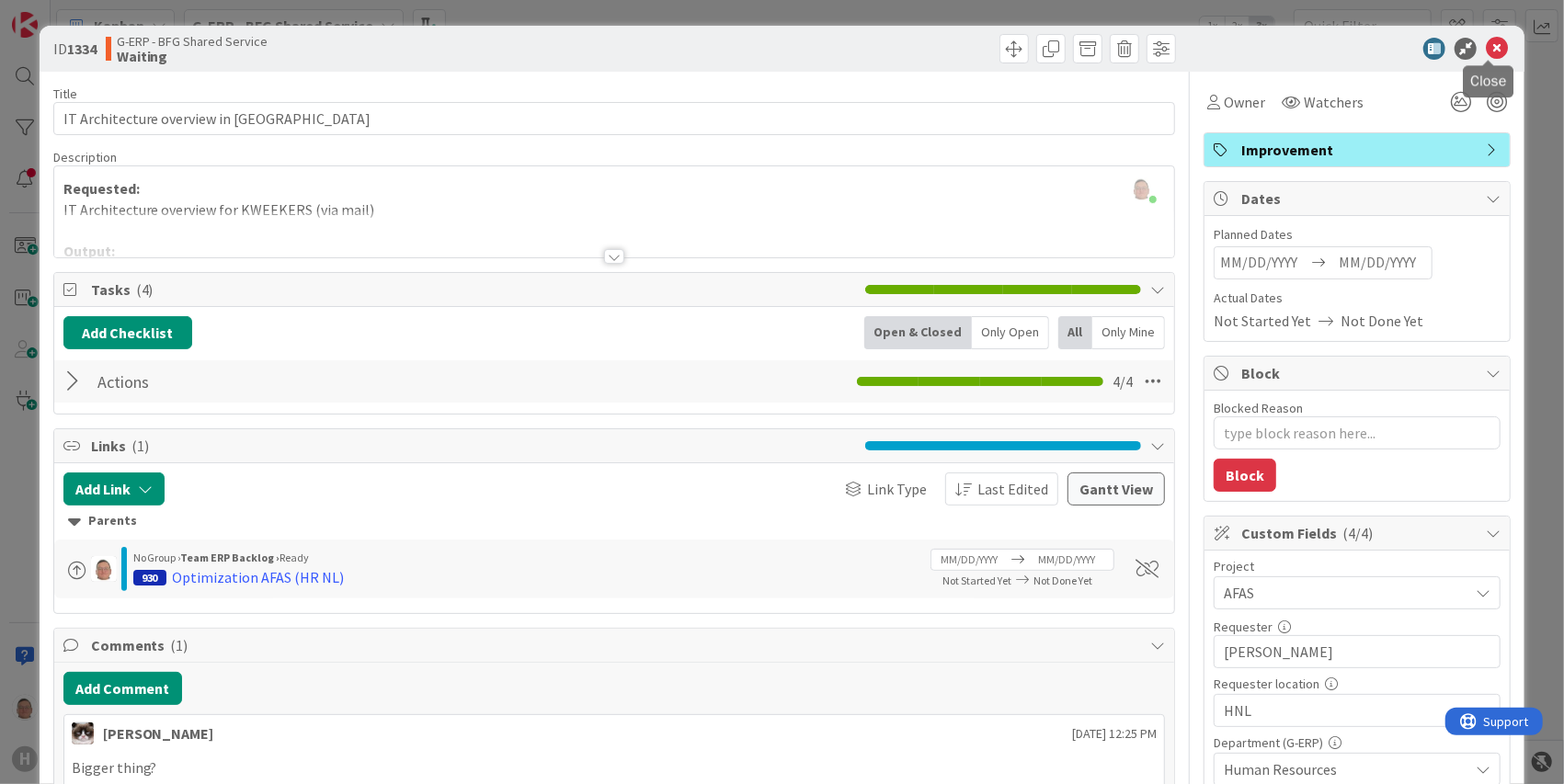 click at bounding box center (1497, 49) 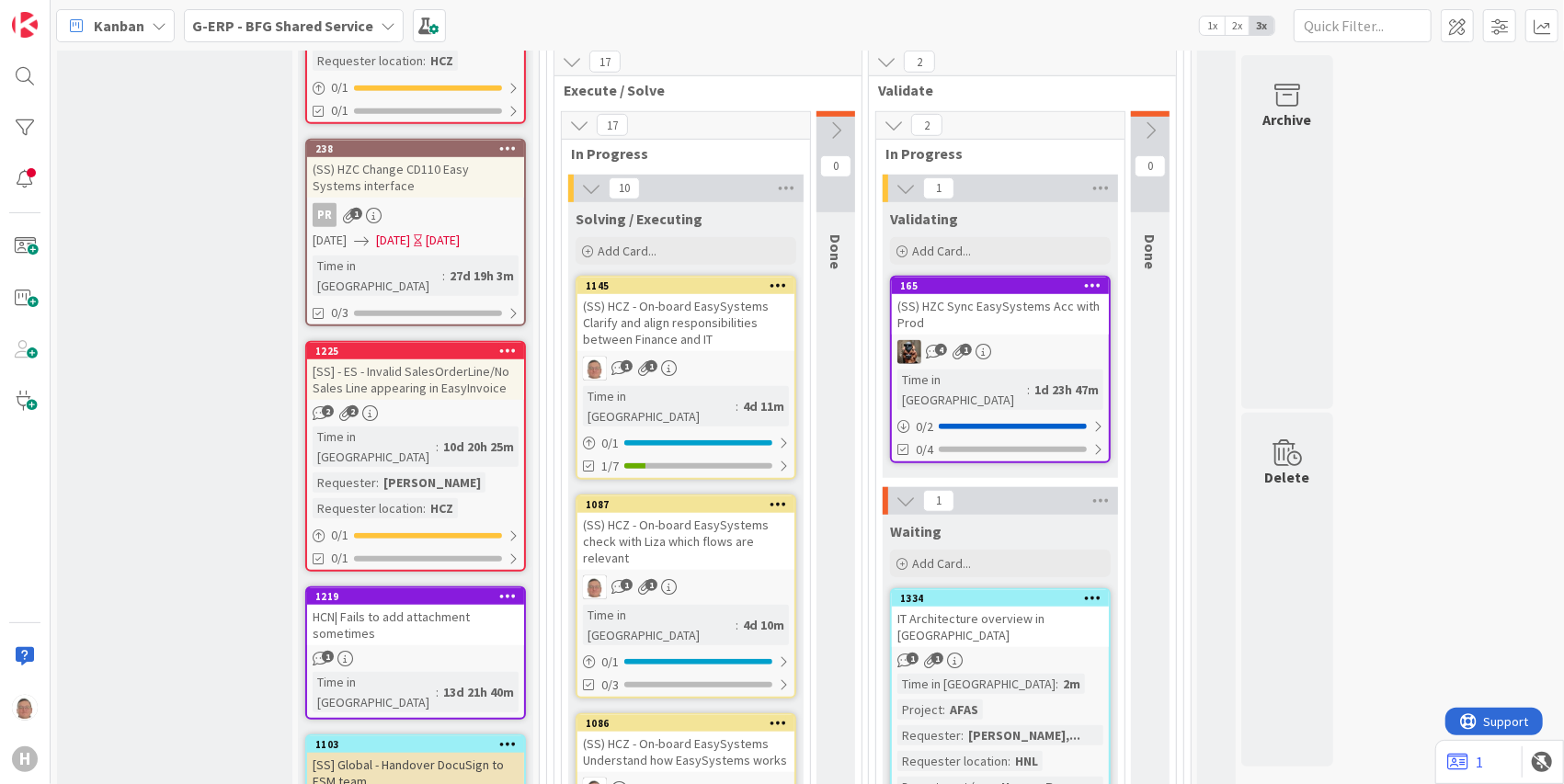 scroll, scrollTop: 796, scrollLeft: 0, axis: vertical 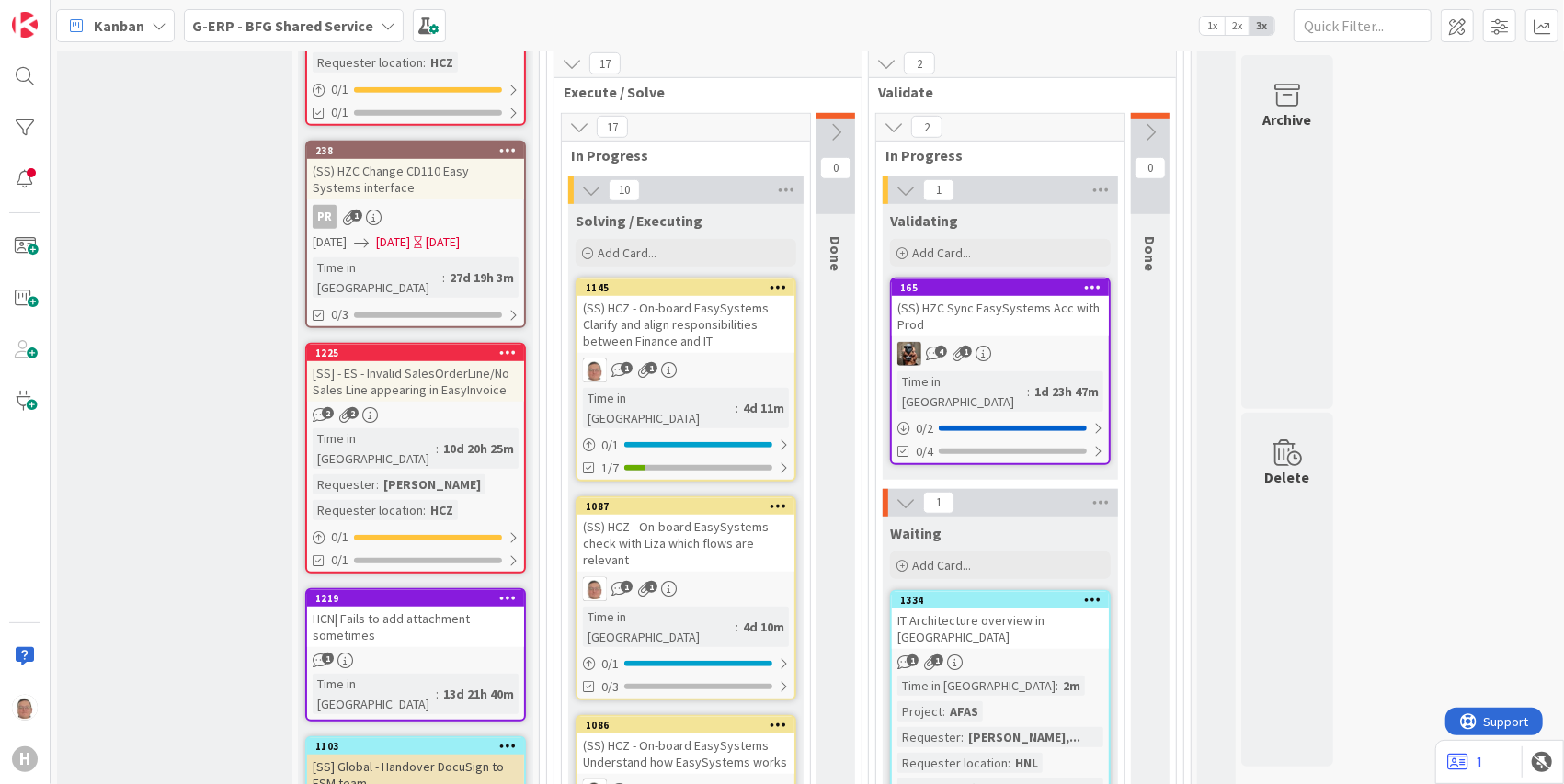 click at bounding box center [1150, 132] 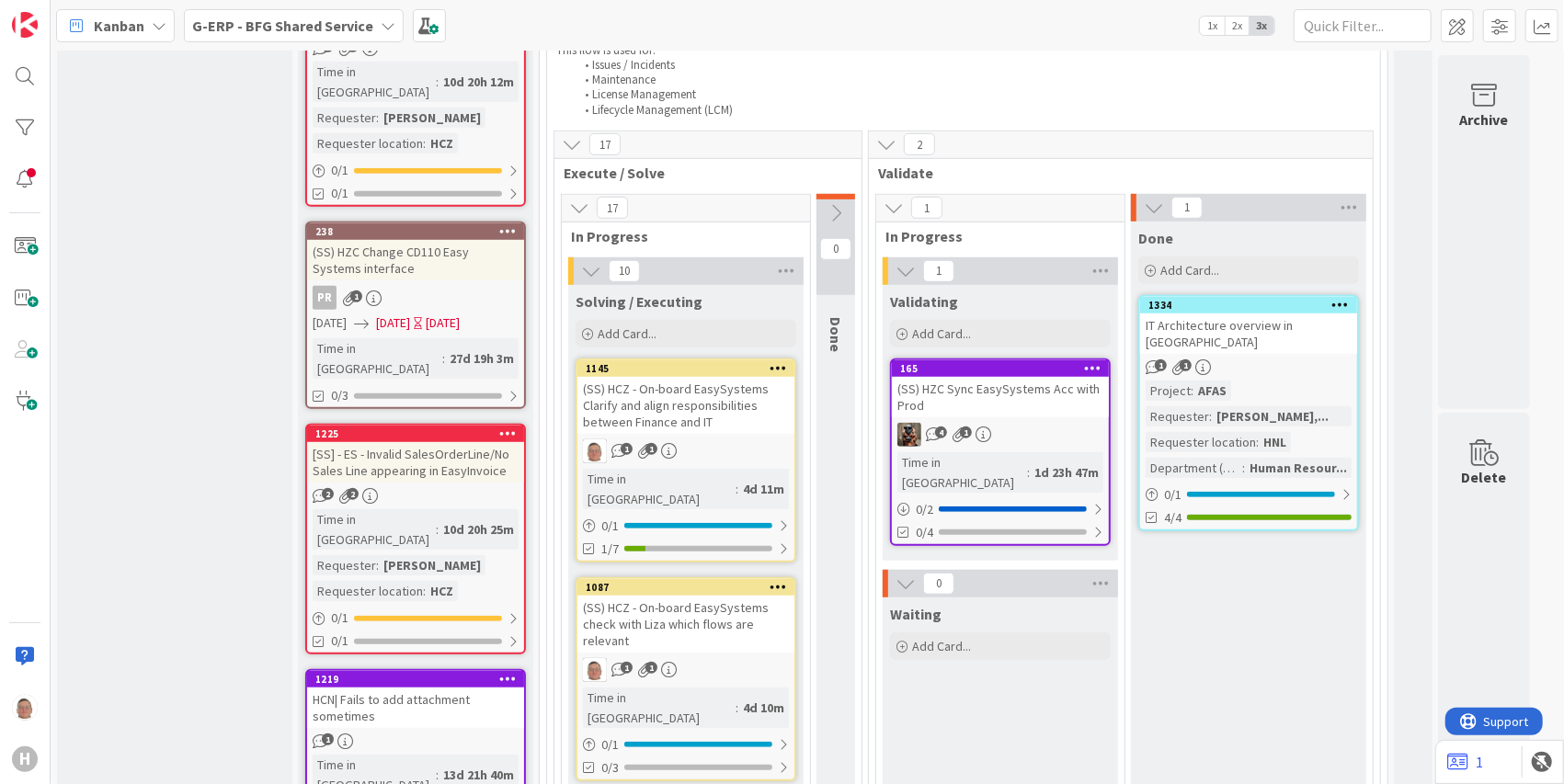 scroll, scrollTop: 686, scrollLeft: 0, axis: vertical 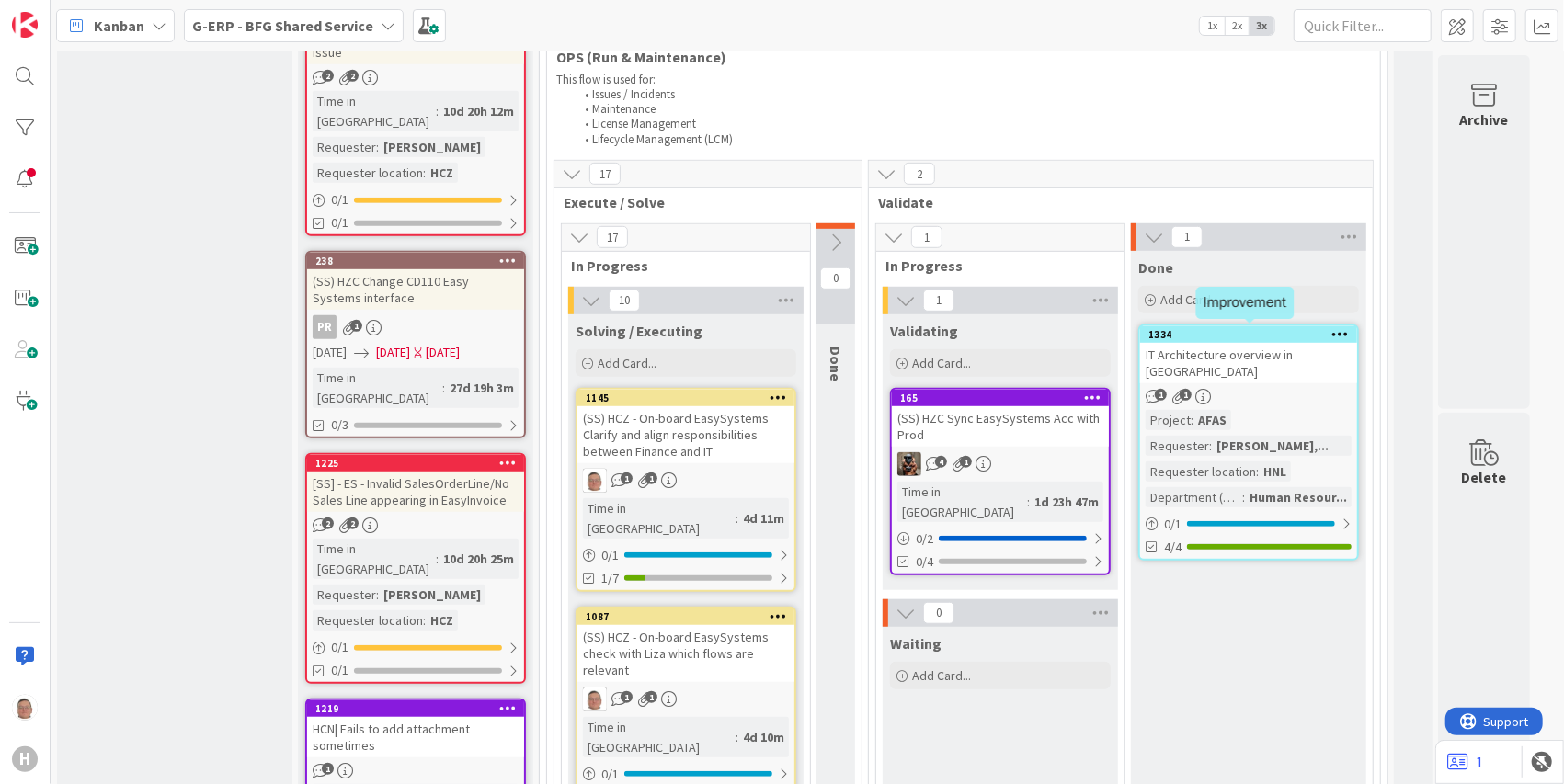 click on "1334" at bounding box center [1252, 335] 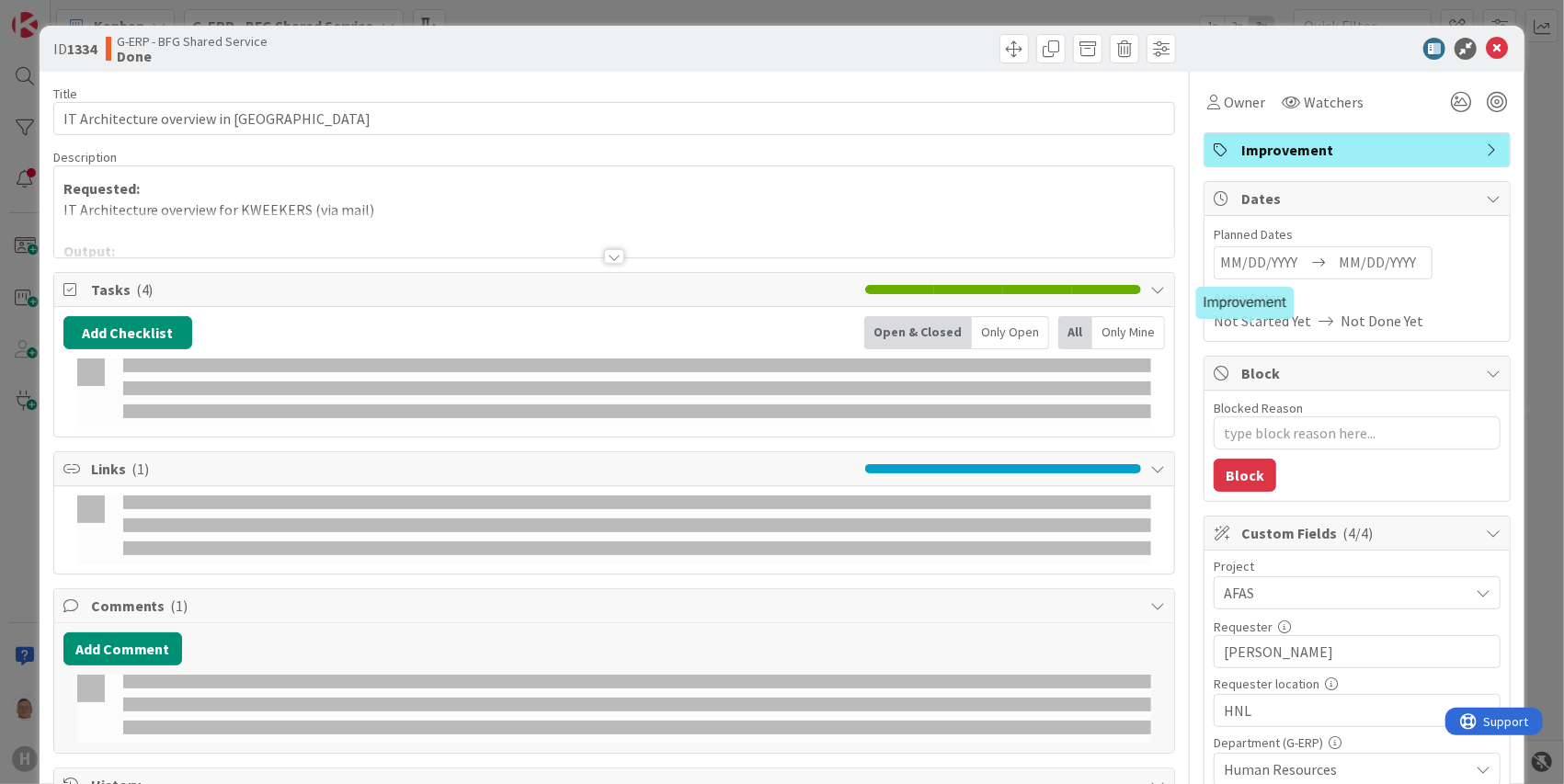 scroll, scrollTop: 0, scrollLeft: 0, axis: both 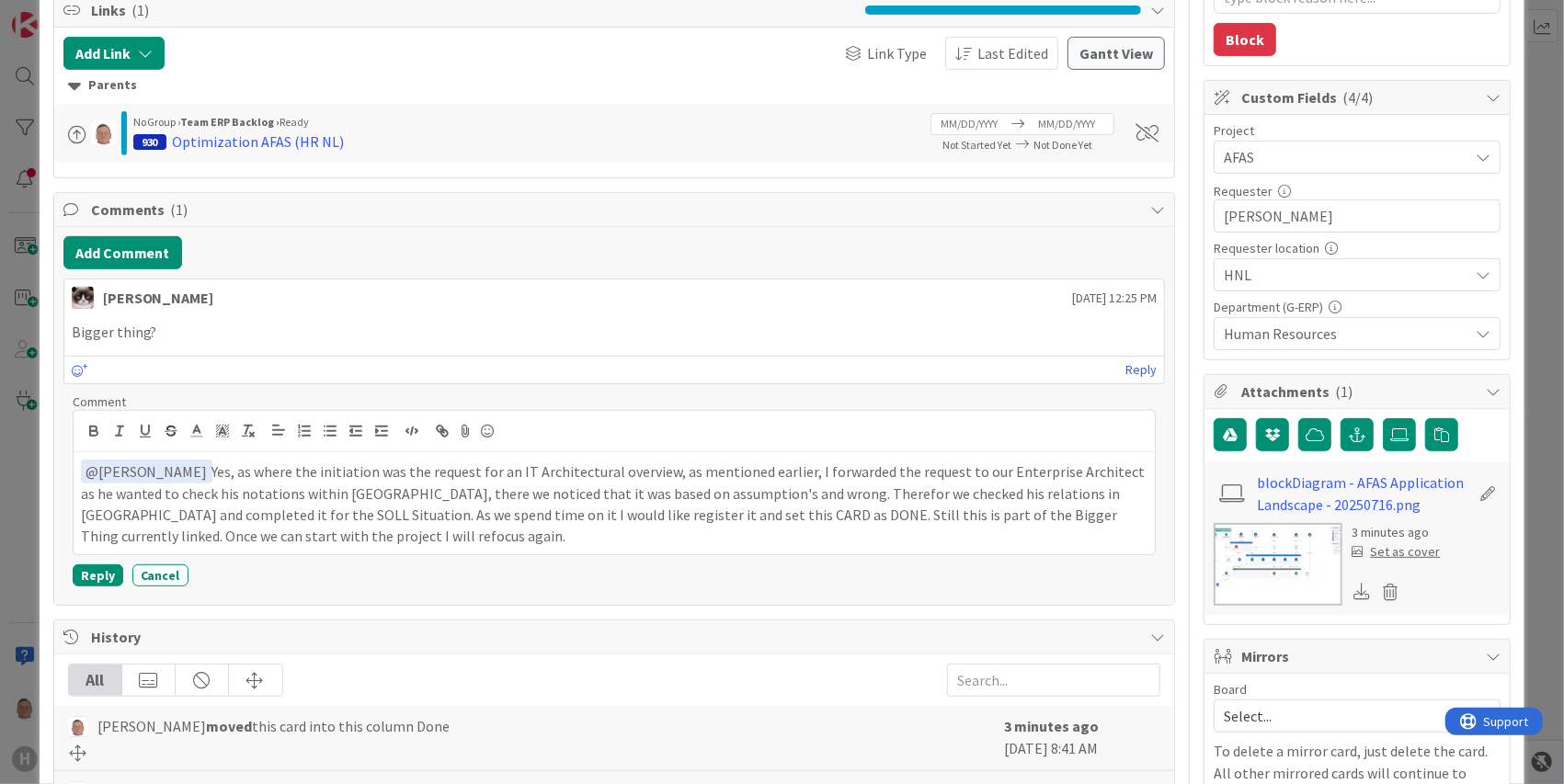 click at bounding box center (1278, 564) 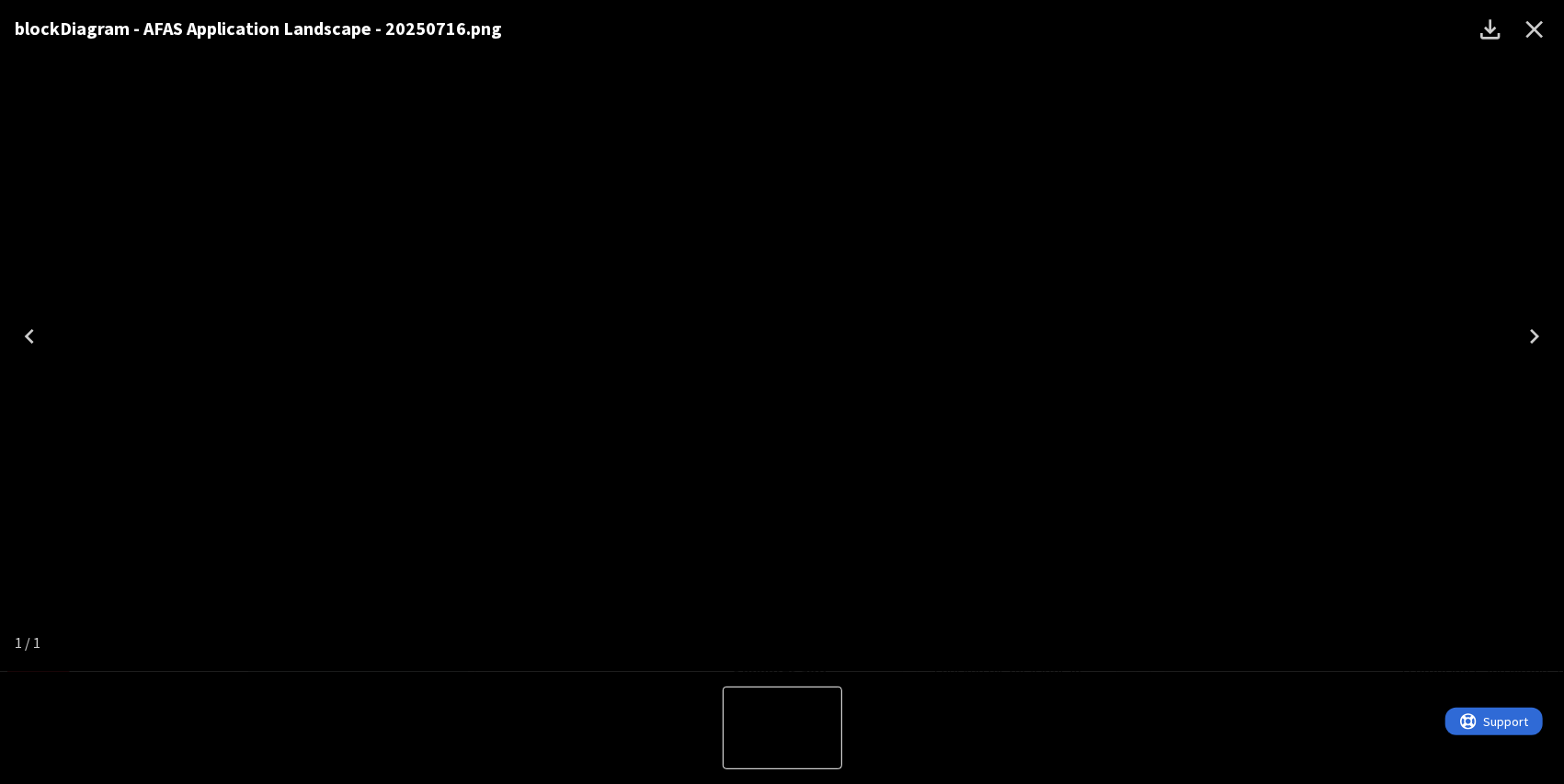 click 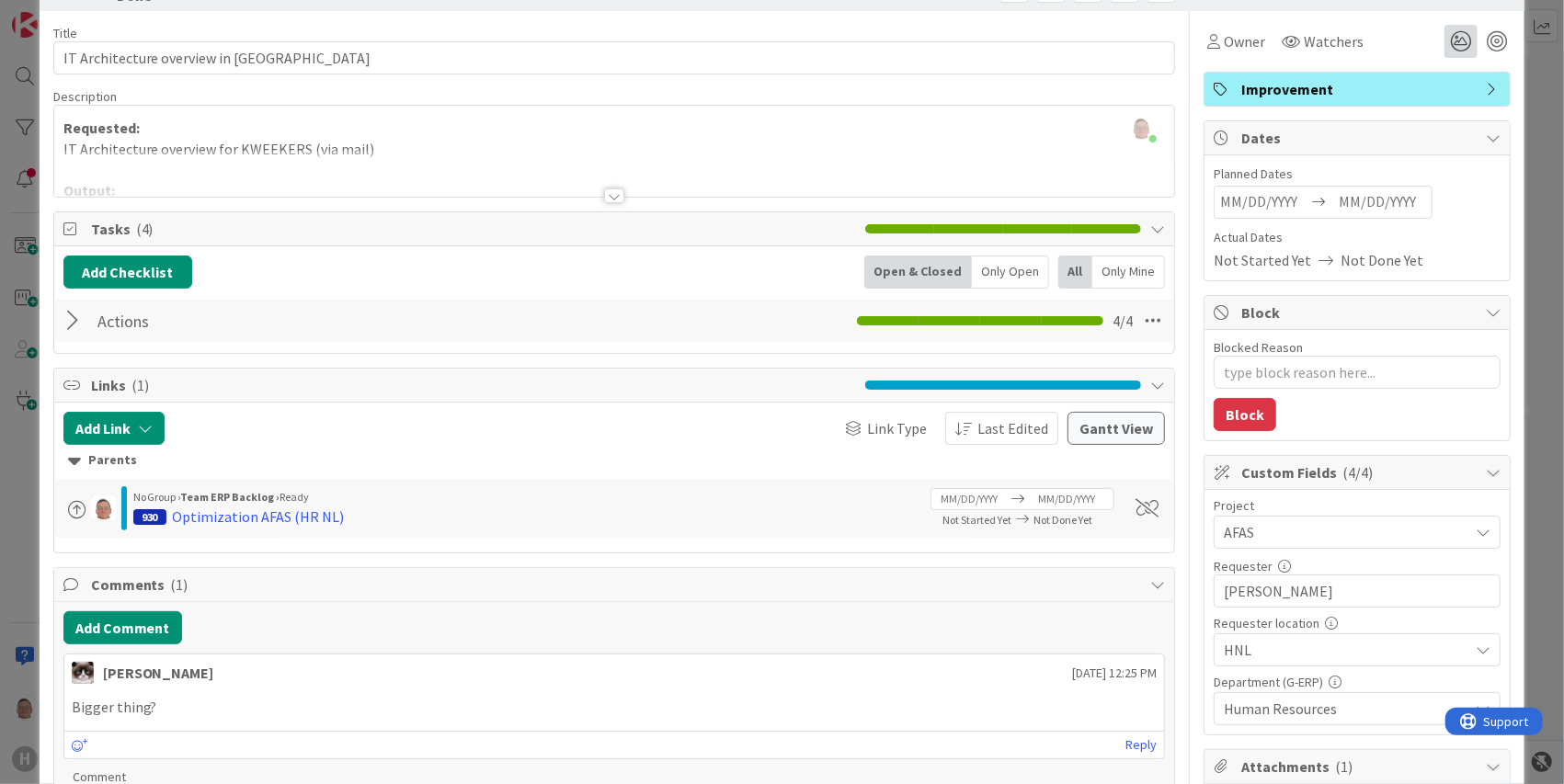 scroll, scrollTop: 0, scrollLeft: 0, axis: both 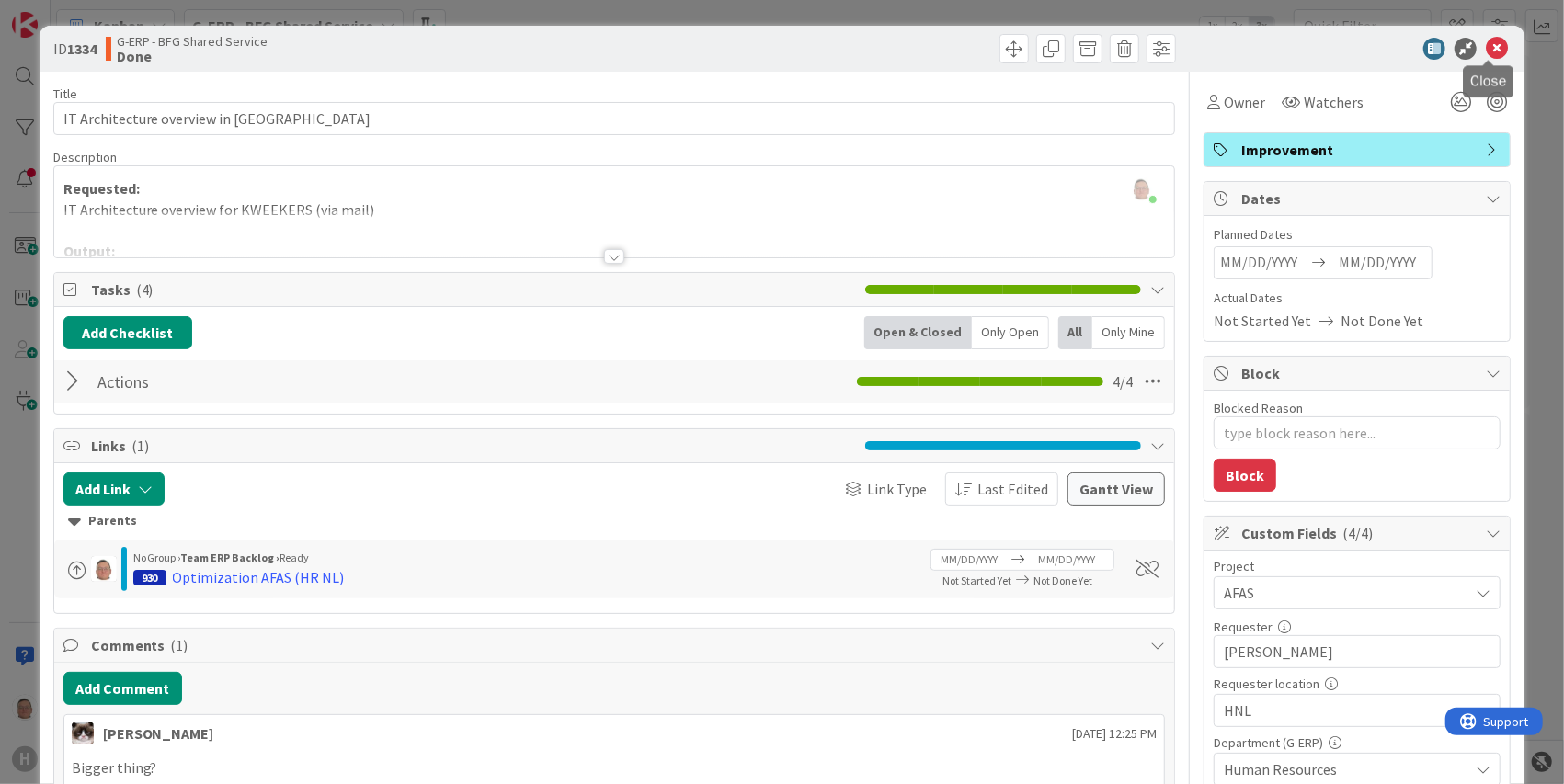 click at bounding box center [1497, 49] 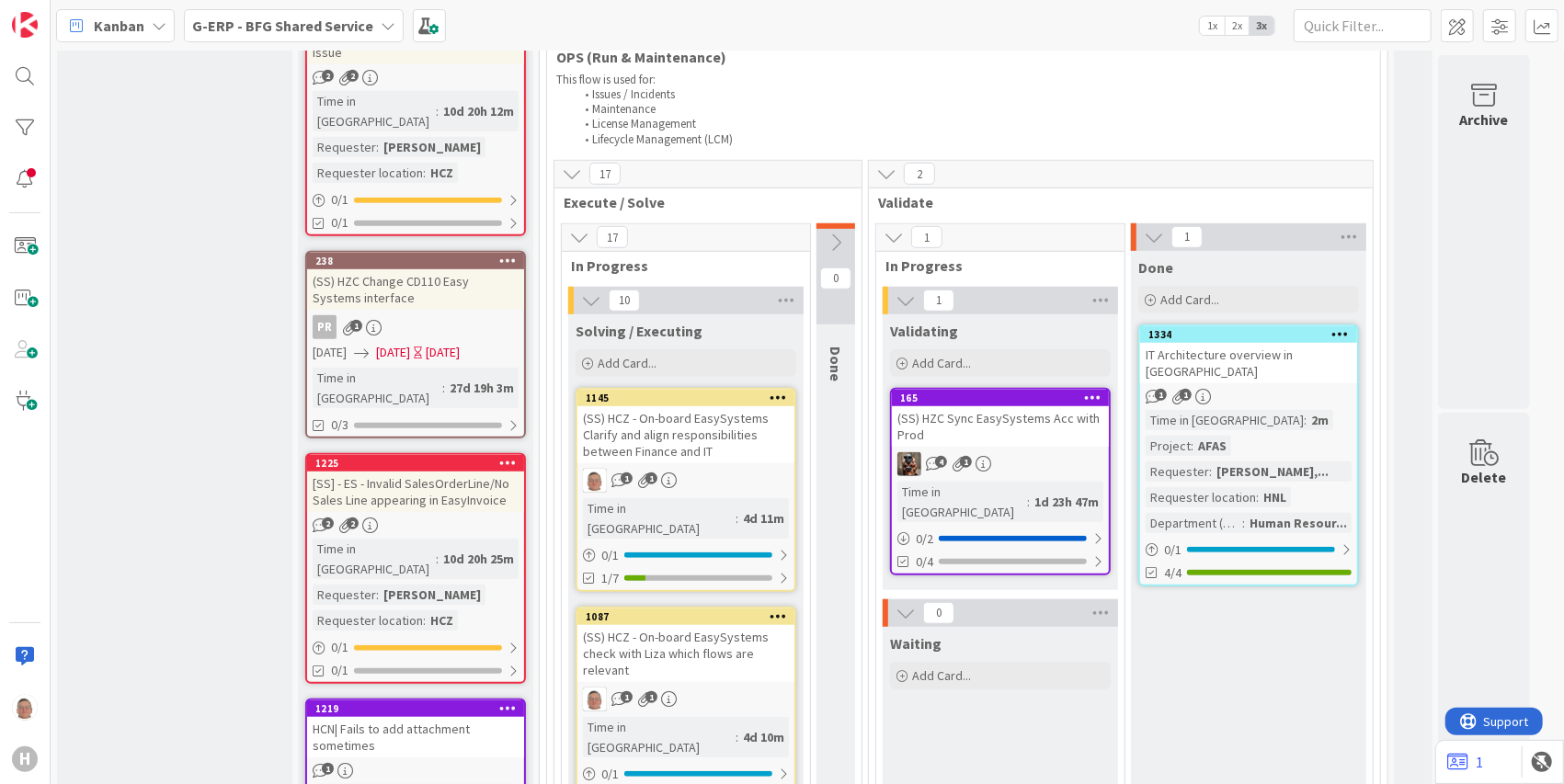 scroll, scrollTop: 0, scrollLeft: 0, axis: both 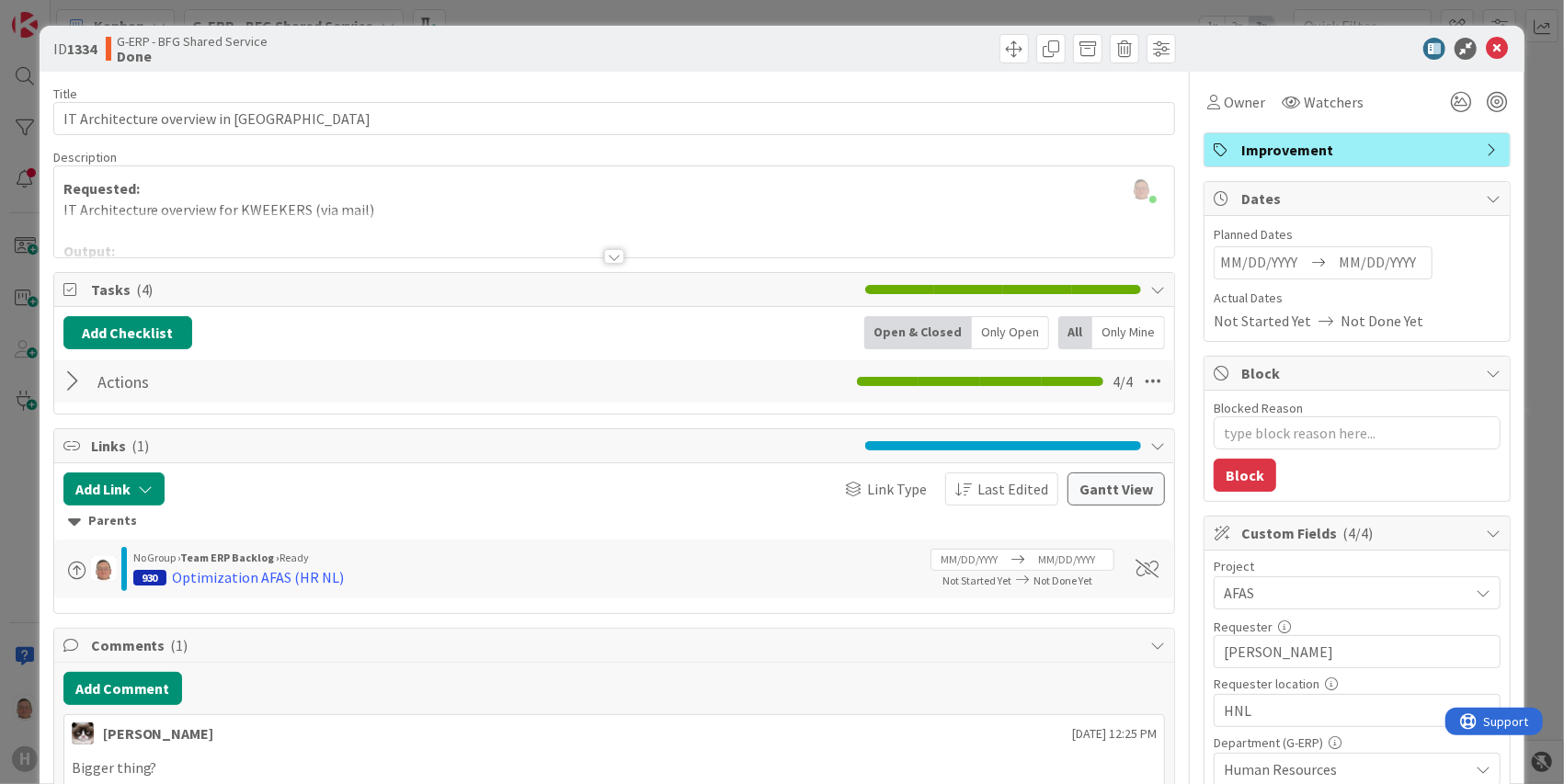 click at bounding box center [614, 256] 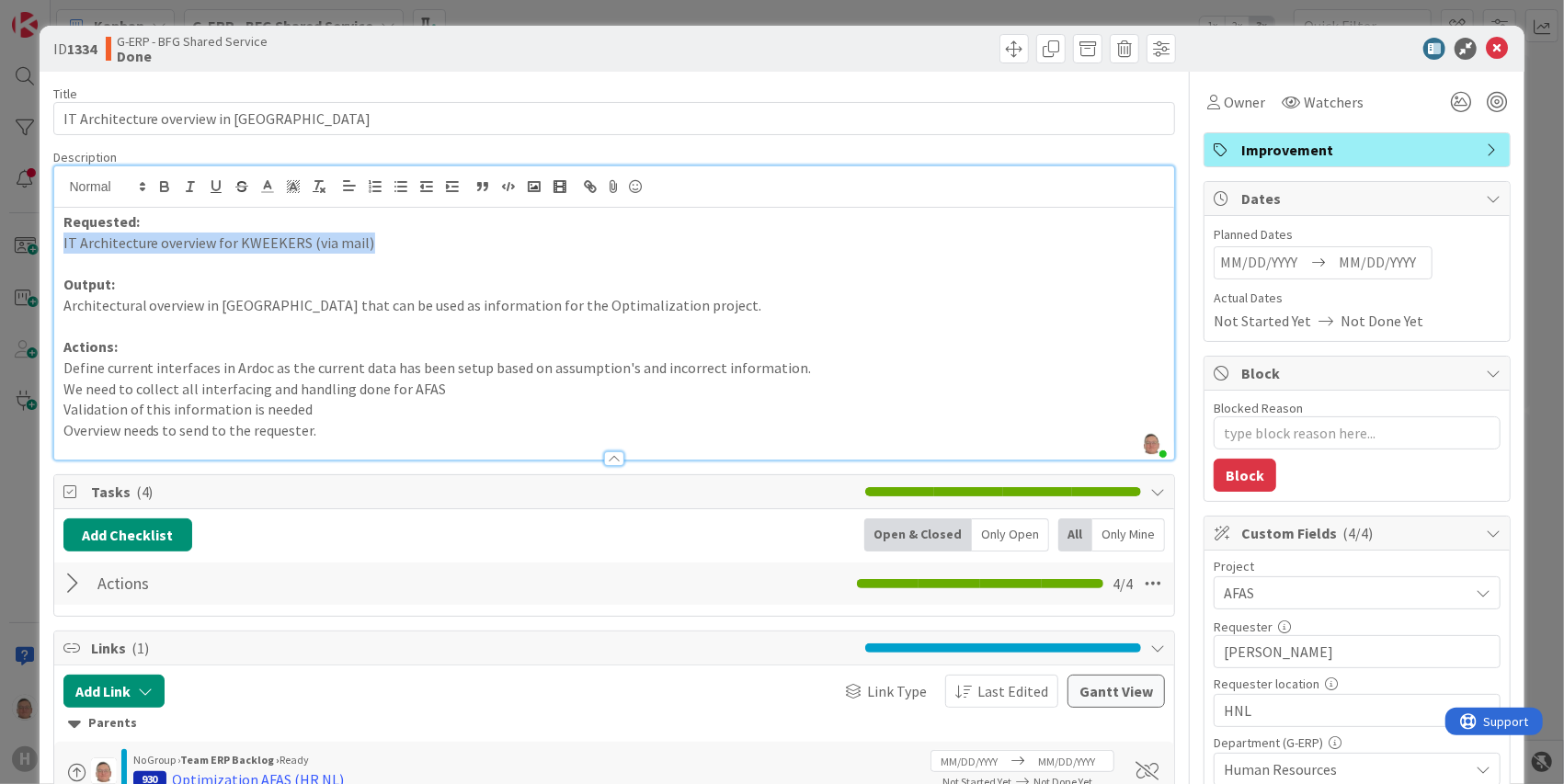 drag, startPoint x: 390, startPoint y: 241, endPoint x: 29, endPoint y: 246, distance: 361.0346 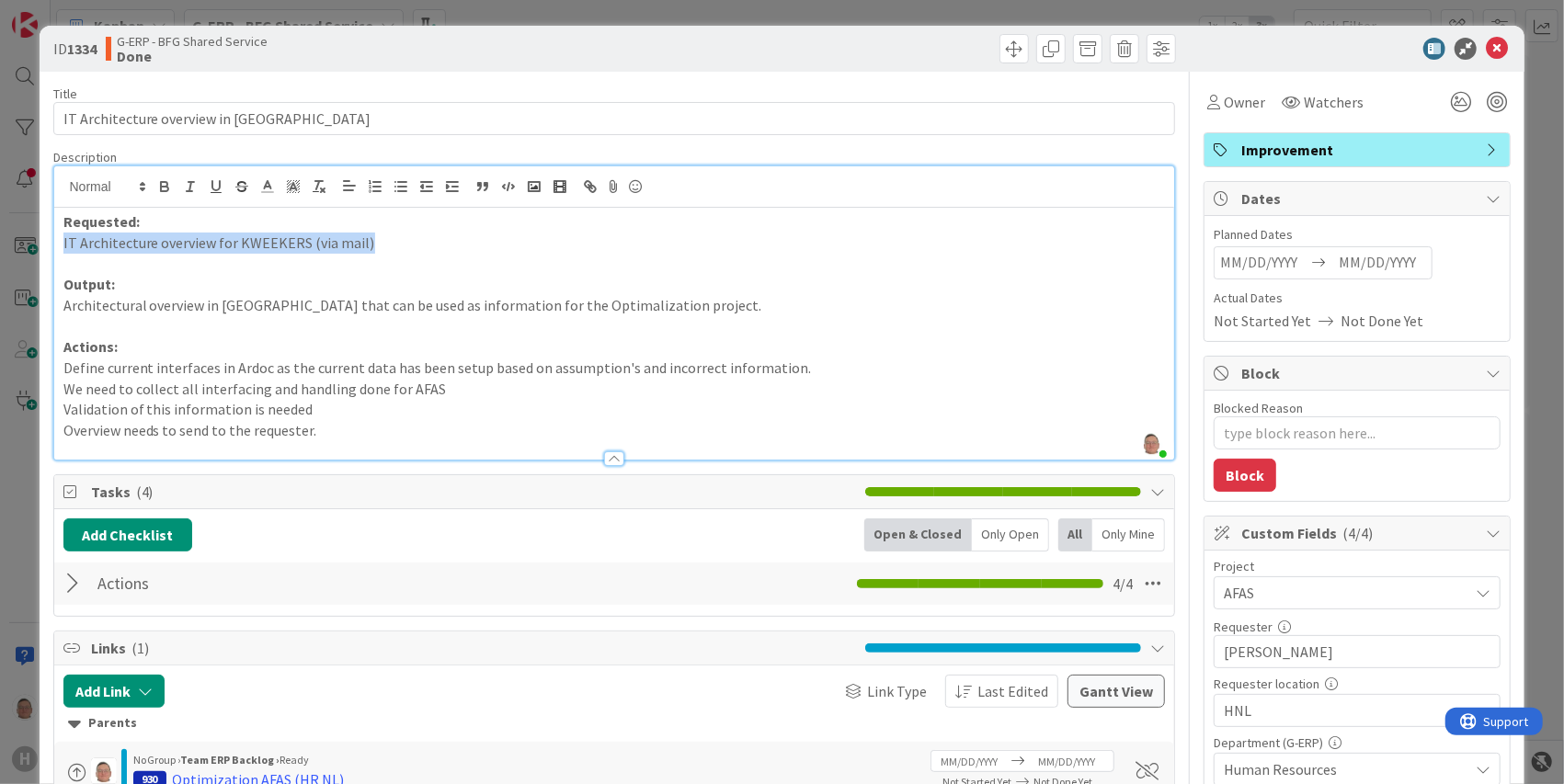 click on "ID  1334 G-ERP - BFG Shared Service Done Title 33 / 128 IT Architecture overview in Ardoc Description leon Dolje just joined Requested: IT Architecture overview for KWEEKERS (via mail) Output: Architectural overview in Ardoc that can be used as information for the Optimalization project. Actions: Define current interfaces in Ardoc as the current data has been setup based on assumption's and incorrect information. We need to collect all interfacing and handling done for AFAS Validation of this information is needed Overview needs to send to the requester. Owner Watchers Improvement Tasks ( 4 ) Add Checklist Open & Closed Only Open All Only Mine Actions Checklist Name 7 / 64 Actions 4 / 4 Links ( 1 ) Add Link Link Type Last Edited Gantt View Parents No Group ›  Team ERP Backlog ›  Ready 930 Optimization AFAS (HR NL) Navigate forward to interact with the calendar and select a date. Press the question mark key to get the keyboard shortcuts for changing dates. Not Started Yet Not Done Yet Comments ( 1 ) Reply" at bounding box center [782, 392] 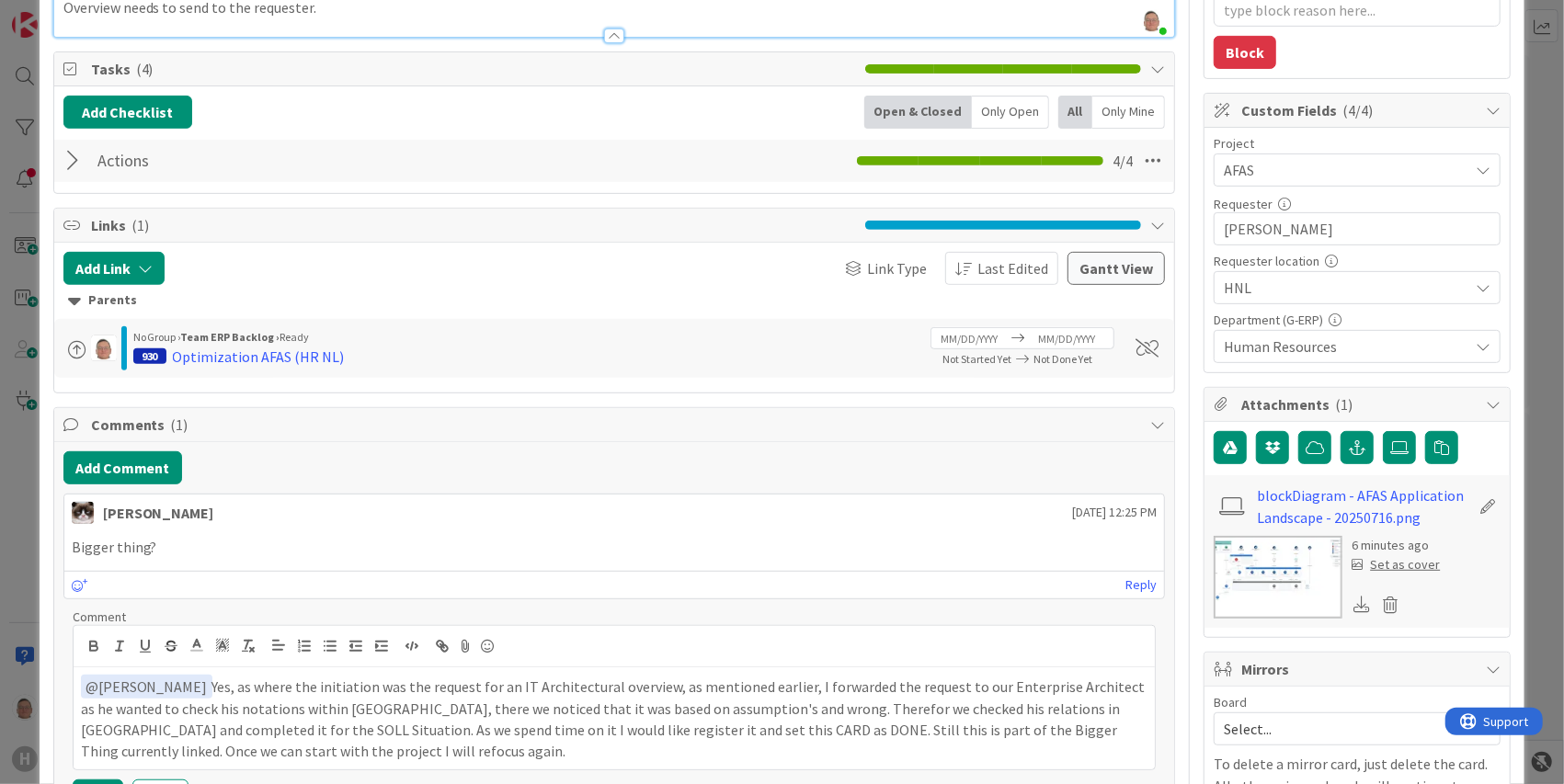 scroll, scrollTop: 428, scrollLeft: 0, axis: vertical 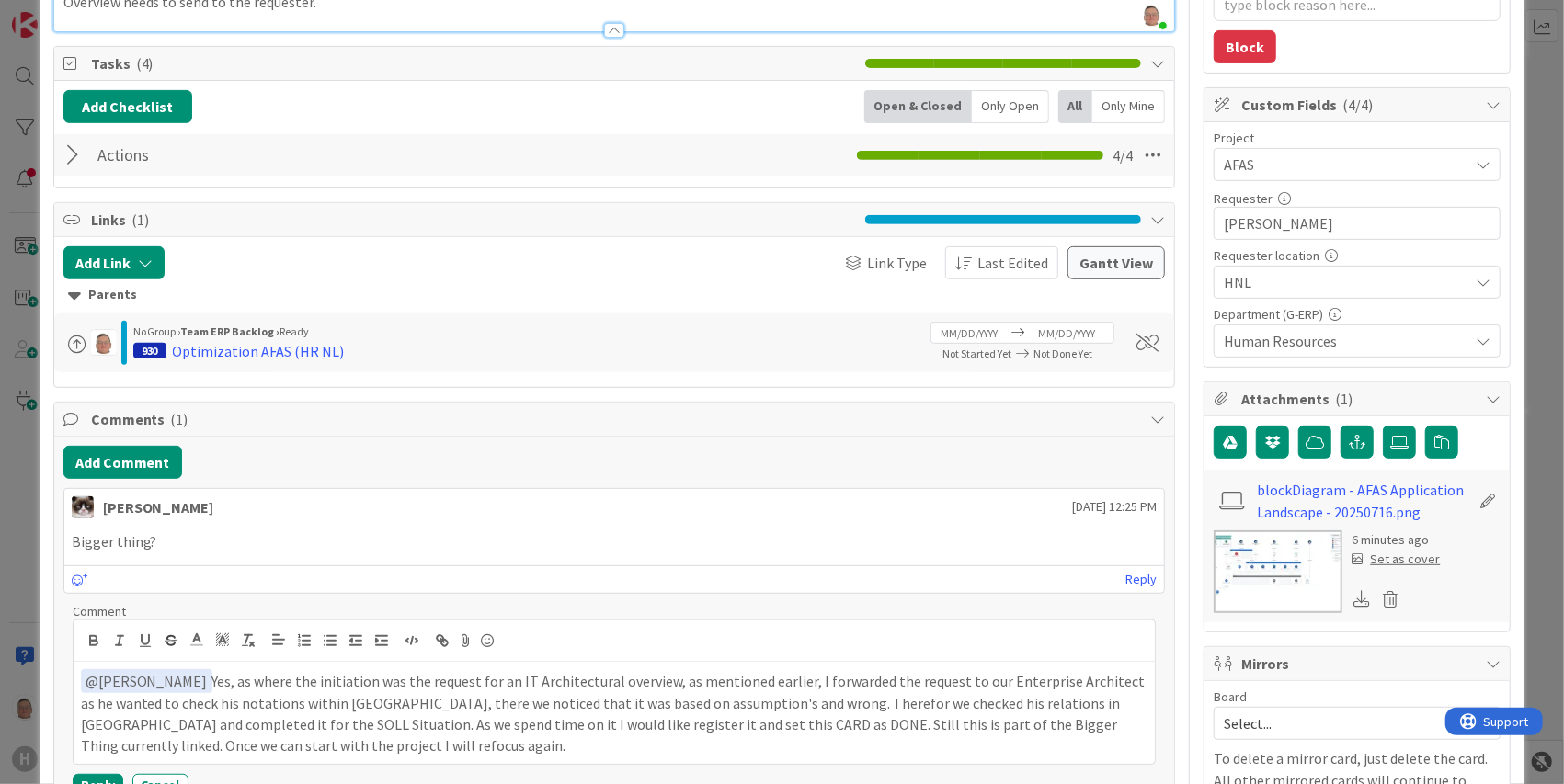 click at bounding box center [1278, 572] 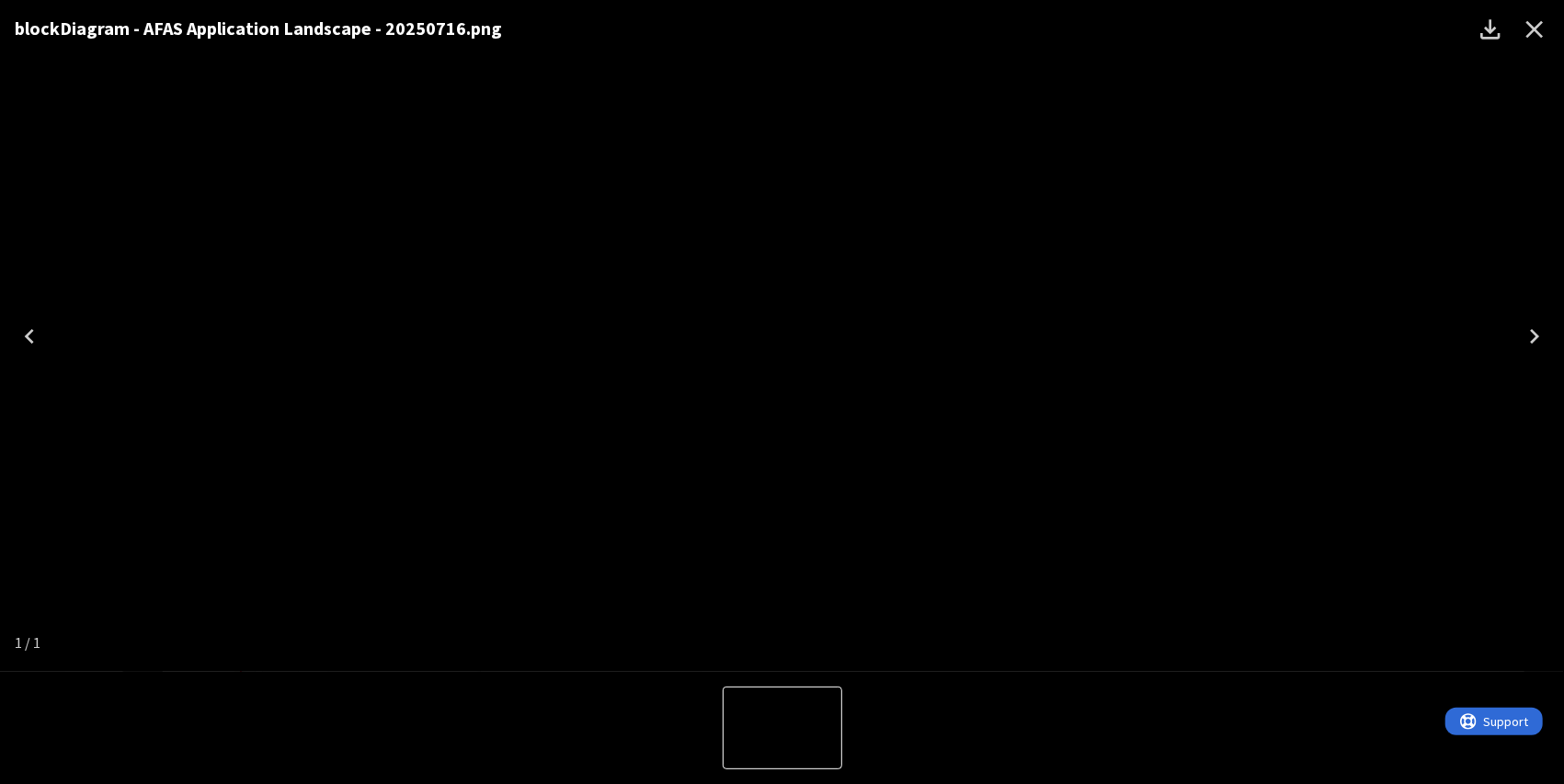 click 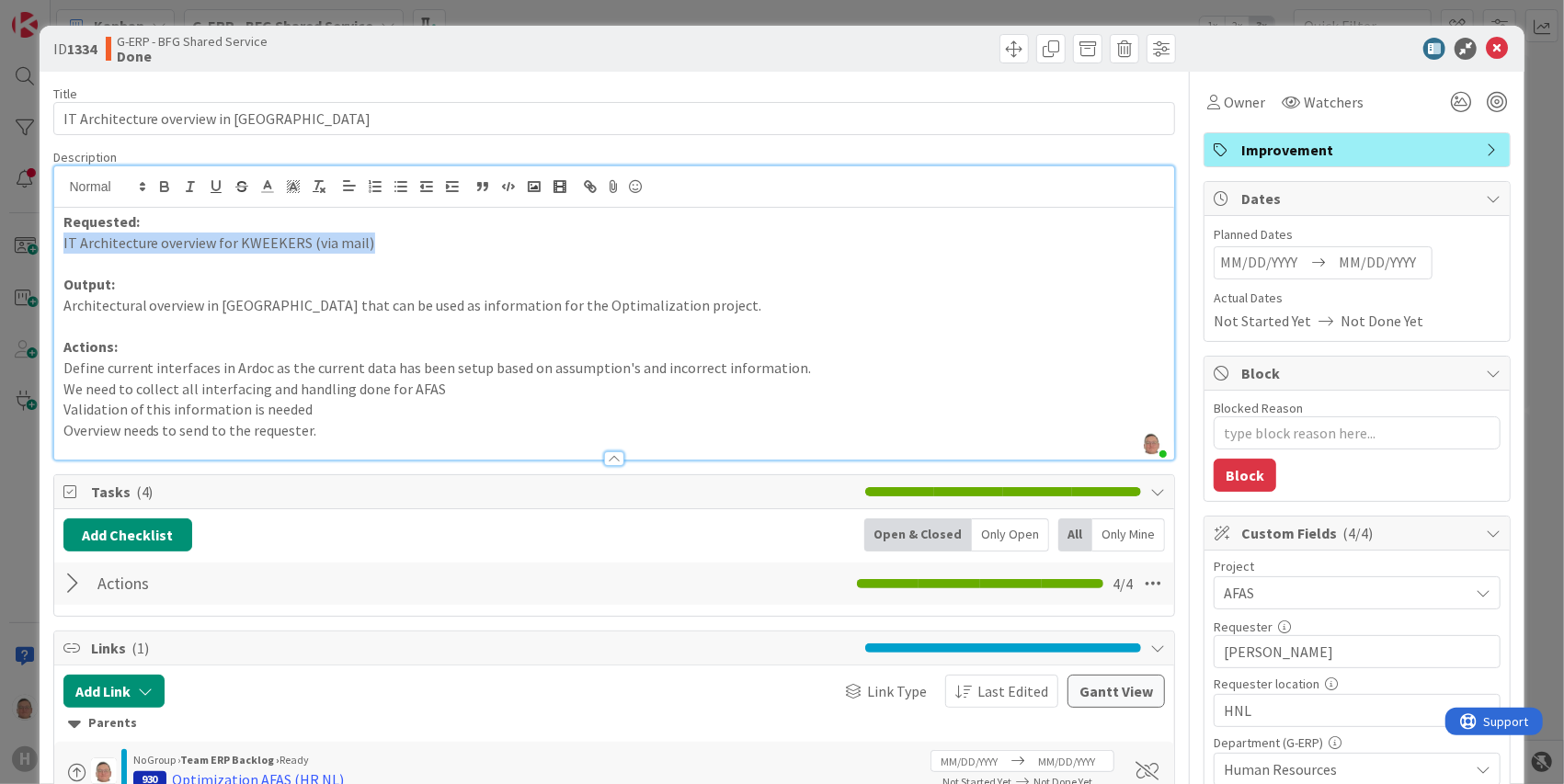 scroll, scrollTop: 0, scrollLeft: 0, axis: both 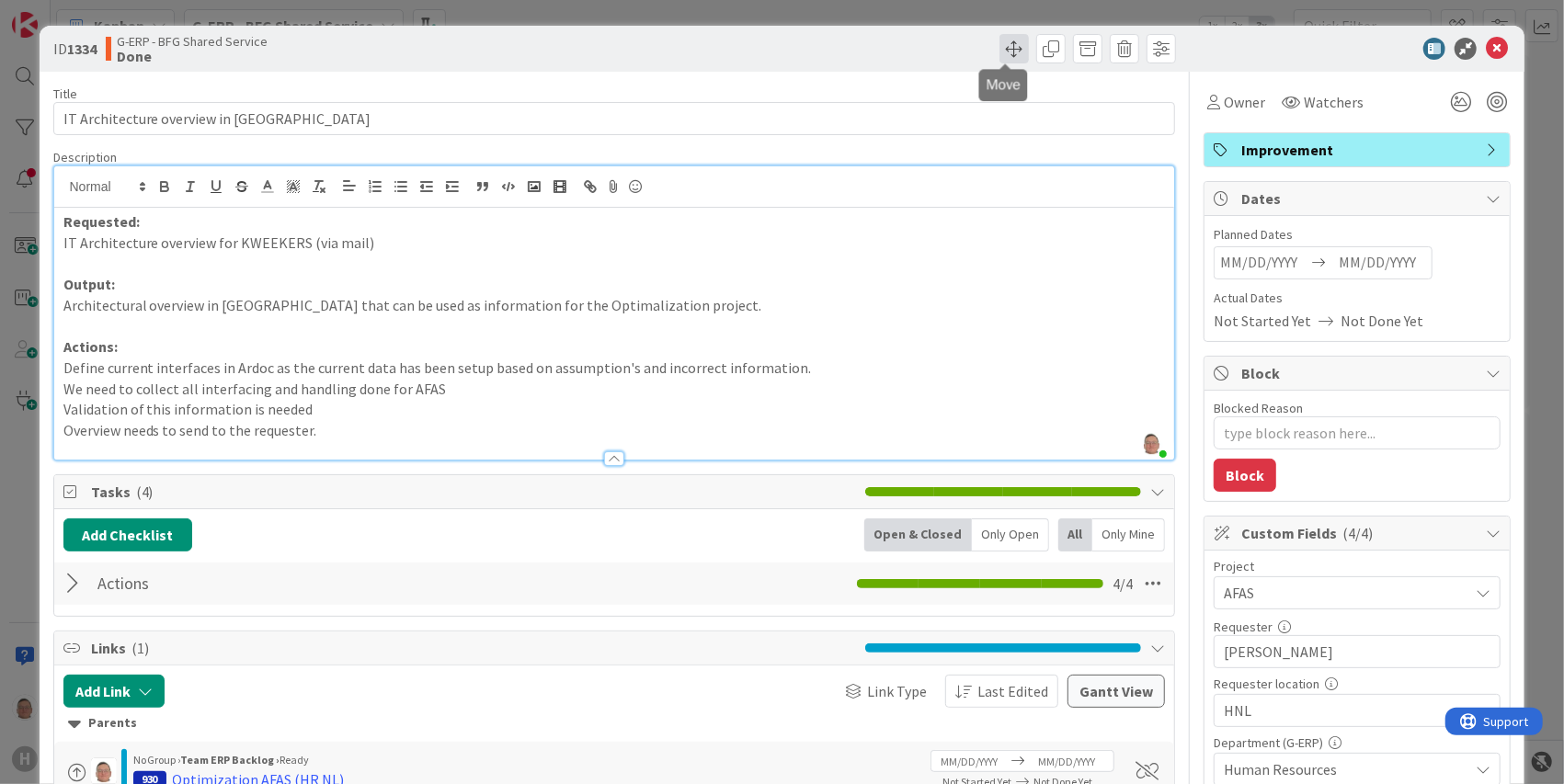 click at bounding box center [1014, 49] 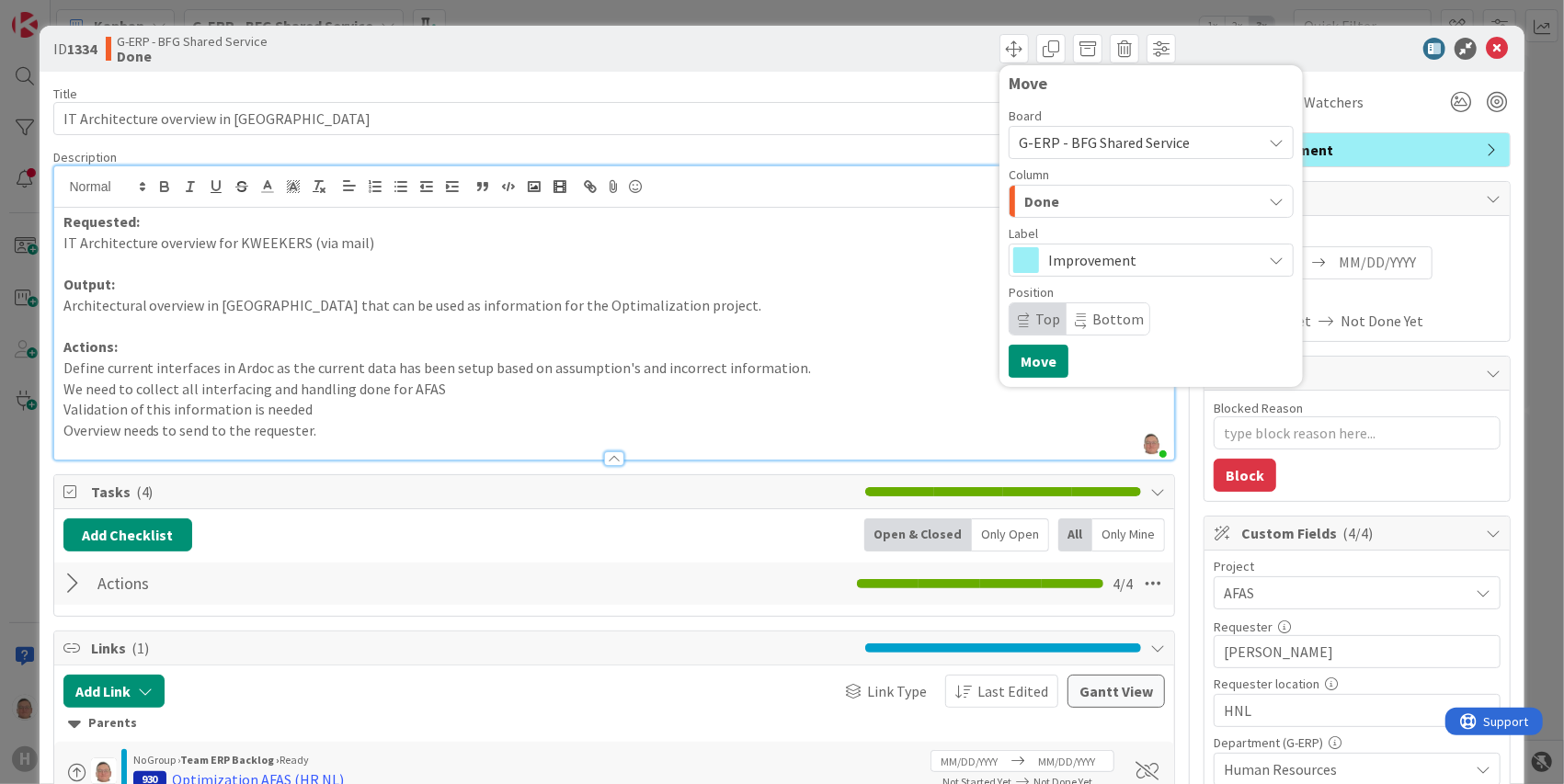 click on "Done" at bounding box center (1042, 201) 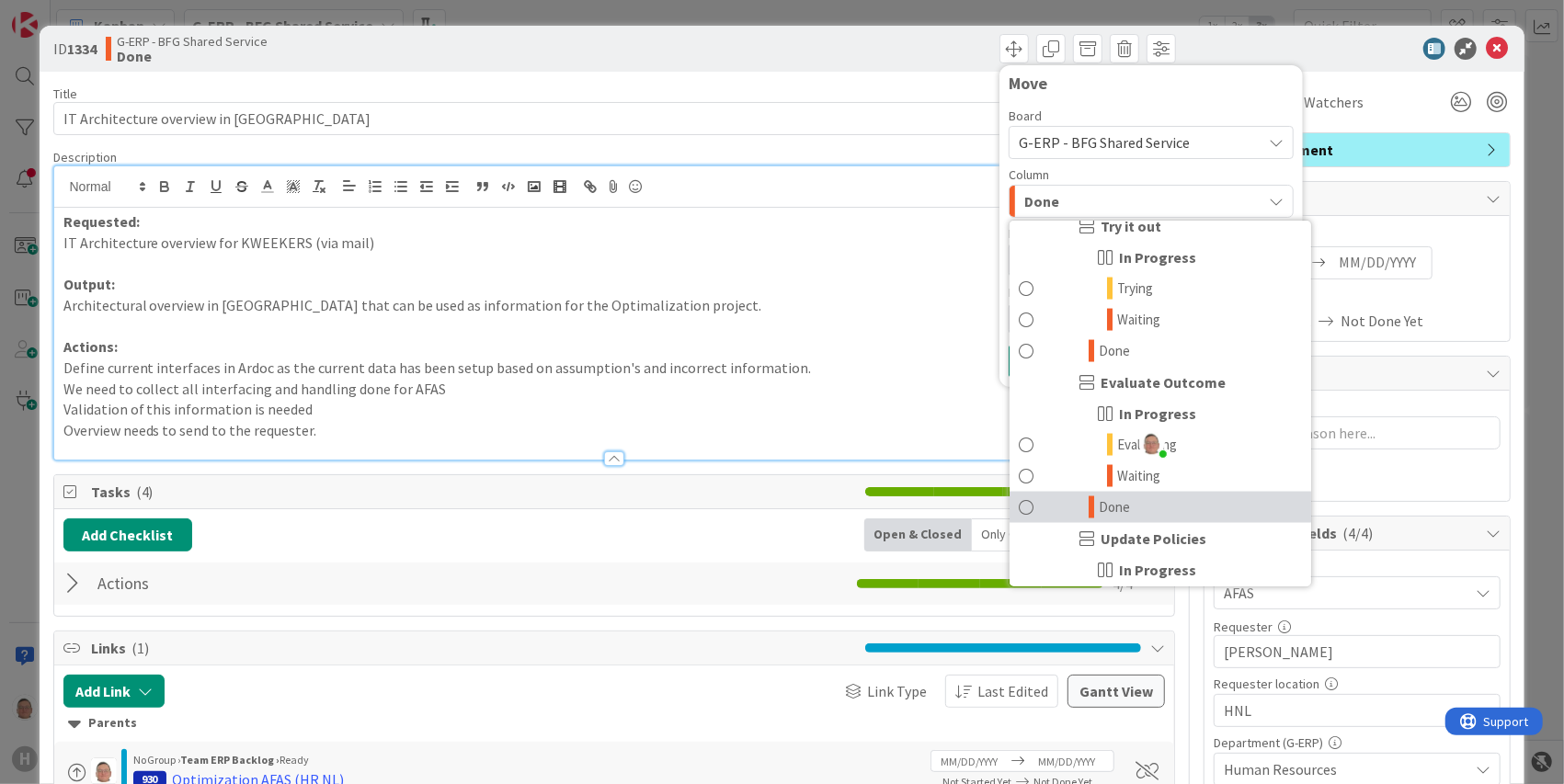 scroll, scrollTop: 2117, scrollLeft: 0, axis: vertical 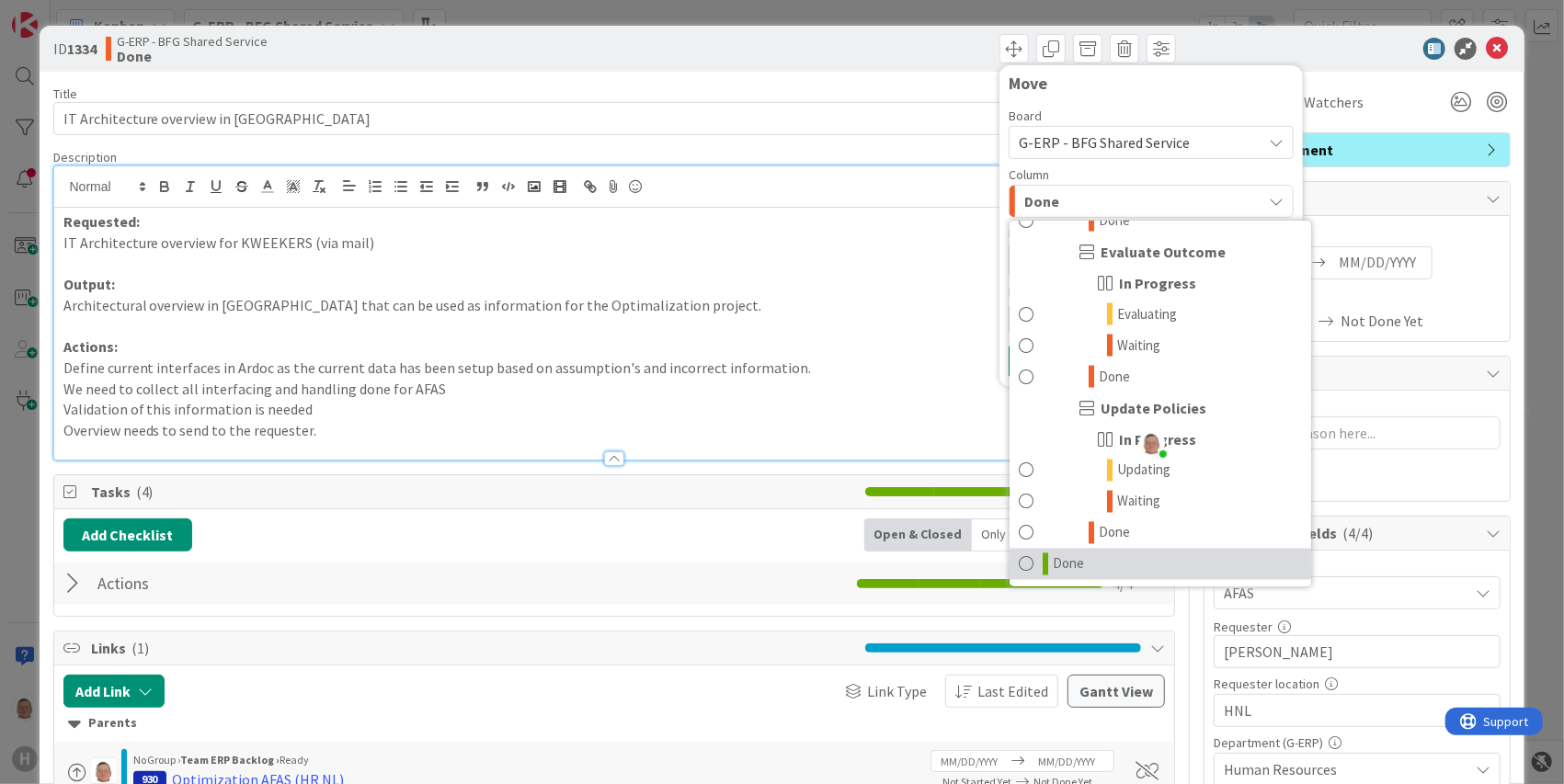 click on "Done" at bounding box center (1160, 564) 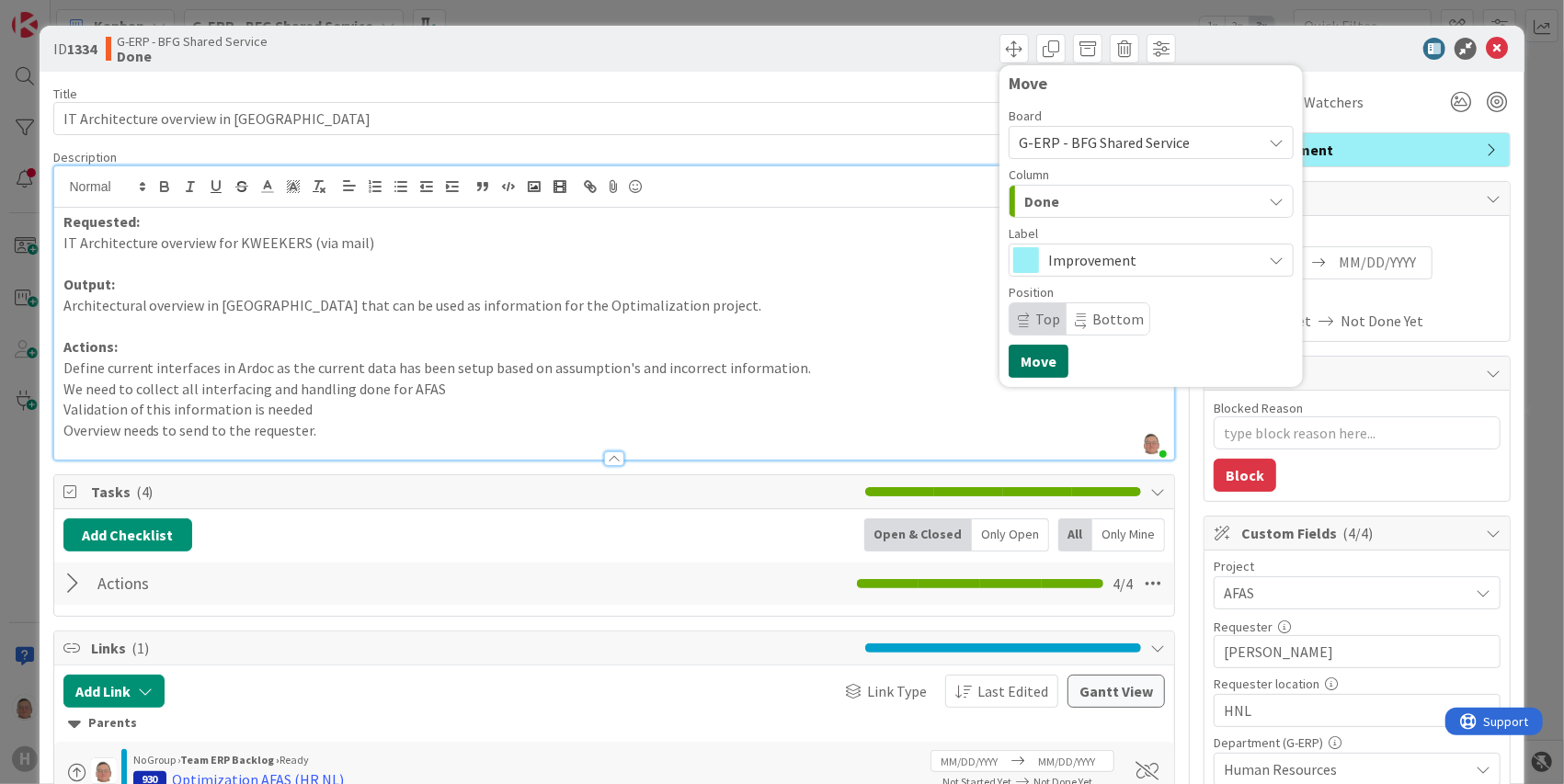 click on "Move" at bounding box center (1038, 361) 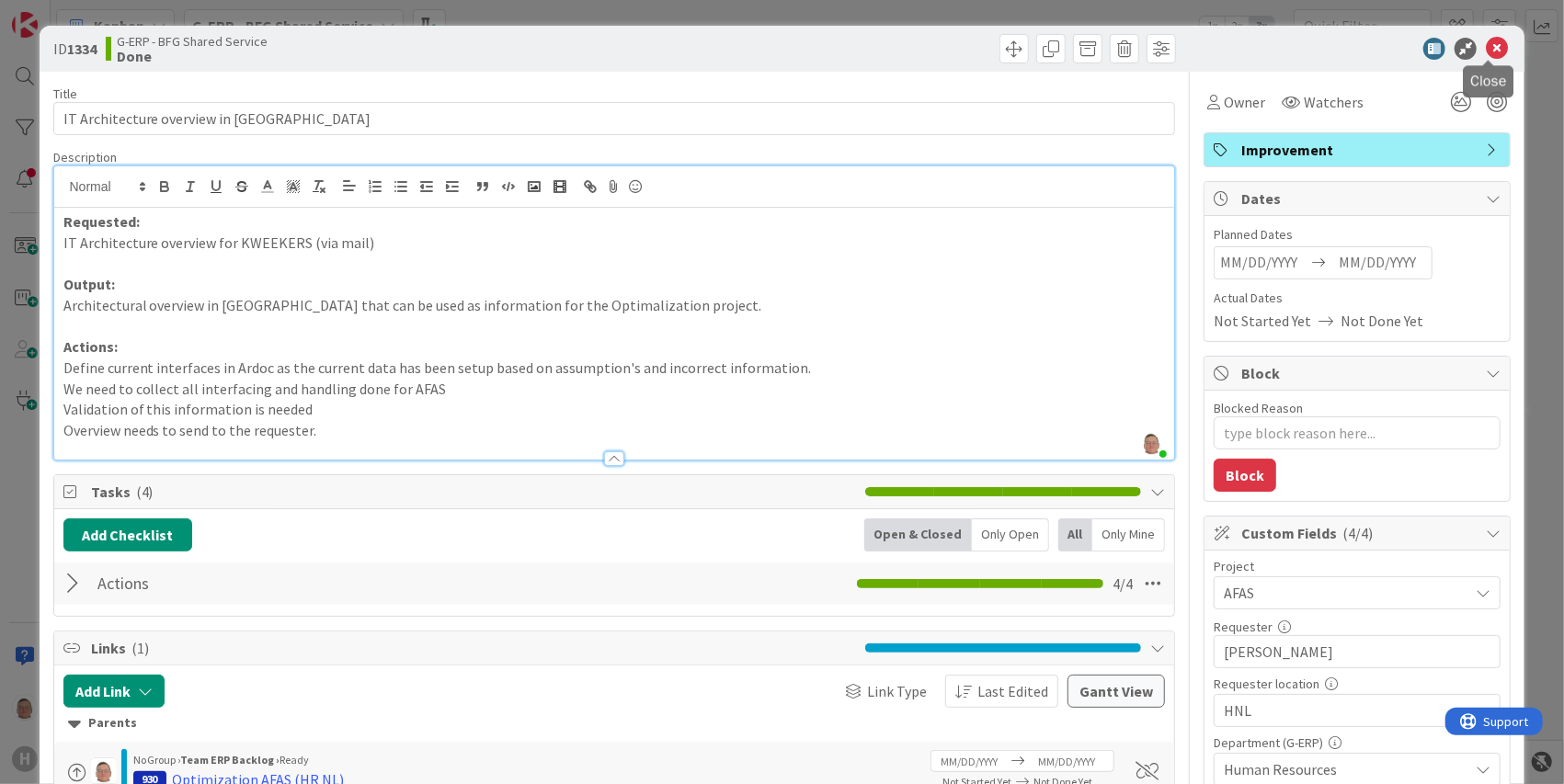 click at bounding box center [1497, 49] 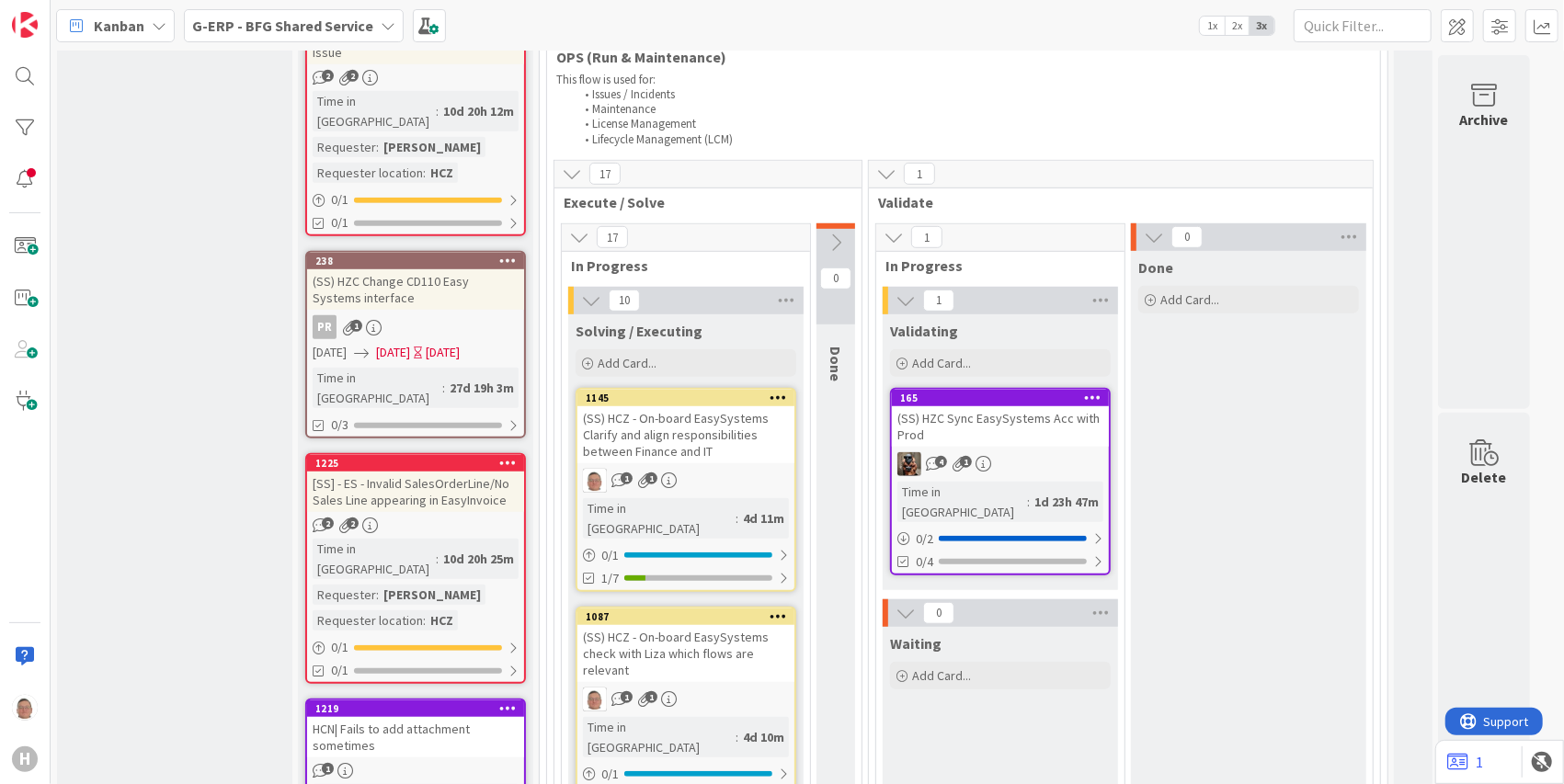 scroll, scrollTop: 0, scrollLeft: 0, axis: both 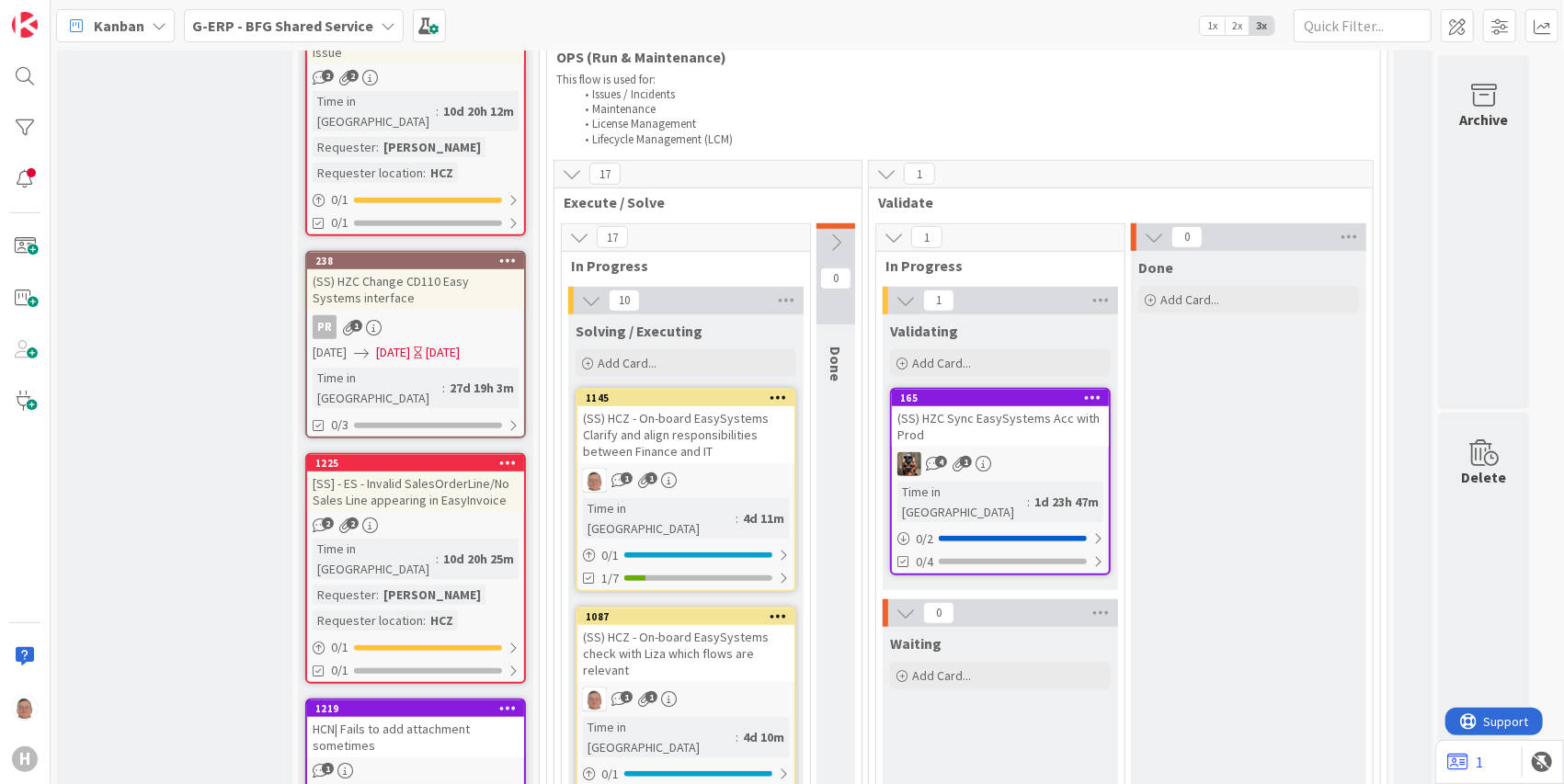 click on "(SS) HCZ - On-board EasySystems Clarify and align responsibilities between Finance and IT" at bounding box center [686, 435] 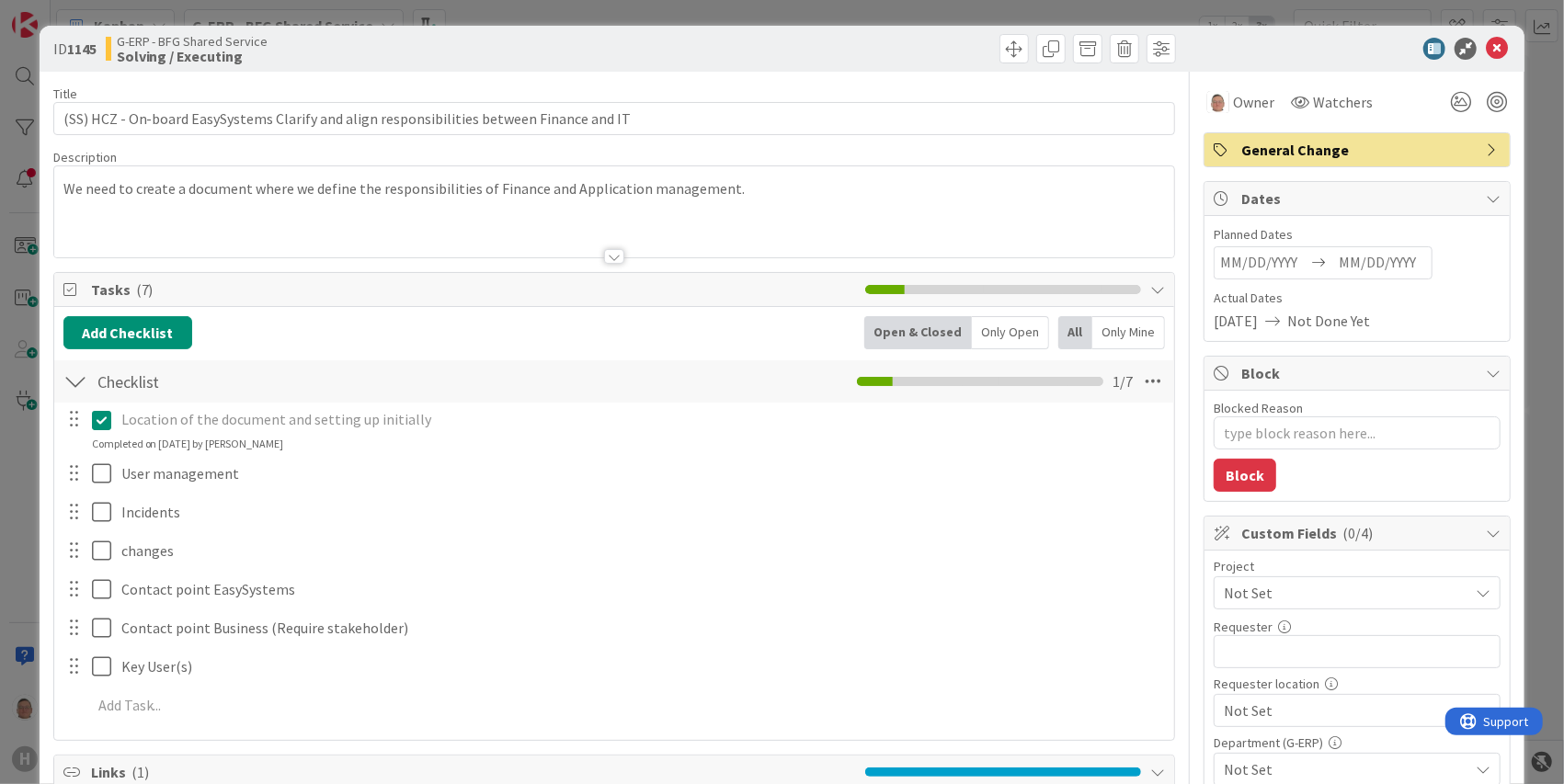 type on "x" 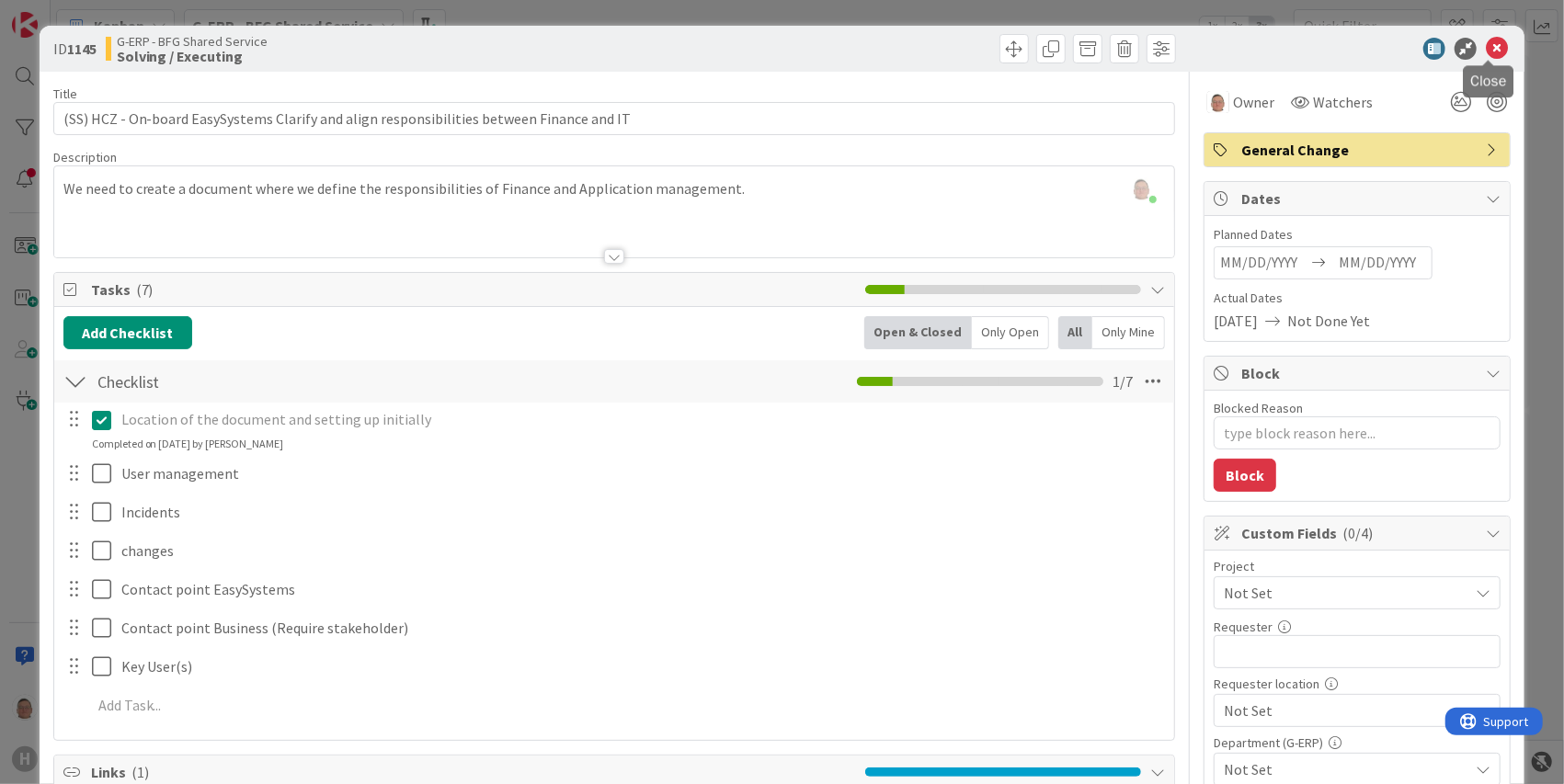 click at bounding box center (1497, 49) 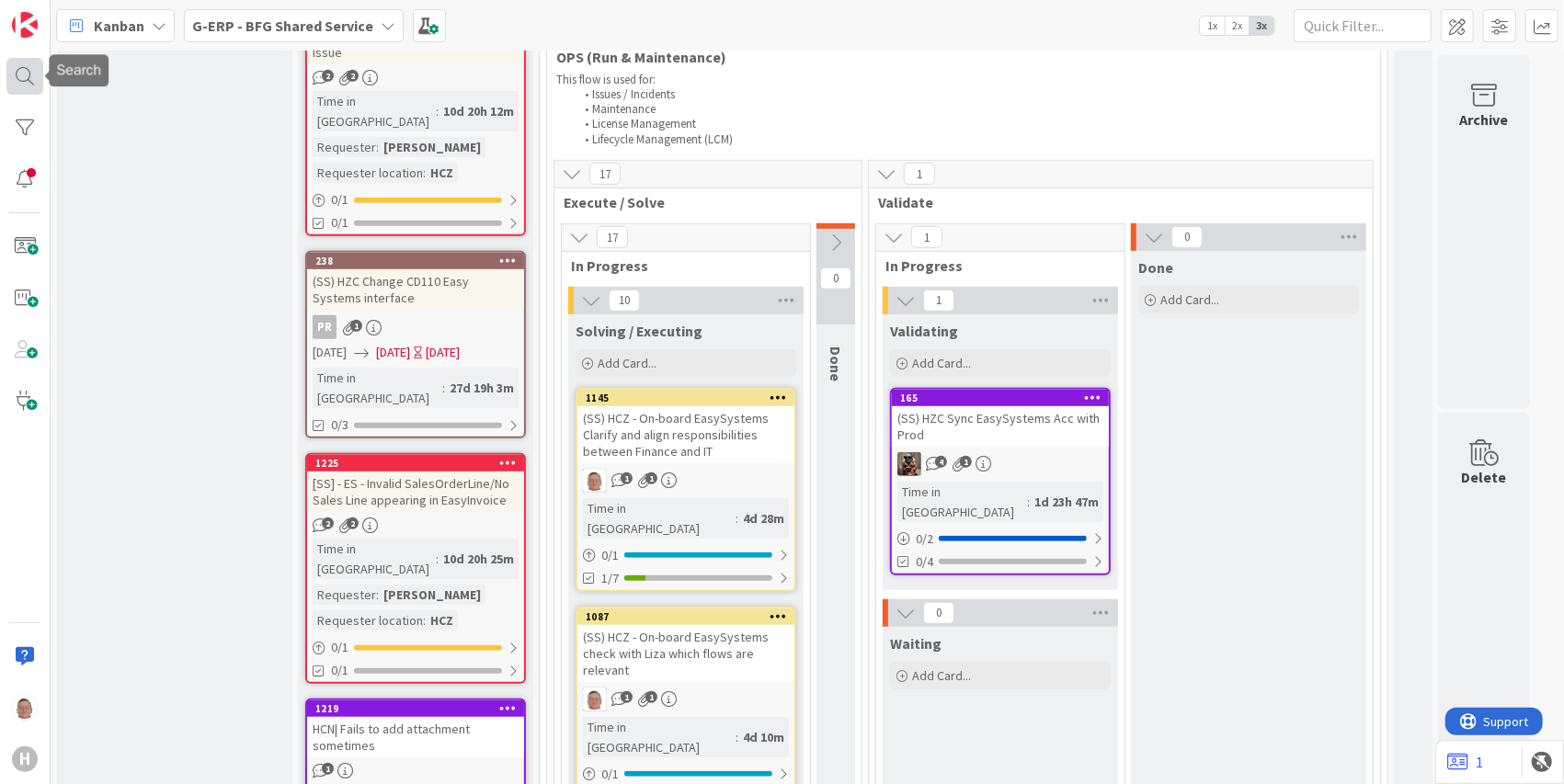 click at bounding box center (25, 76) 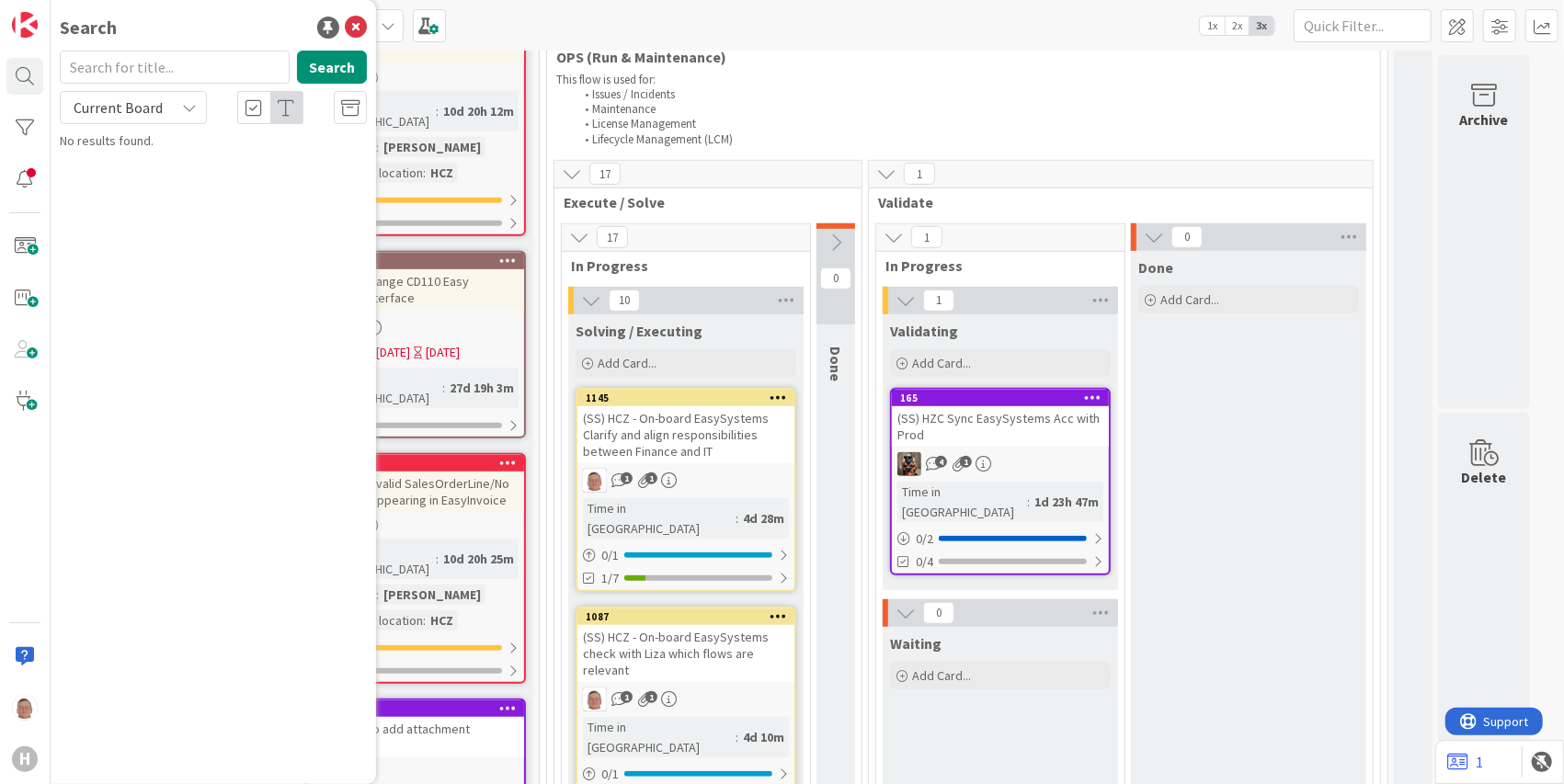 scroll, scrollTop: 0, scrollLeft: 0, axis: both 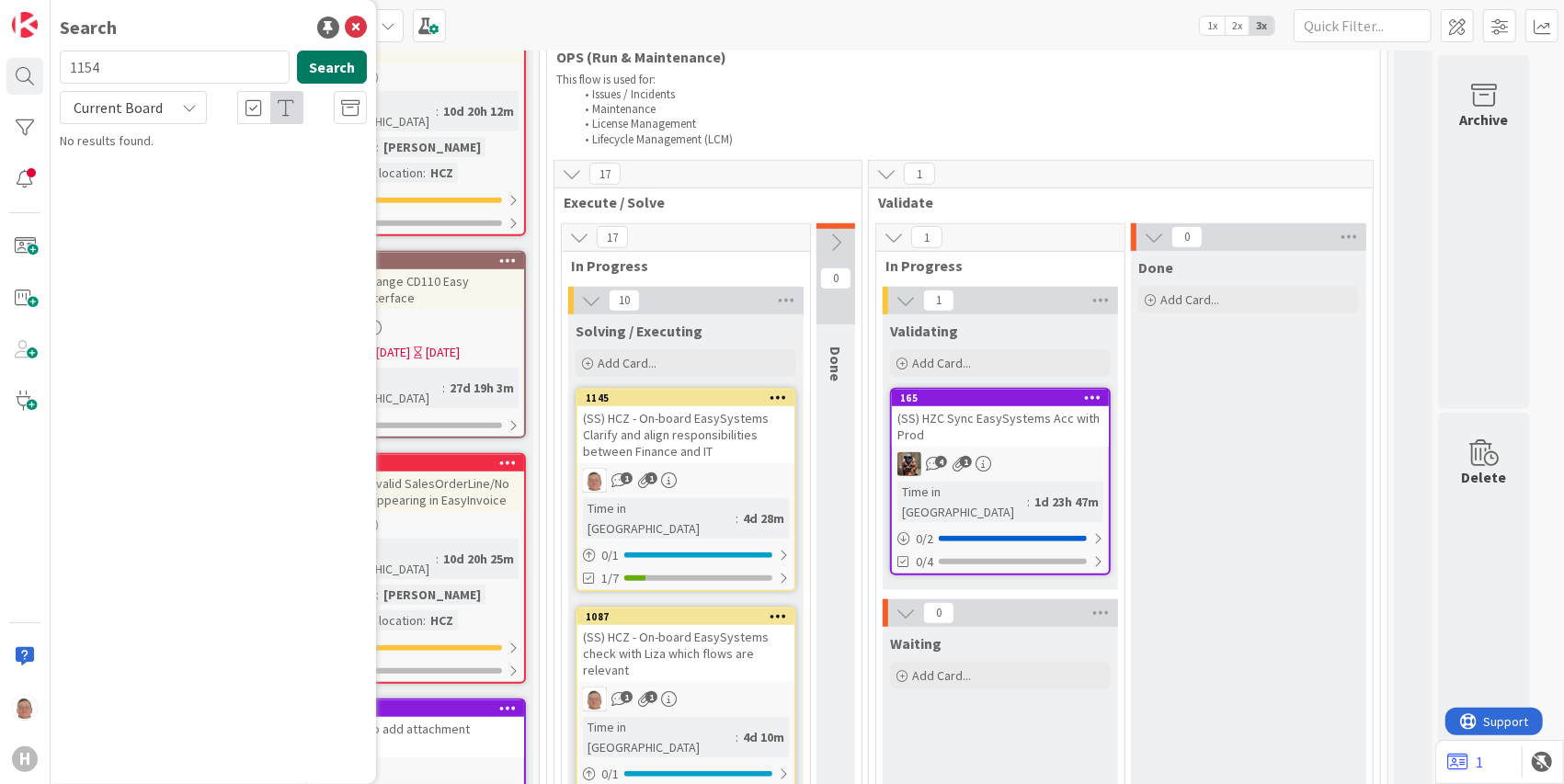 type on "1154" 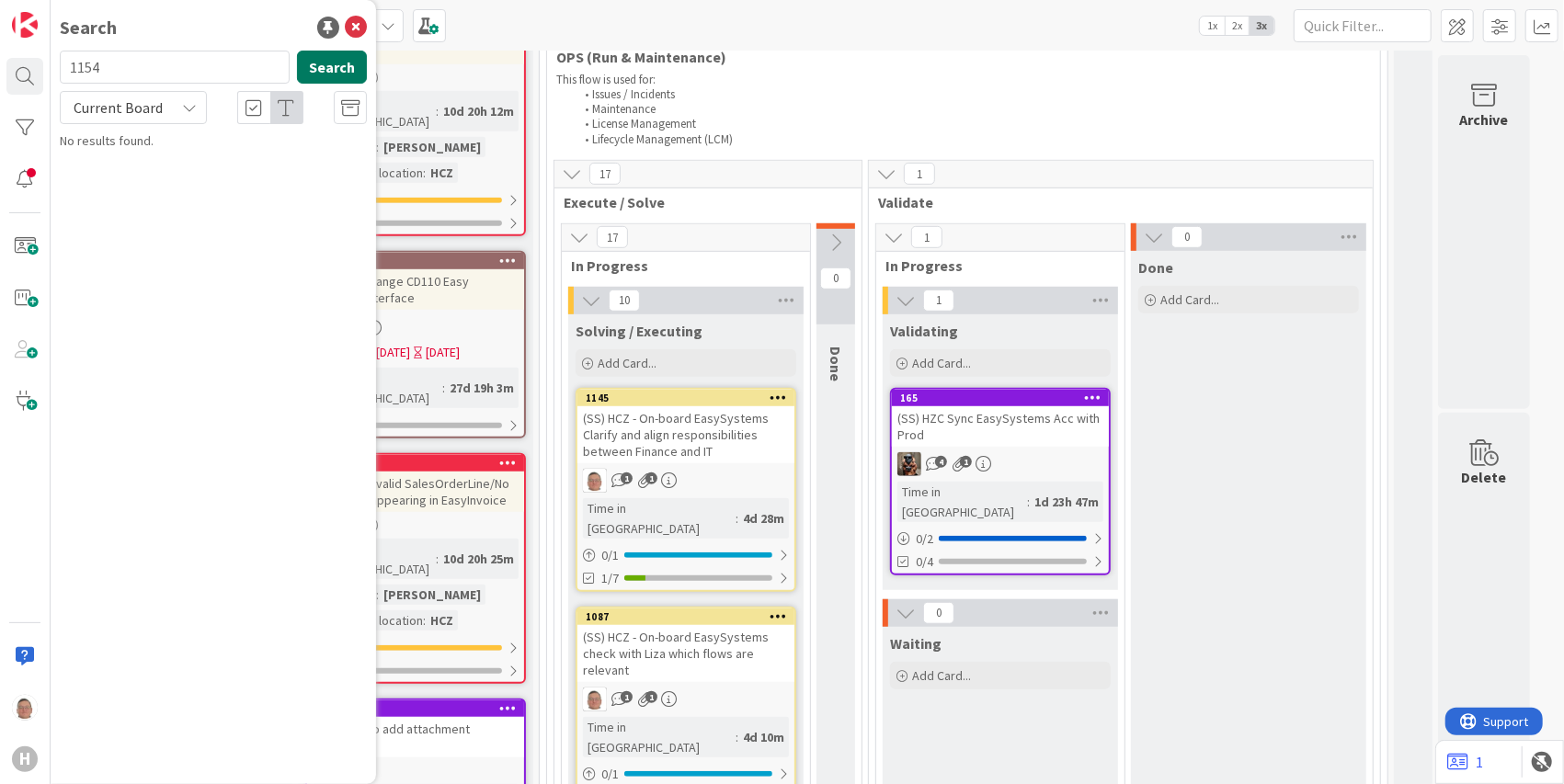 click on "Search" at bounding box center [332, 67] 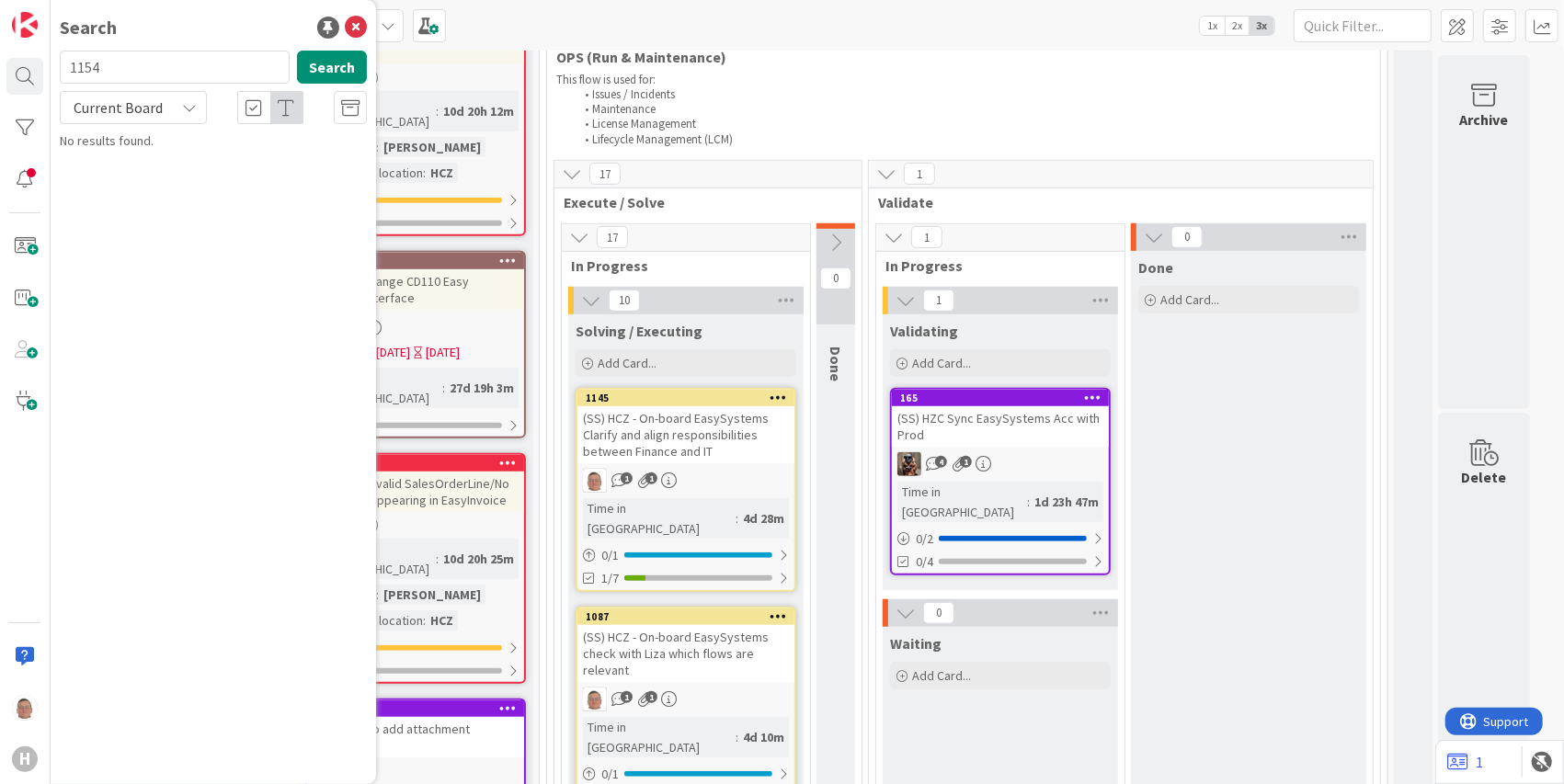 click at bounding box center (189, 108) 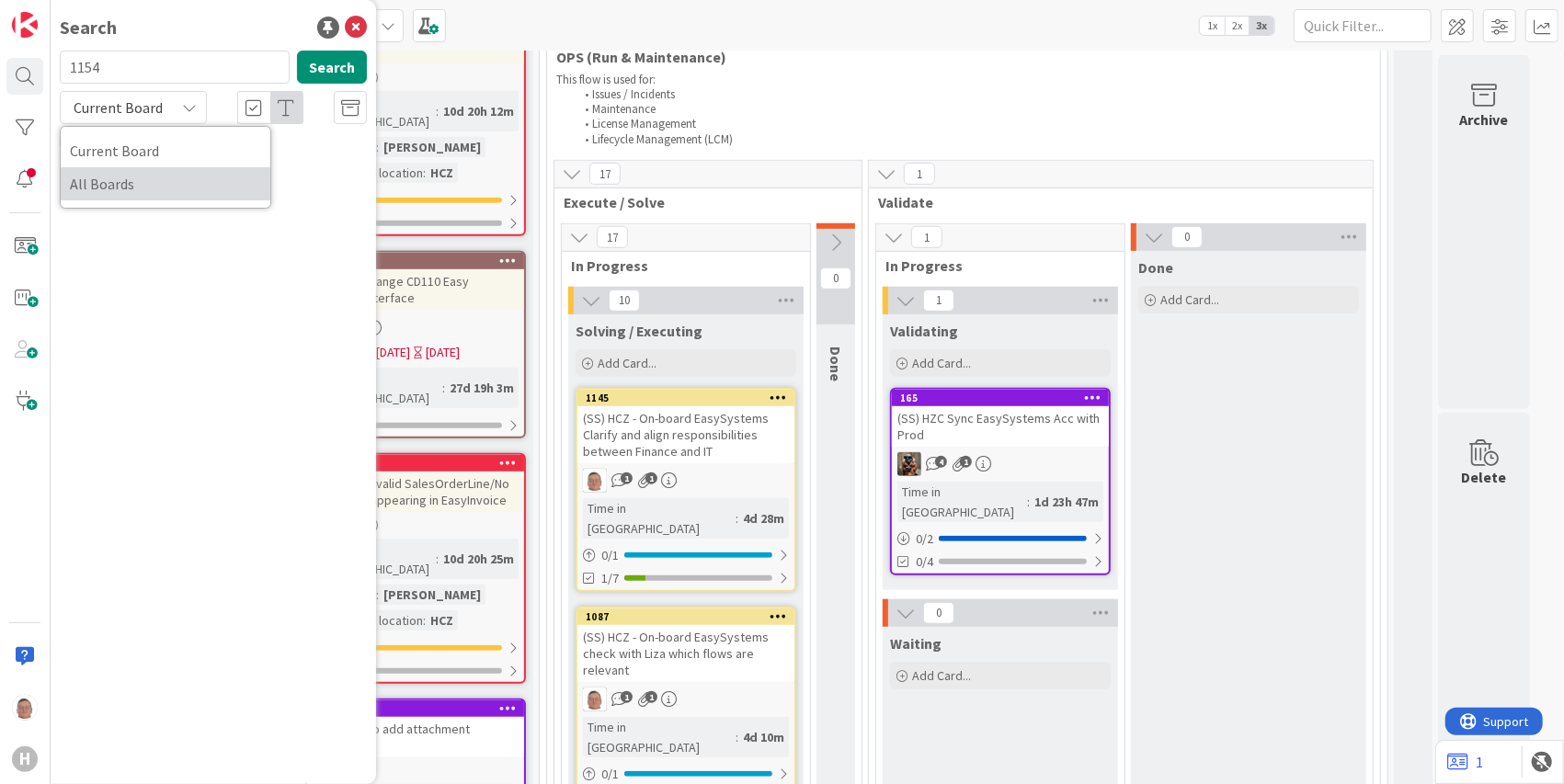 click on "All Boards" at bounding box center [166, 184] 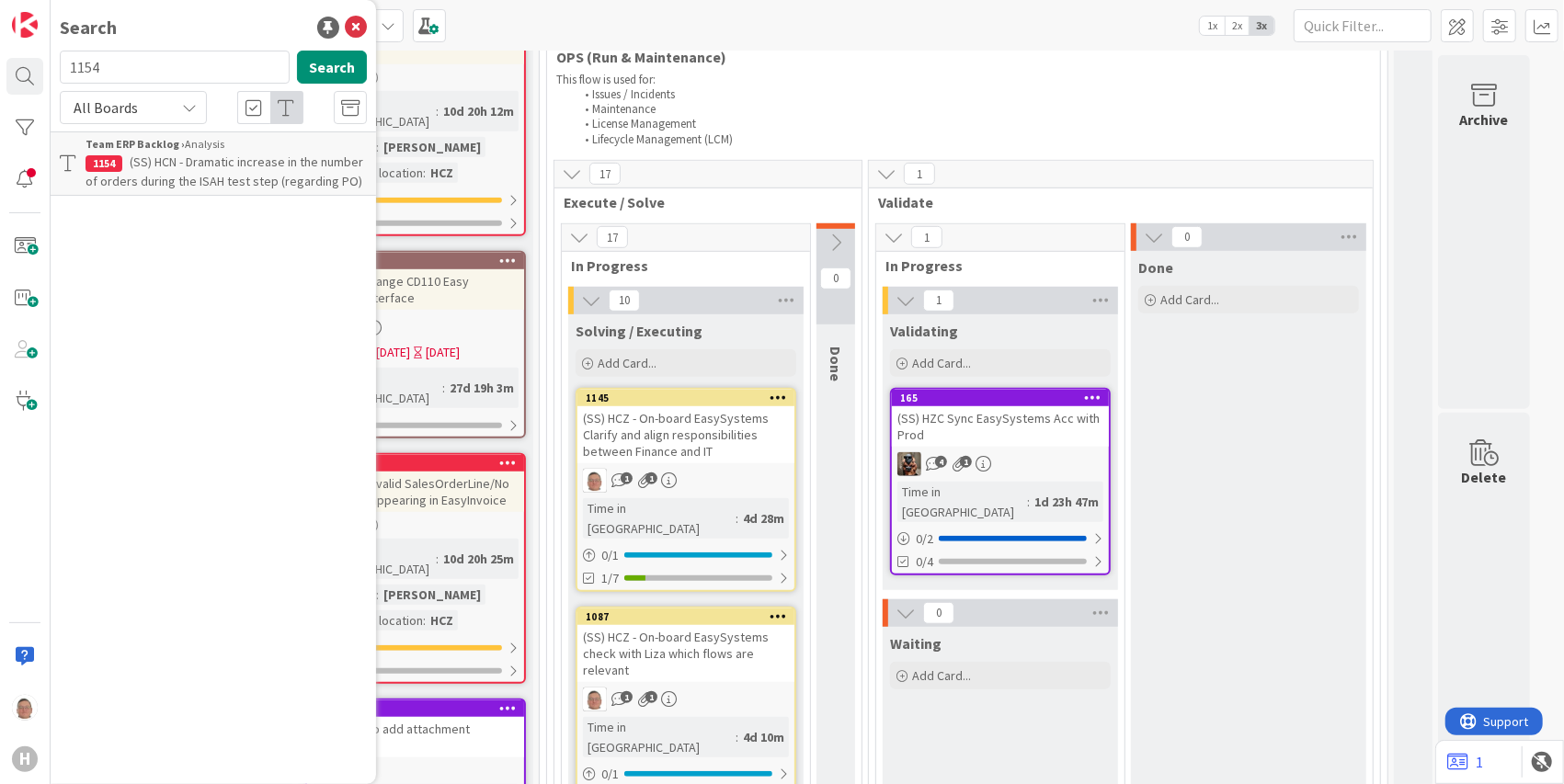click on "Maintenance" at bounding box center [973, 109] 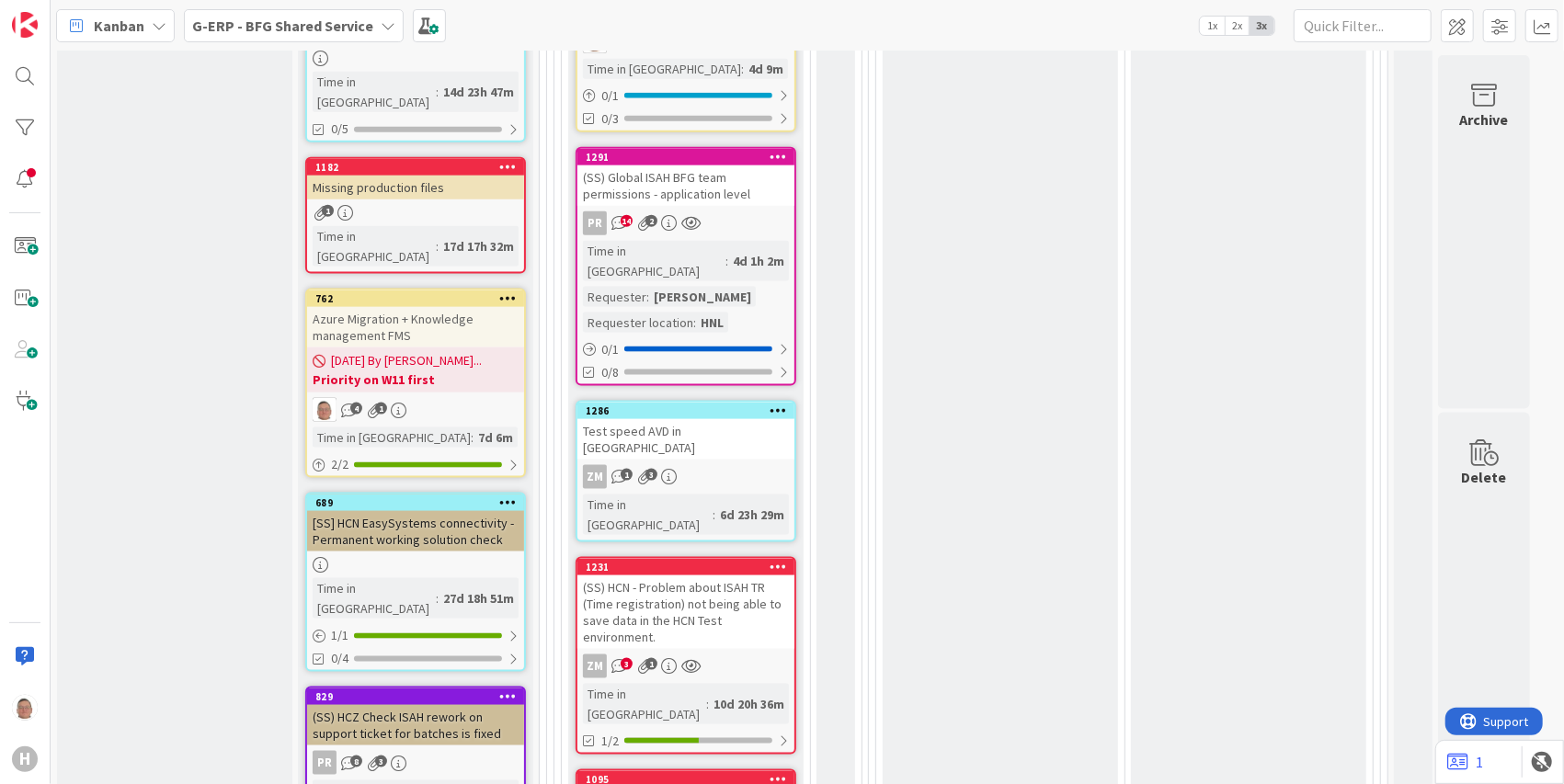 scroll, scrollTop: 1605, scrollLeft: 0, axis: vertical 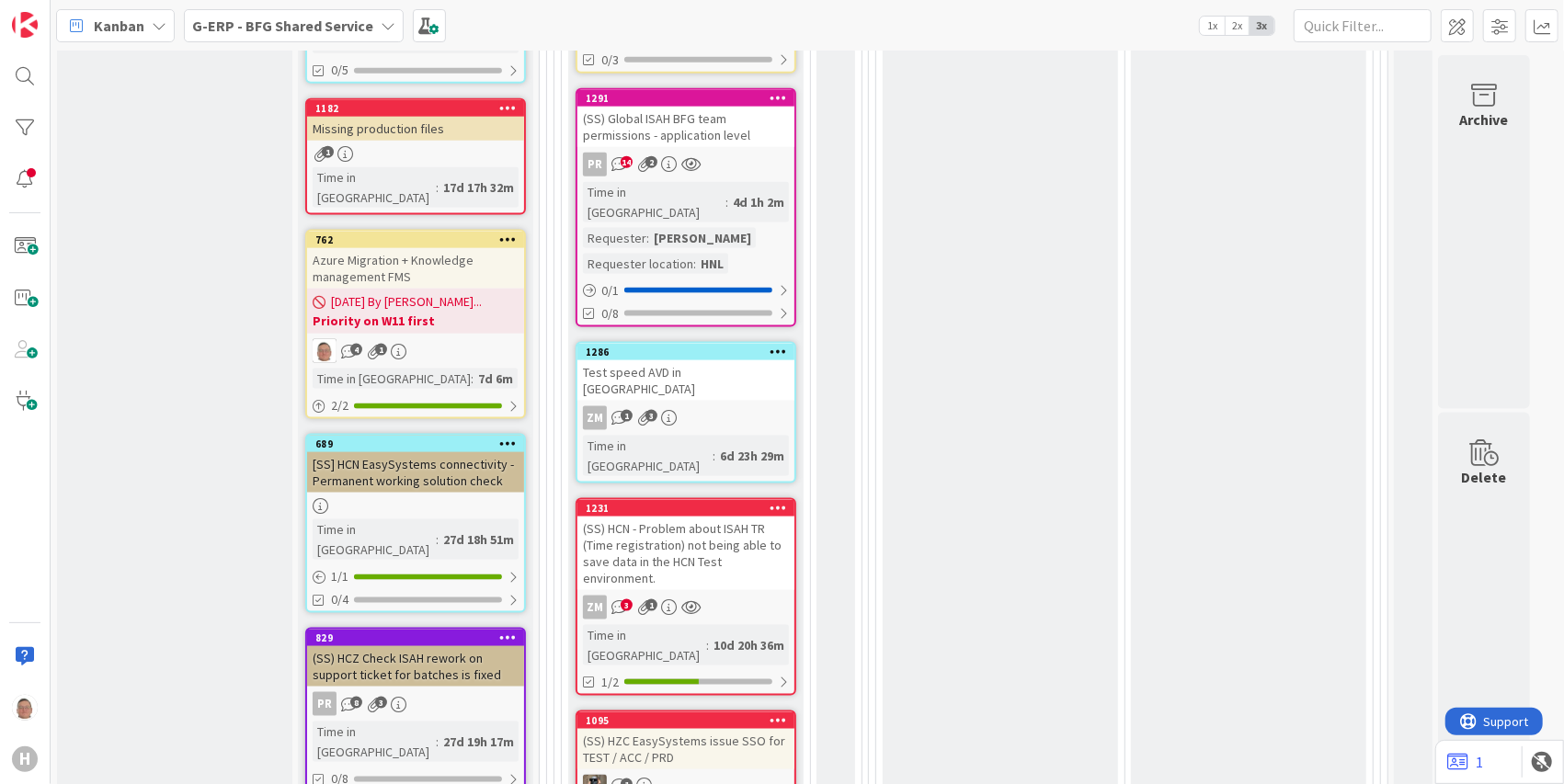 click on "(SS) HCN - Problem about ISAH TR (Time registration) not being able to save data in the HCN Test environment." at bounding box center (686, 553) 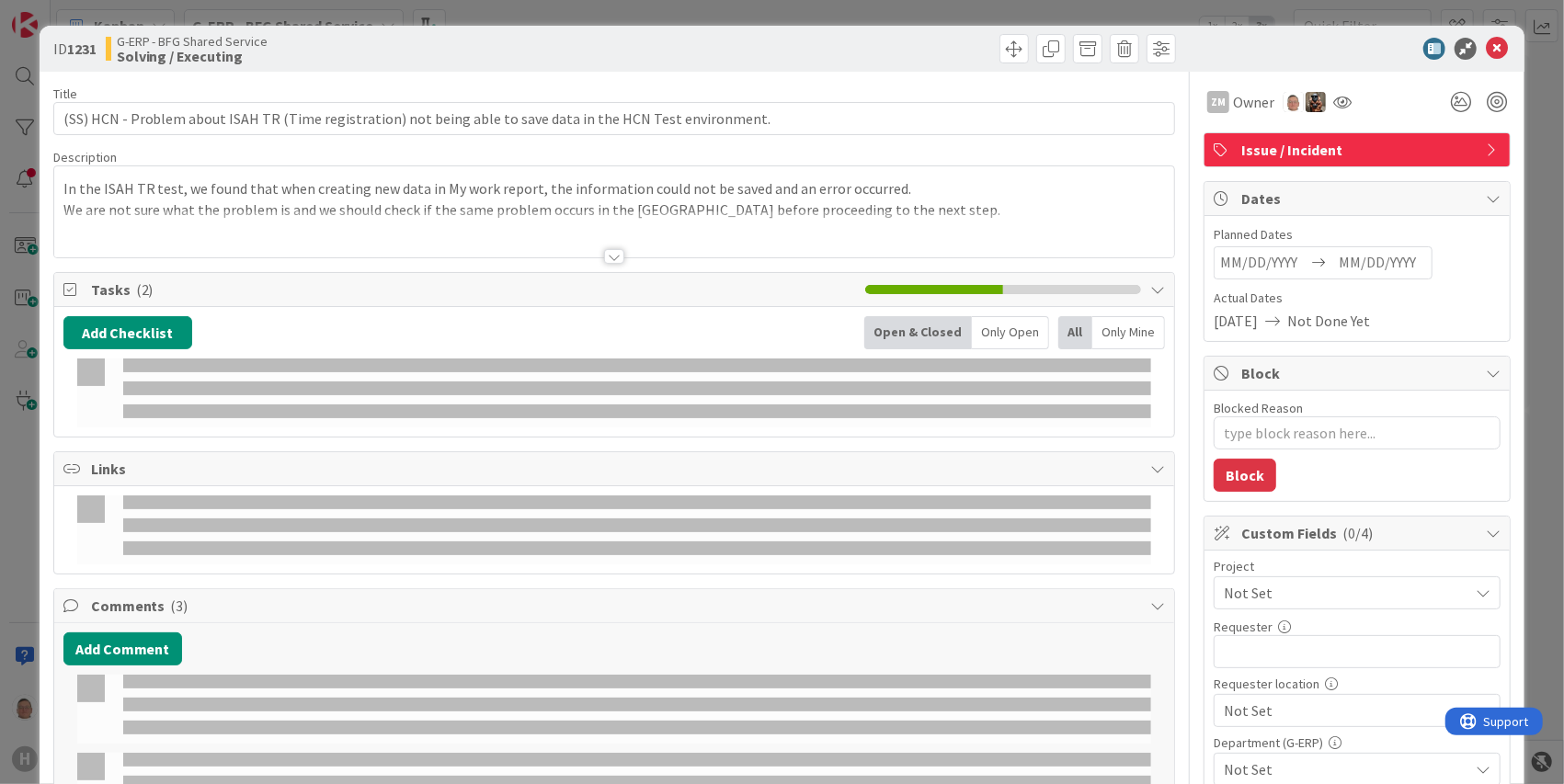 type on "x" 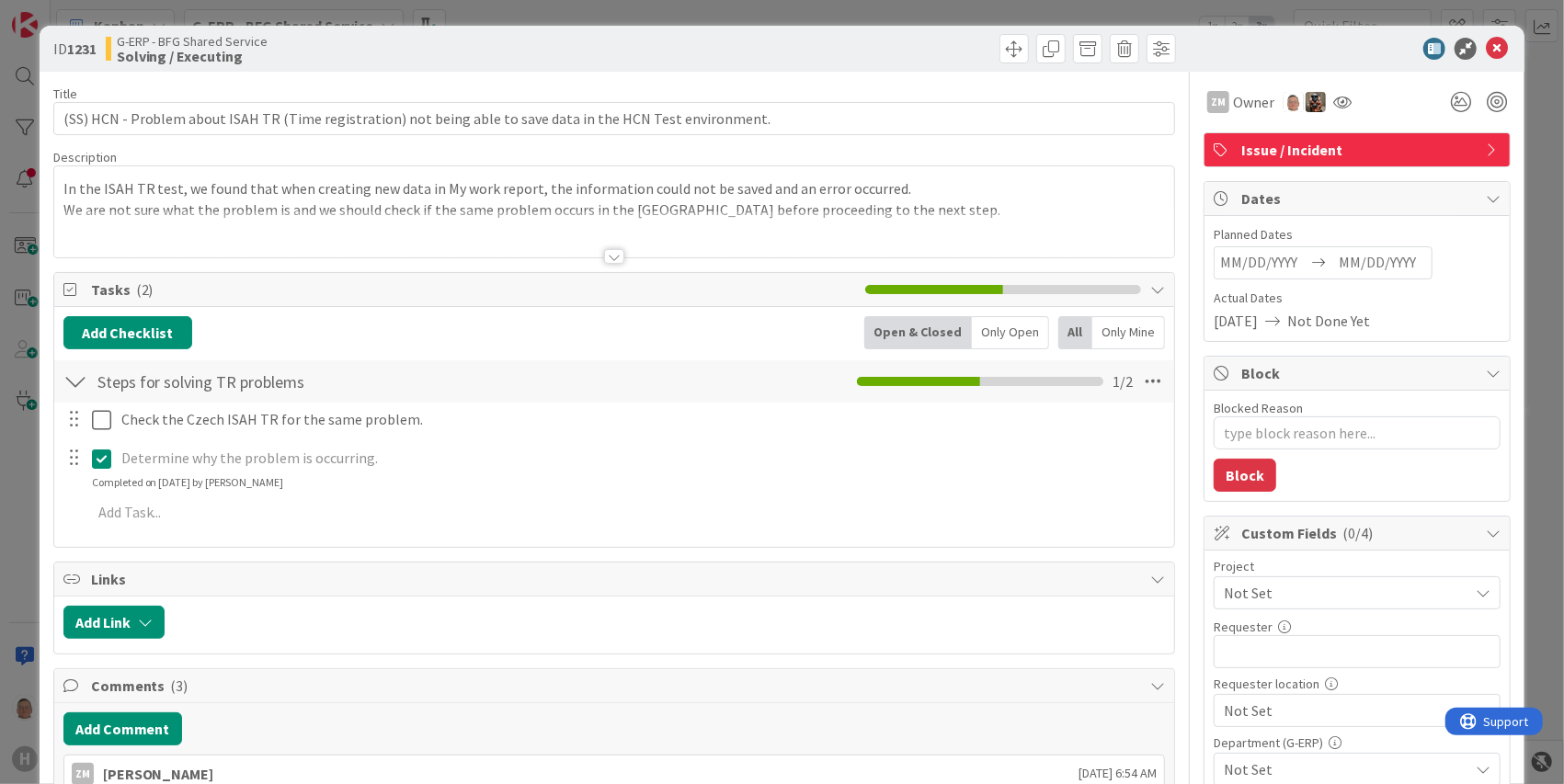 scroll, scrollTop: 0, scrollLeft: 0, axis: both 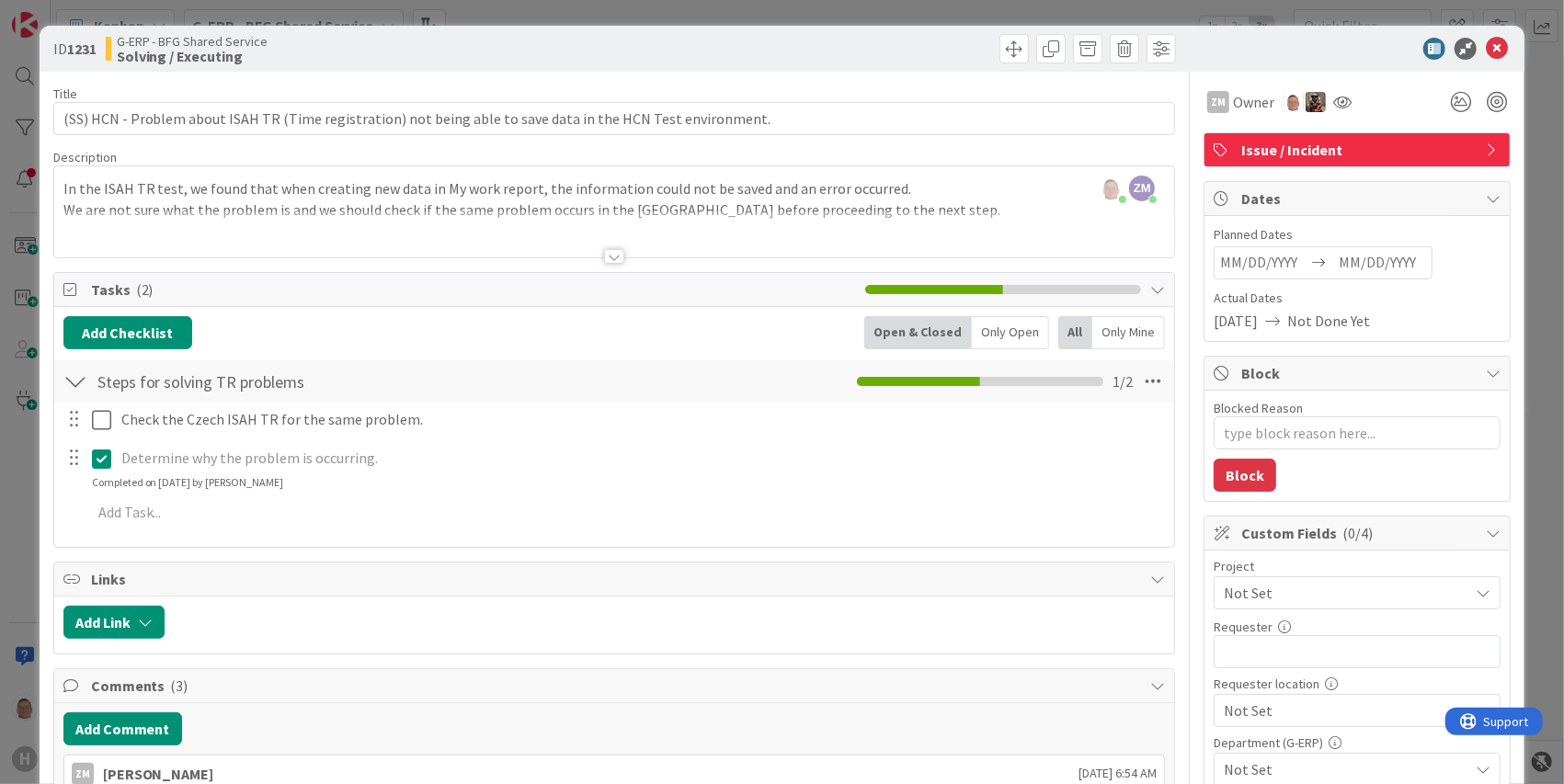 click at bounding box center [614, 256] 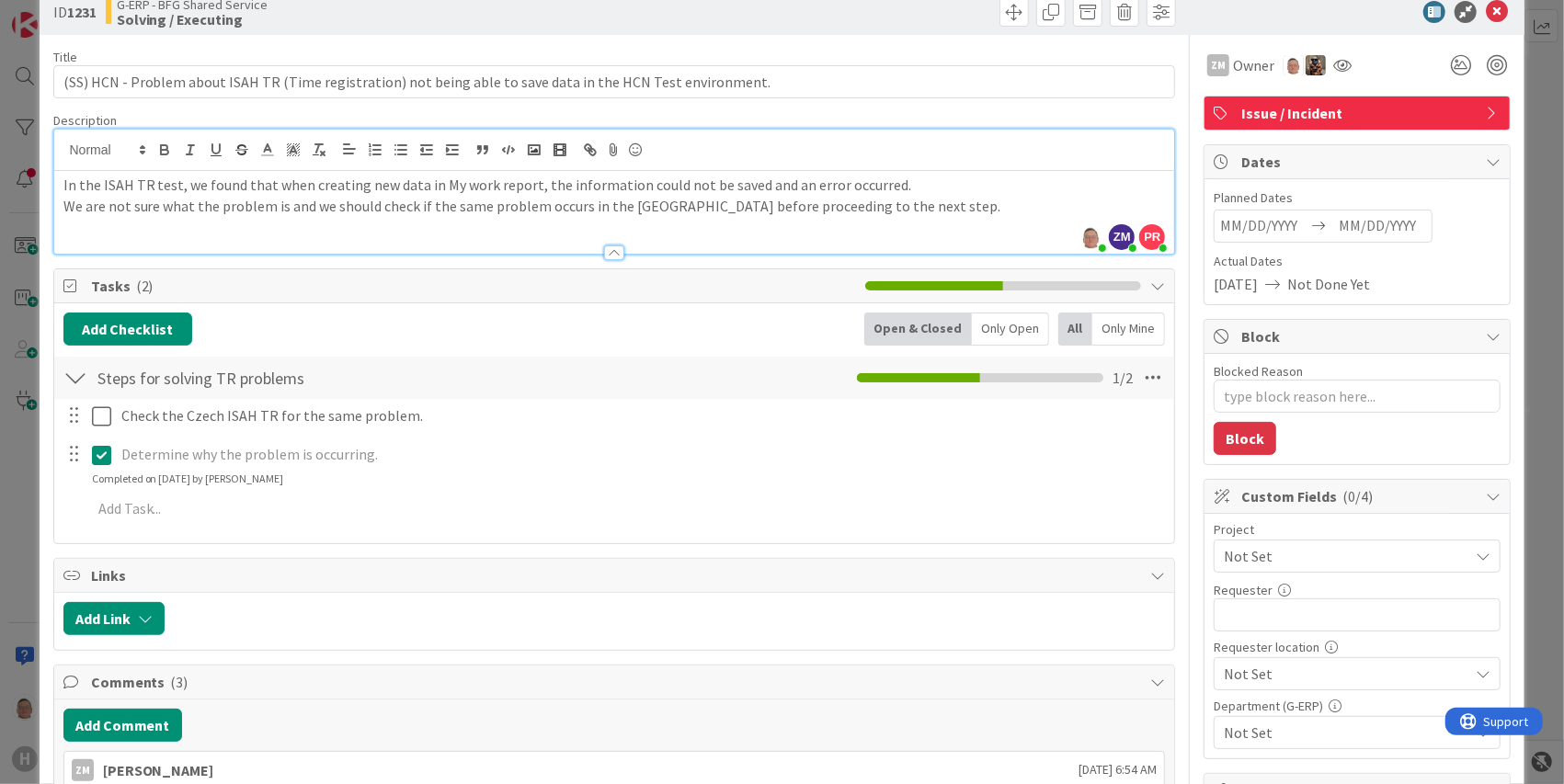 scroll, scrollTop: 0, scrollLeft: 0, axis: both 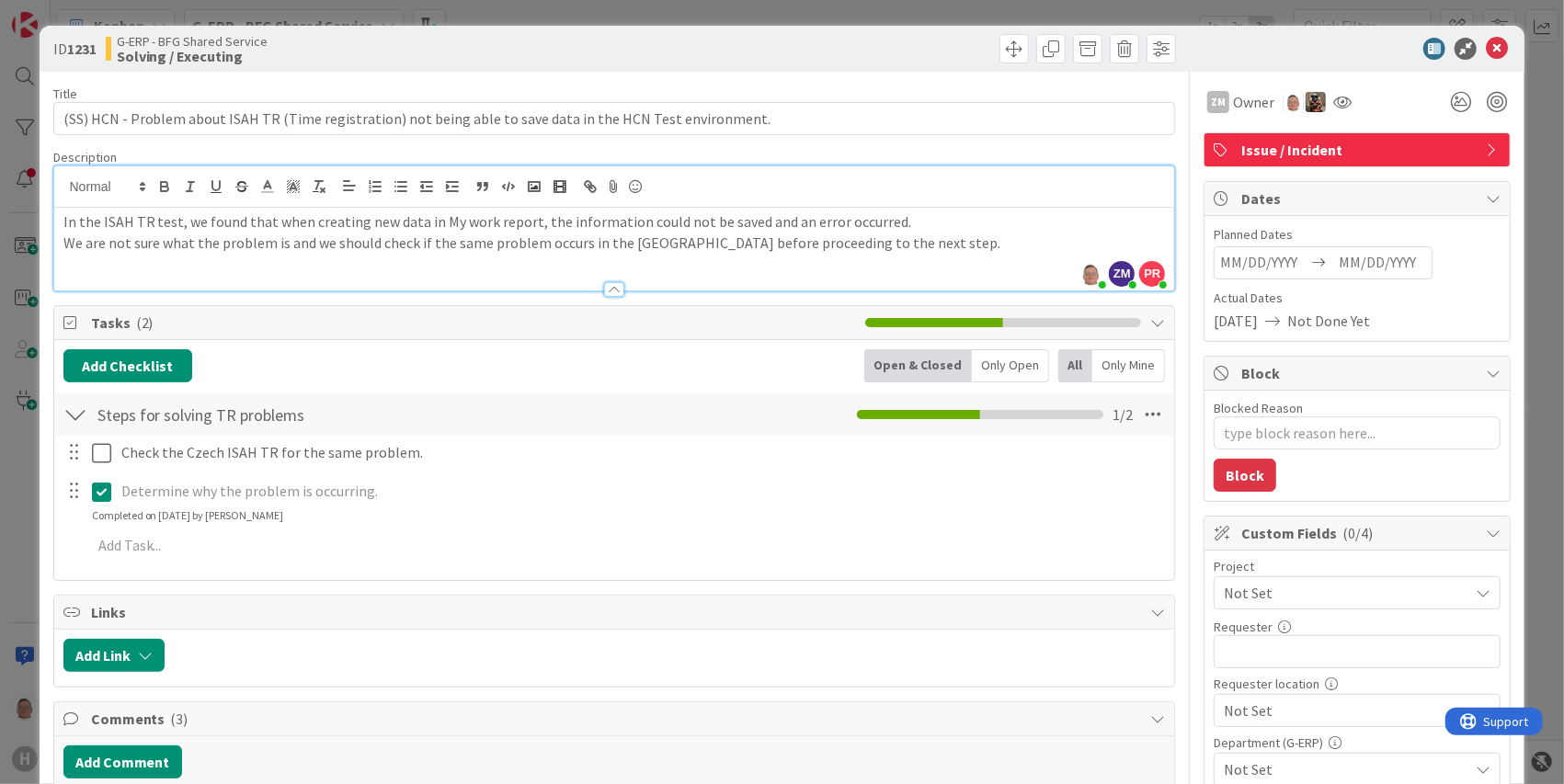 click at bounding box center (614, 290) 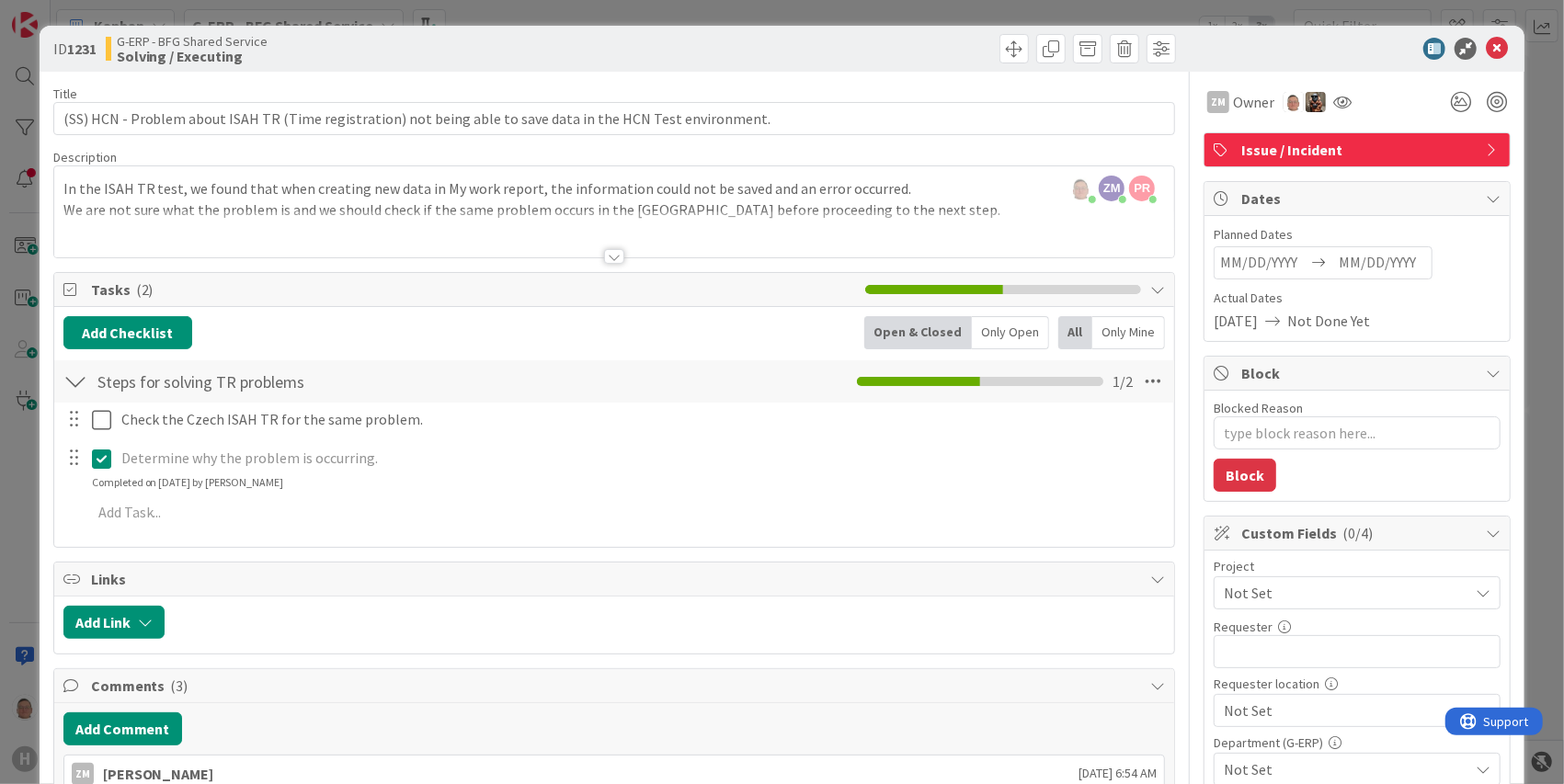 click at bounding box center (614, 256) 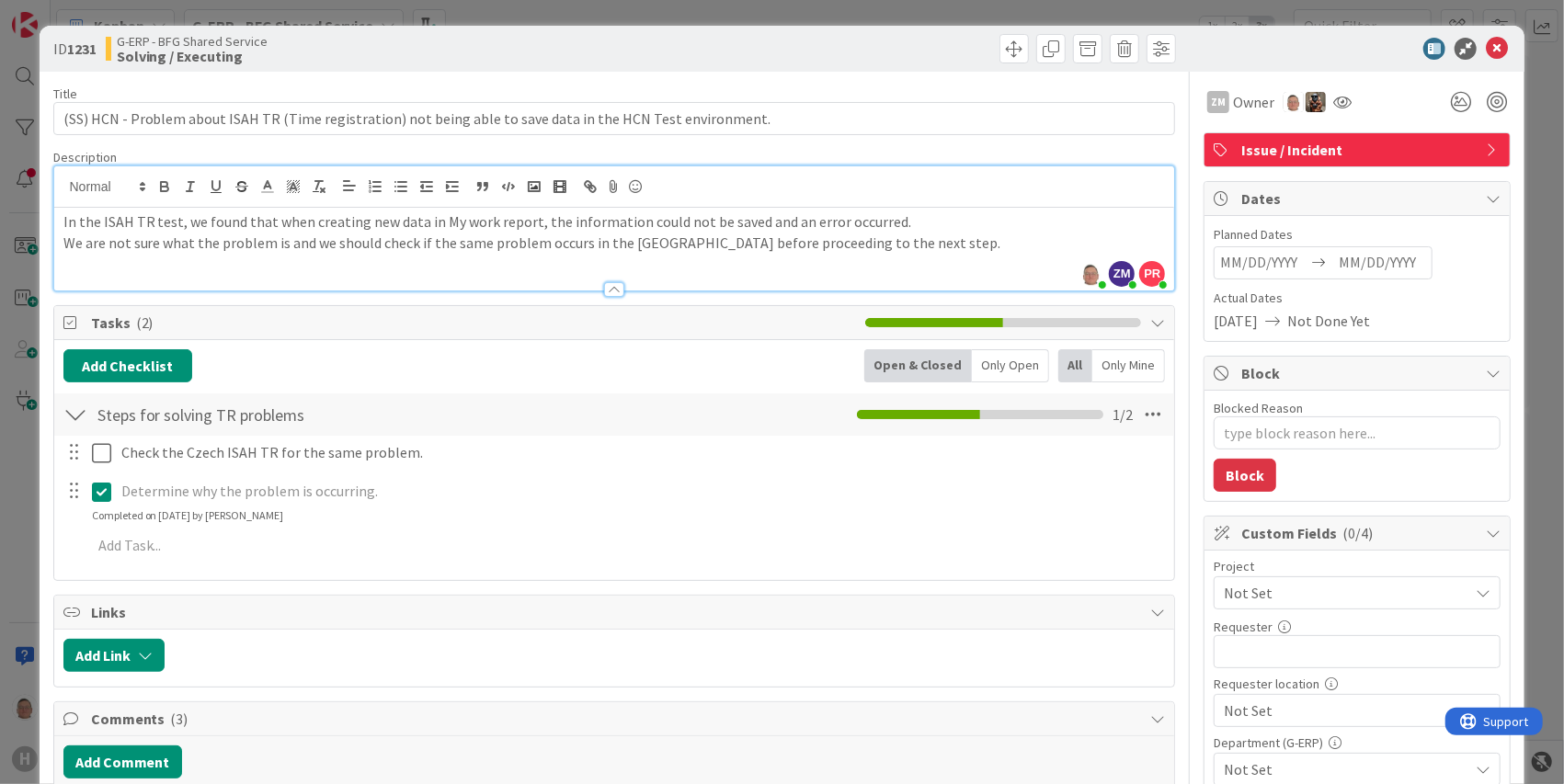 click on "We are not sure what the problem is and we should check if the same problem occurs in the Czech Republic before proceeding to the next step." at bounding box center (614, 243) 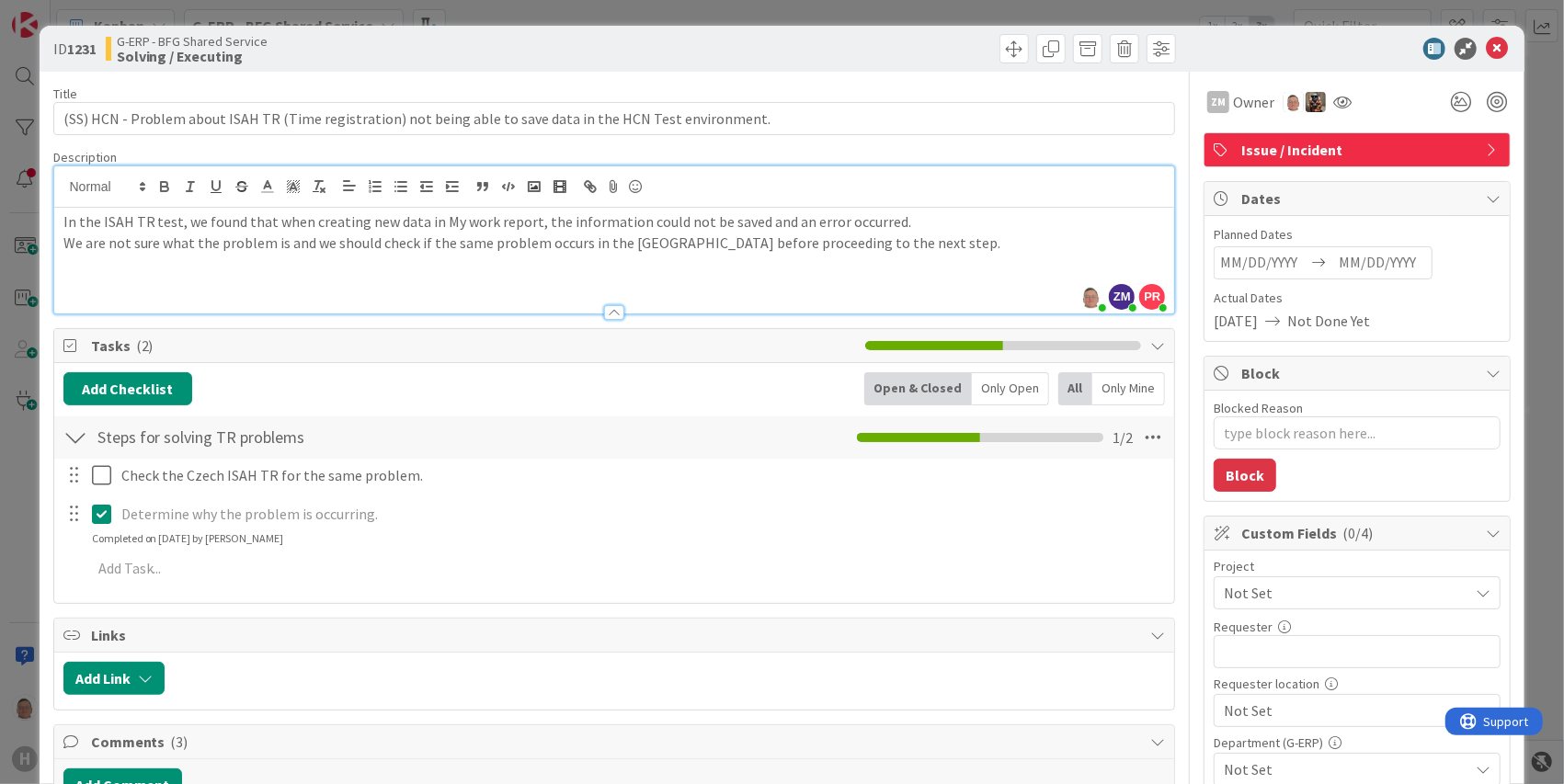 type 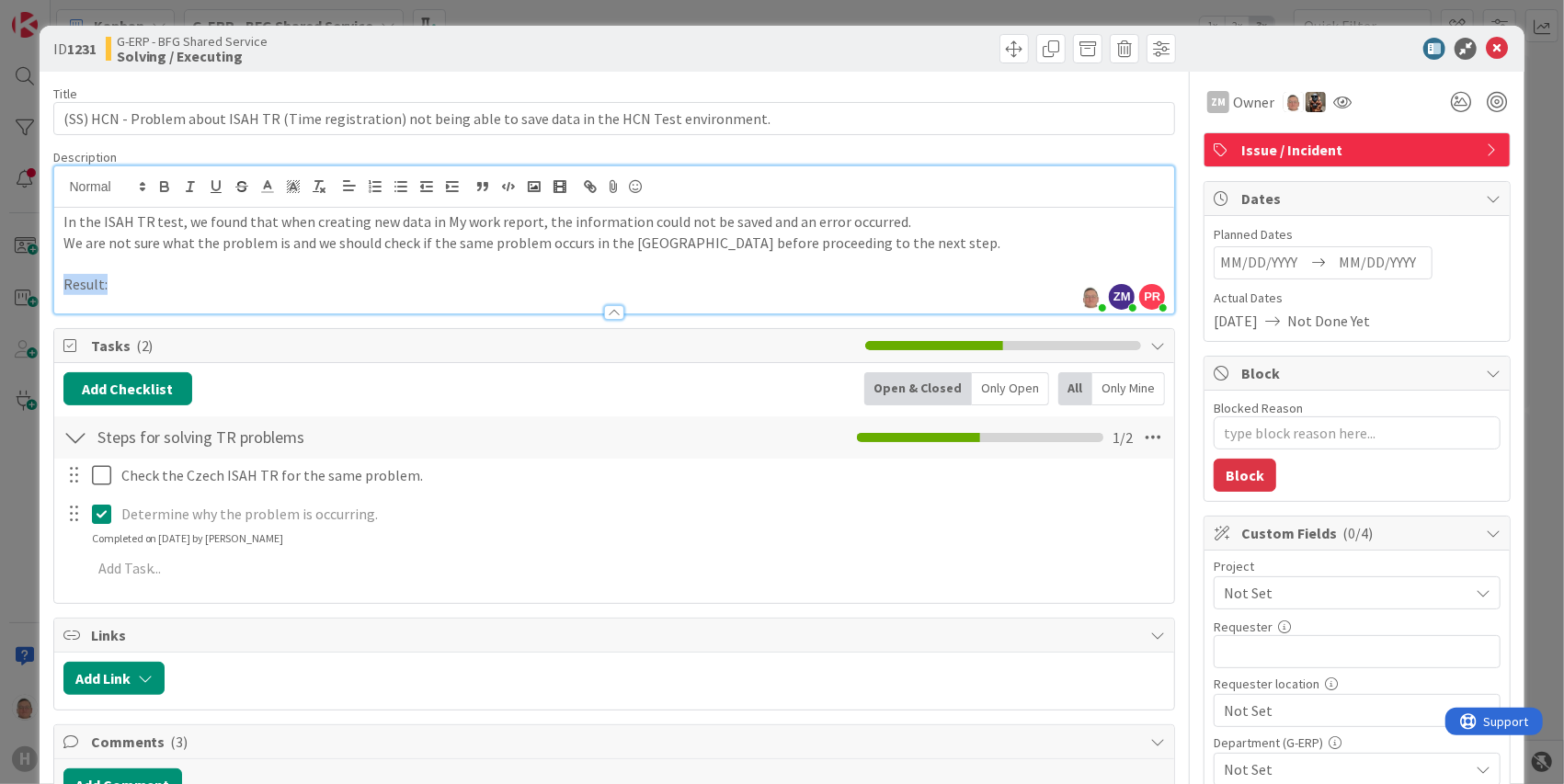 drag, startPoint x: 116, startPoint y: 285, endPoint x: 61, endPoint y: 282, distance: 55.081757 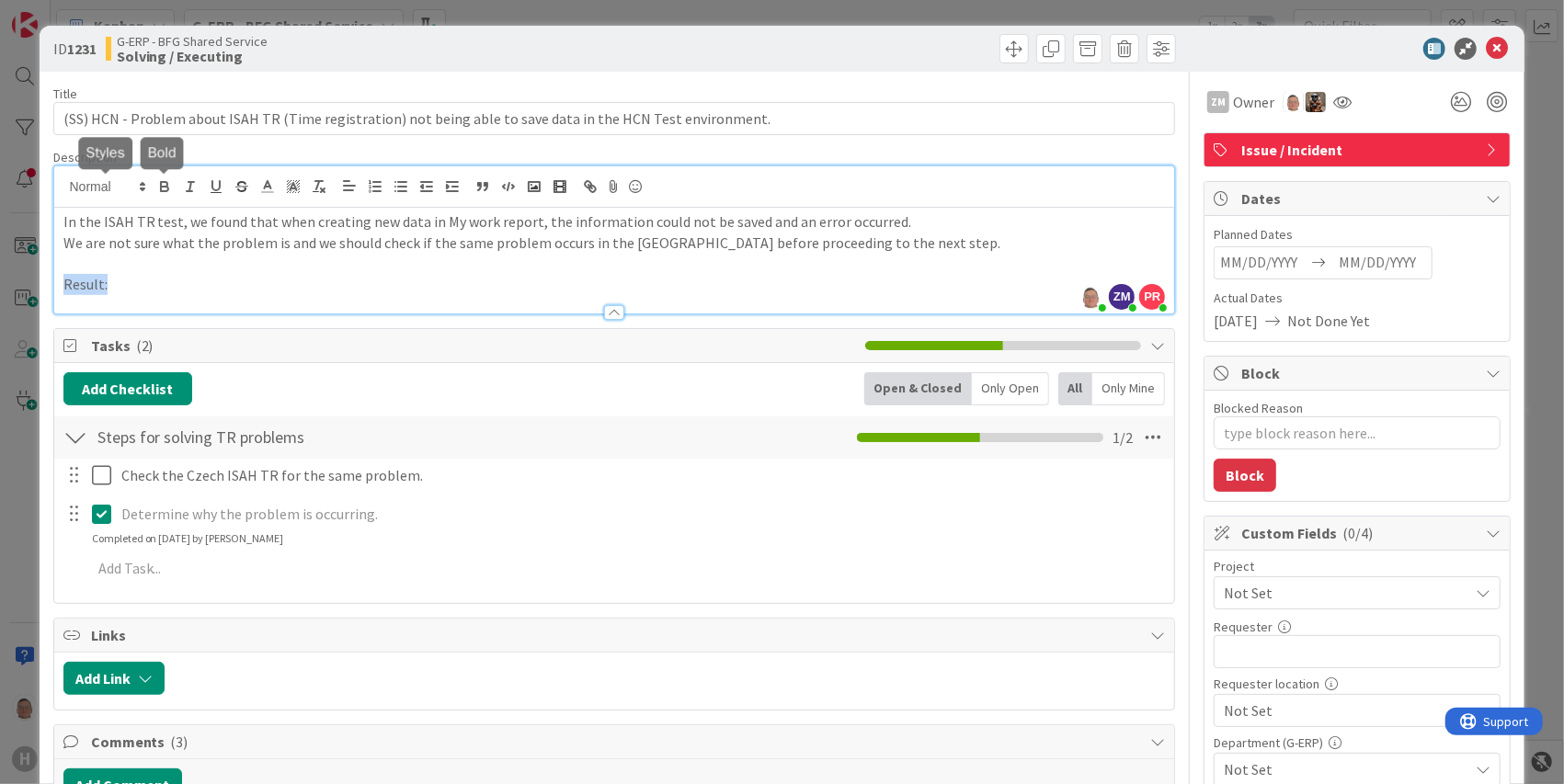 click at bounding box center (165, 187) 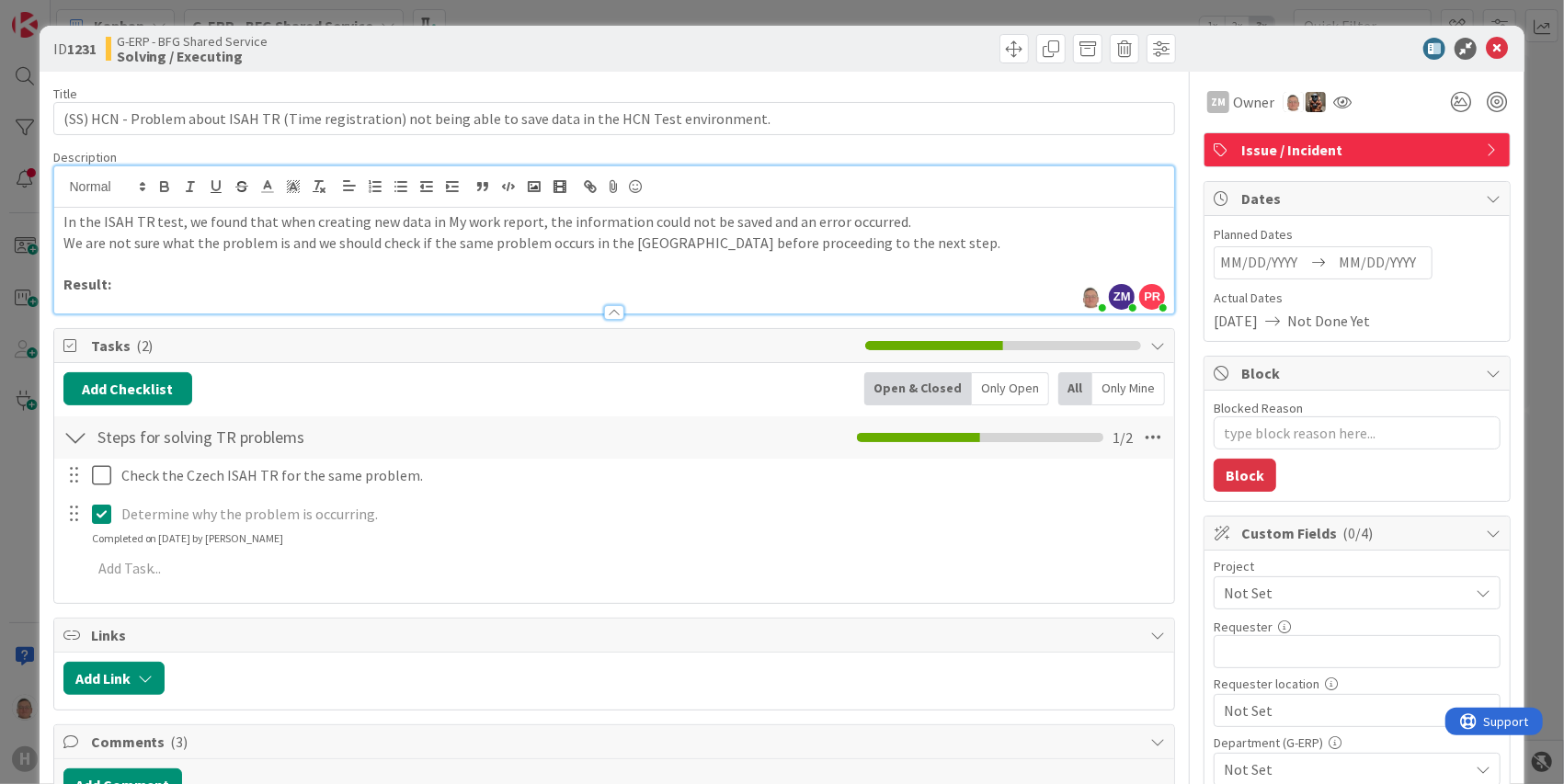 click on "Result:" at bounding box center (614, 284) 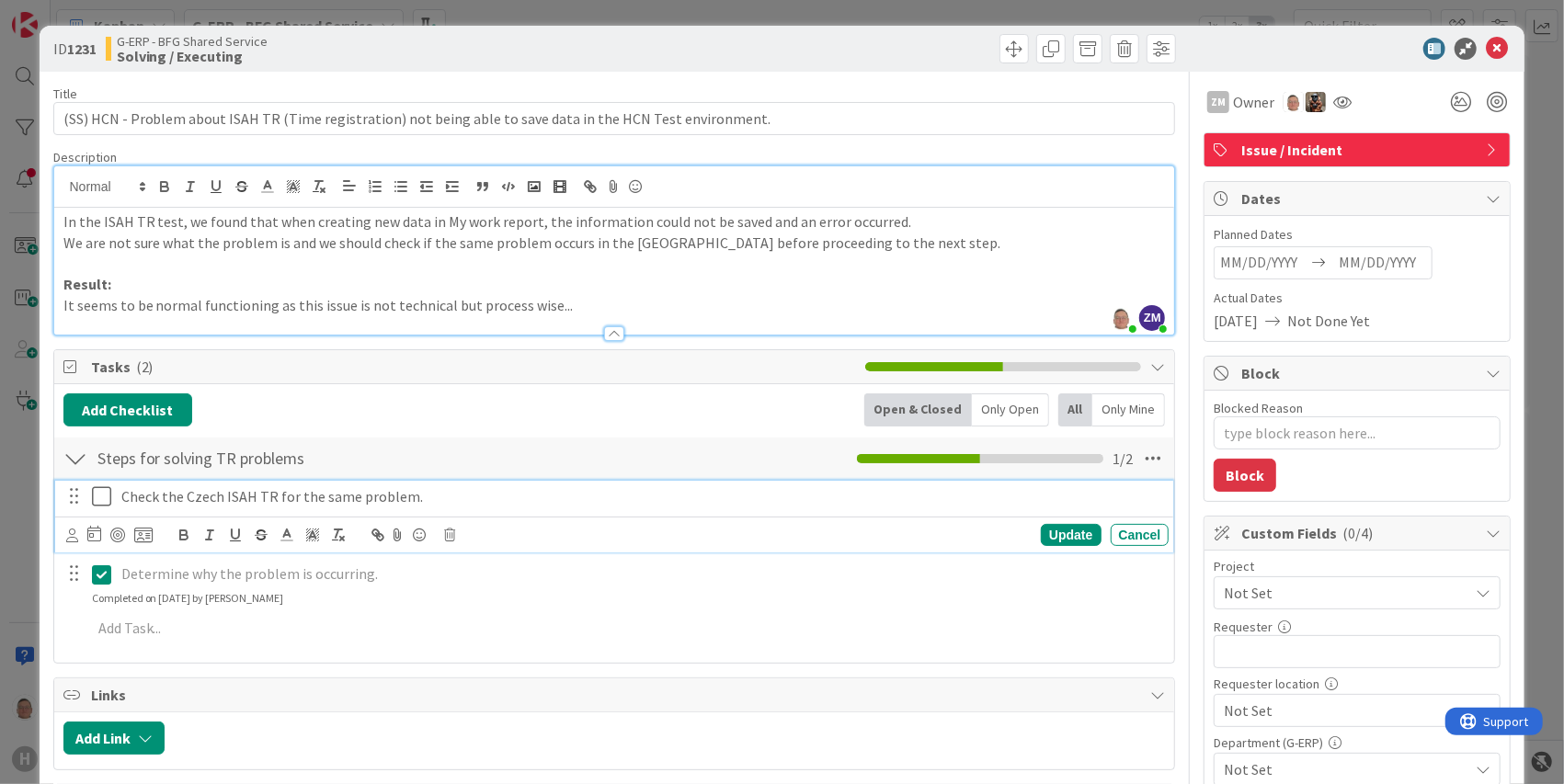 click at bounding box center [106, 496] 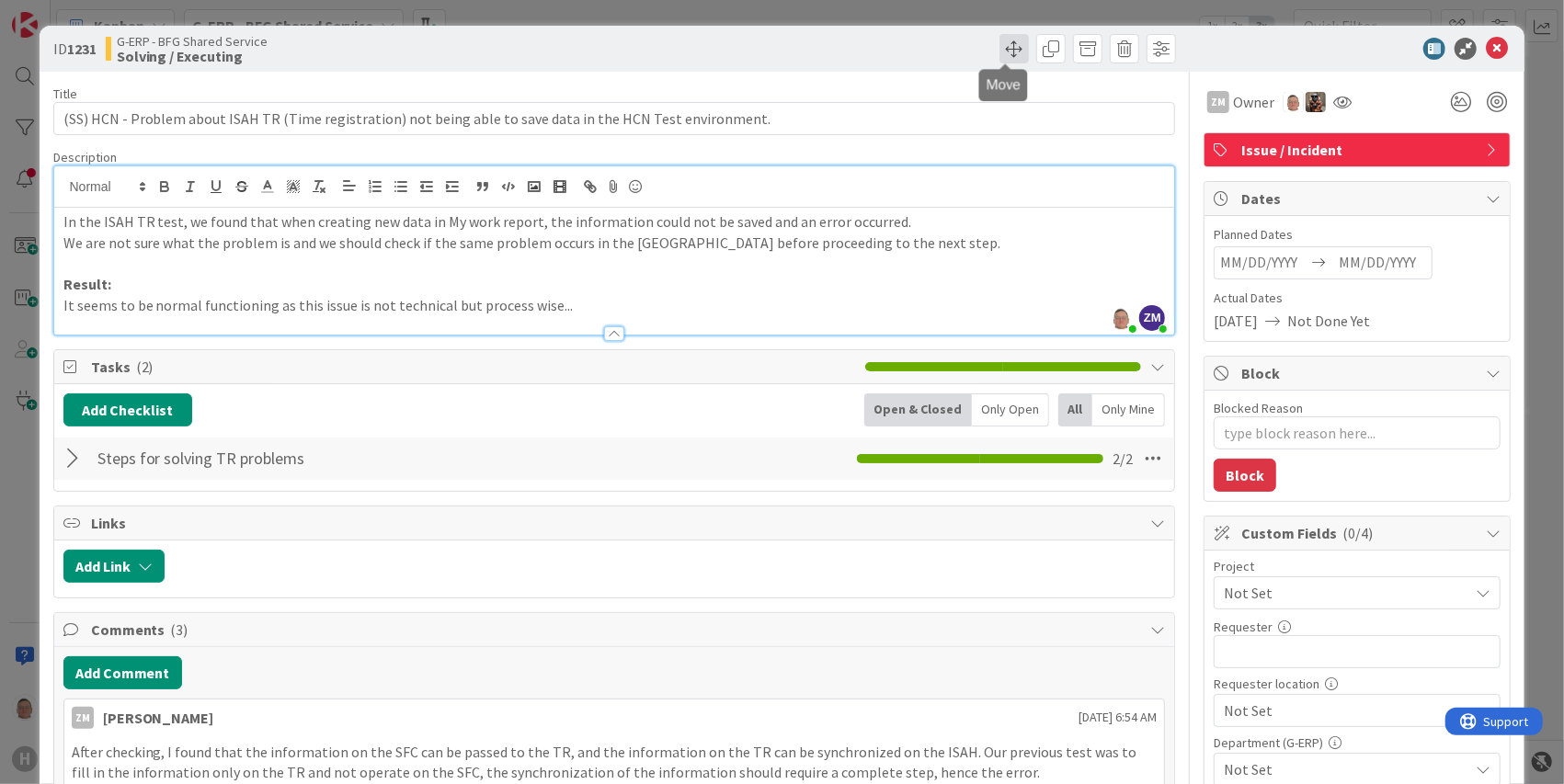 click at bounding box center (1014, 49) 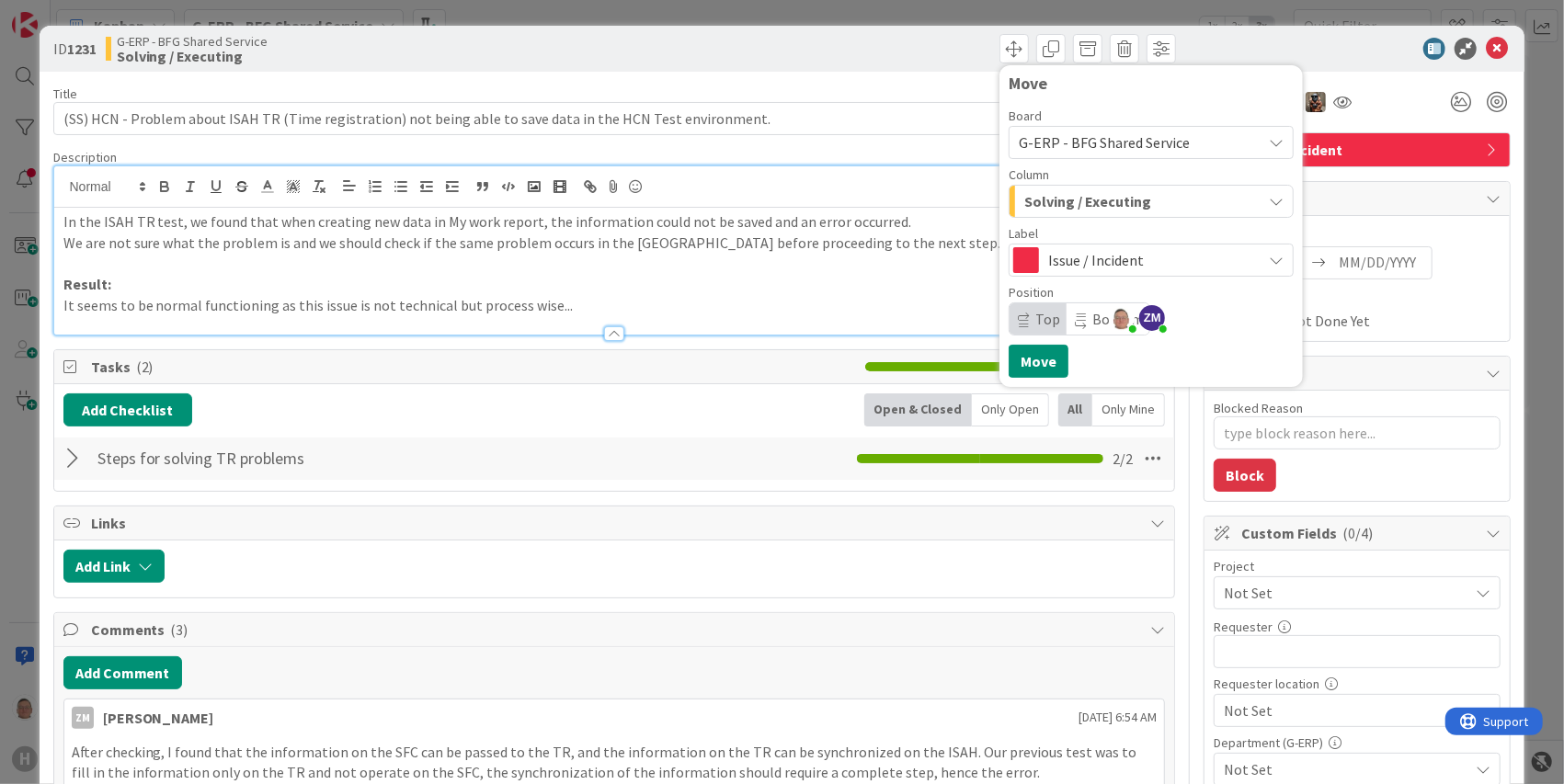 click on "Solving / Executing" at bounding box center [1088, 201] 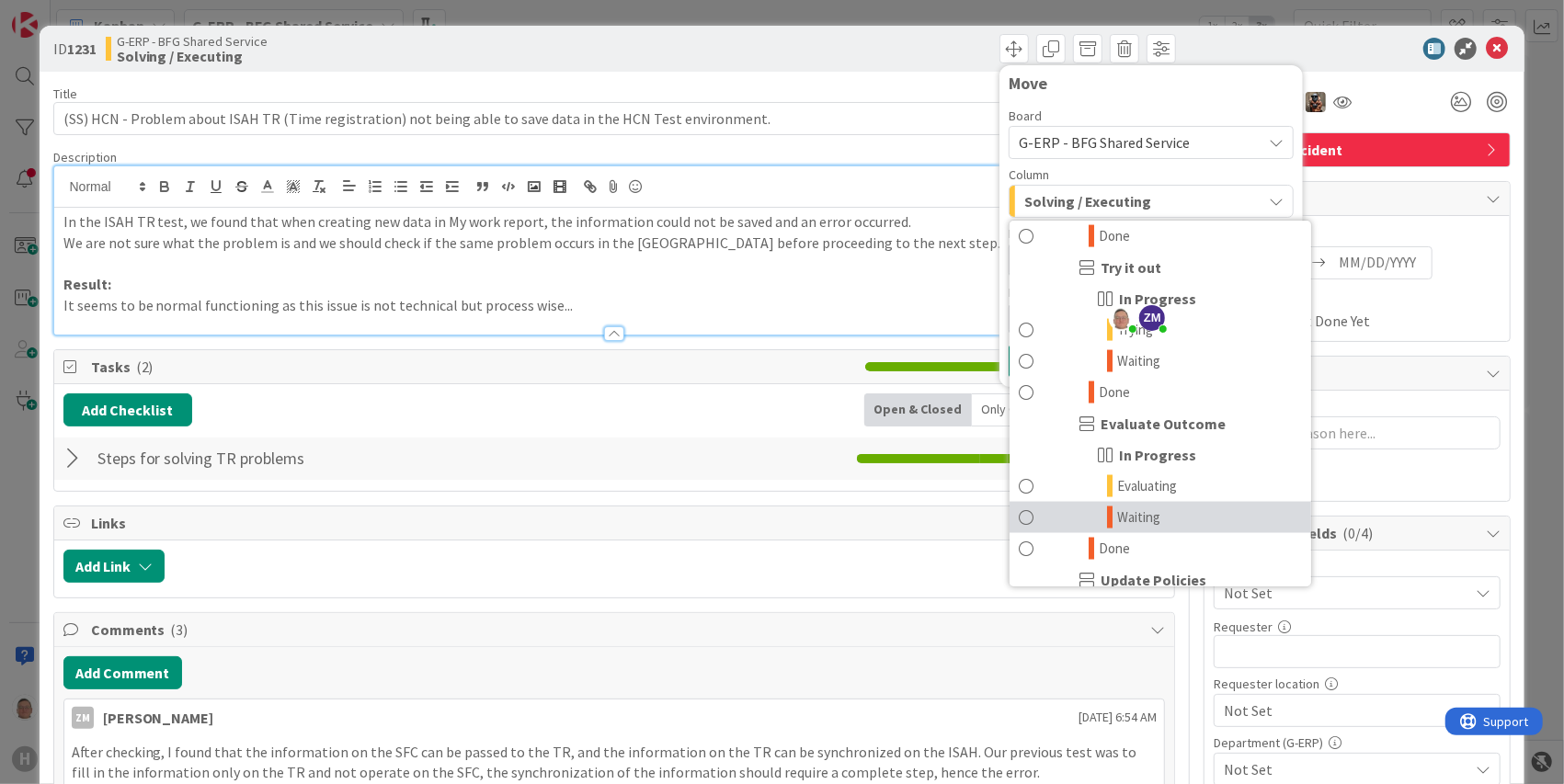scroll, scrollTop: 2117, scrollLeft: 0, axis: vertical 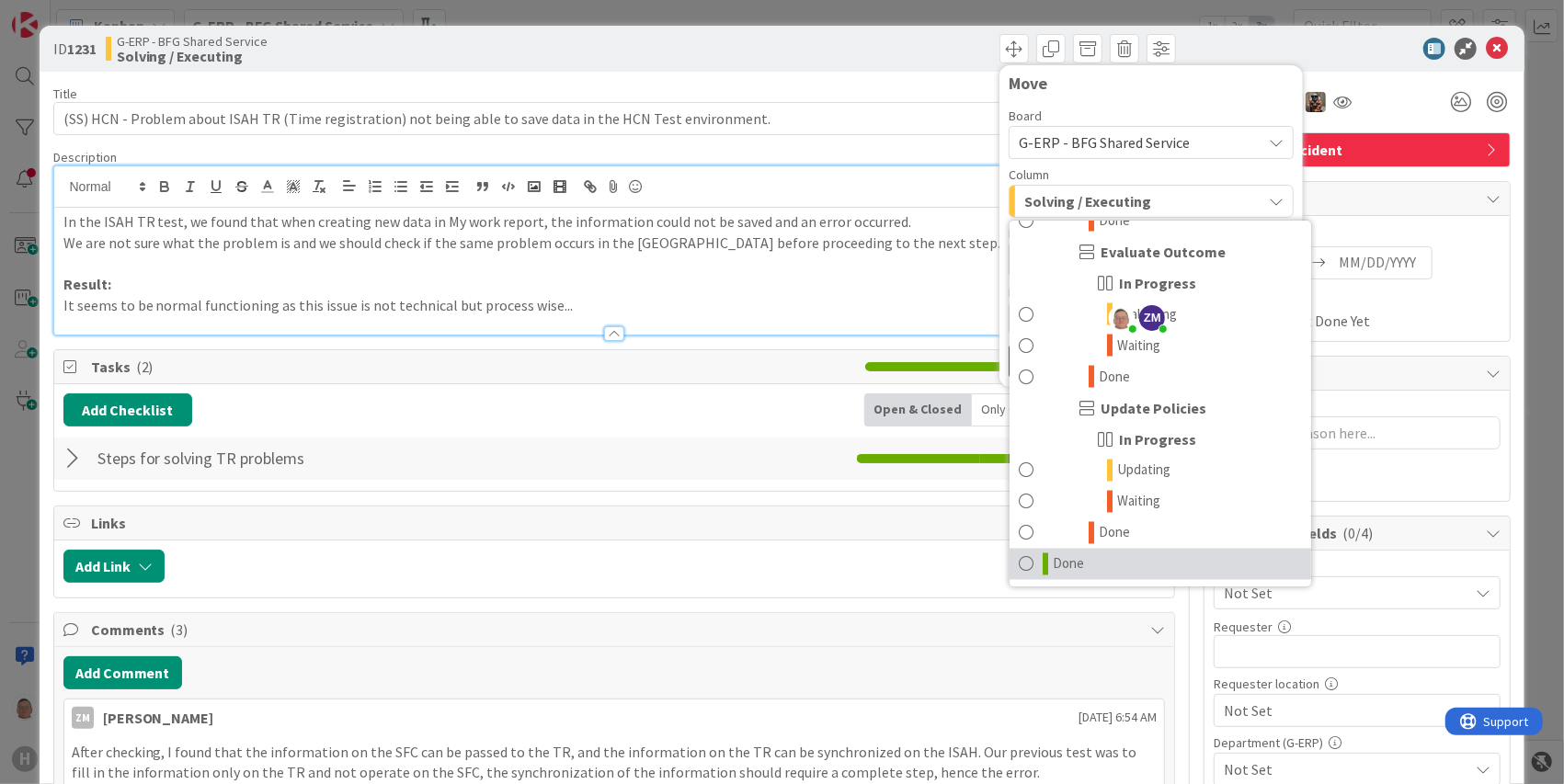 click on "Done" at bounding box center (1160, 564) 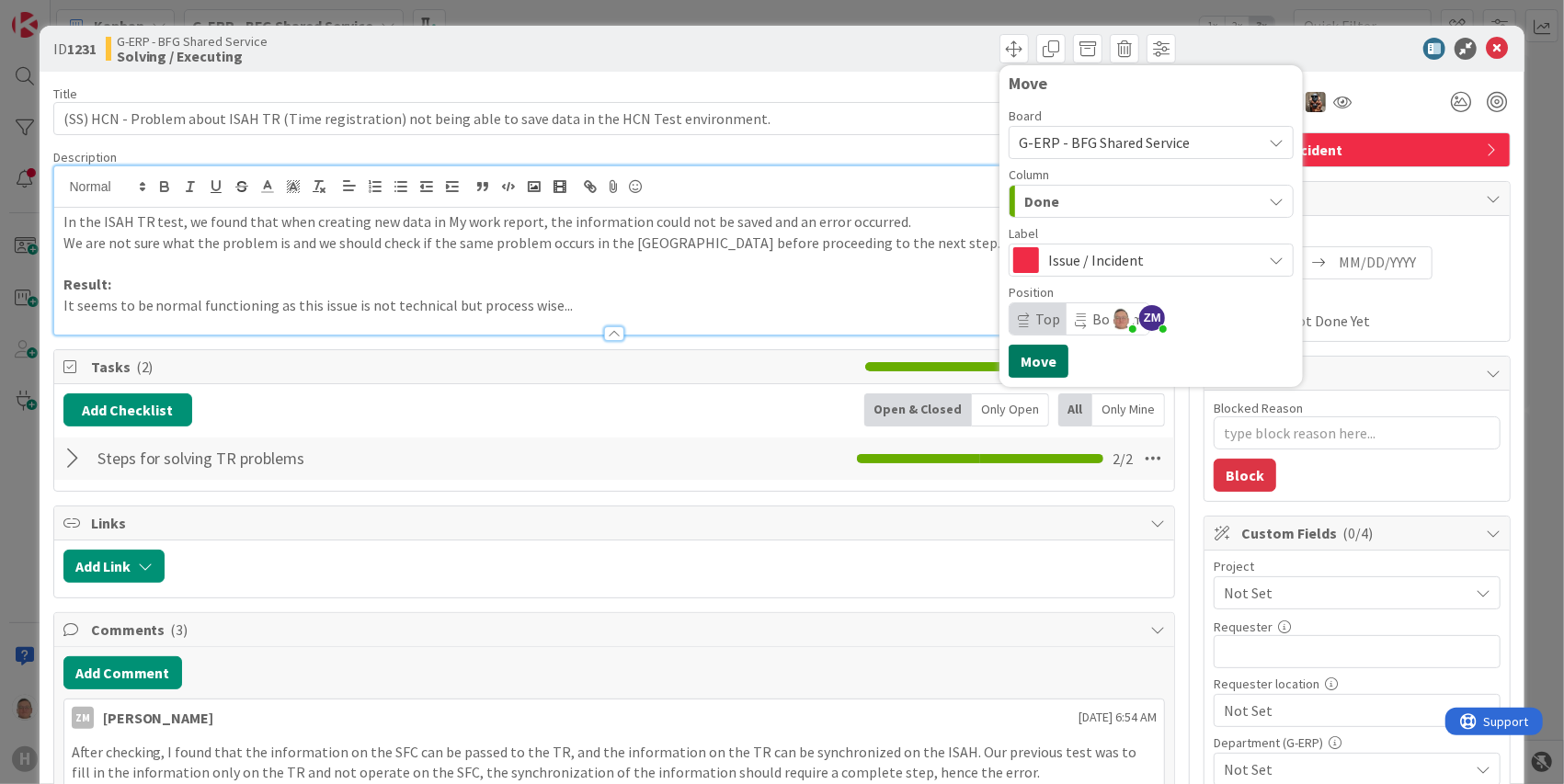 click on "Move" at bounding box center [1038, 361] 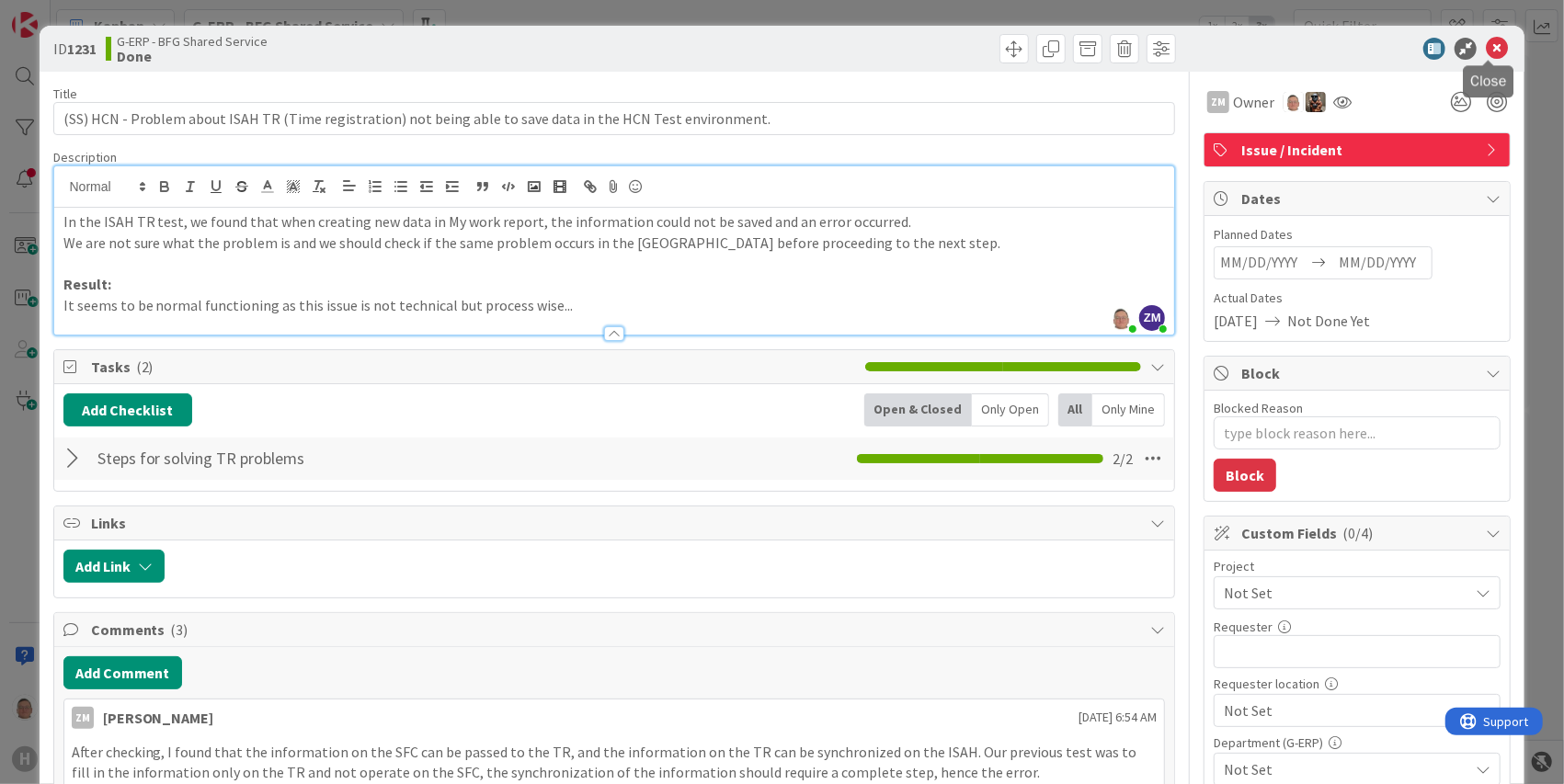 click at bounding box center (1497, 49) 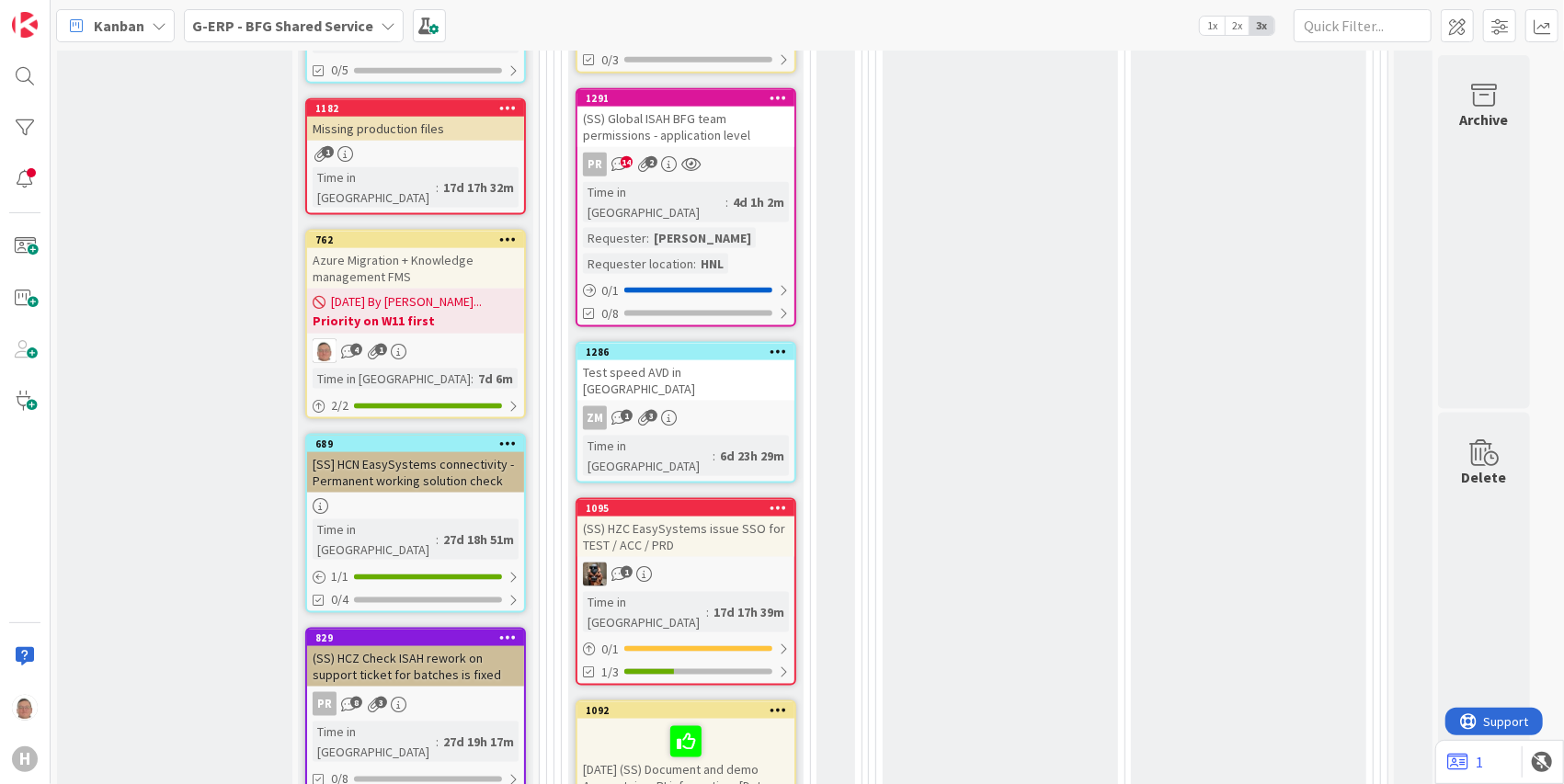 scroll, scrollTop: 0, scrollLeft: 0, axis: both 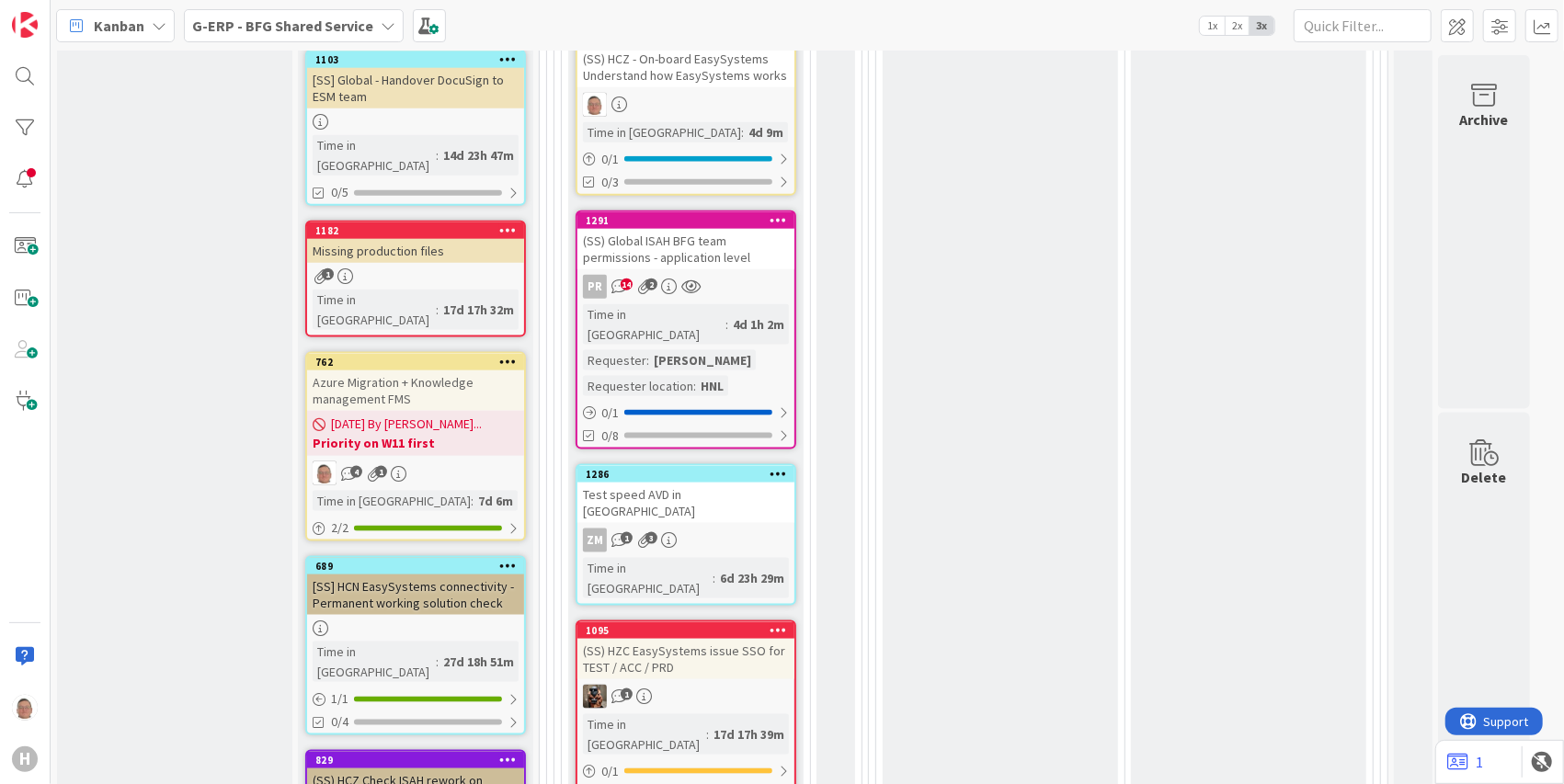 click on "G-ERP - BFG Shared Service" at bounding box center (282, 26) 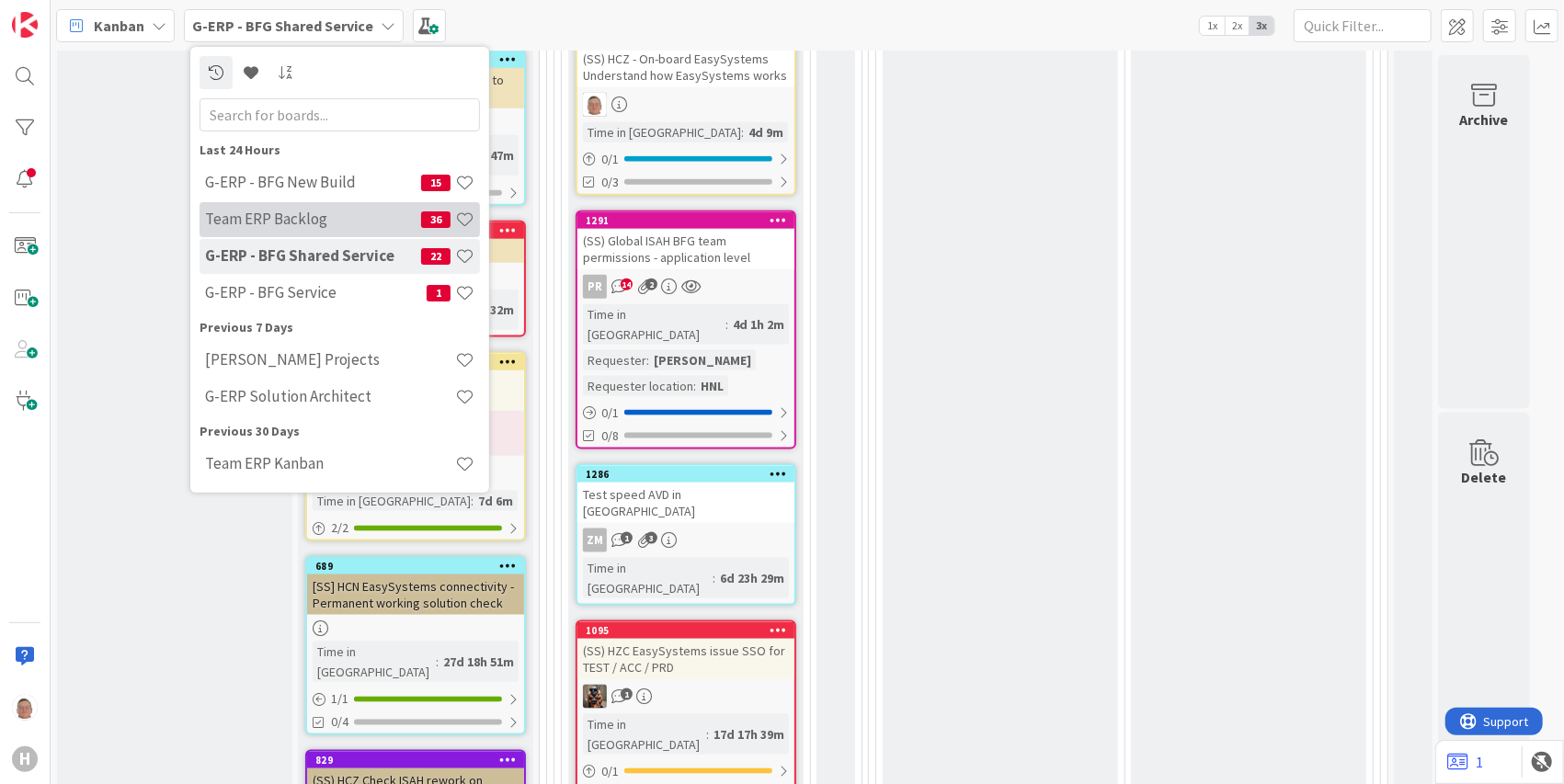 click on "Team ERP Backlog" at bounding box center [313, 219] 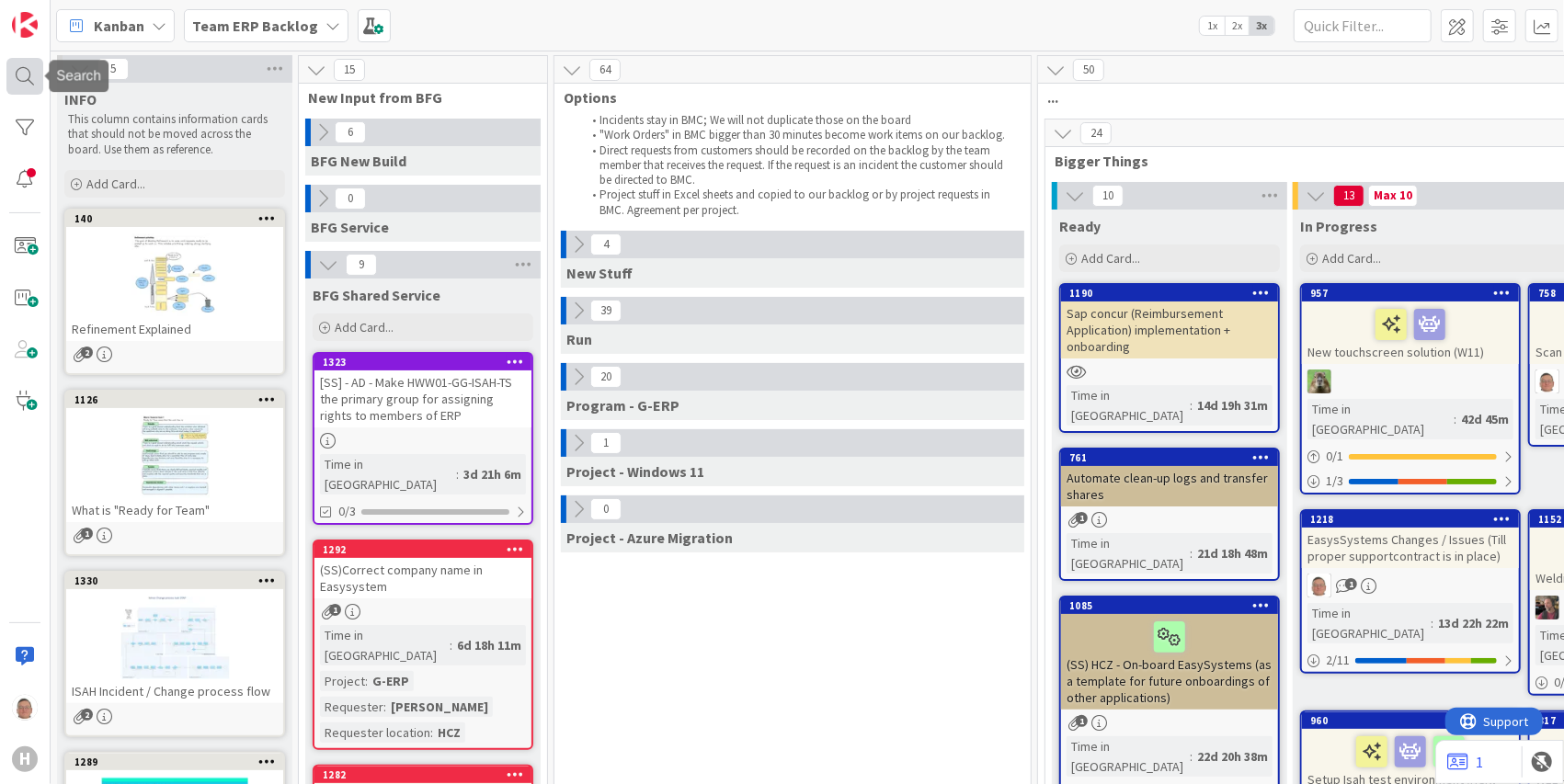 click at bounding box center [25, 76] 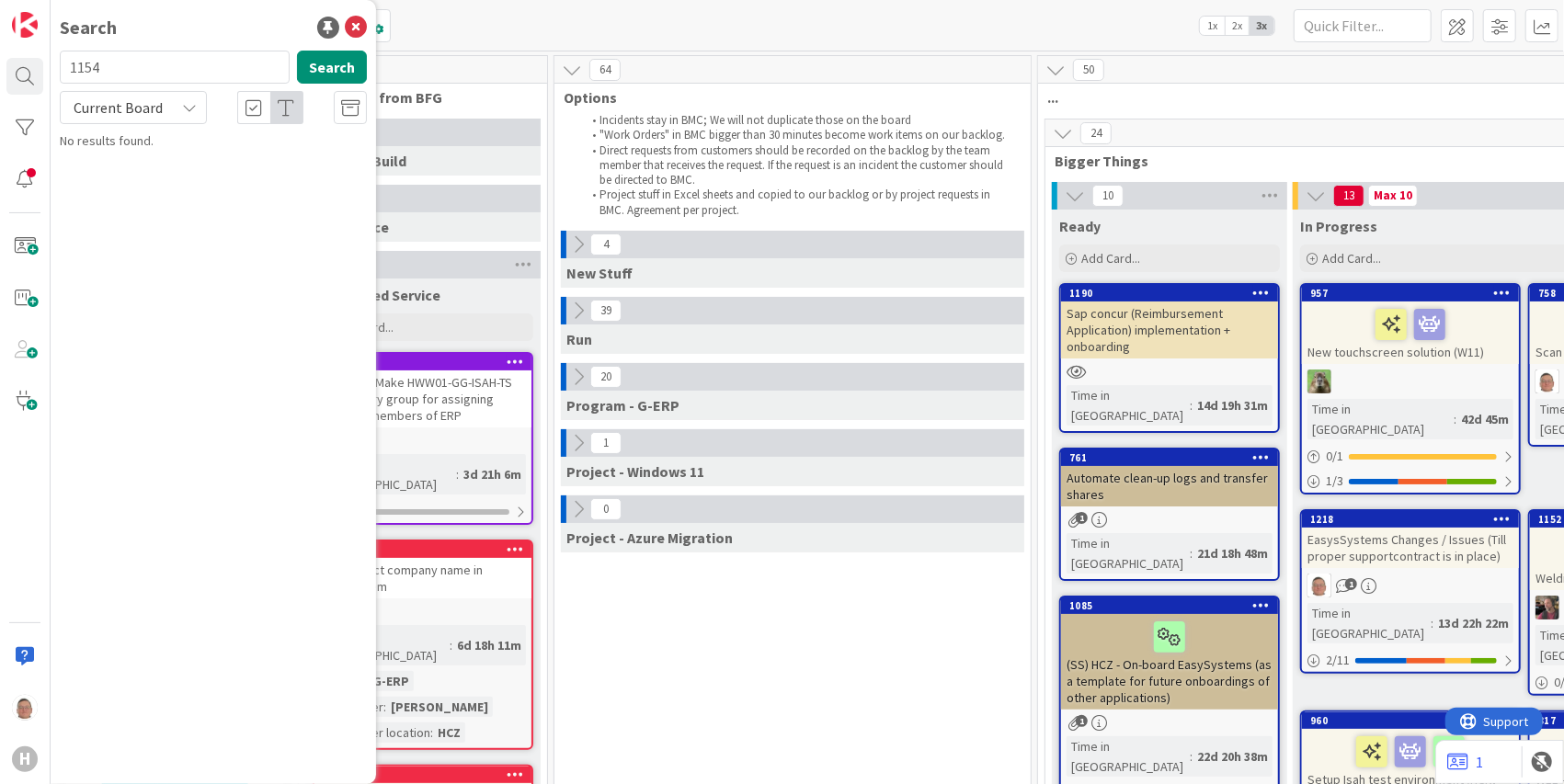 scroll, scrollTop: 0, scrollLeft: 0, axis: both 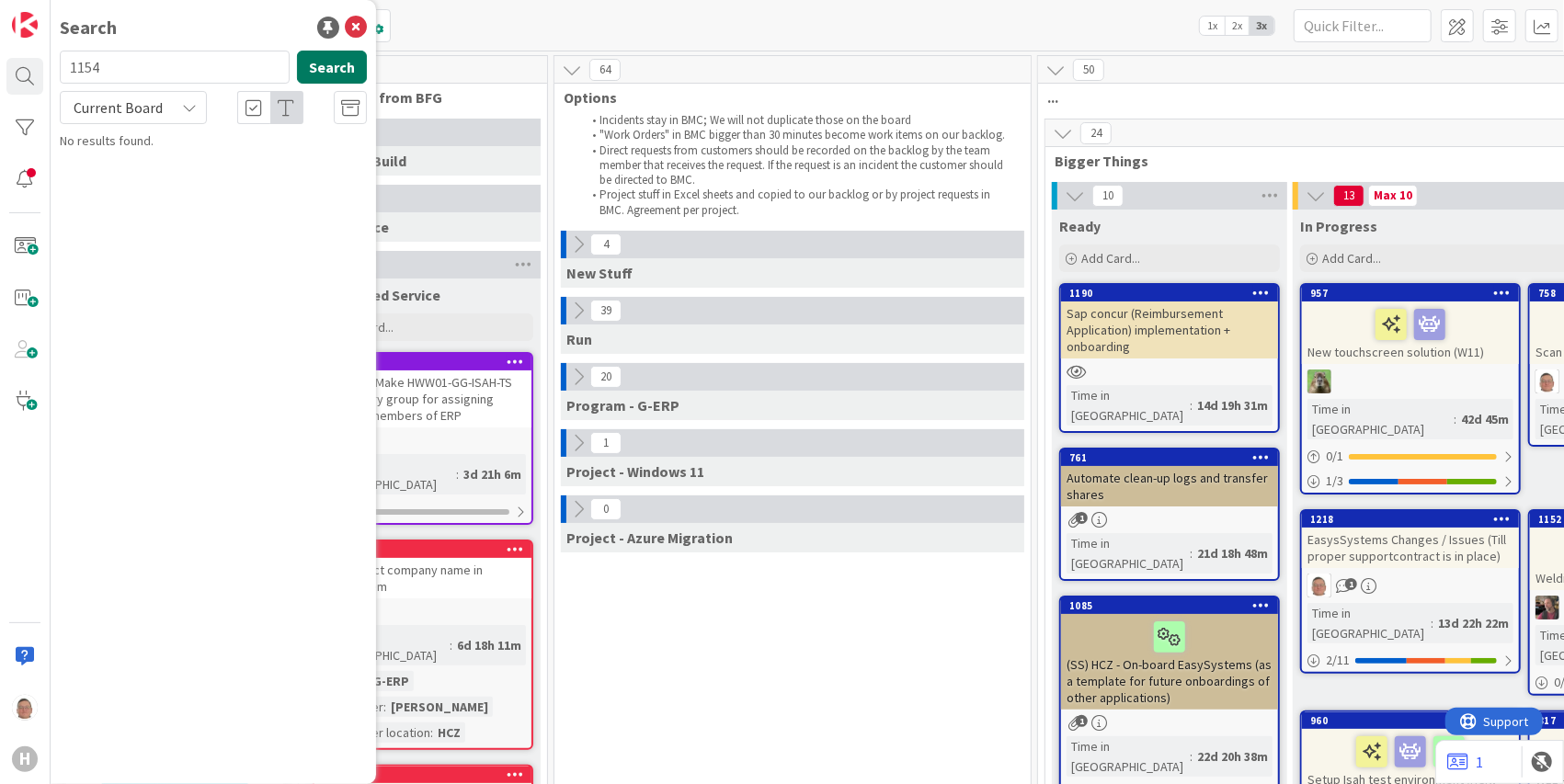 click on "Search" at bounding box center (332, 67) 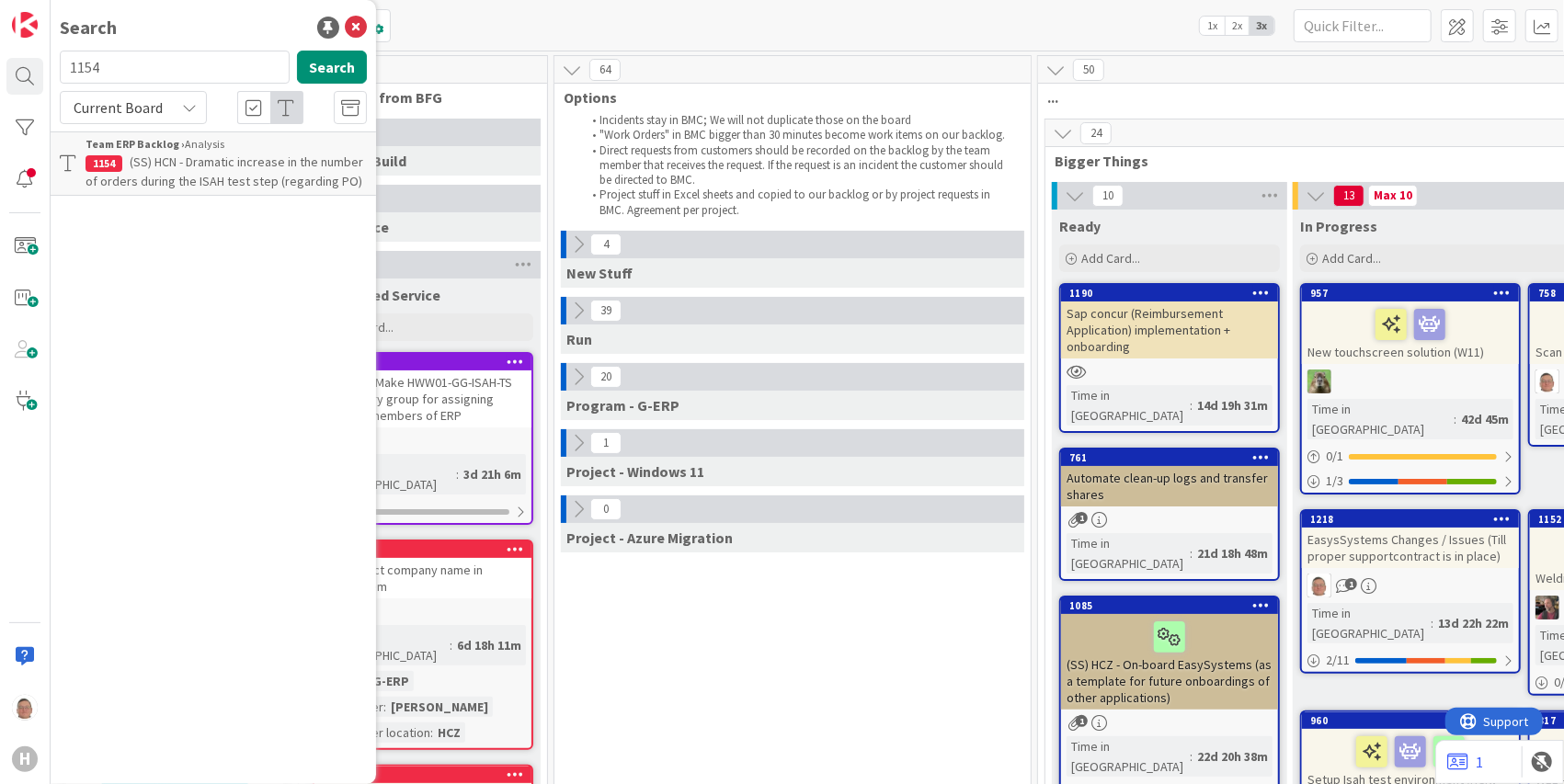 click on "(SS) HCN - Dramatic increase in the number of orders during the ISAH test step (regarding PO)" at bounding box center (224, 171) 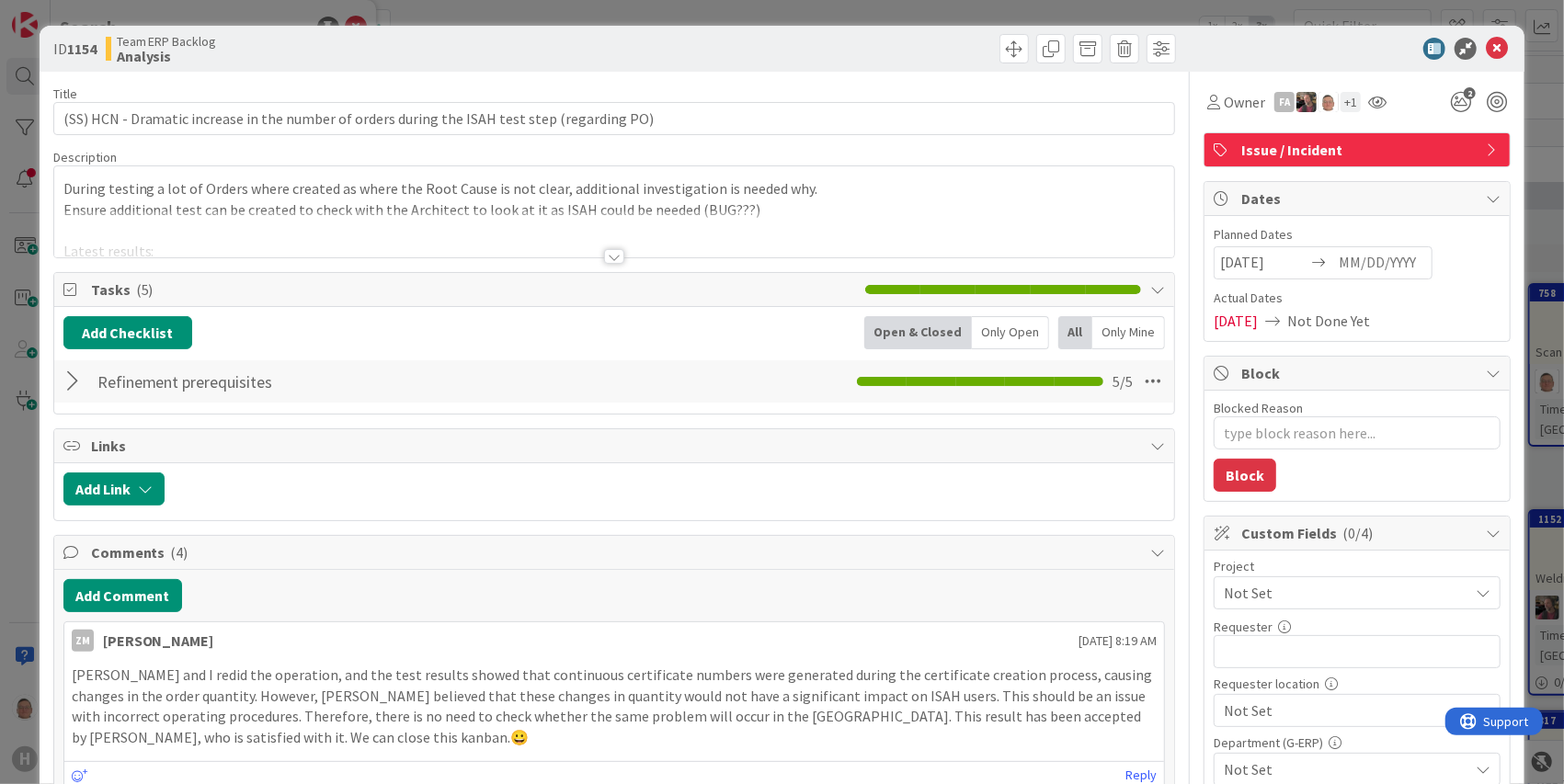 scroll, scrollTop: 0, scrollLeft: 0, axis: both 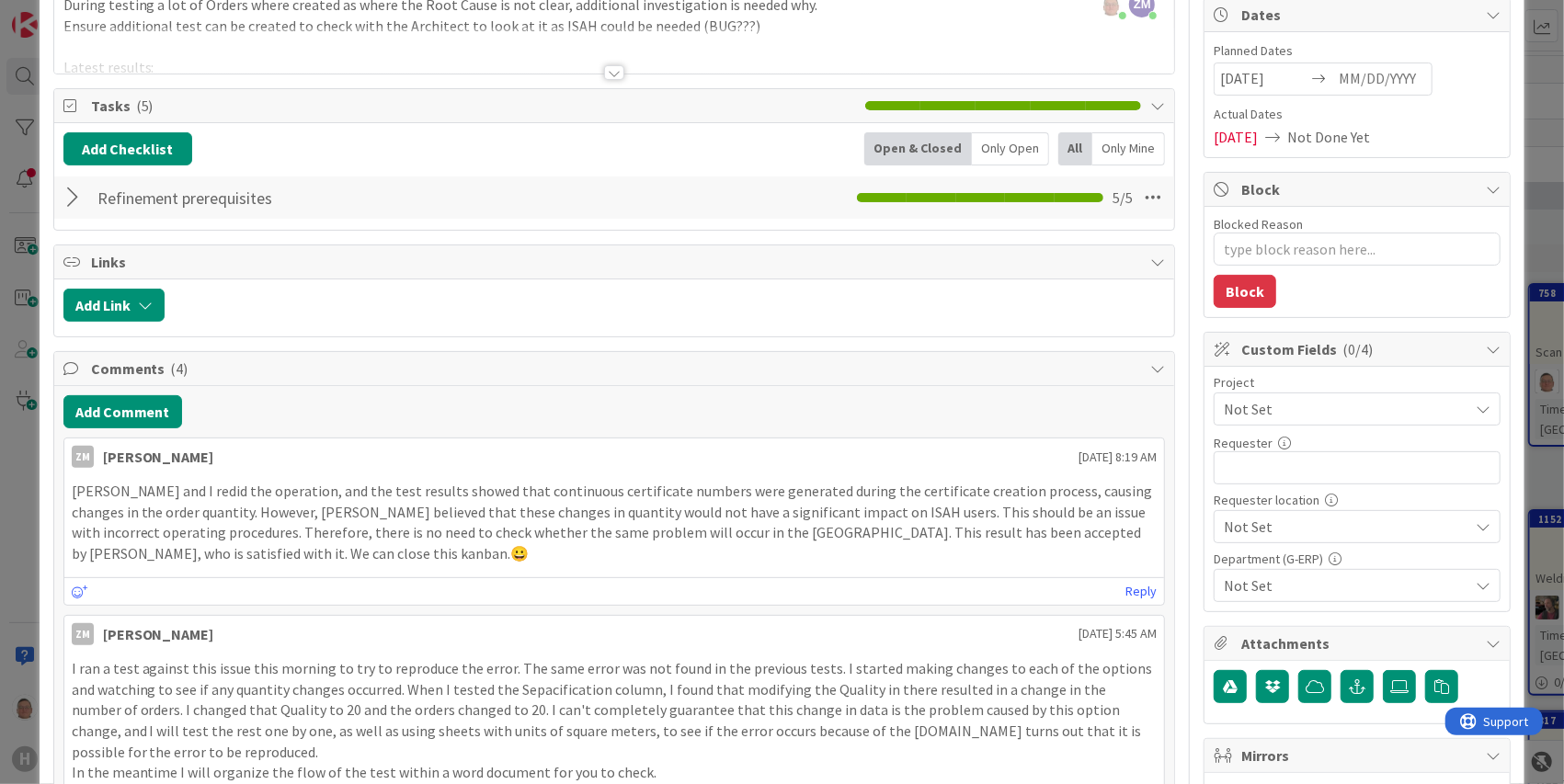 click on "Not Set" at bounding box center (1346, 585) 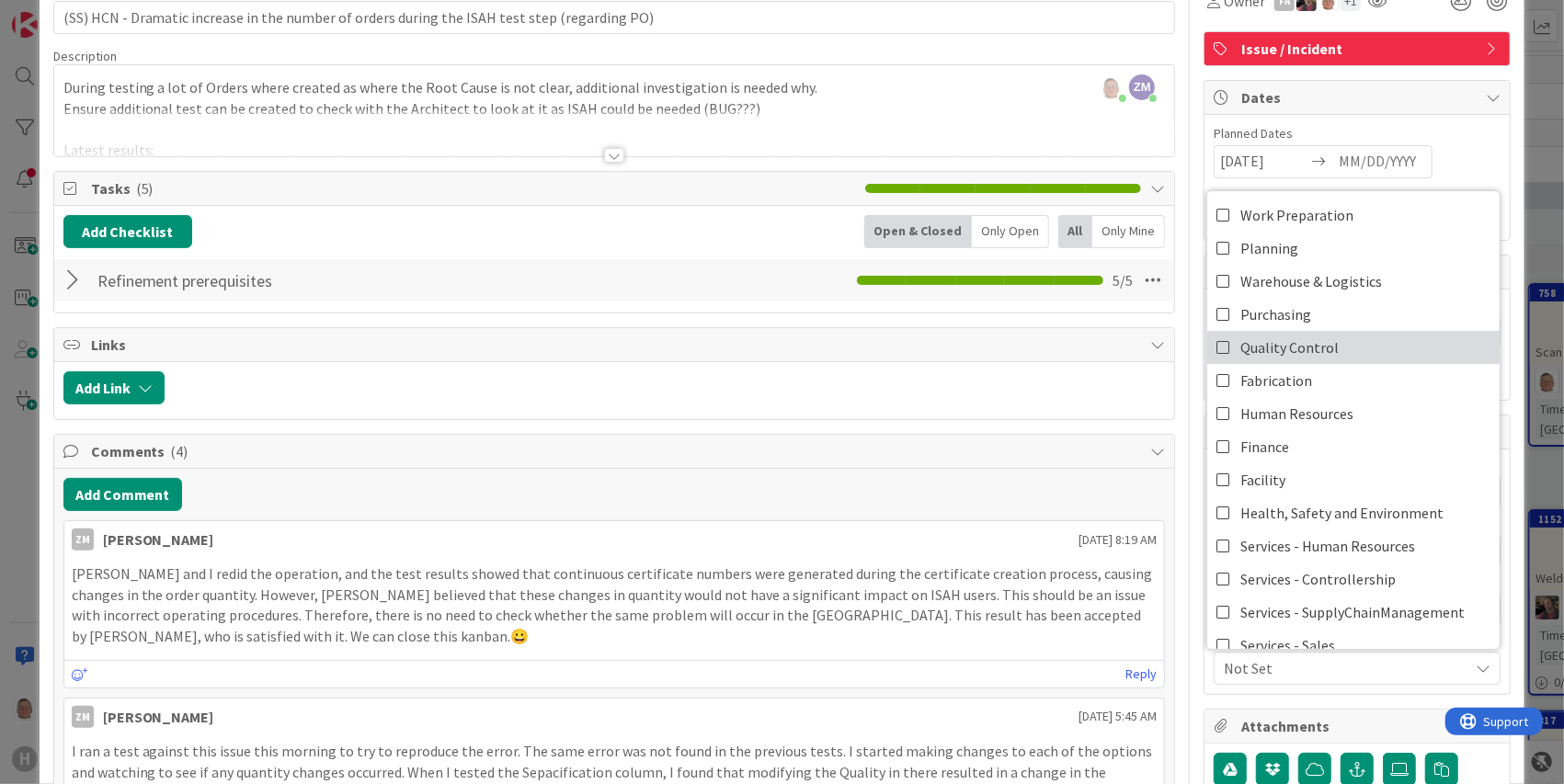 scroll, scrollTop: 61, scrollLeft: 0, axis: vertical 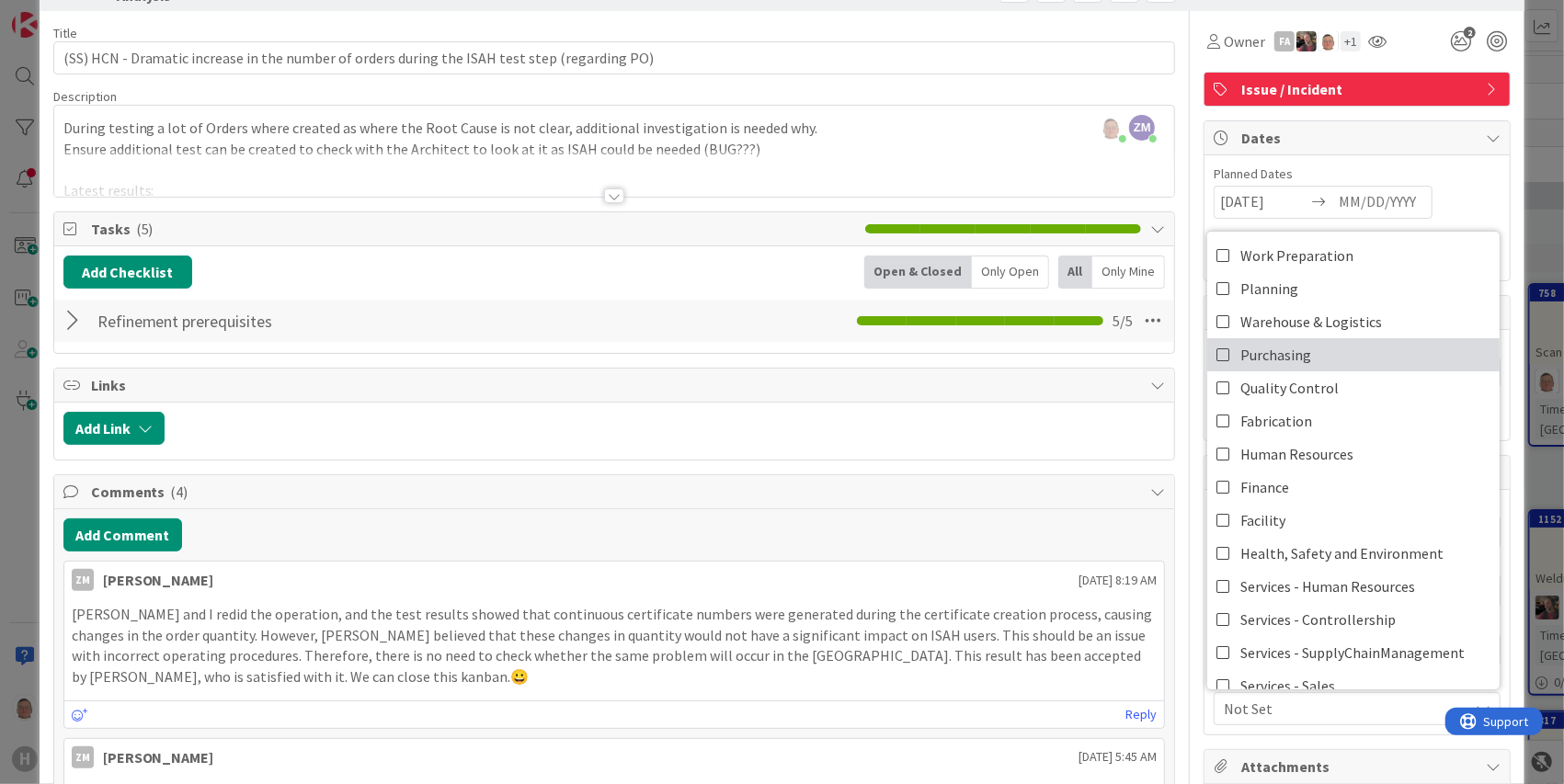 click on "Purchasing" at bounding box center (1275, 355) 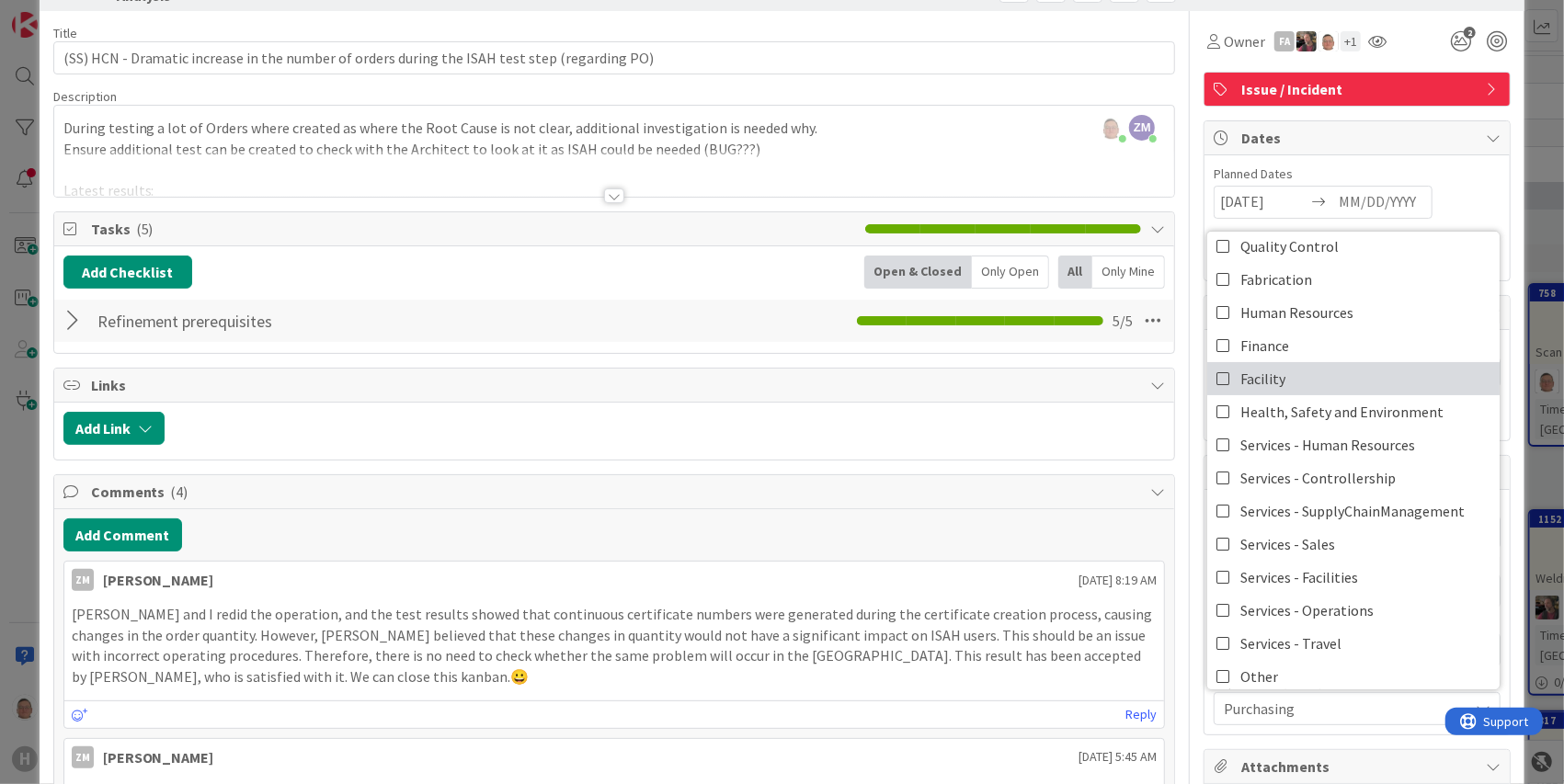 scroll, scrollTop: 152, scrollLeft: 0, axis: vertical 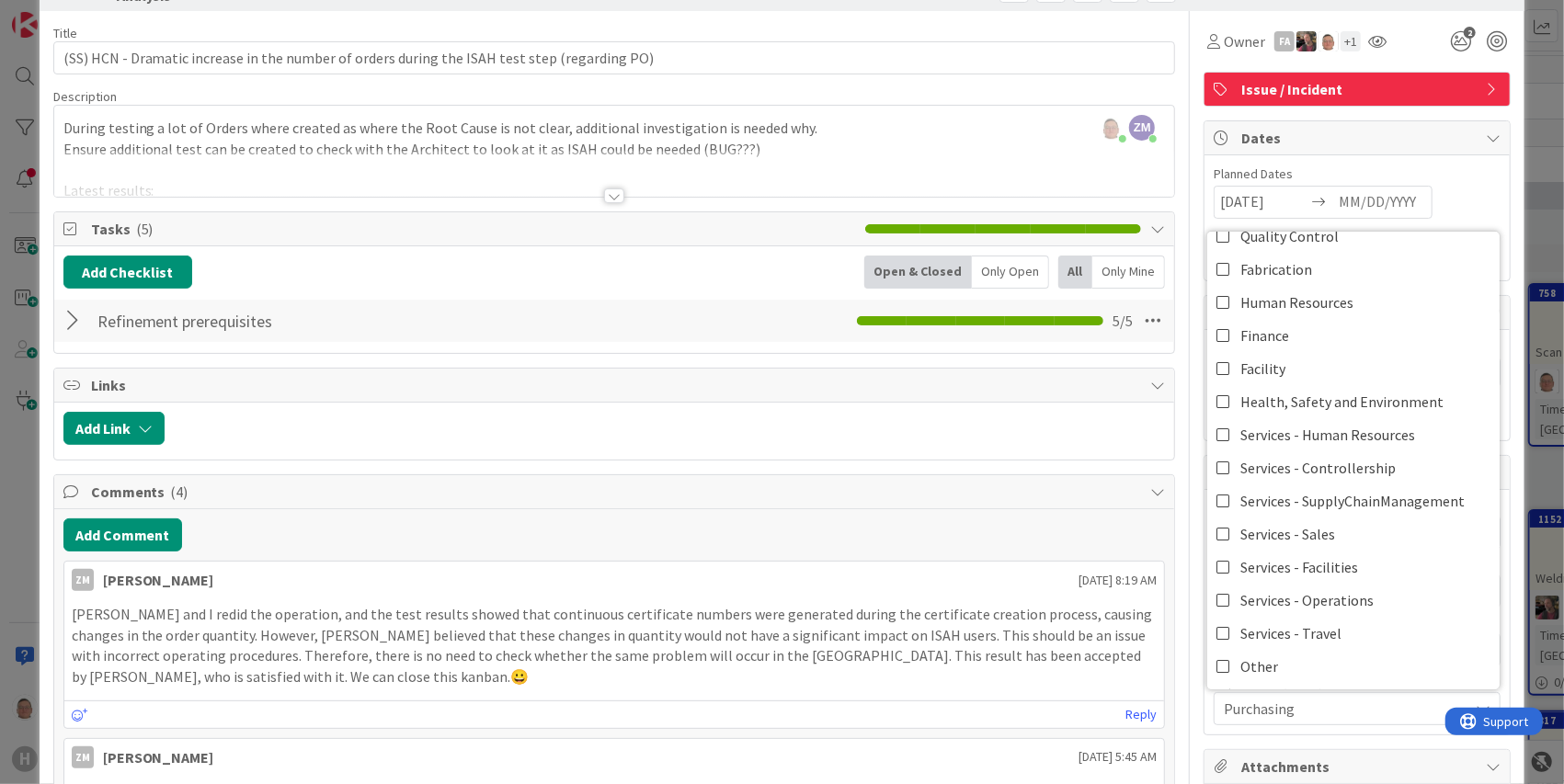 click at bounding box center (614, 196) 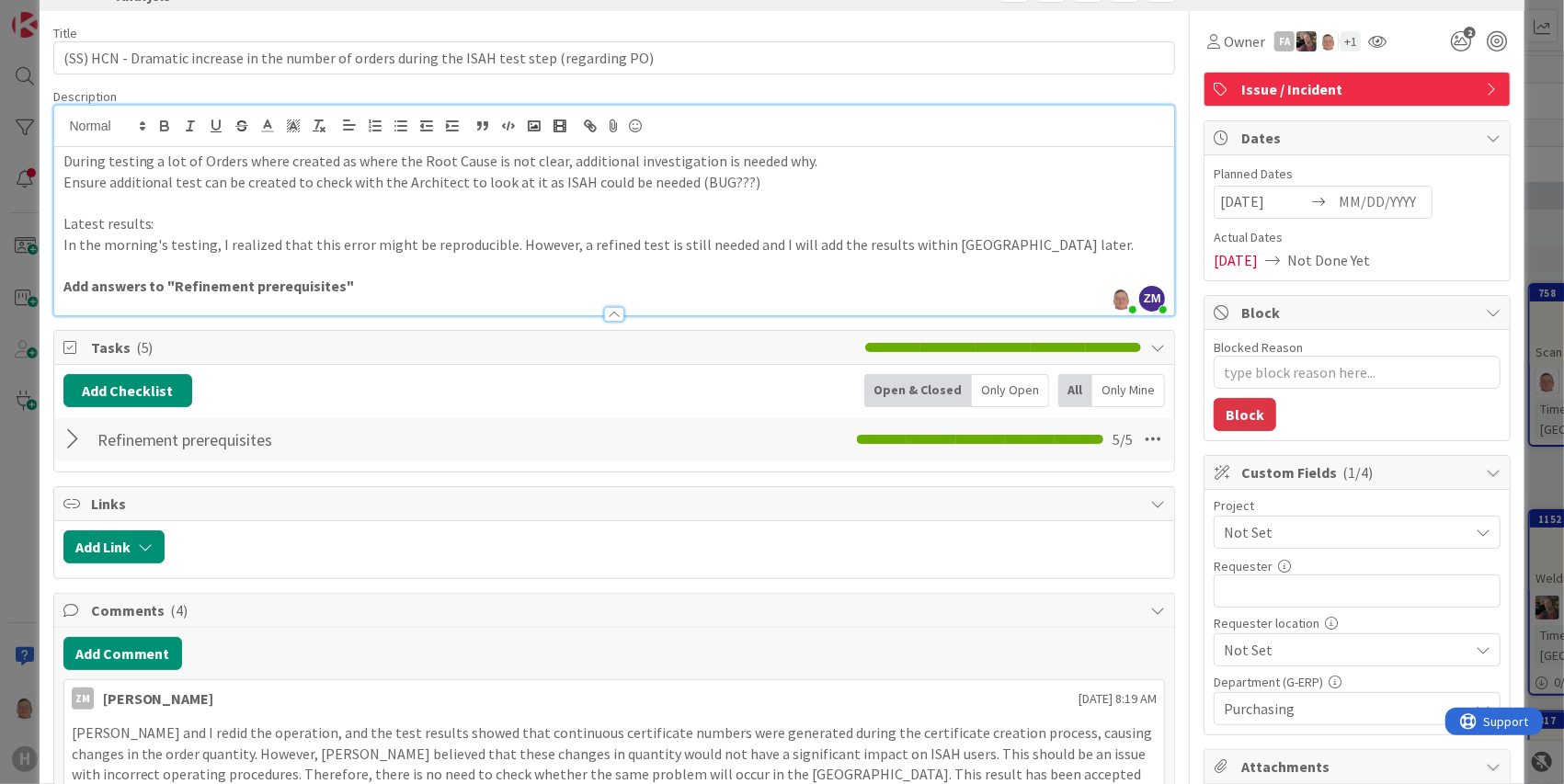 scroll, scrollTop: 0, scrollLeft: 0, axis: both 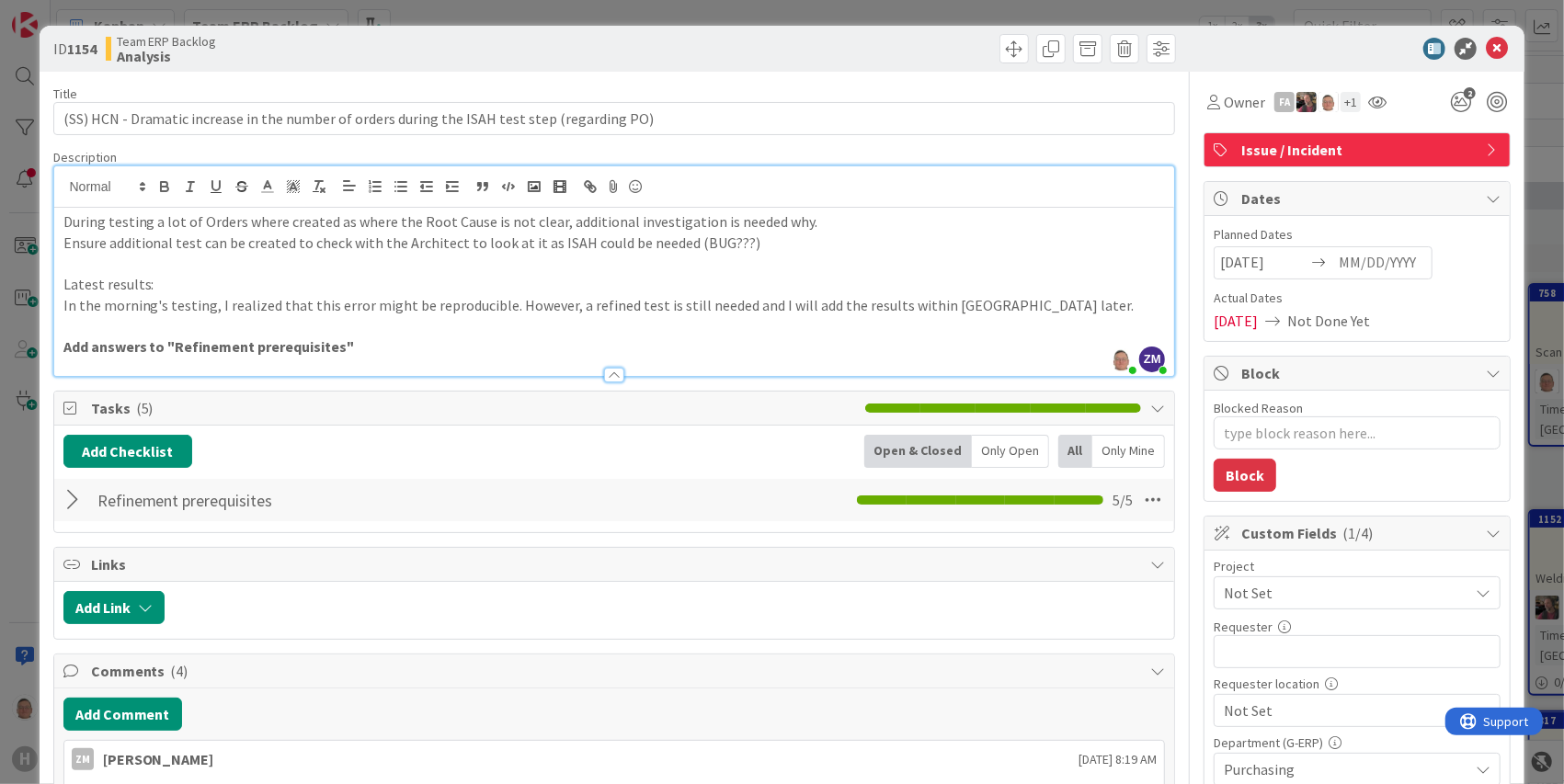 click on "Tasks ( 5 )" at bounding box center (474, 408) 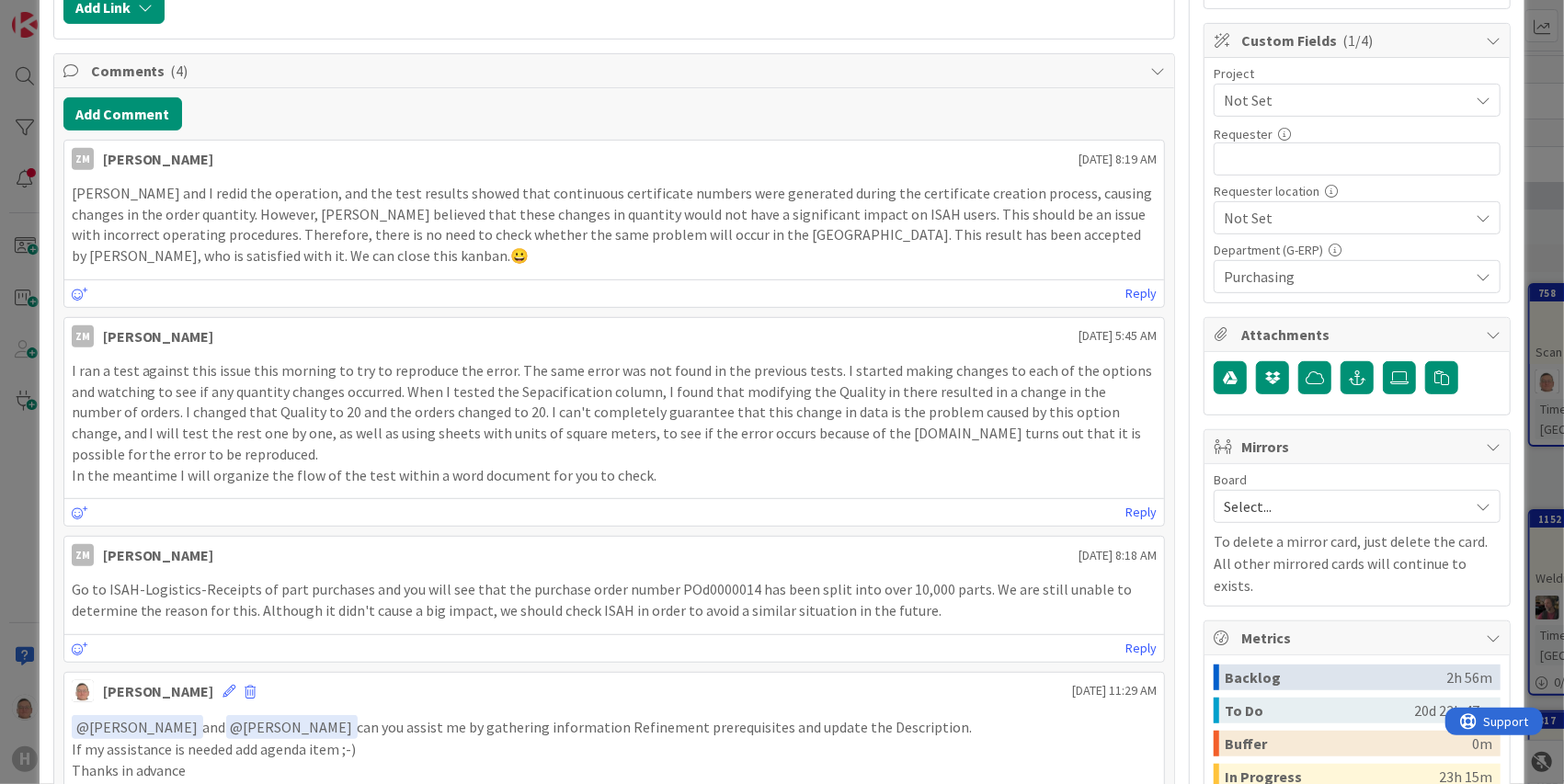 scroll, scrollTop: 490, scrollLeft: 0, axis: vertical 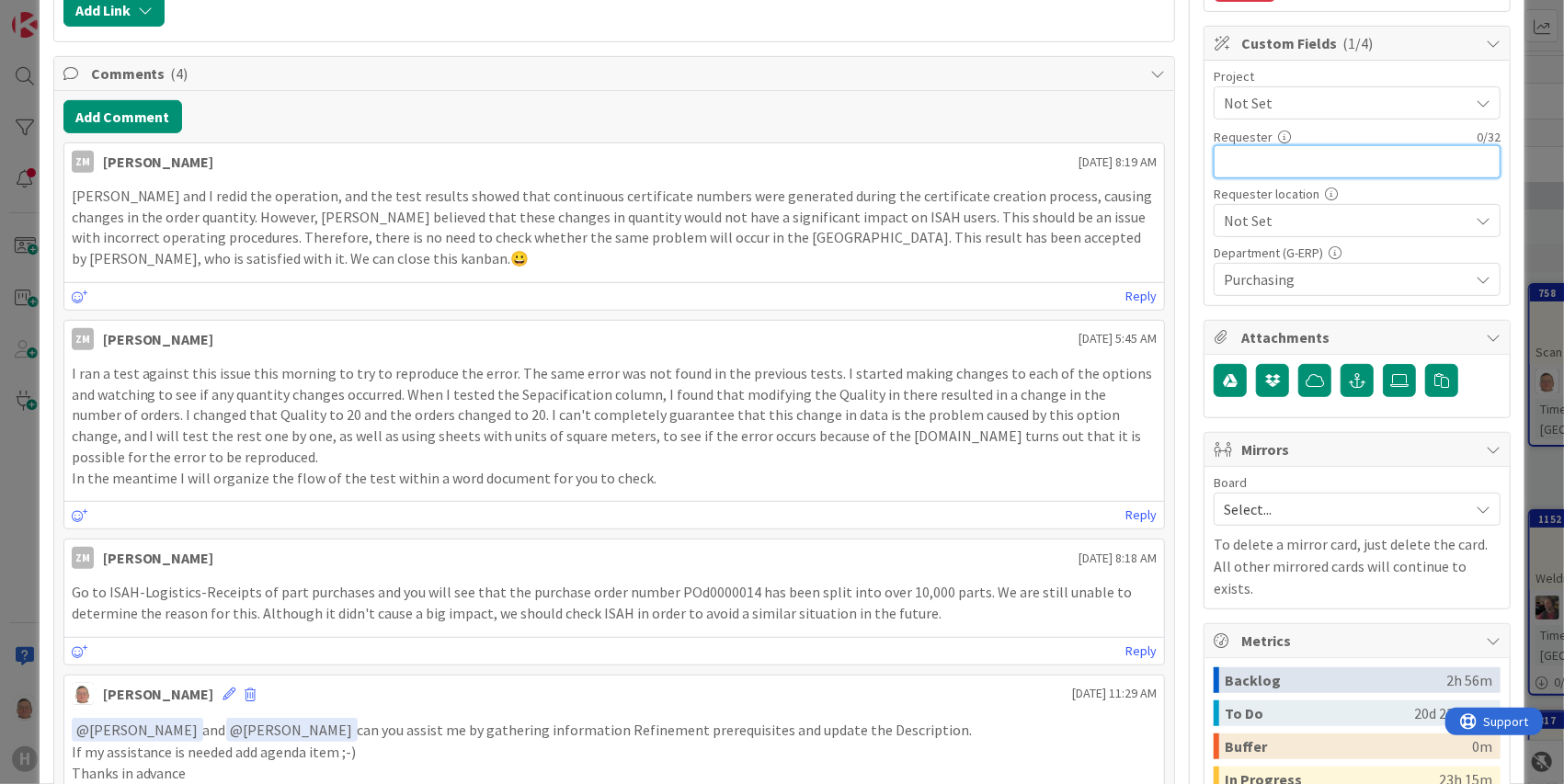 click at bounding box center [1357, 162] 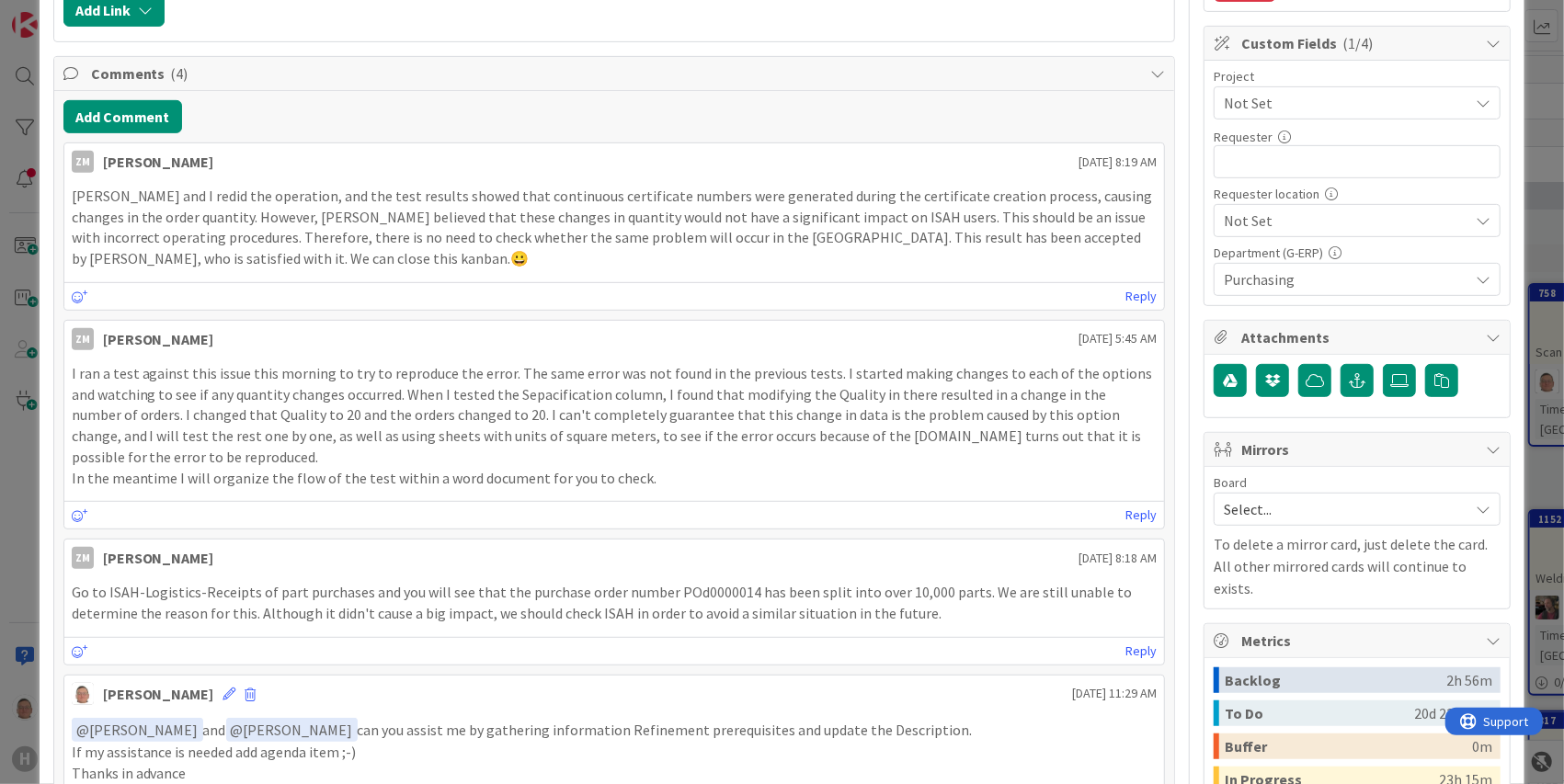 click on "Not Set" at bounding box center [1341, 103] 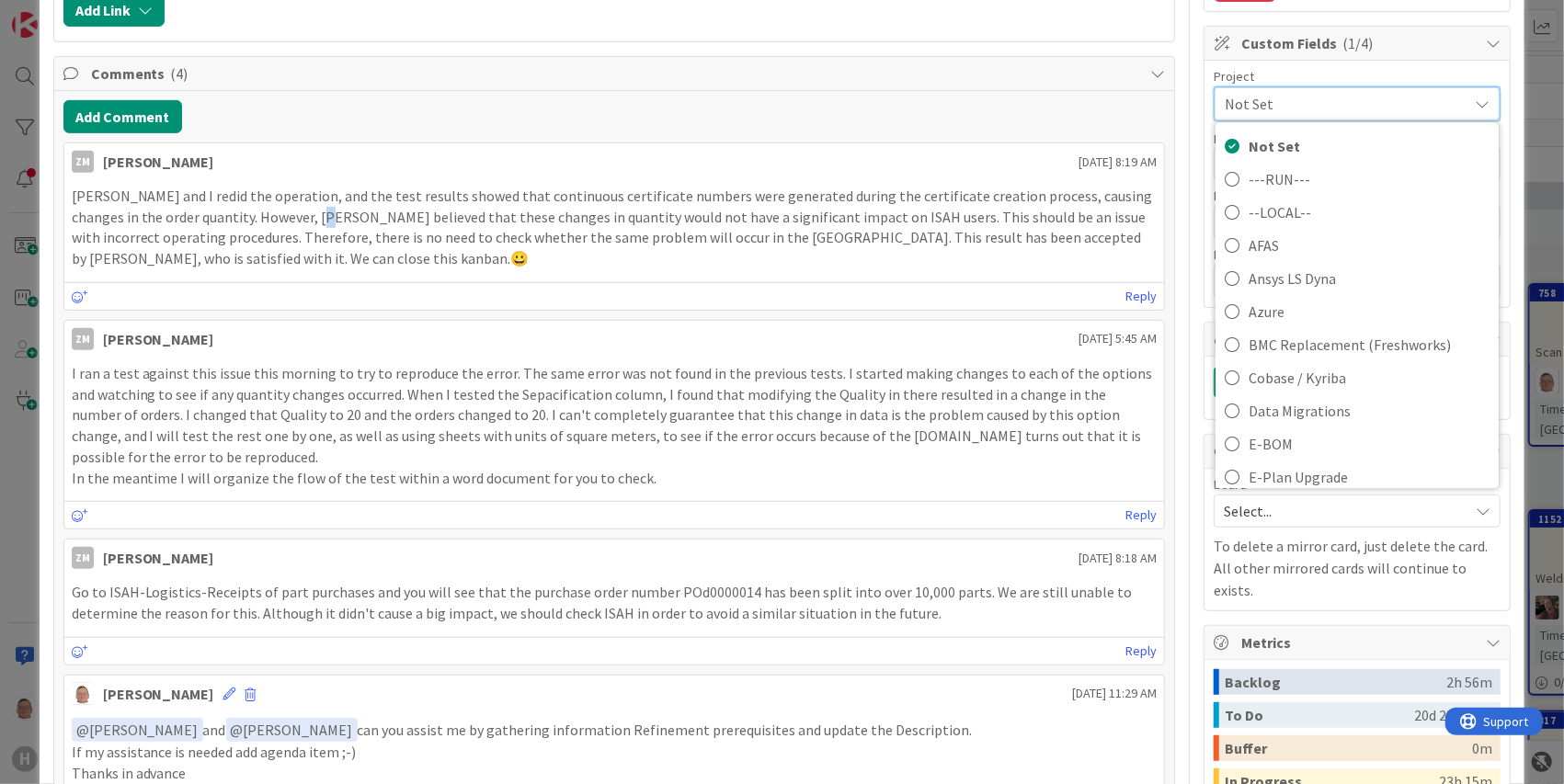 click on "Billy and I redid the operation, and the test results showed that continuous certificate numbers were generated during the certificate creation process, causing changes in the order quantity. However, Billy believed that these changes in quantity would not have a significant impact on ISAH users. This should be an issue with incorrect operating procedures. Therefore, there is no need to check whether the same problem will occur in the Czech Republic. This result has been accepted by Billy, who is satisfied with it. We can close this kanban.😀" at bounding box center (614, 227) 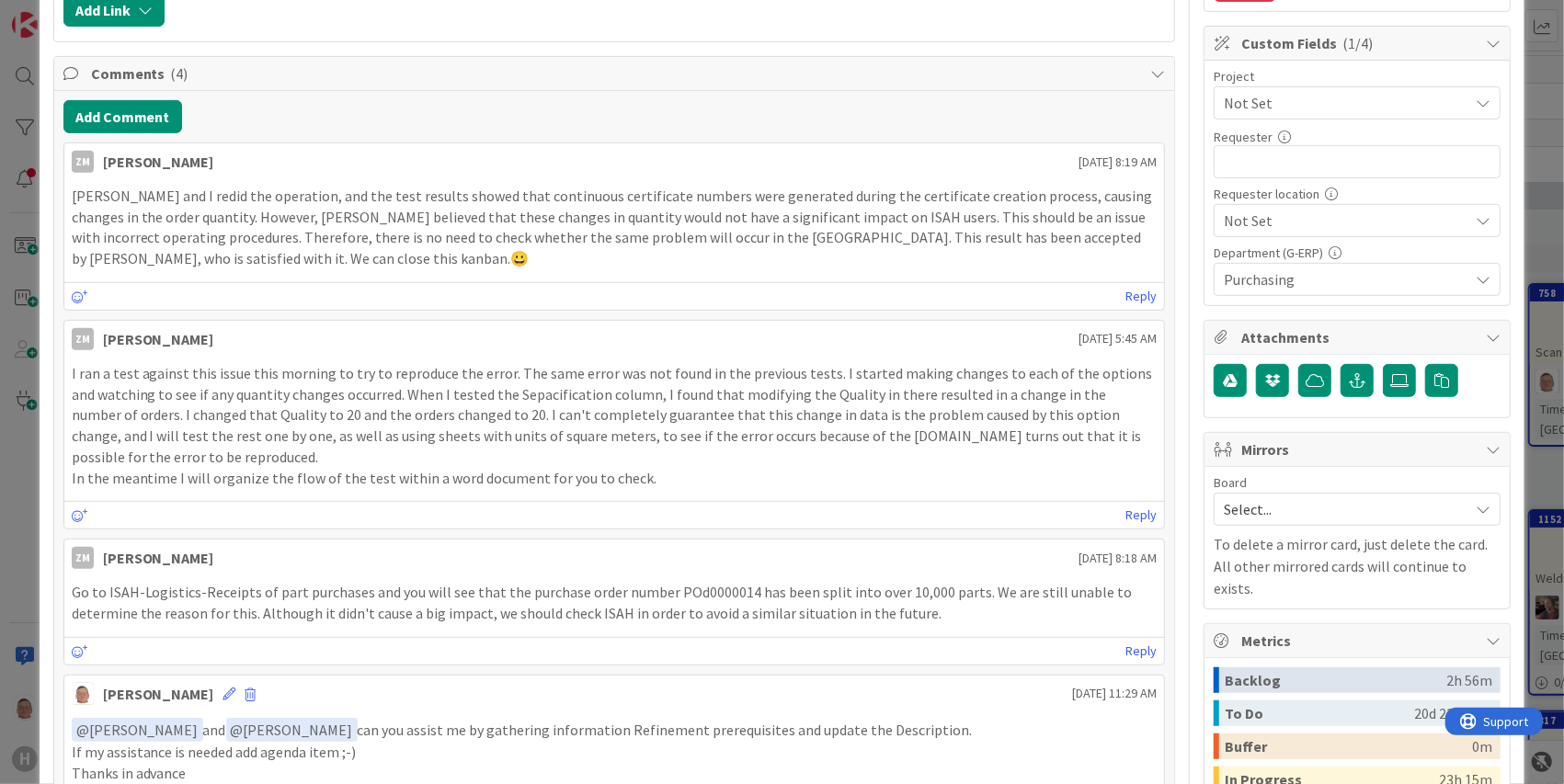 click on "Not Set" at bounding box center [1341, 103] 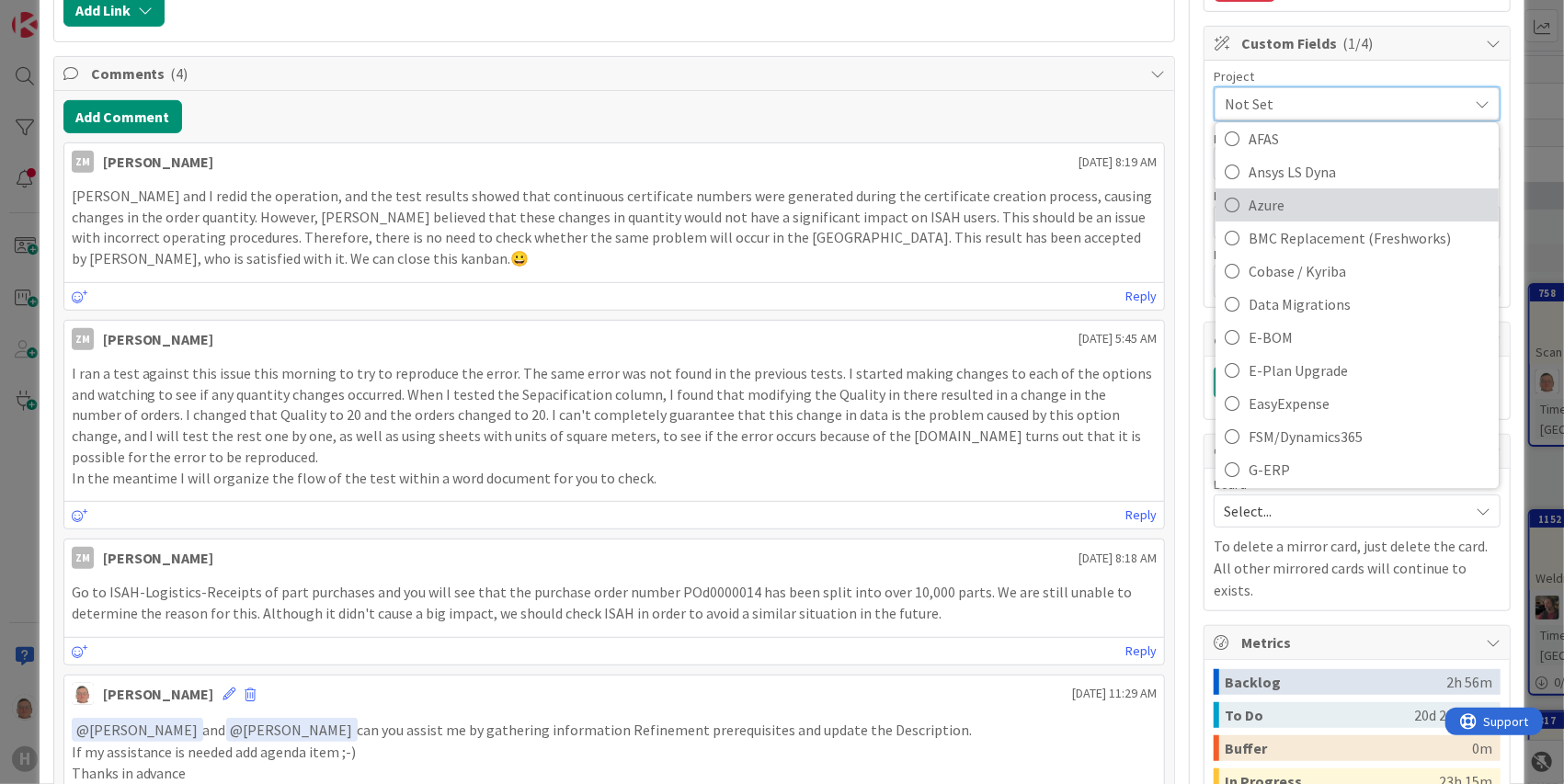 scroll, scrollTop: 122, scrollLeft: 0, axis: vertical 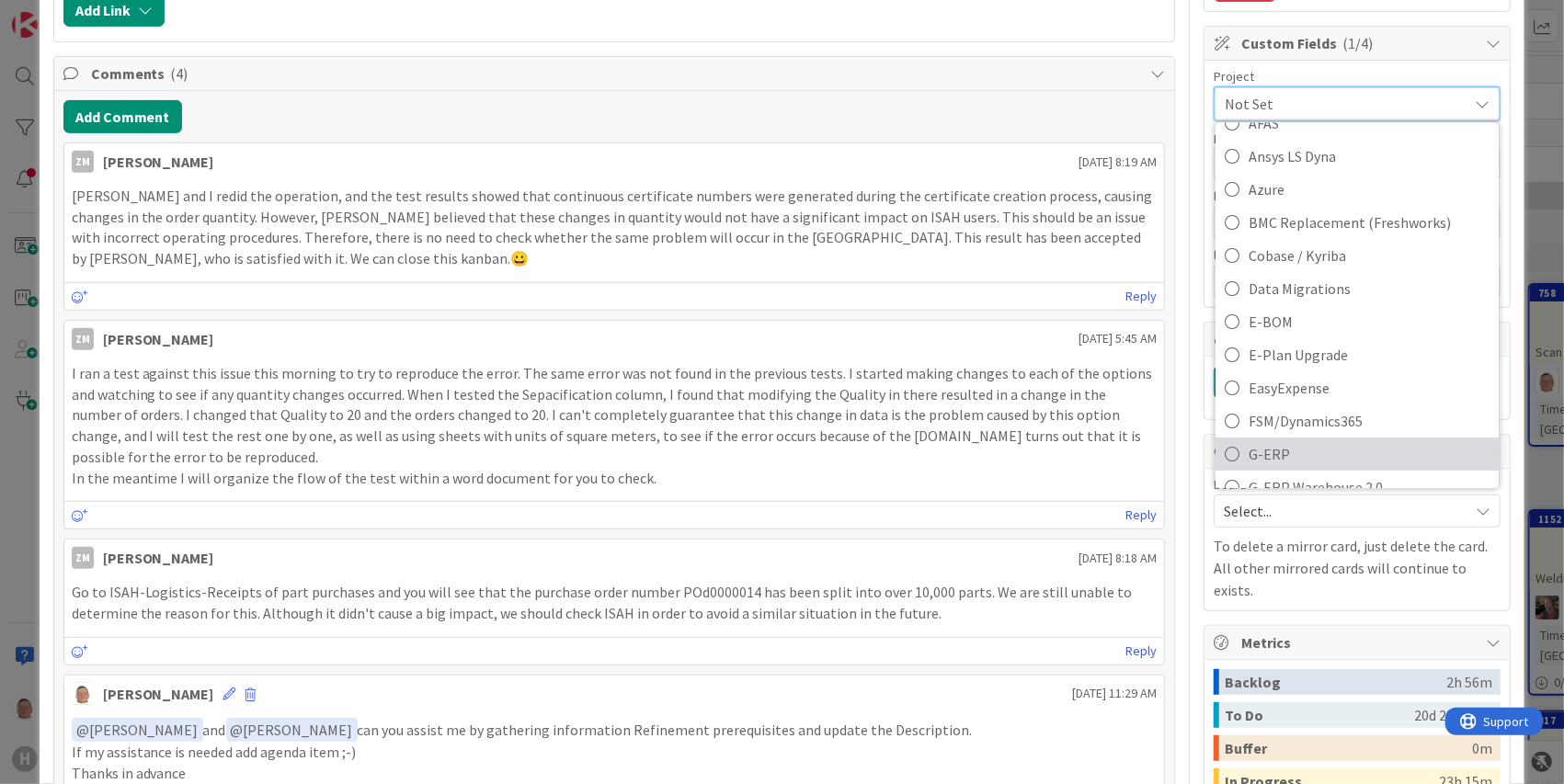 click on "G-ERP" at bounding box center (1369, 454) 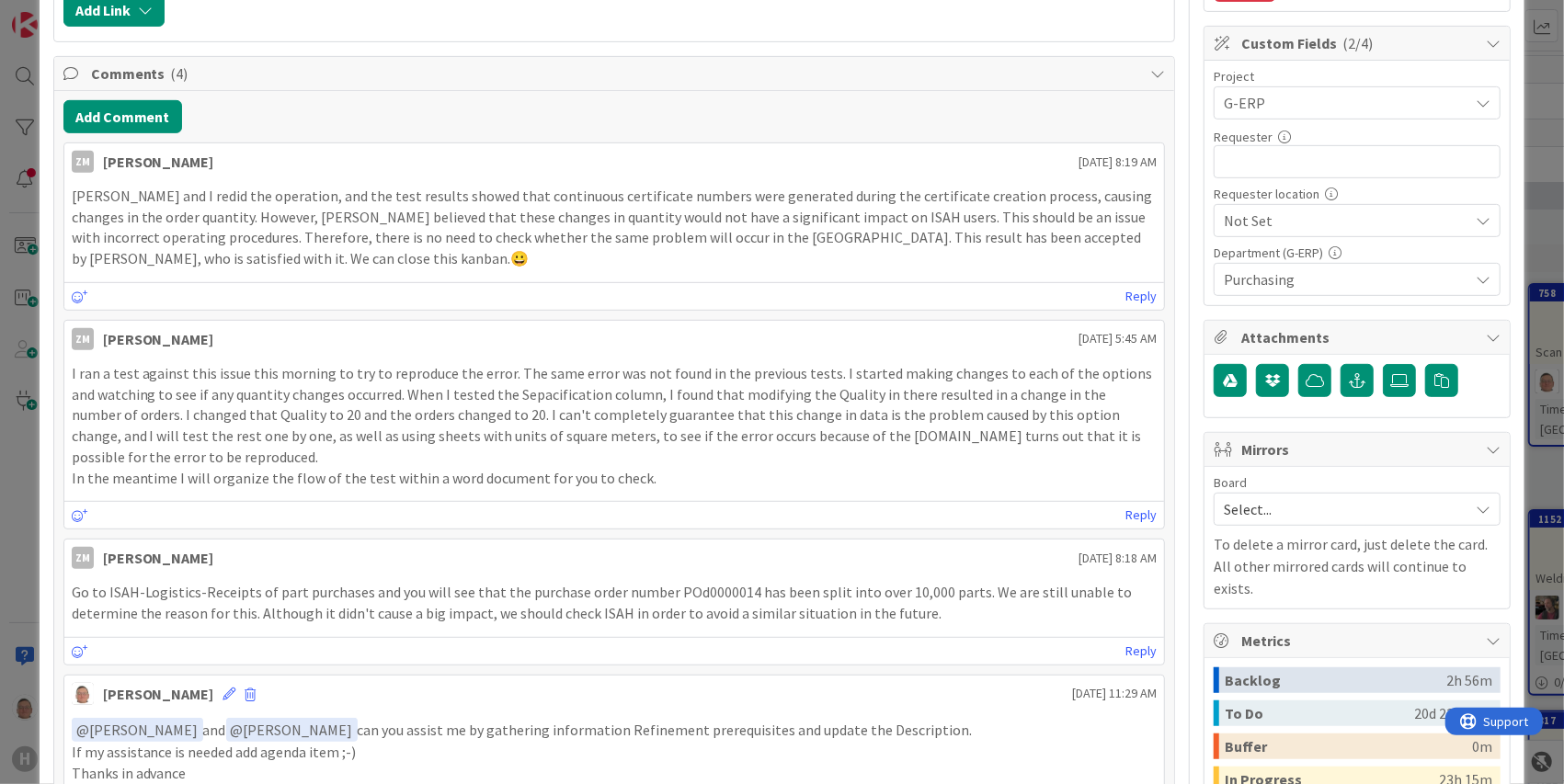 type on "x" 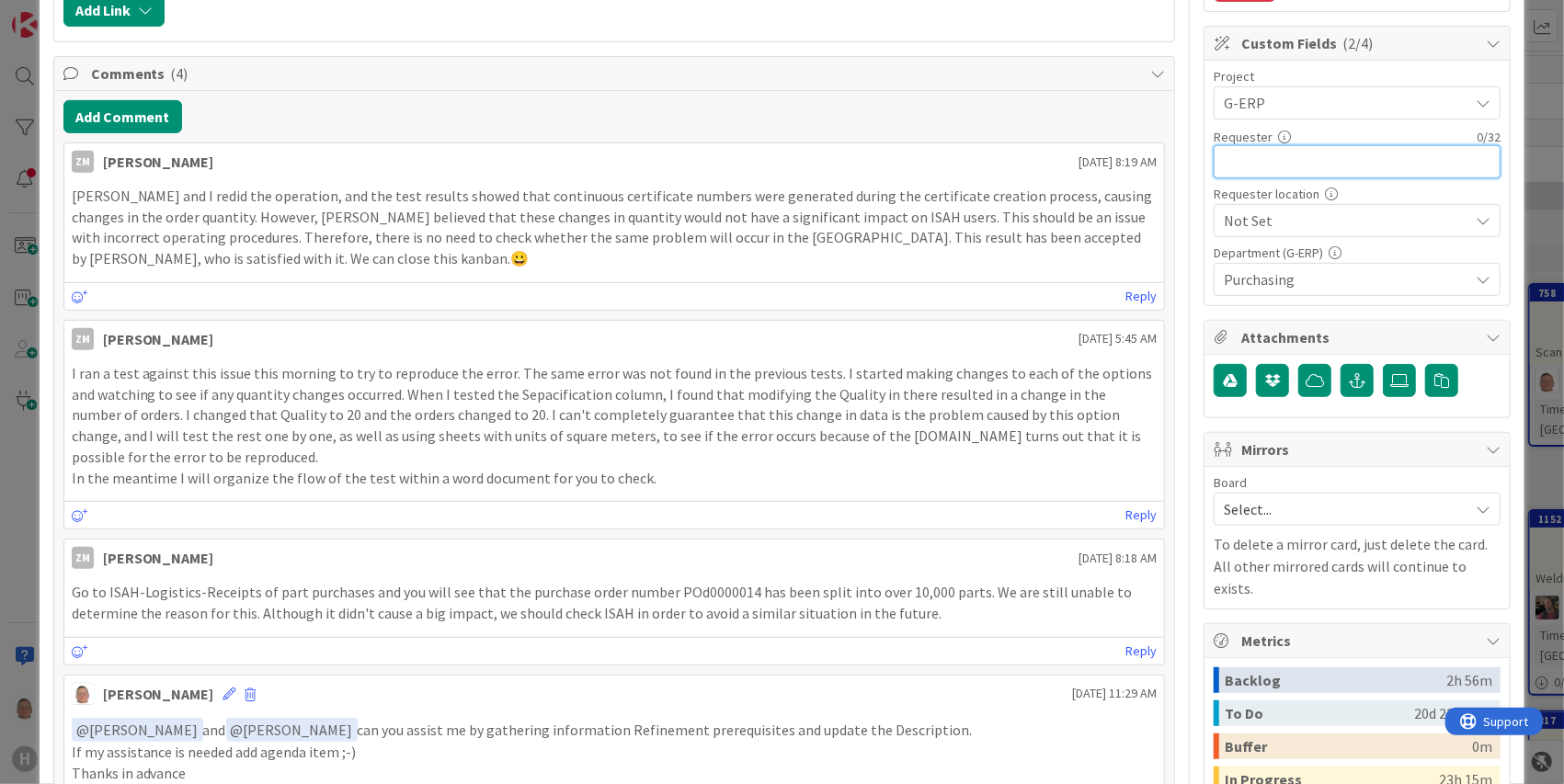 click at bounding box center [1357, 162] 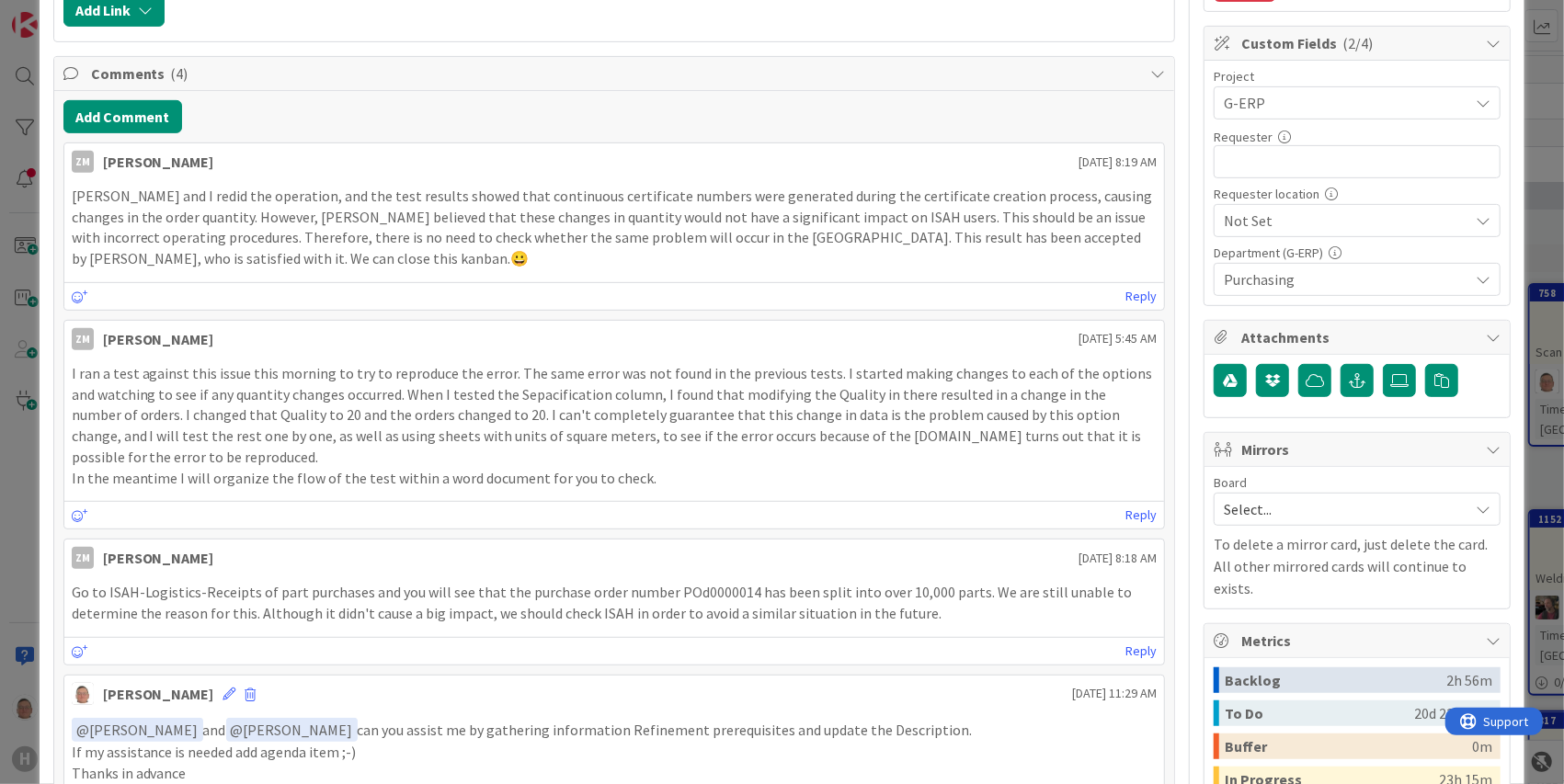 click on "Billy and I redid the operation, and the test results showed that continuous certificate numbers were generated during the certificate creation process, causing changes in the order quantity. However, Billy believed that these changes in quantity would not have a significant impact on ISAH users. This should be an issue with incorrect operating procedures. Therefore, there is no need to check whether the same problem will occur in the Czech Republic. This result has been accepted by Billy, who is satisfied with it. We can close this kanban.😀" at bounding box center (614, 227) 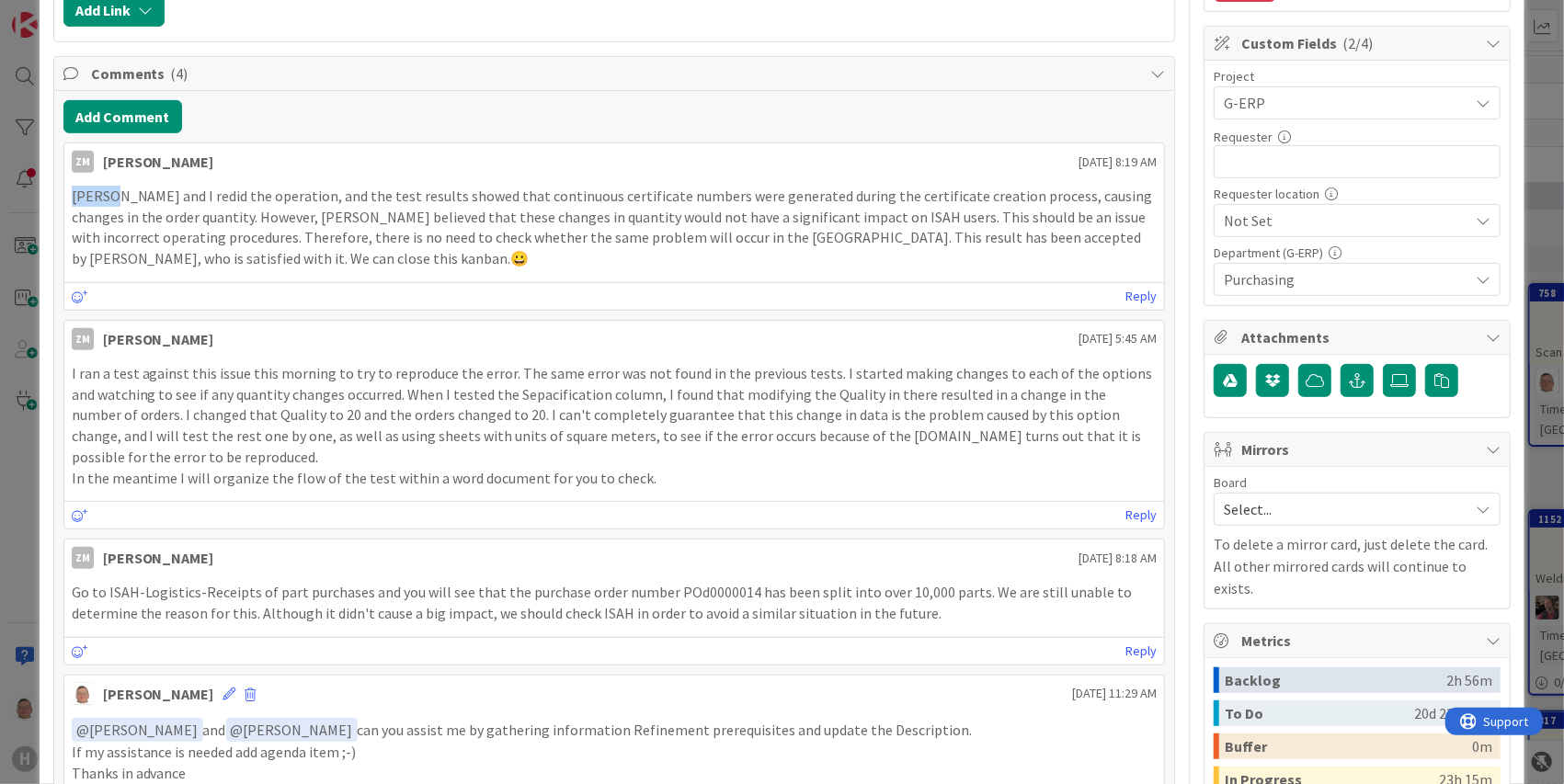click on "Billy and I redid the operation, and the test results showed that continuous certificate numbers were generated during the certificate creation process, causing changes in the order quantity. However, Billy believed that these changes in quantity would not have a significant impact on ISAH users. This should be an issue with incorrect operating procedures. Therefore, there is no need to check whether the same problem will occur in the Czech Republic. This result has been accepted by Billy, who is satisfied with it. We can close this kanban.😀" at bounding box center (614, 227) 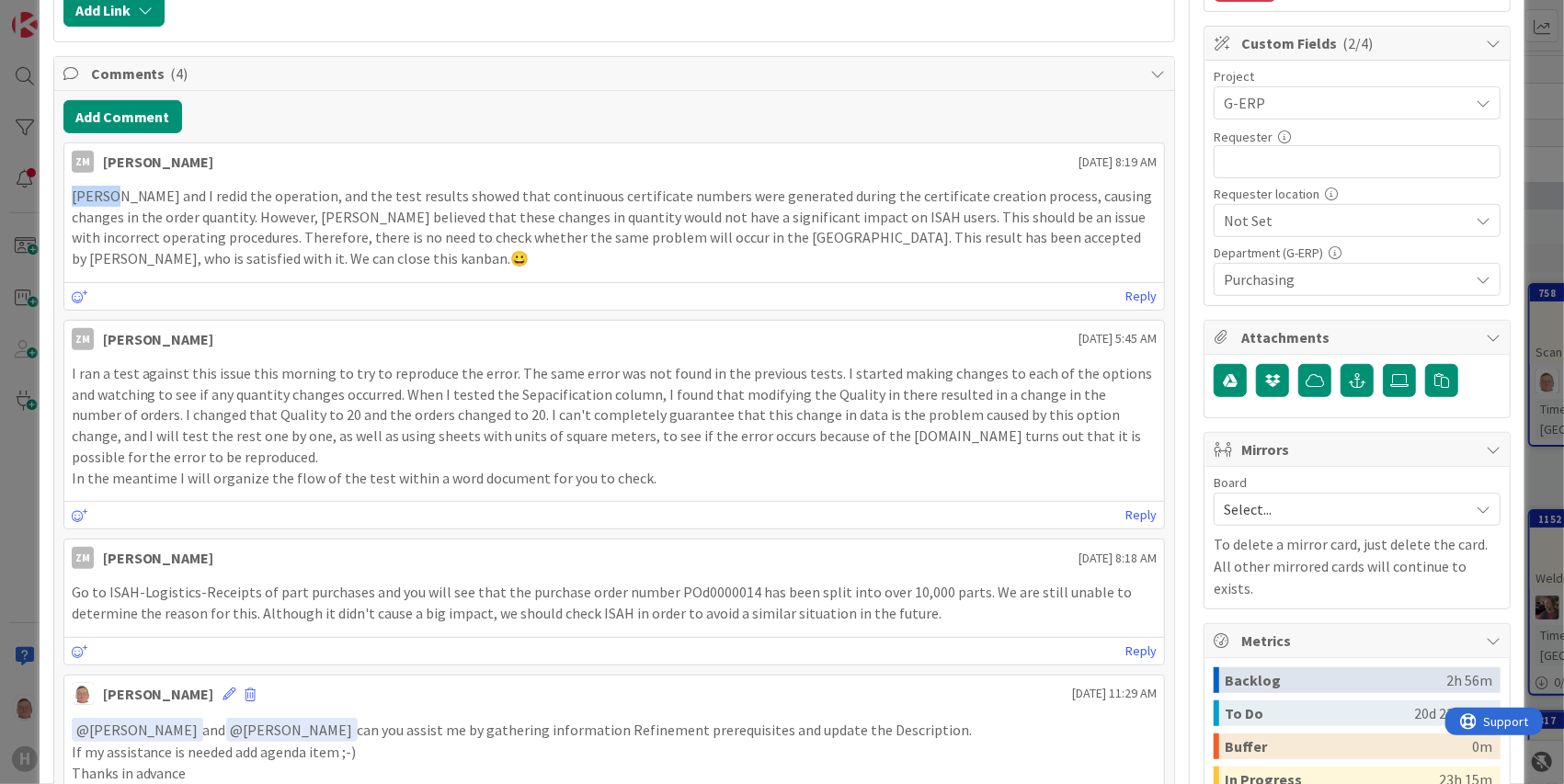 copy on "Billy" 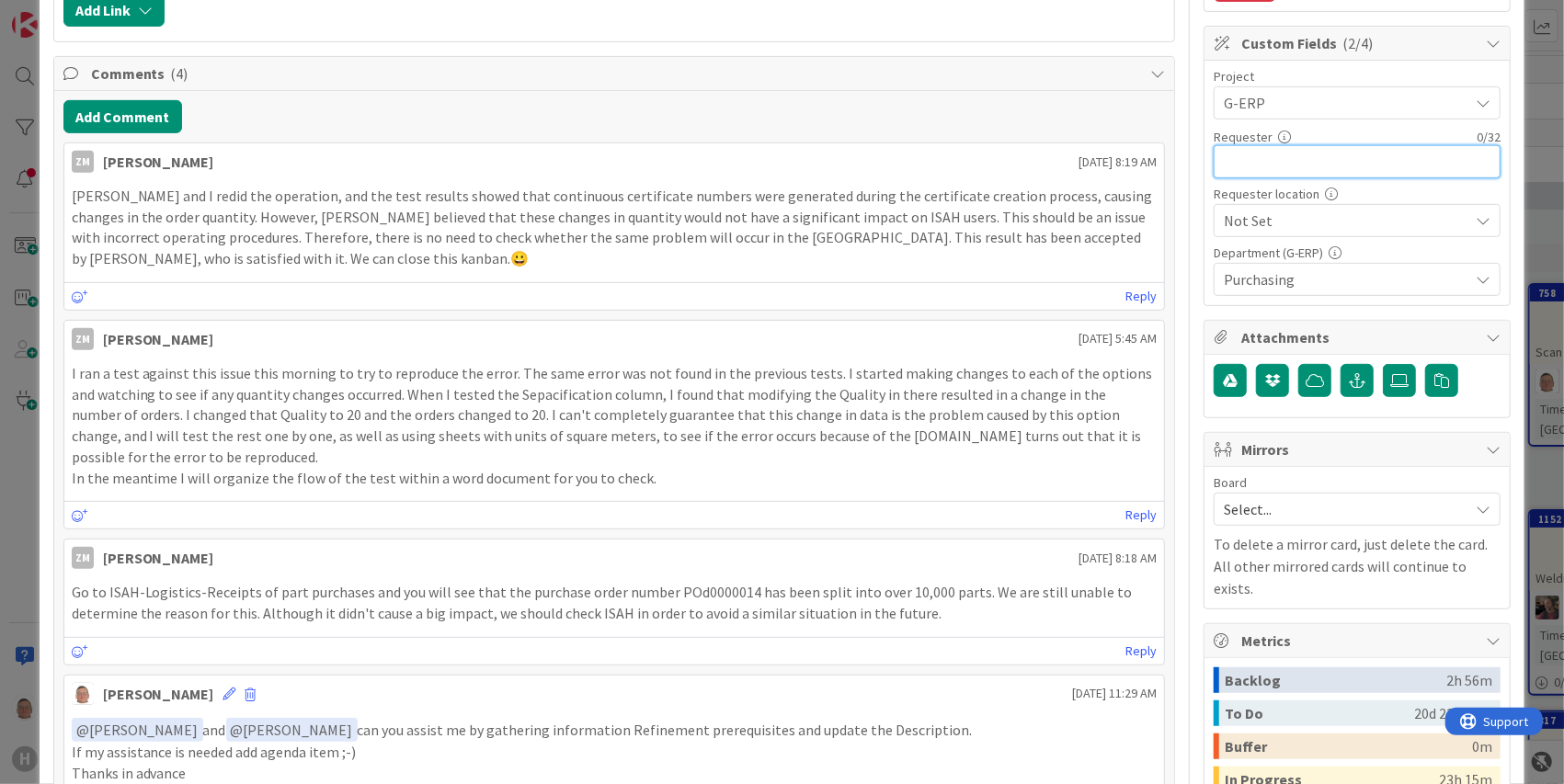 click at bounding box center [1357, 162] 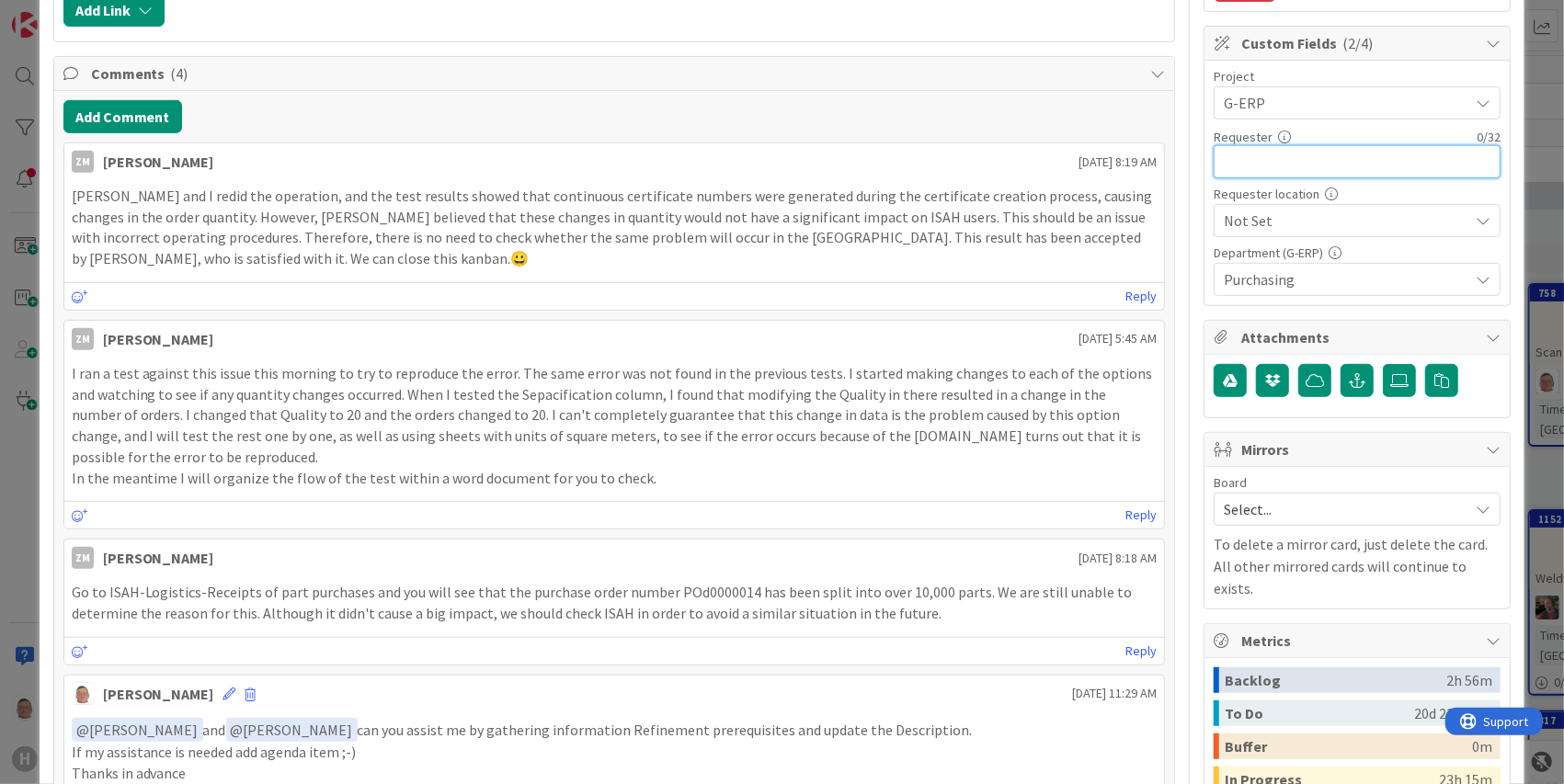 paste on "Billy" 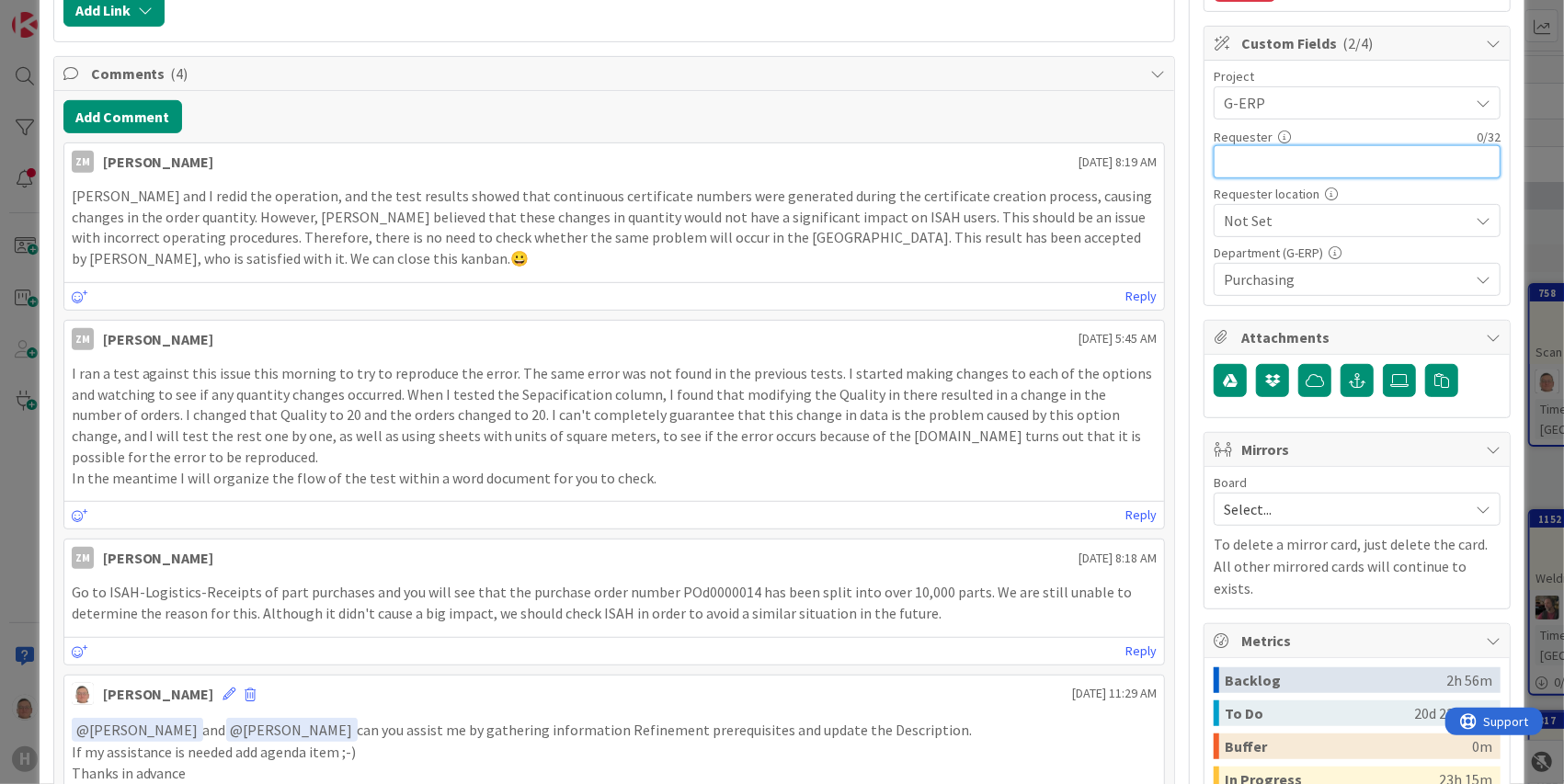 type on "Billy" 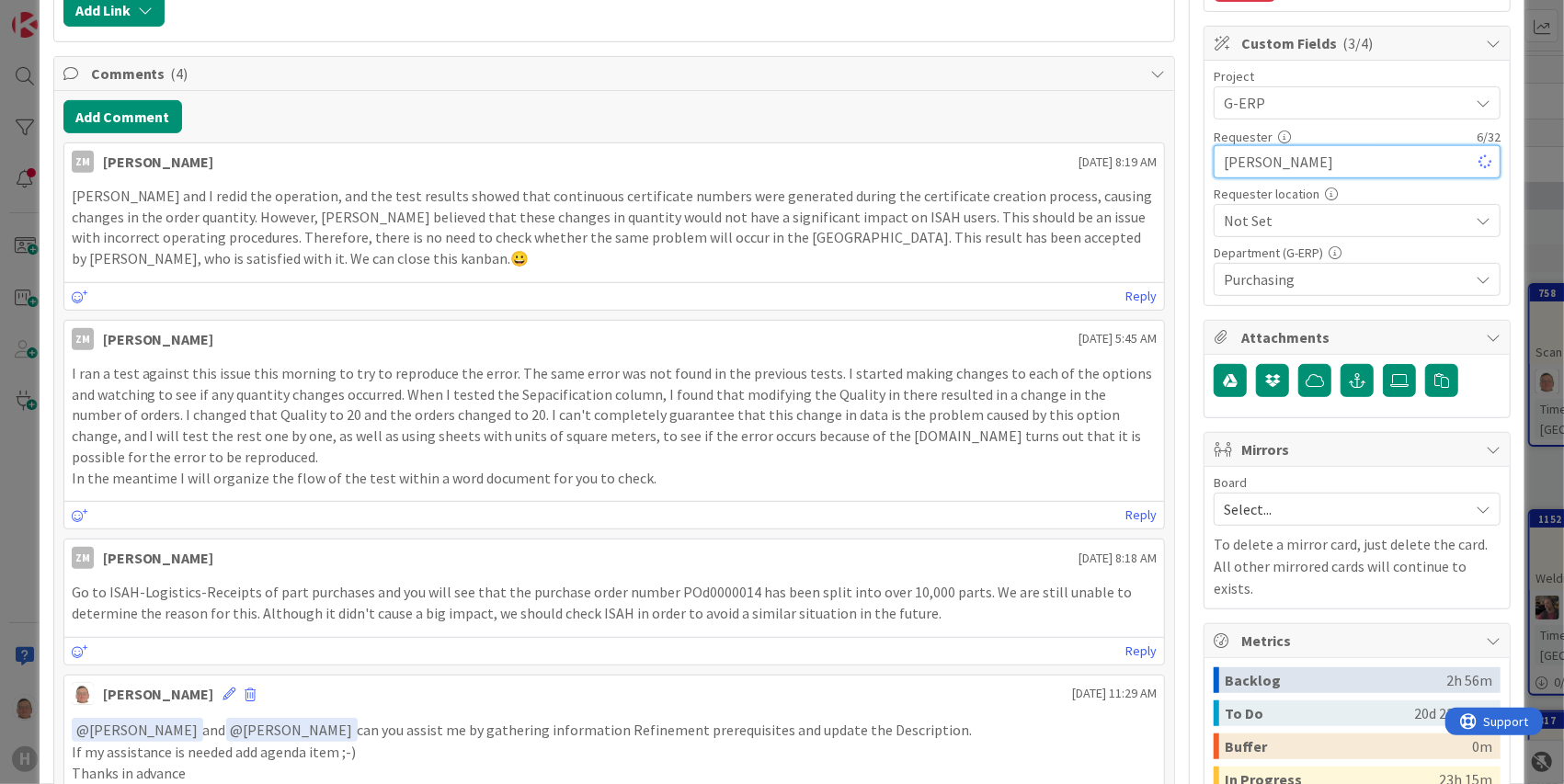 type on "x" 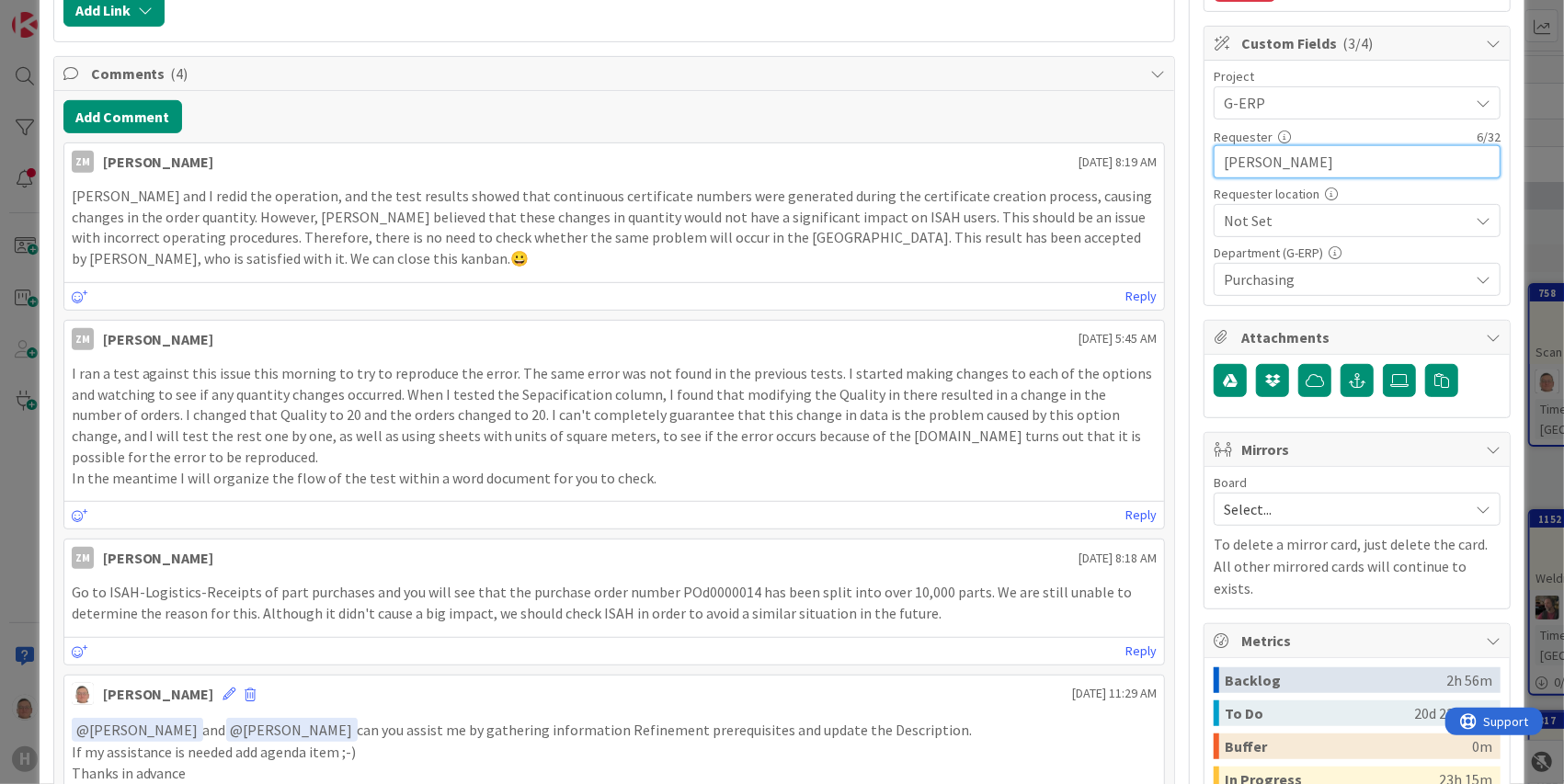 type on "Billy" 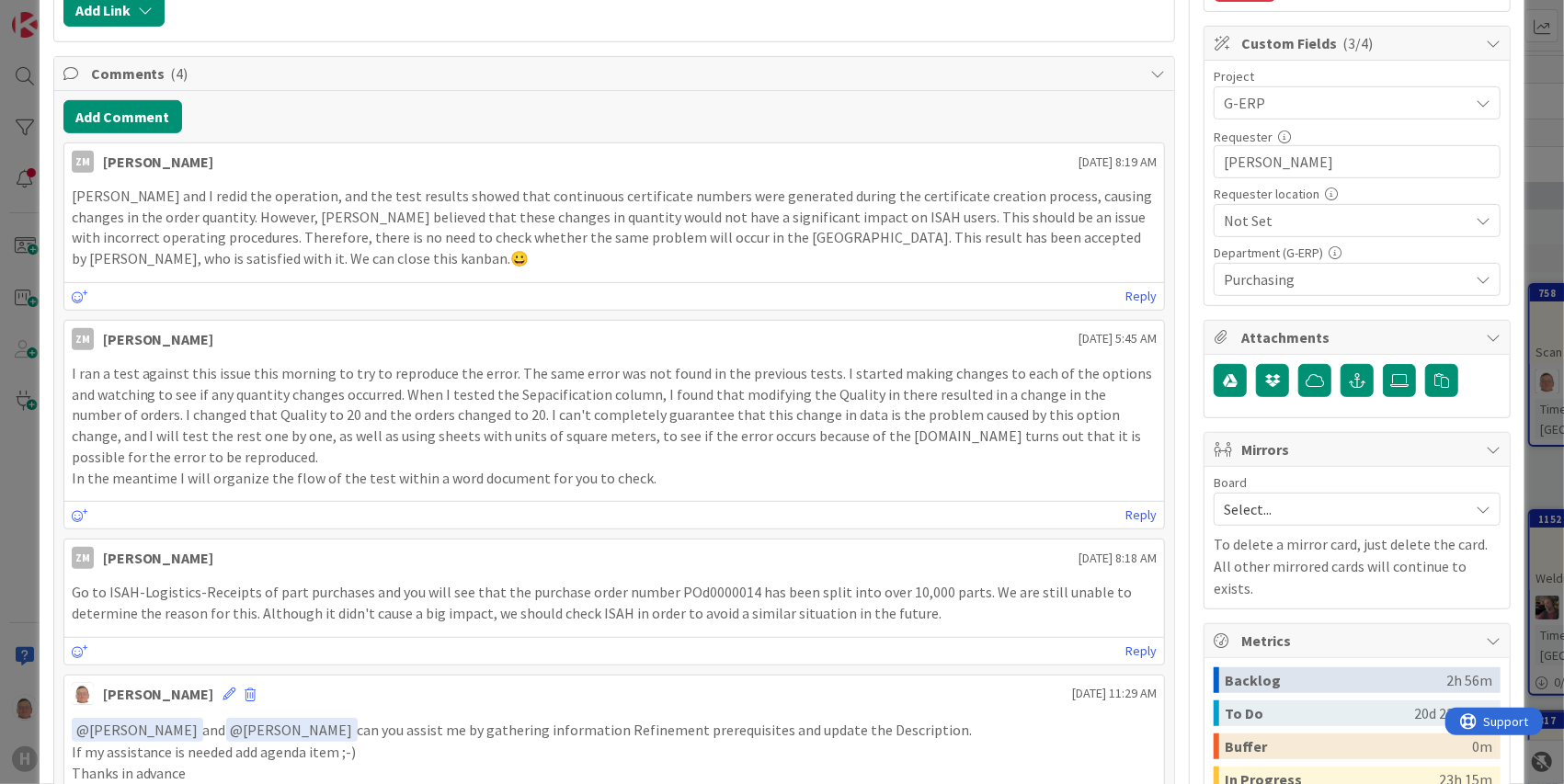 click on "Not Set" at bounding box center [1341, 103] 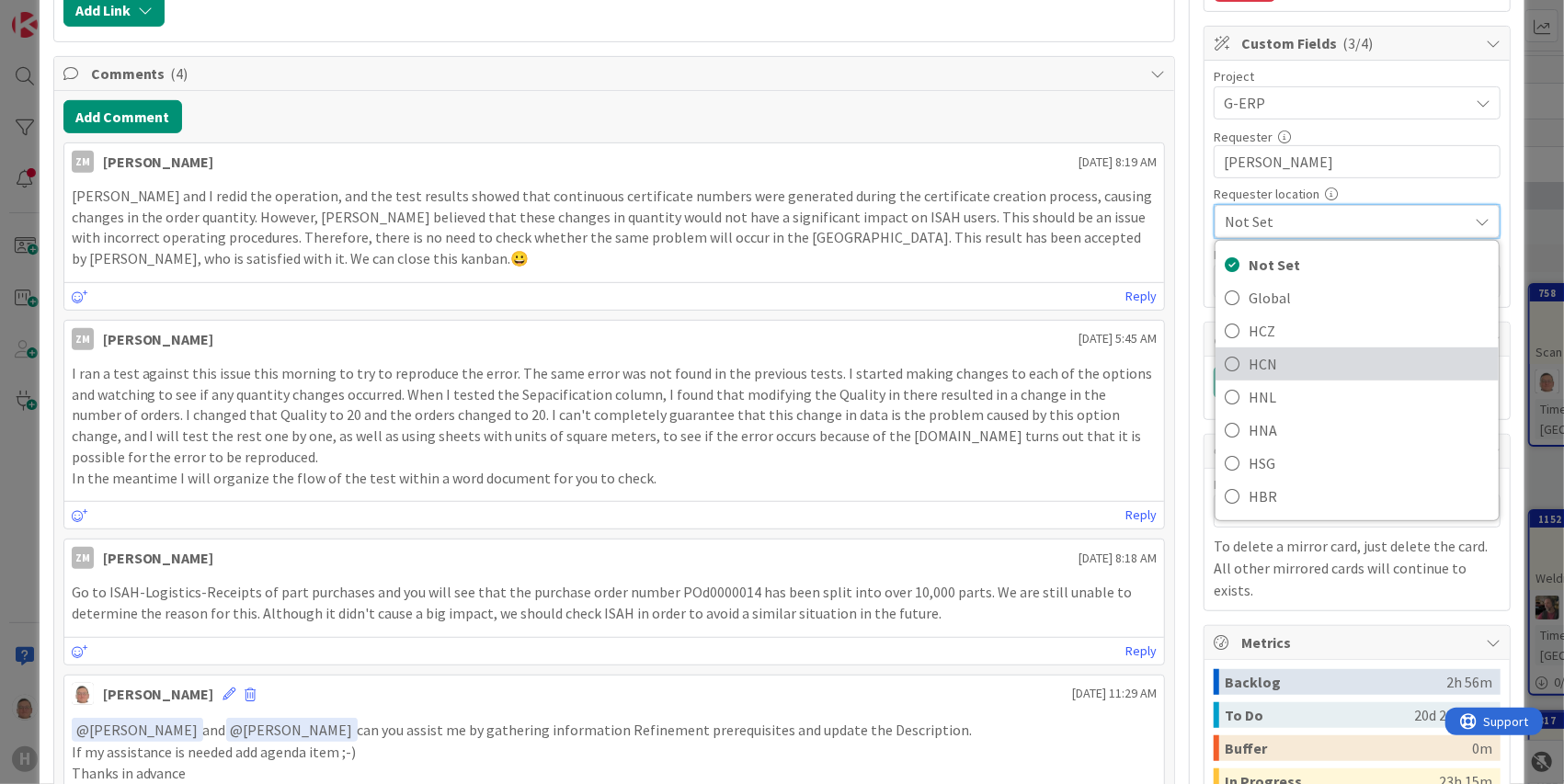 click on "HCN" at bounding box center (1369, 364) 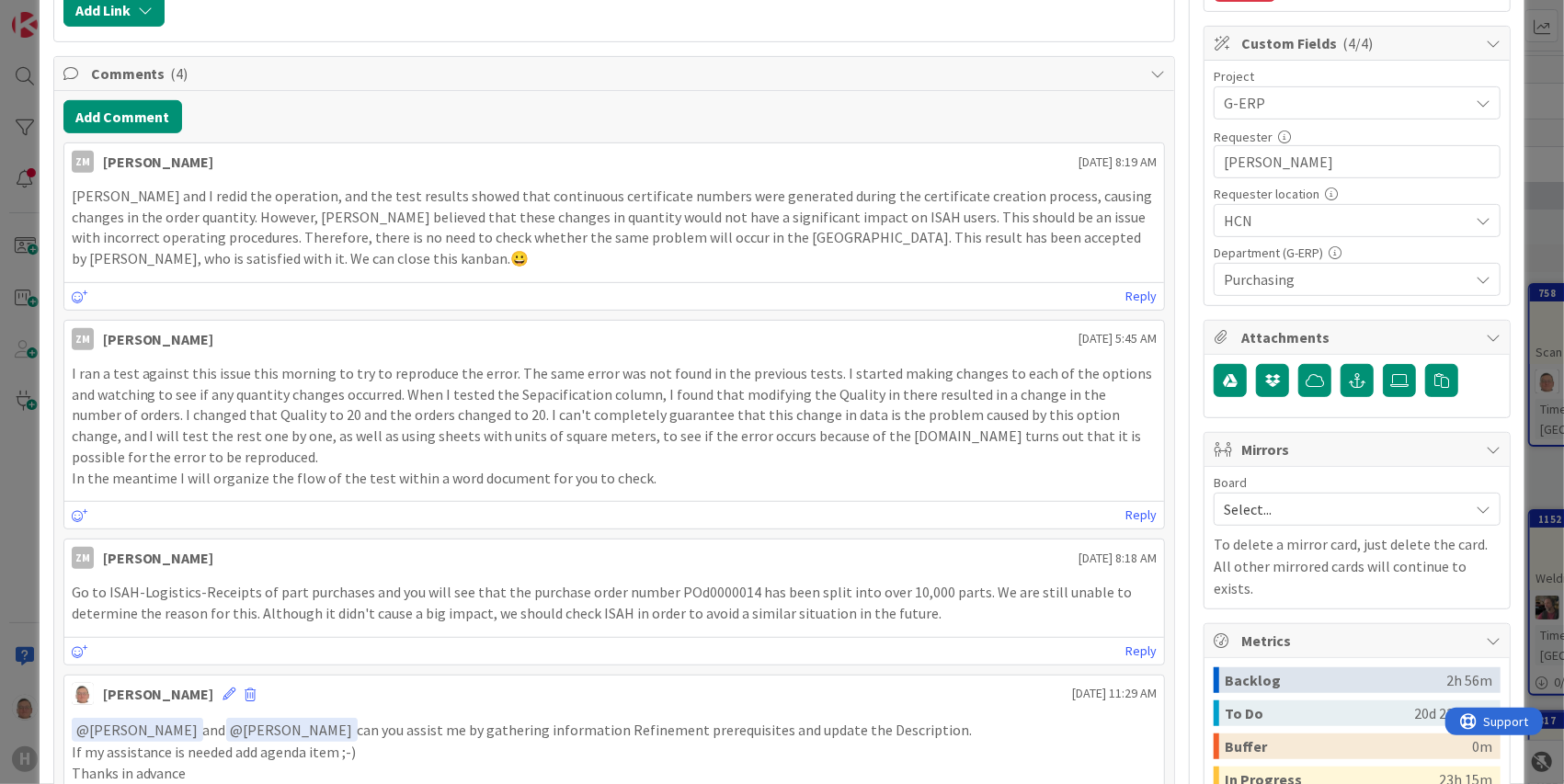 click on "Purchasing" at bounding box center (1346, 279) 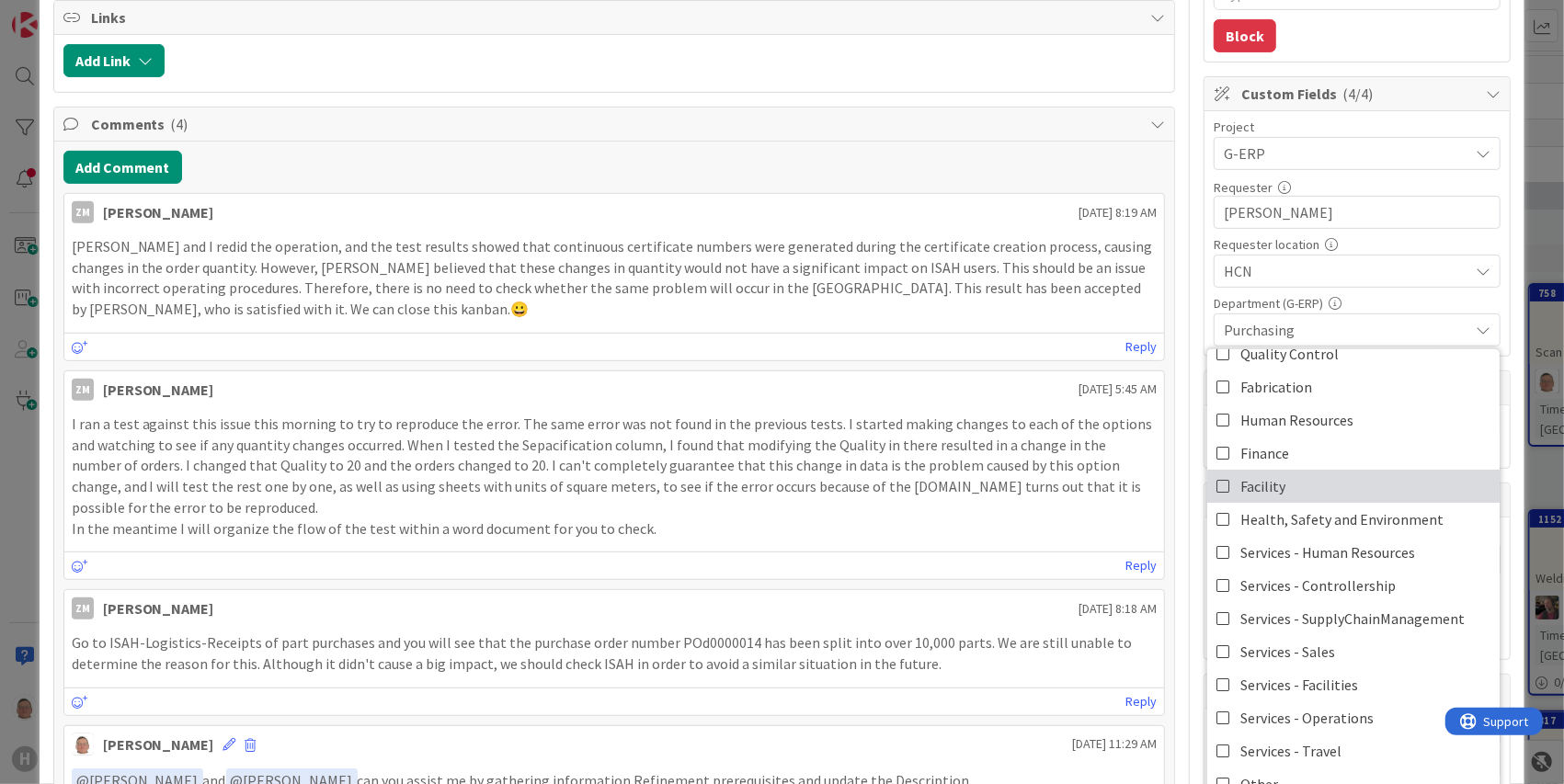 scroll, scrollTop: 368, scrollLeft: 0, axis: vertical 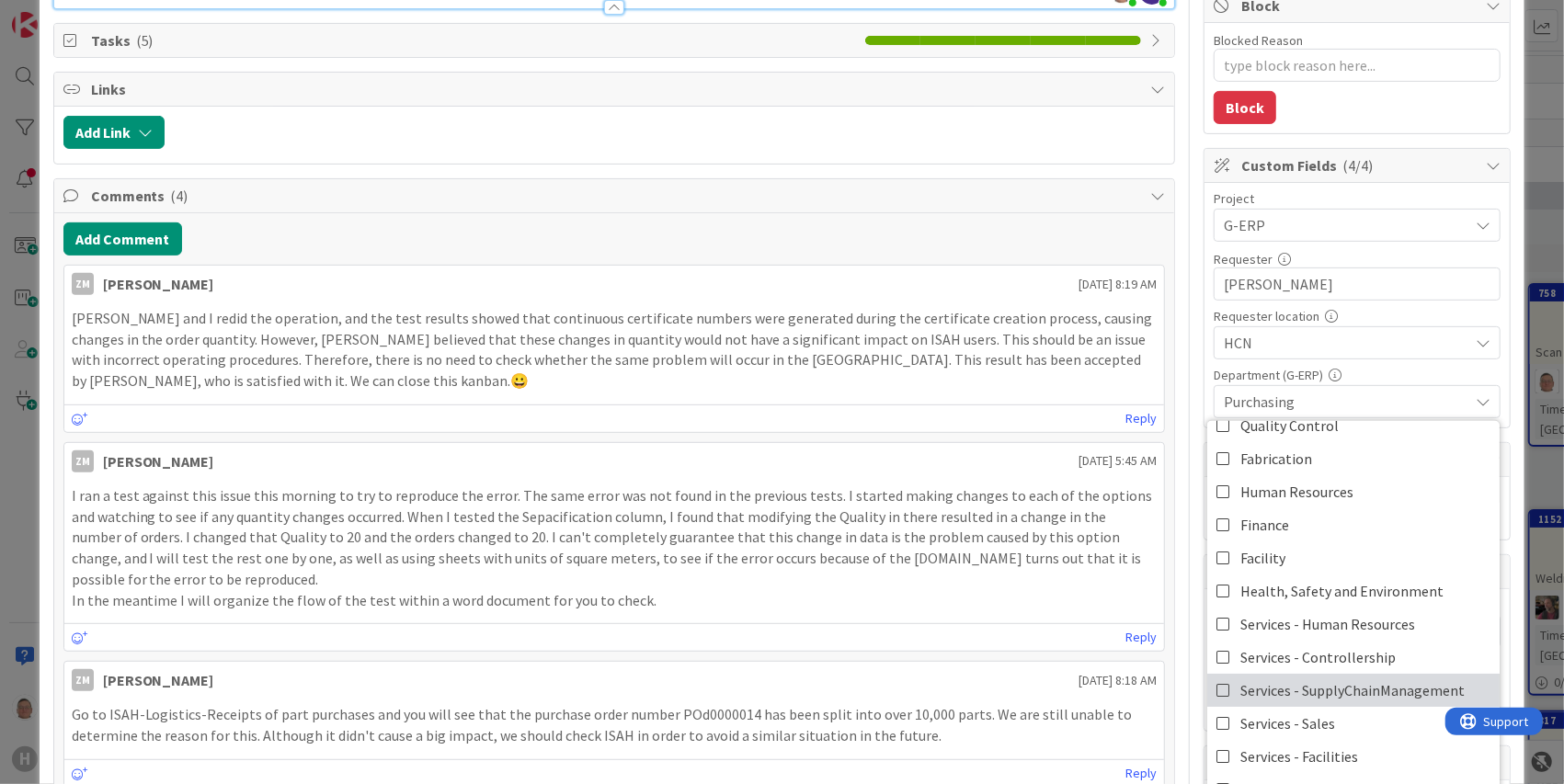 click at bounding box center [1224, 690] 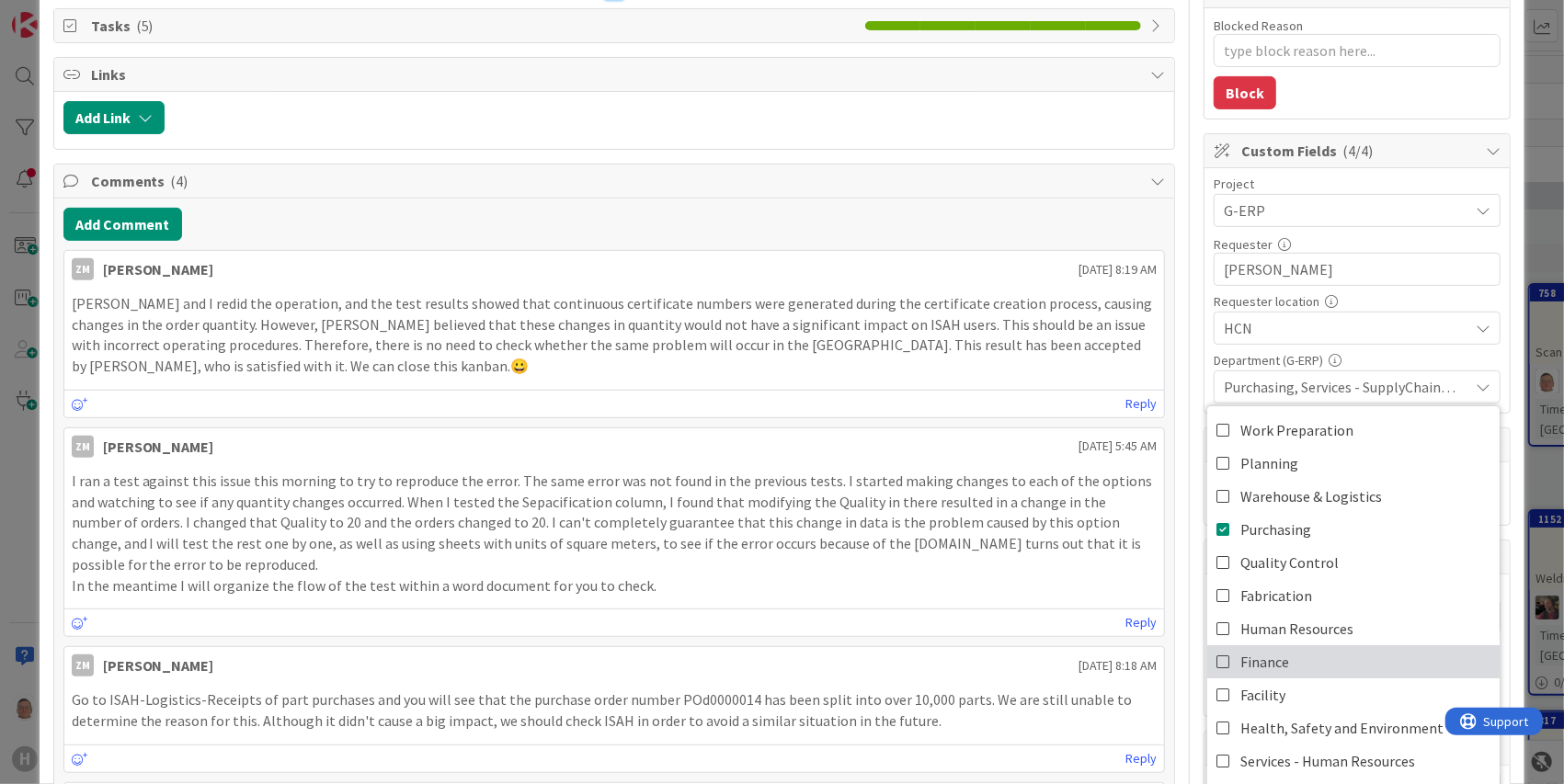 scroll, scrollTop: 490, scrollLeft: 0, axis: vertical 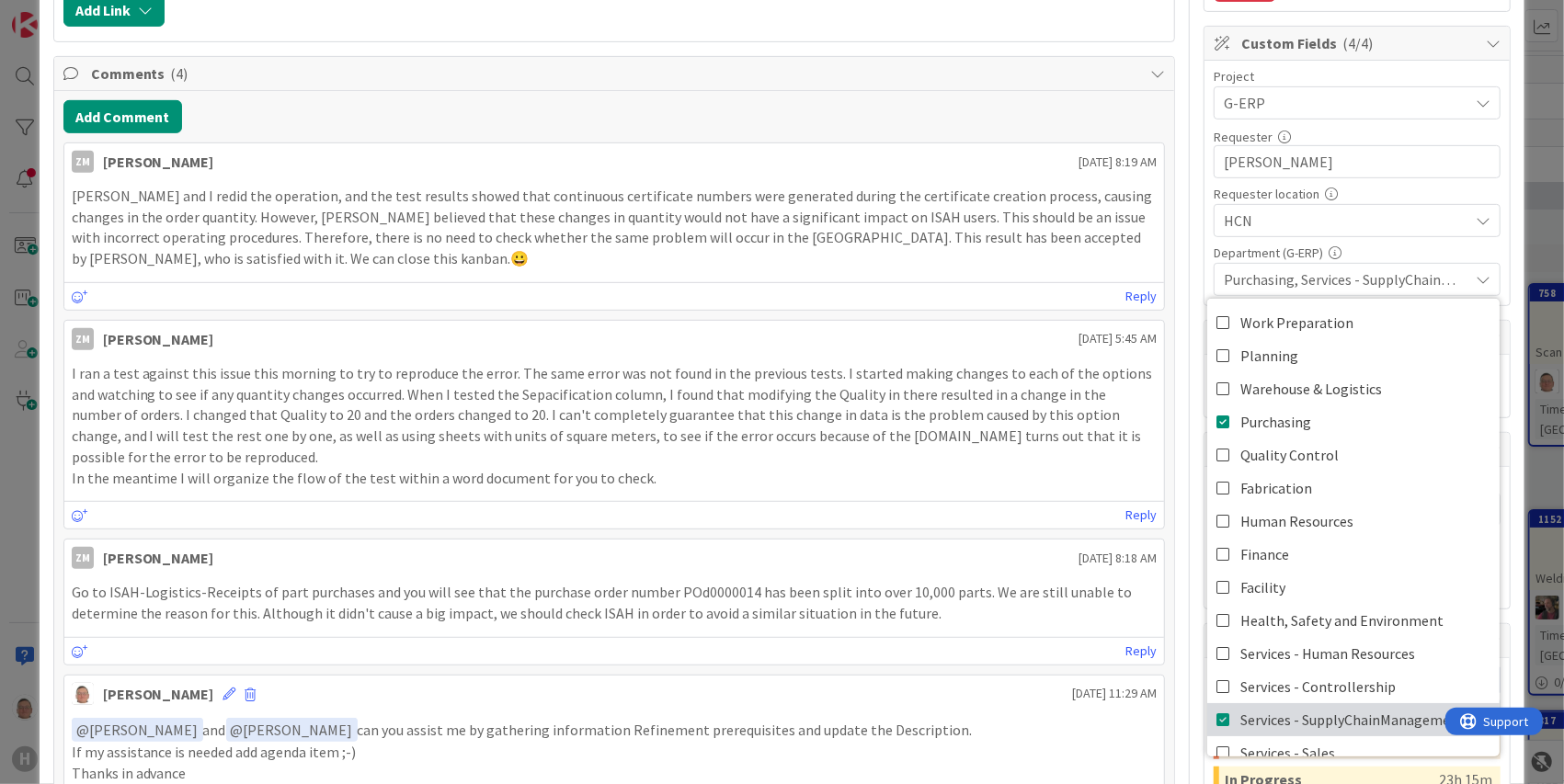 click at bounding box center [1224, 720] 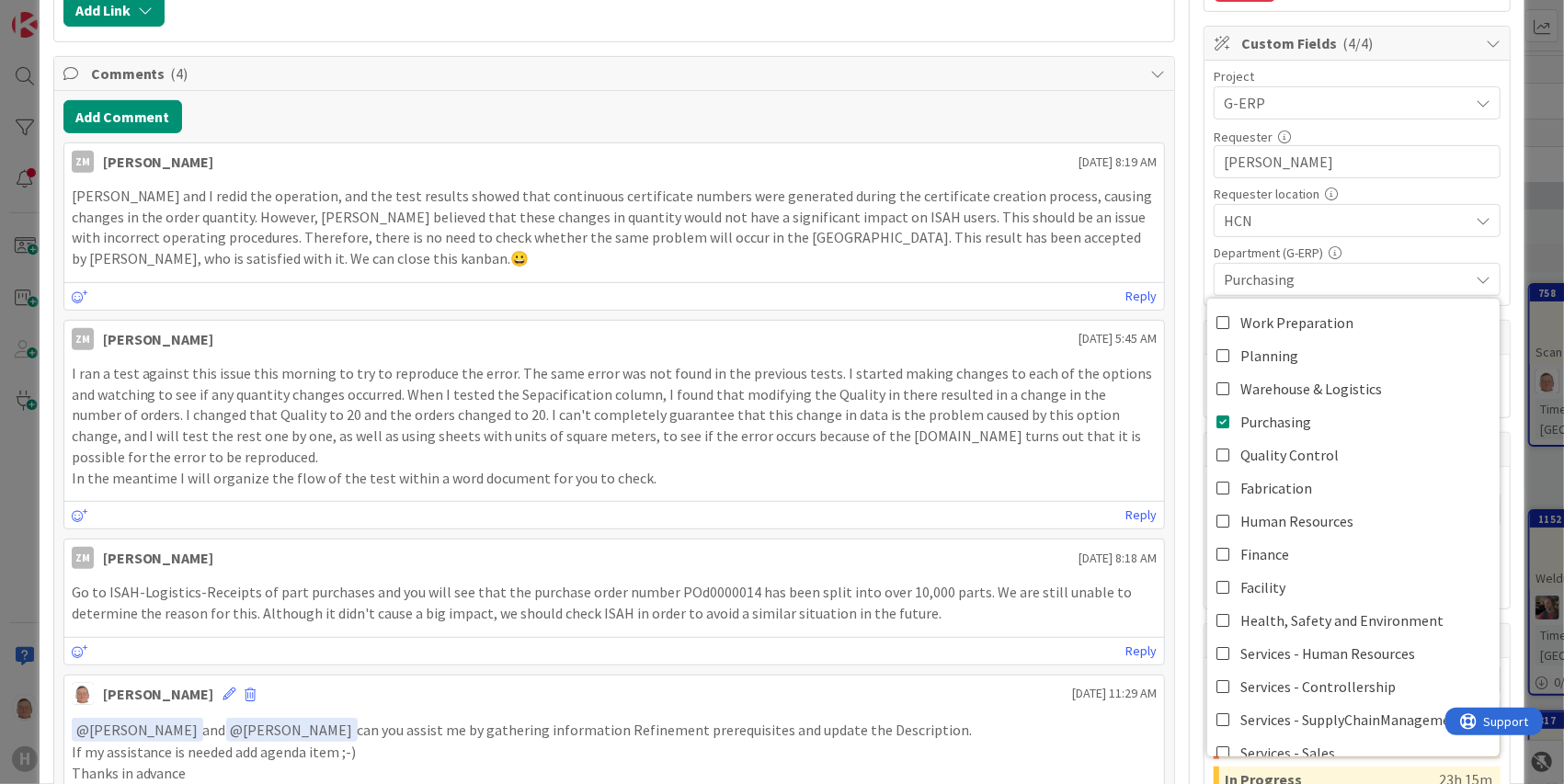 click on "Add Comment" at bounding box center (614, 117) 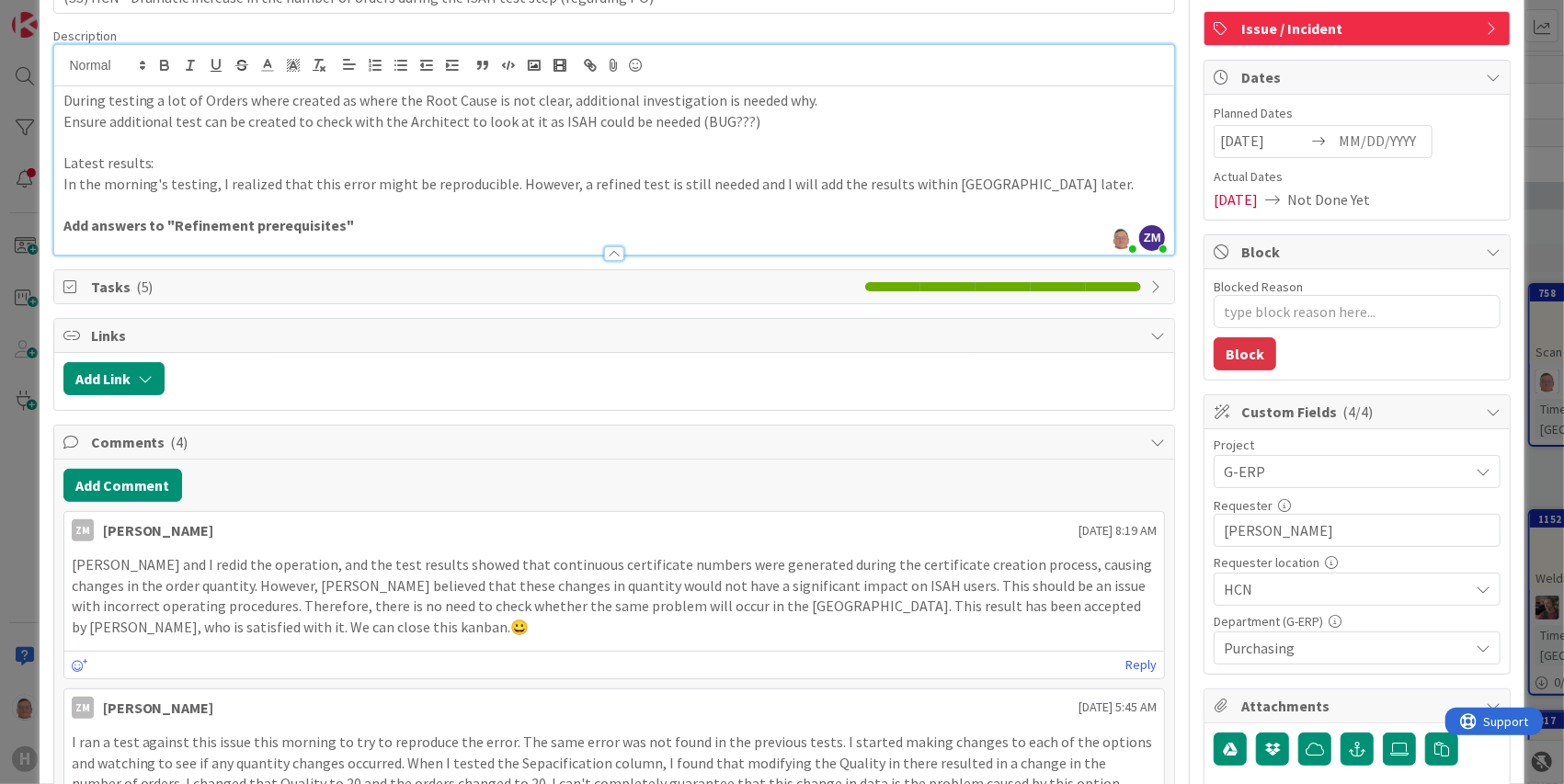 scroll, scrollTop: 122, scrollLeft: 0, axis: vertical 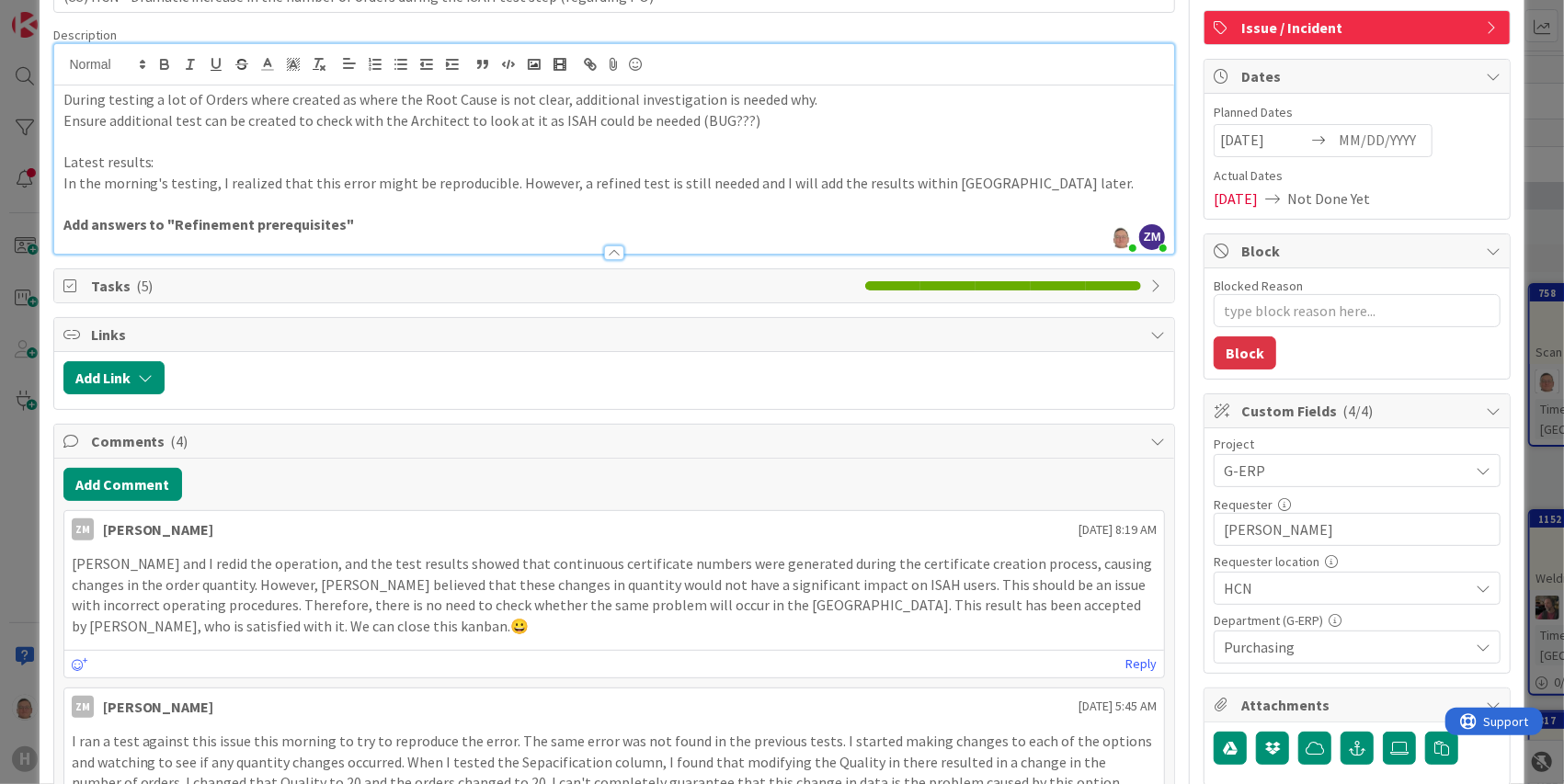 click on "Tasks ( 5 )" at bounding box center (614, 286) 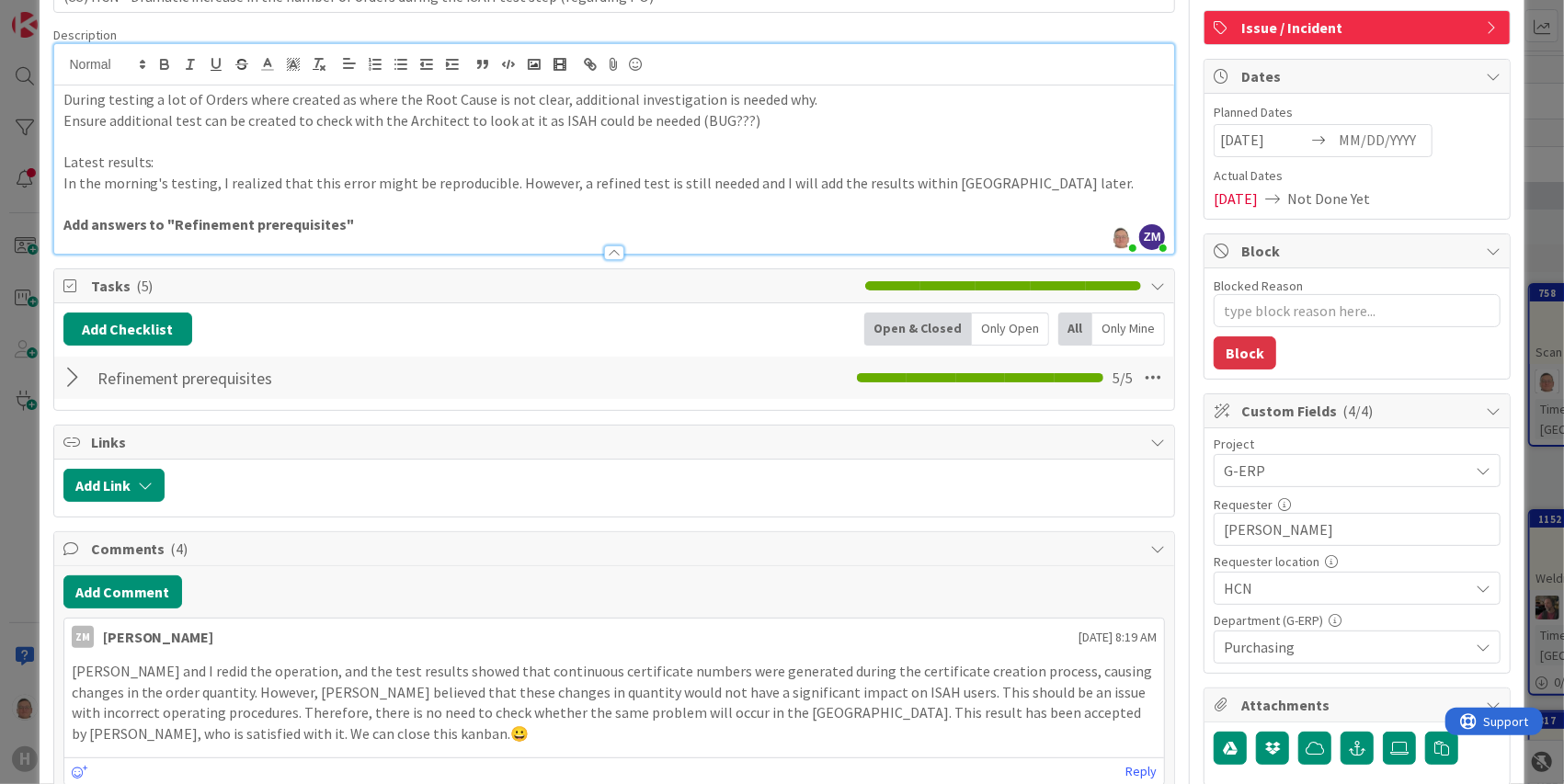 click at bounding box center [75, 378] 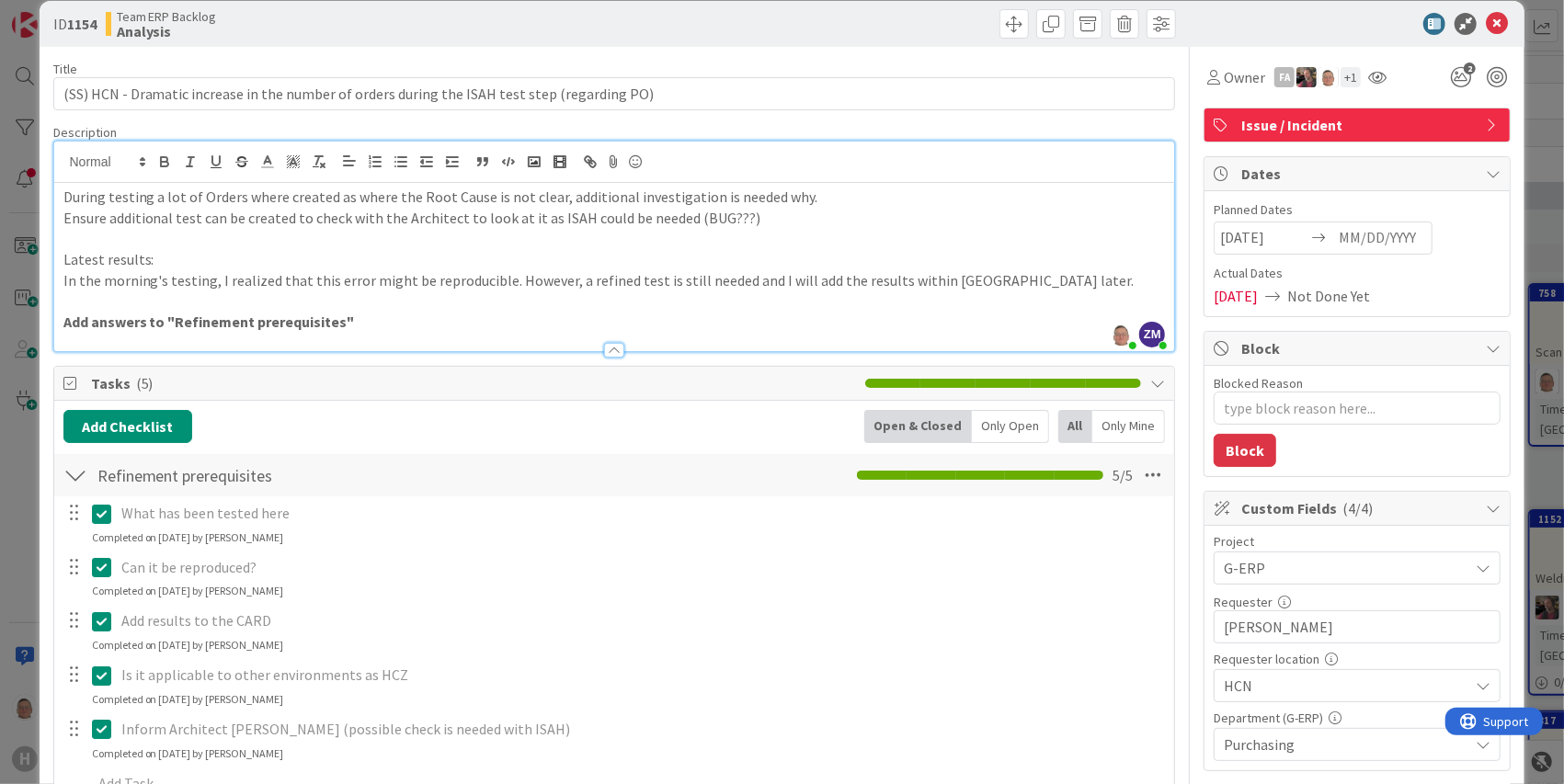 scroll, scrollTop: 0, scrollLeft: 0, axis: both 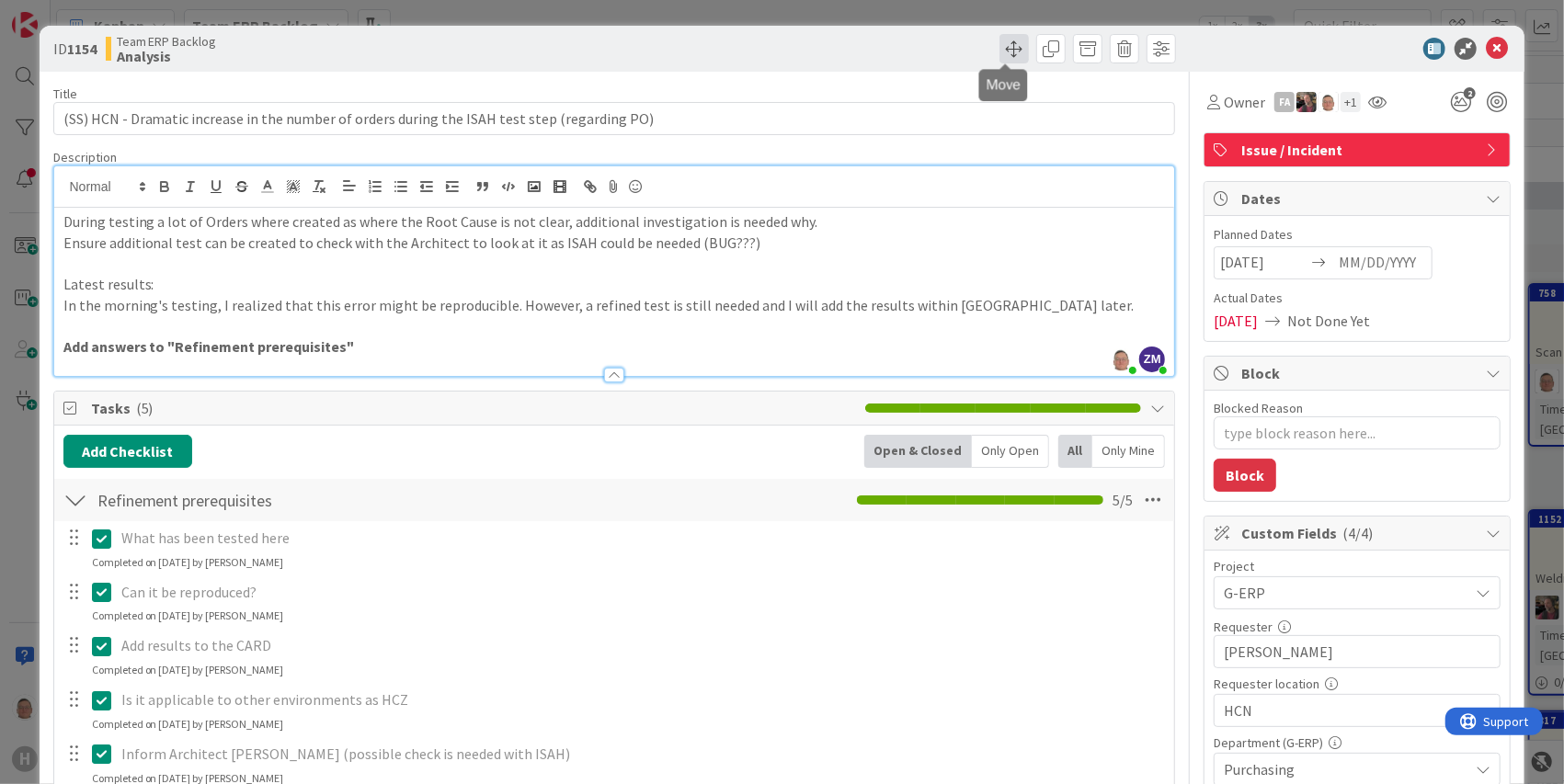 click at bounding box center (1014, 49) 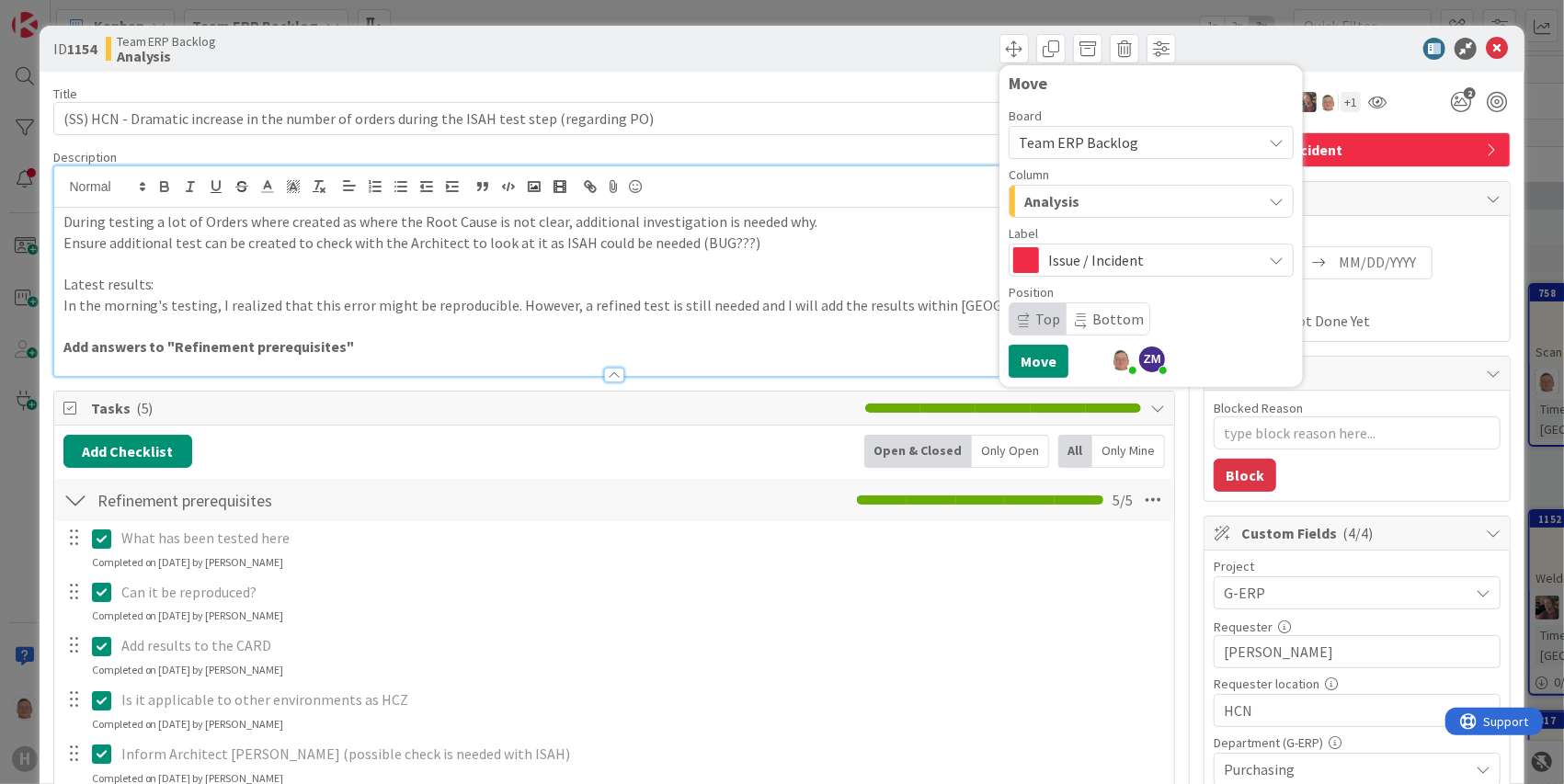 click on "Analysis" at bounding box center [1052, 201] 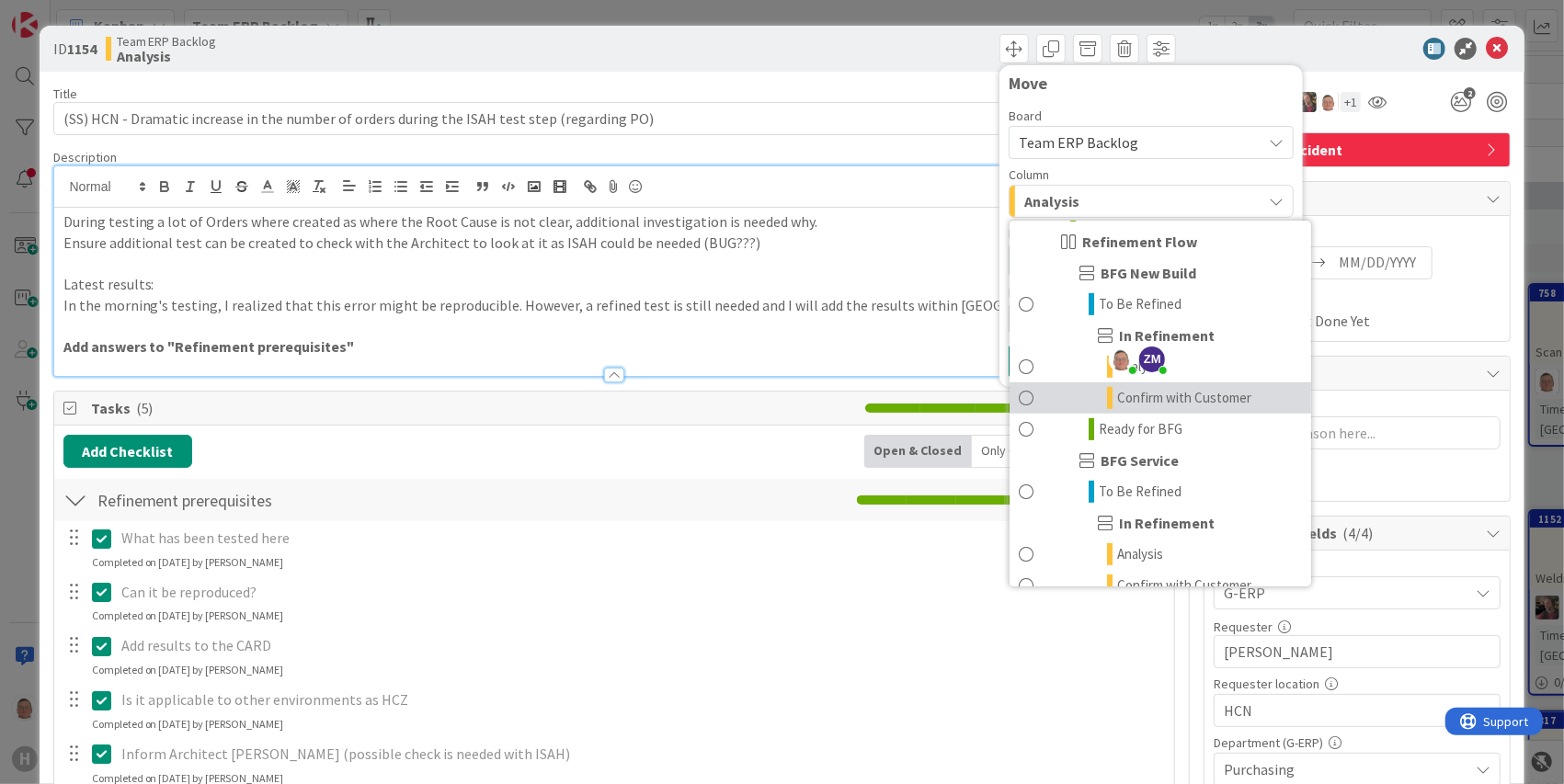 scroll, scrollTop: 742, scrollLeft: 0, axis: vertical 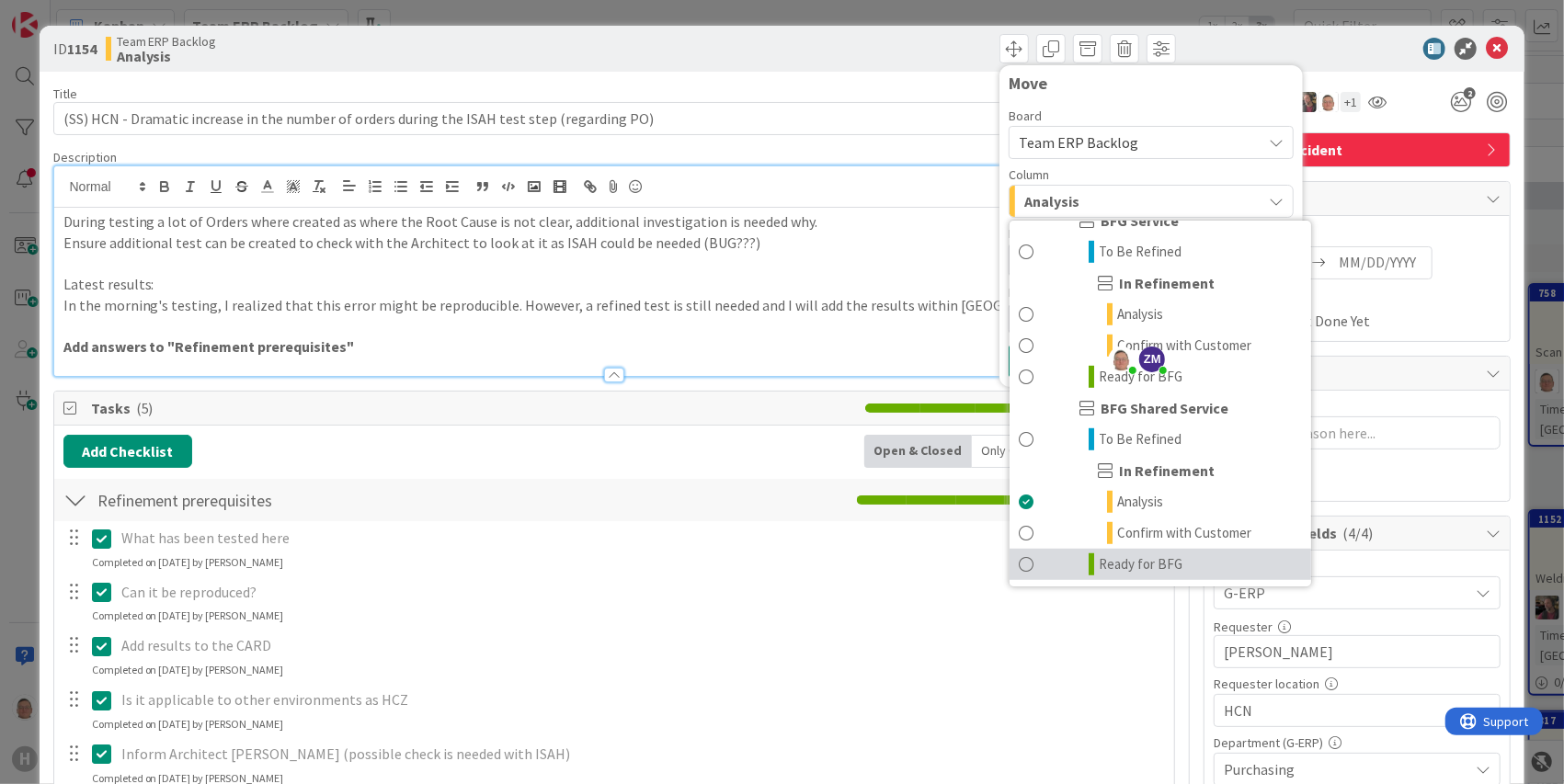 click on "Ready for BFG" at bounding box center [1160, 564] 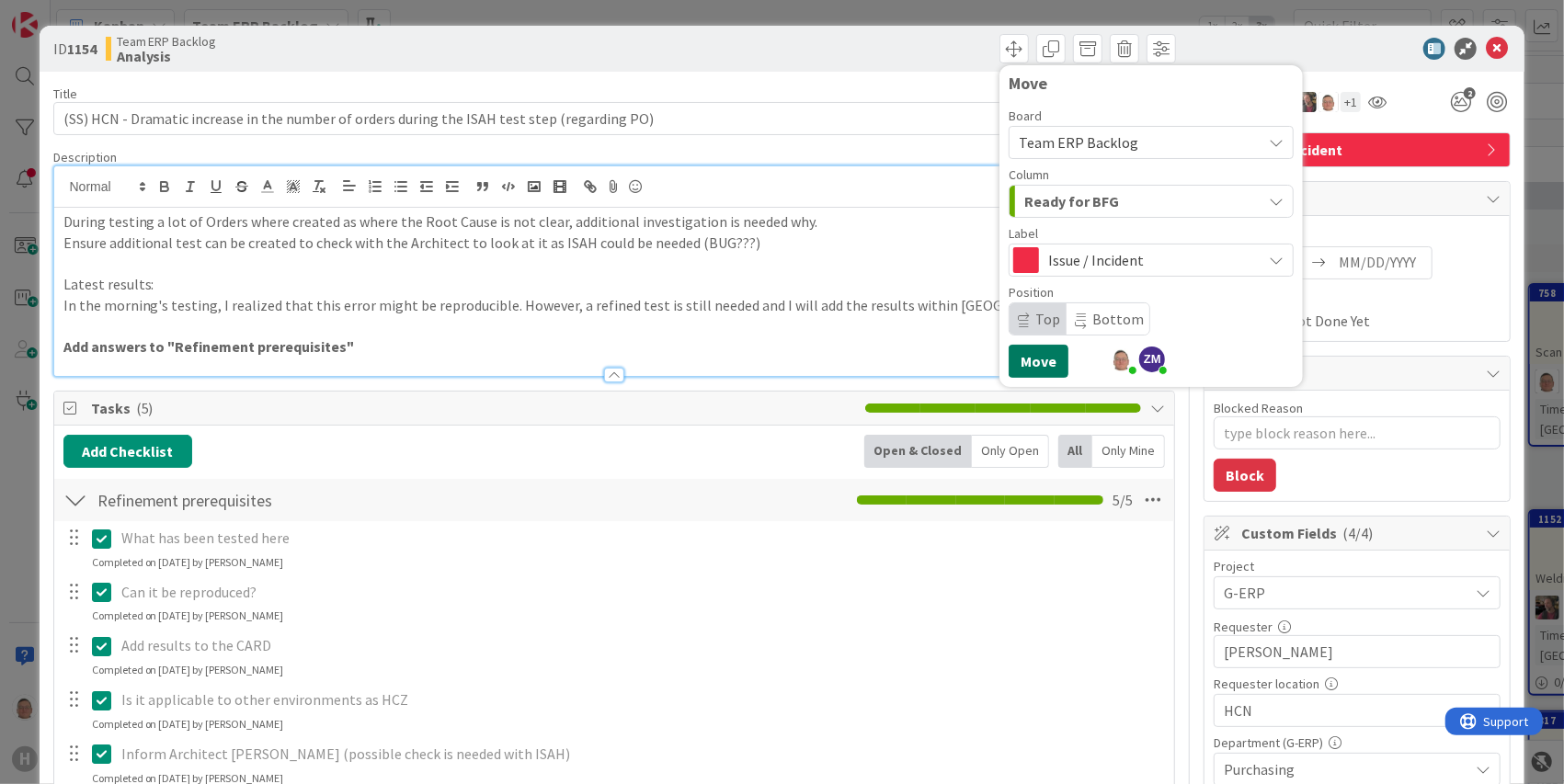 click on "Move" at bounding box center (1038, 361) 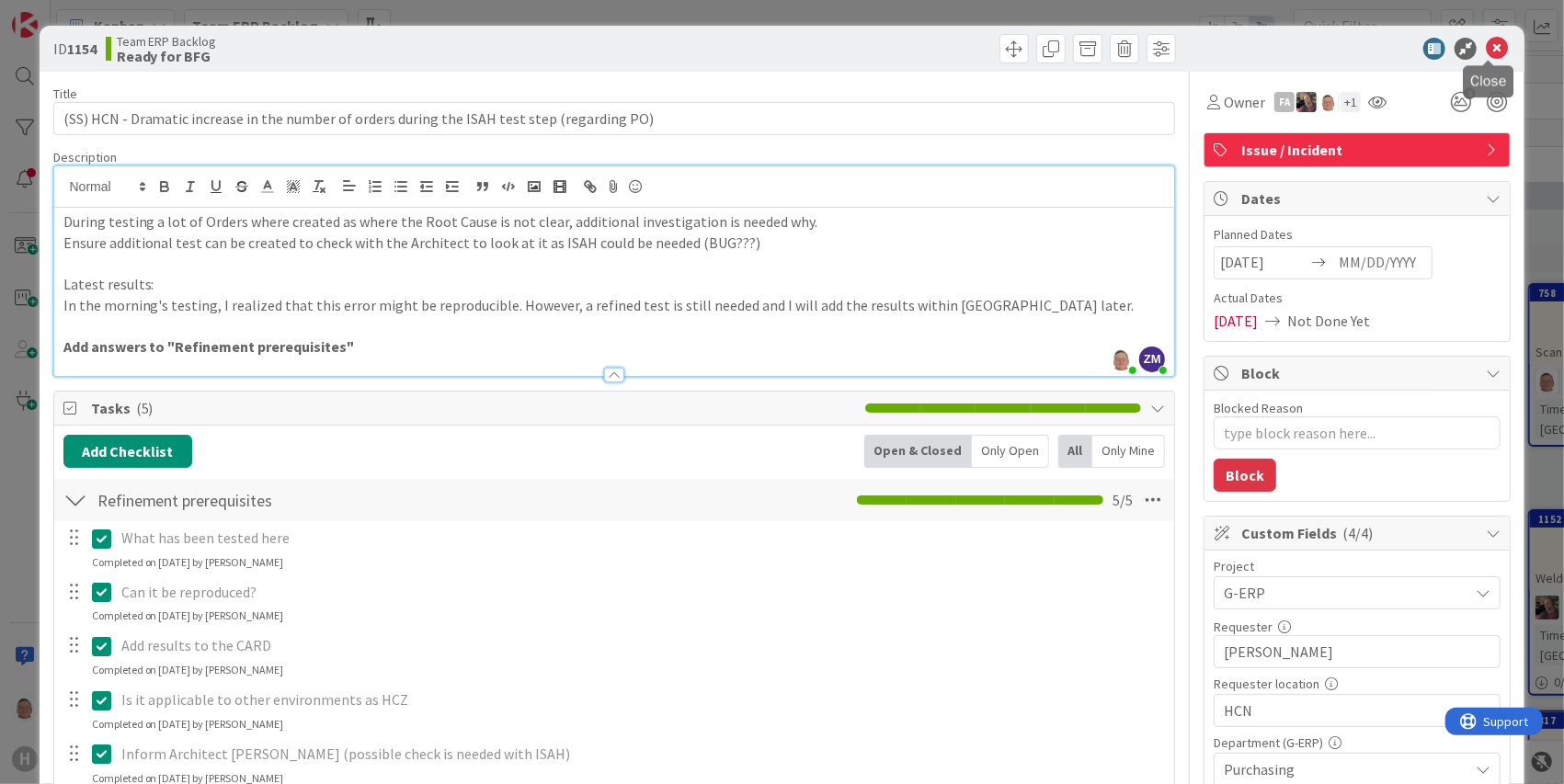 click at bounding box center (1497, 49) 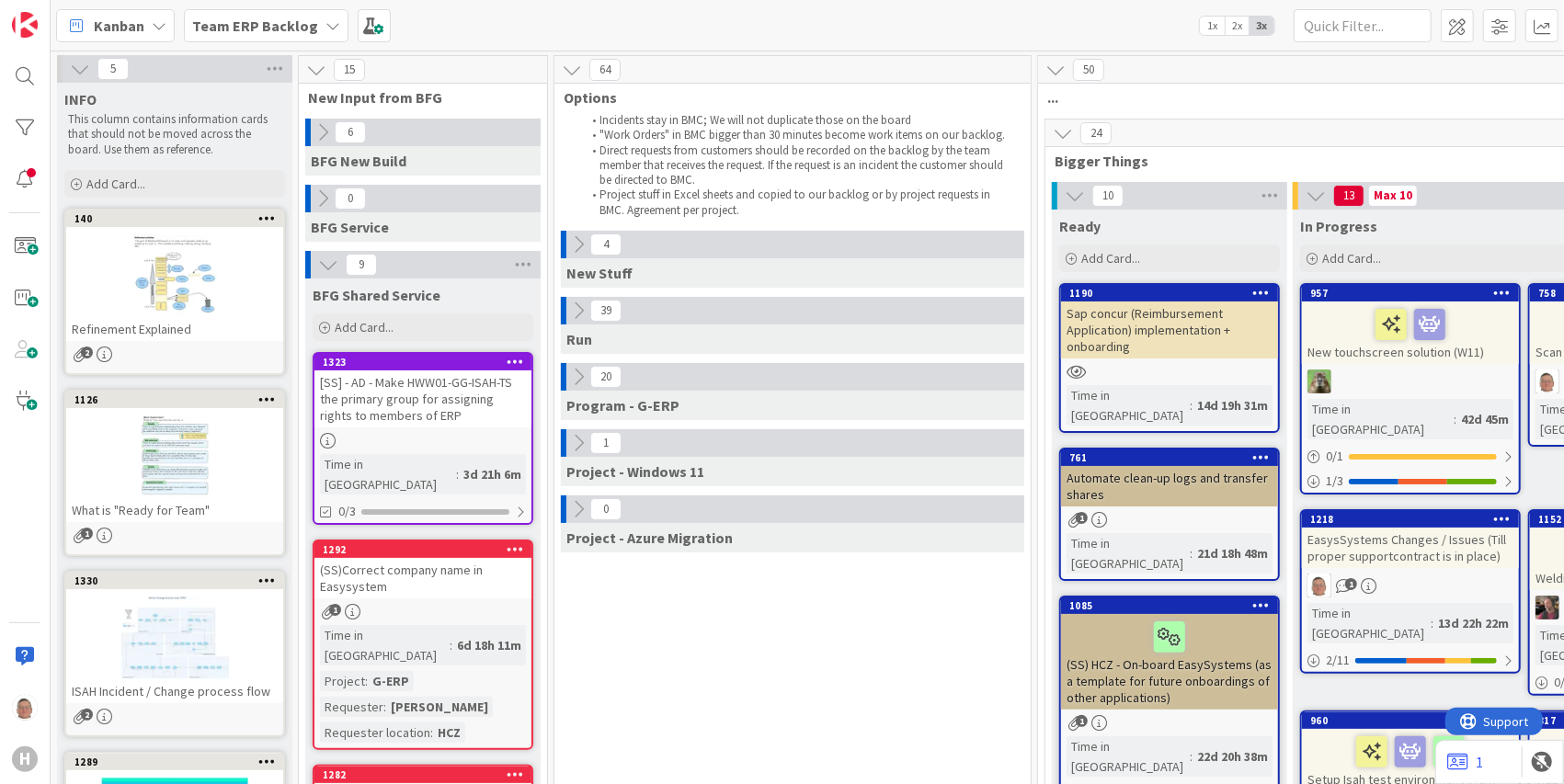 scroll, scrollTop: 0, scrollLeft: 0, axis: both 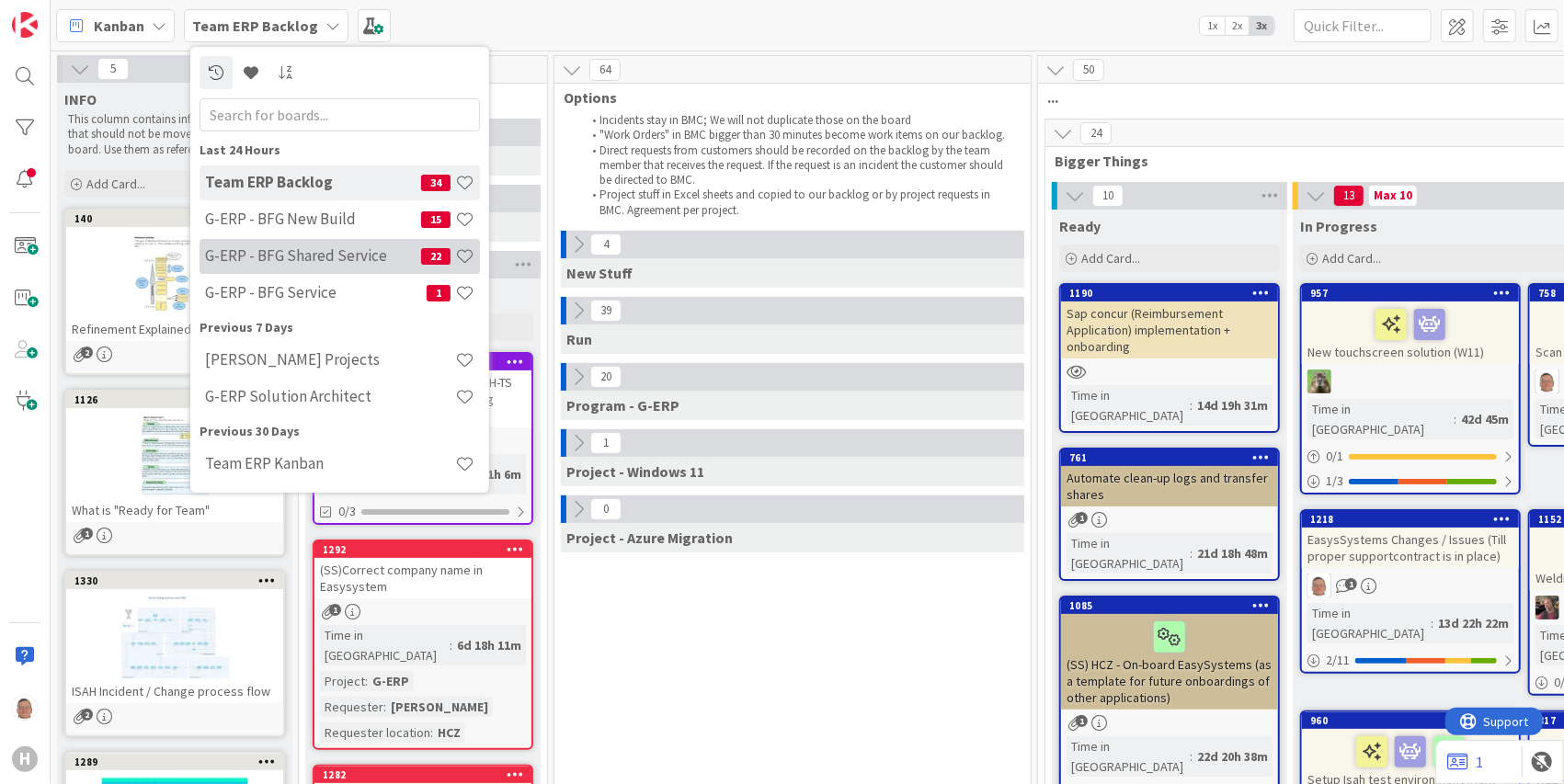 click on "G-ERP - BFG Shared Service" at bounding box center (313, 256) 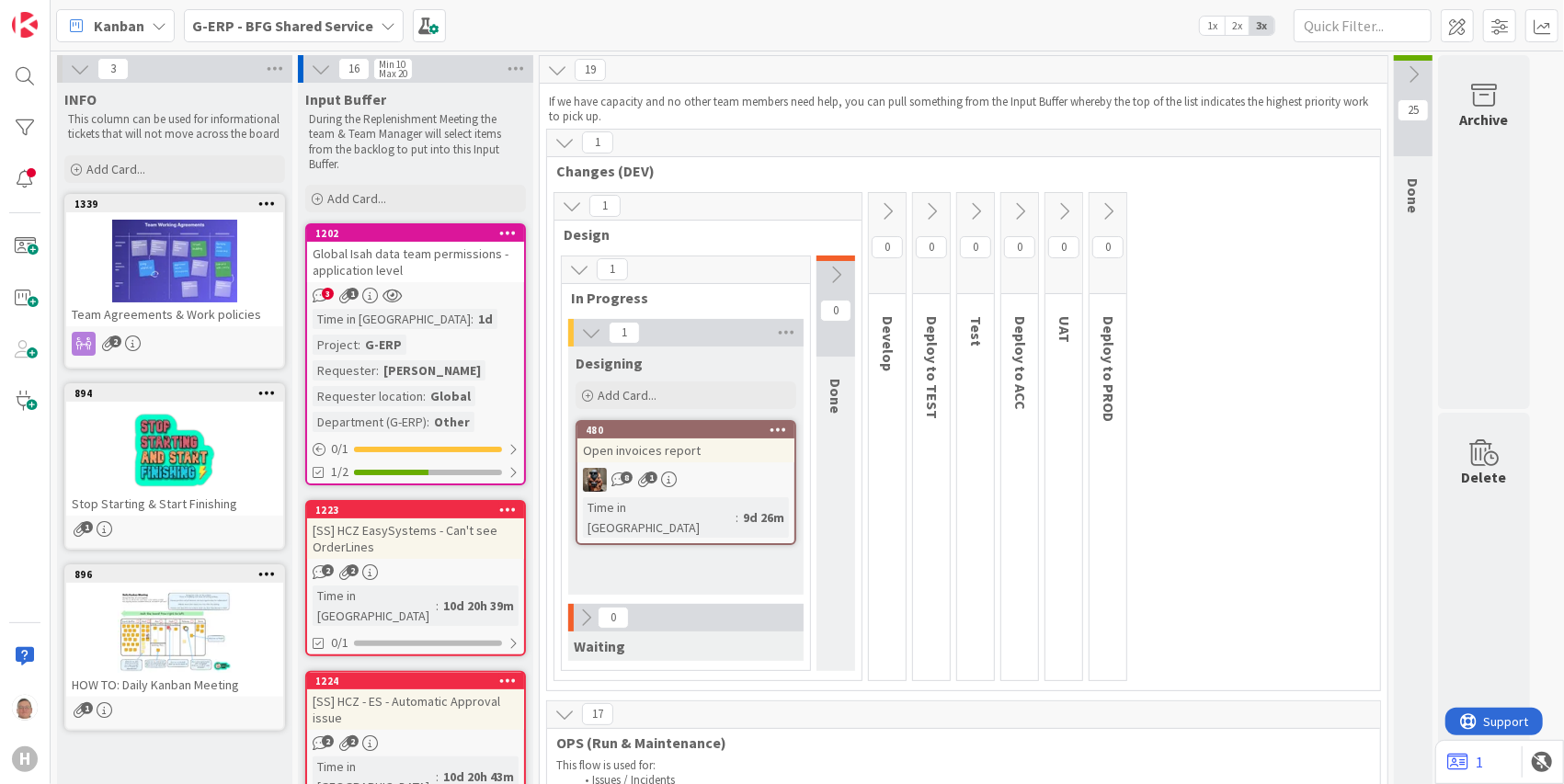 scroll, scrollTop: 0, scrollLeft: 0, axis: both 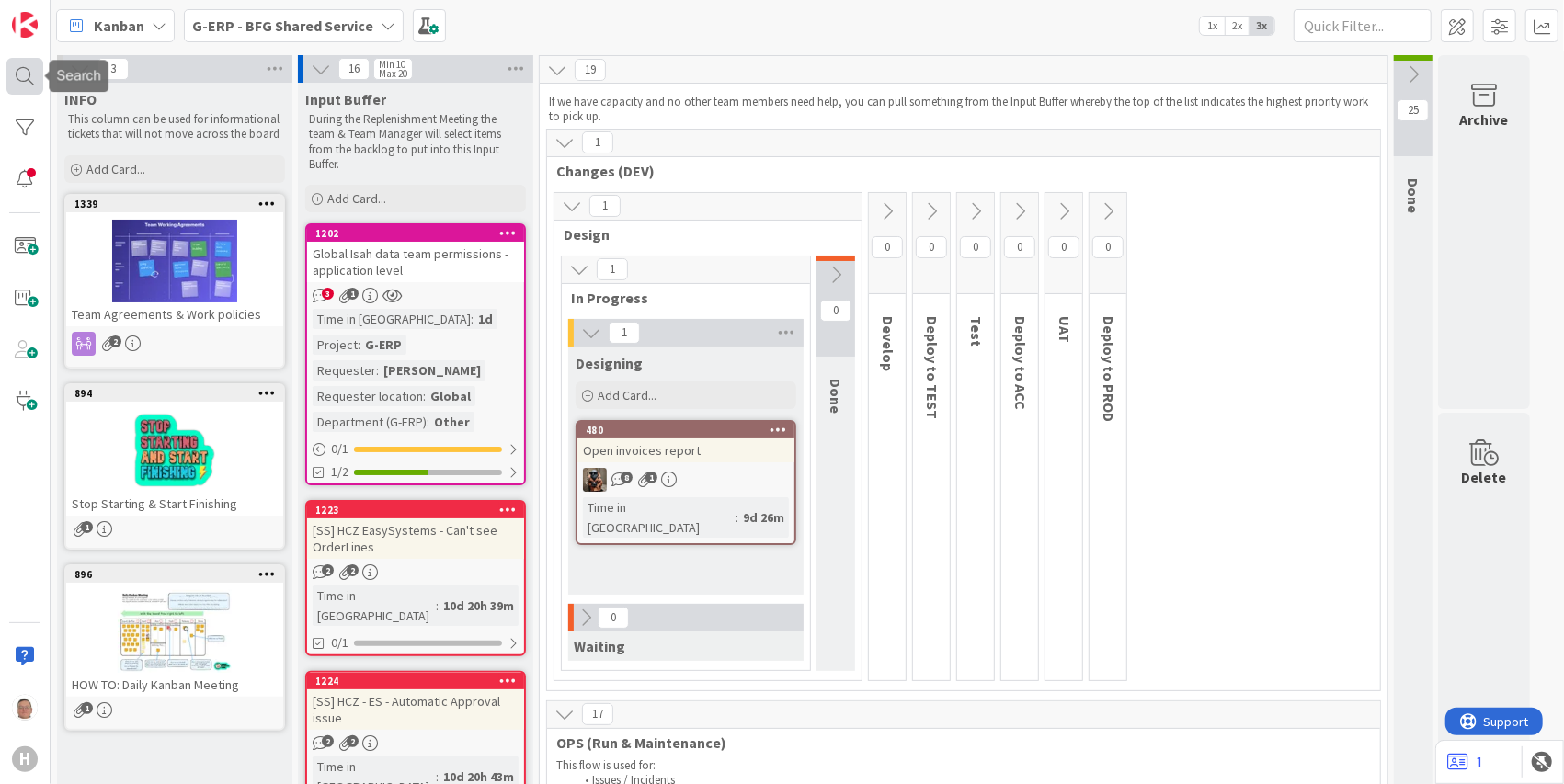 click at bounding box center [25, 76] 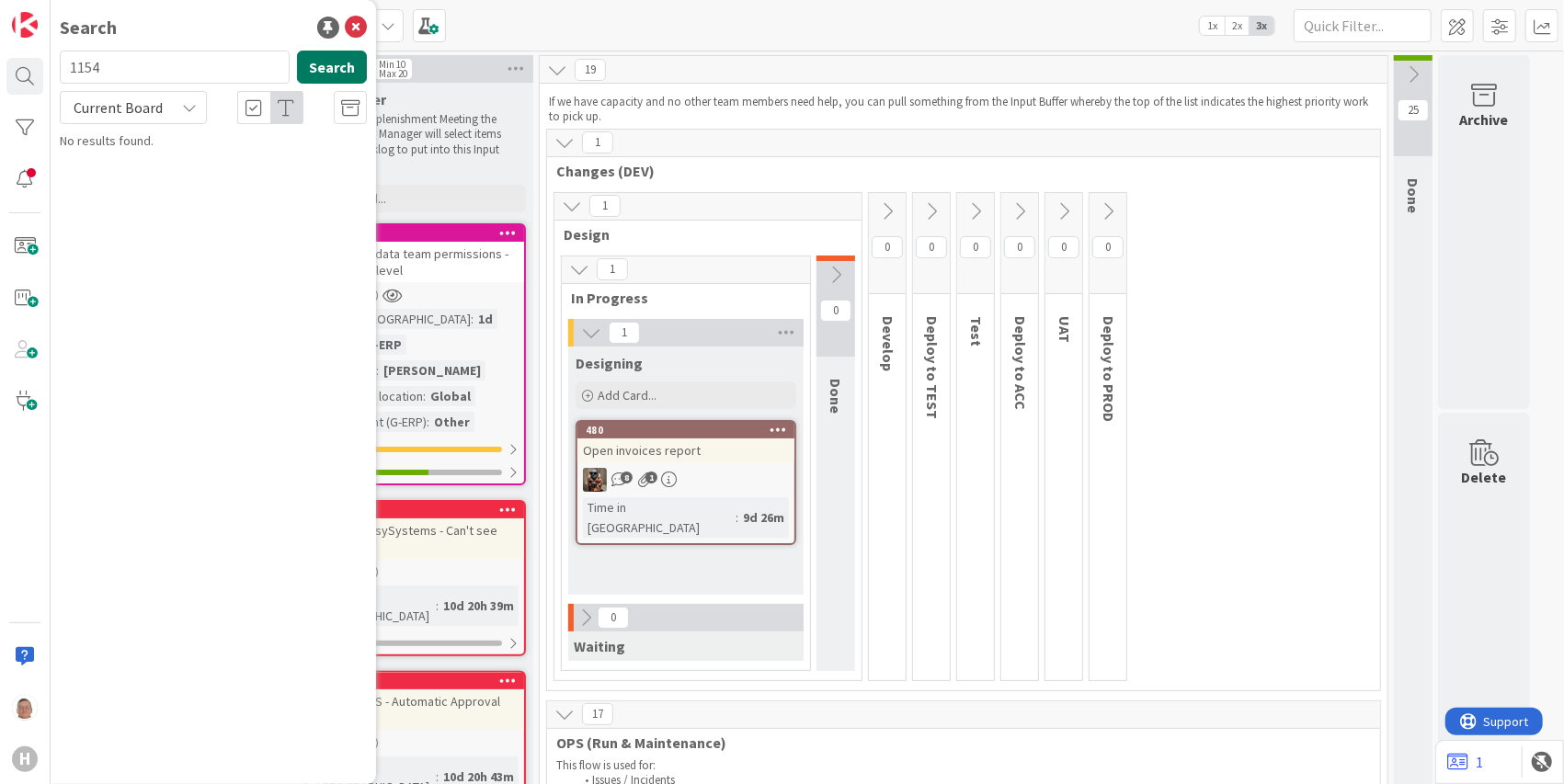 click on "Search" at bounding box center (332, 67) 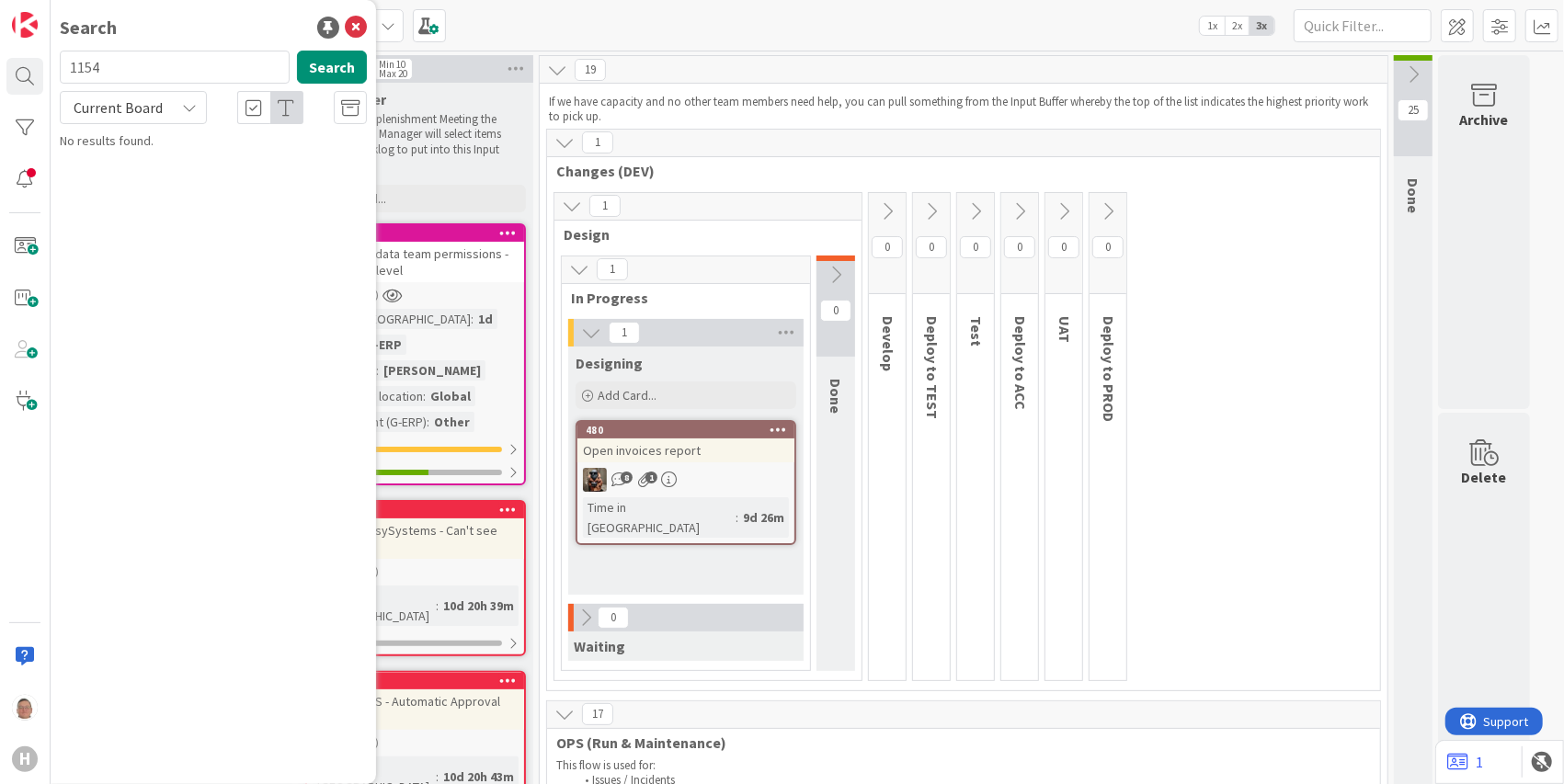 click on "Kanban G-ERP - BFG Shared Service 1x 2x 3x Kanban Options Card ID Time in Column Planned Dates Link Progress Bar (Parents) Link Progress Bar (Children) Link Progress Bar (Predecessors) Link Progress Bar (Successors) Tasks Celebrate Done! Labels Border Badge Off Explicit Agreements Full Partial Icon Column Width 100 % 125 % 150 % Aging Card Icon Background Select Columns Expand All Collapse All Collapse Empty These options only apply to you" at bounding box center [807, 25] 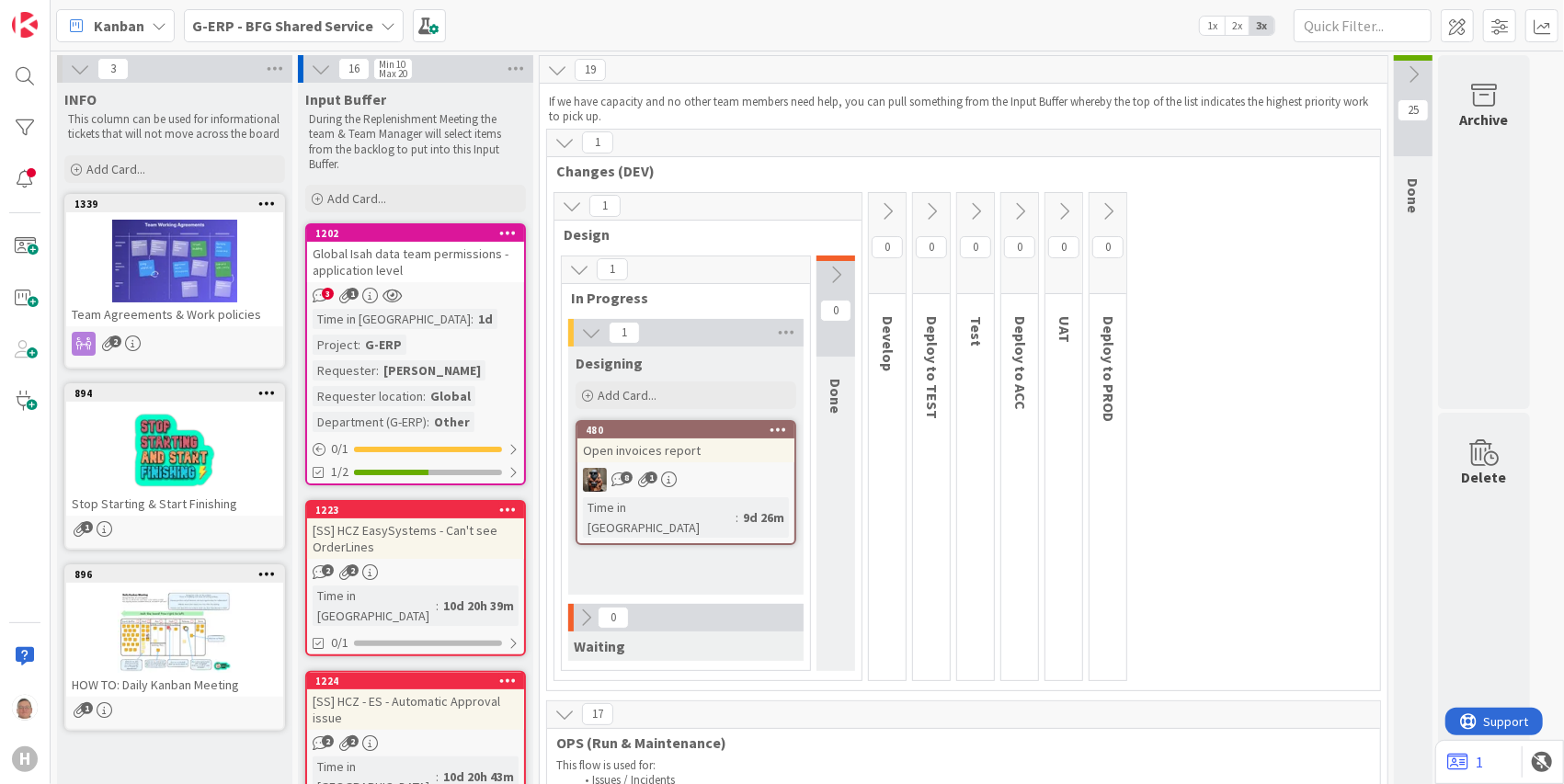 click on "G-ERP - BFG Shared Service" at bounding box center (282, 26) 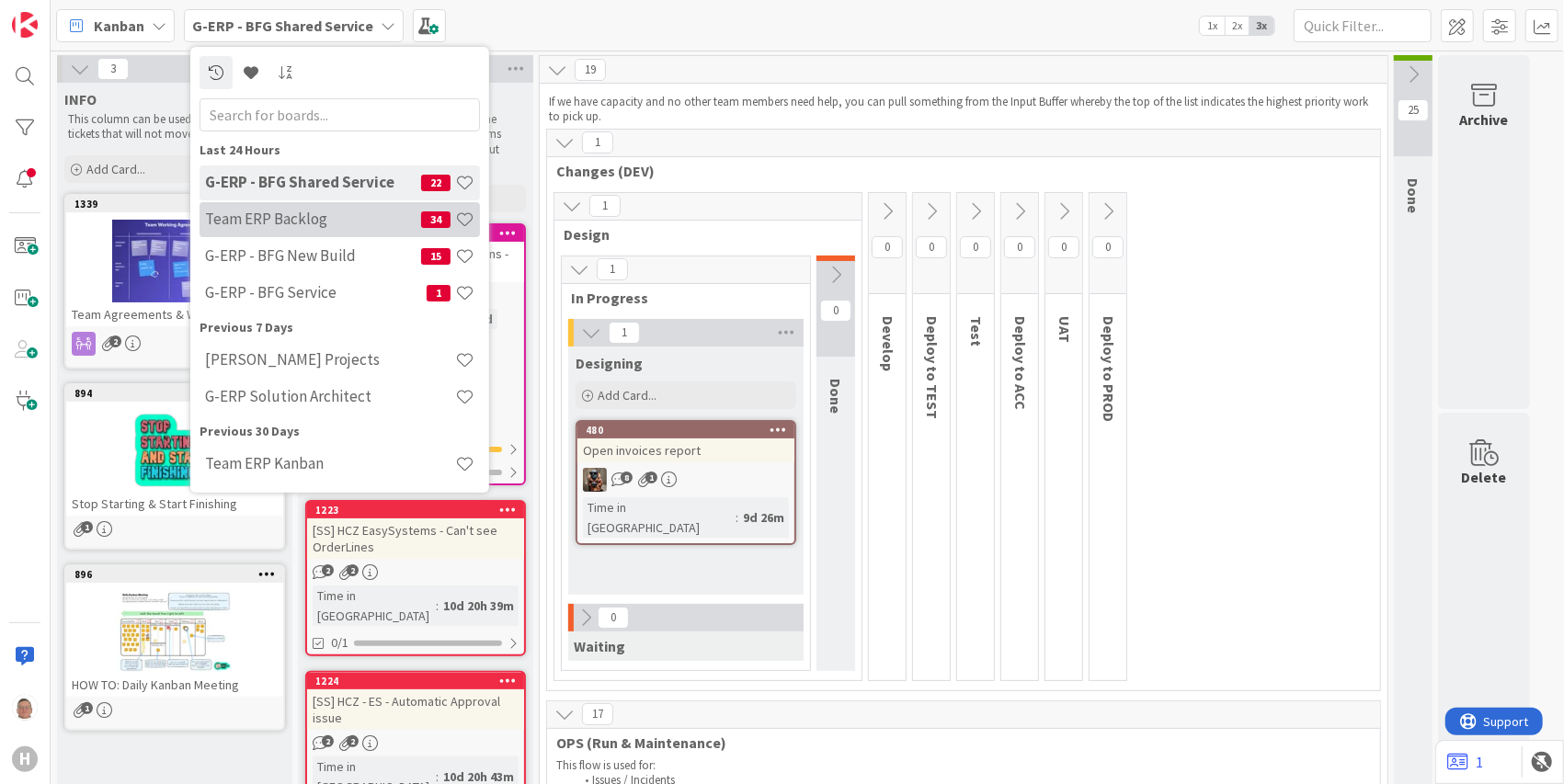 click on "Team ERP Backlog" at bounding box center [313, 219] 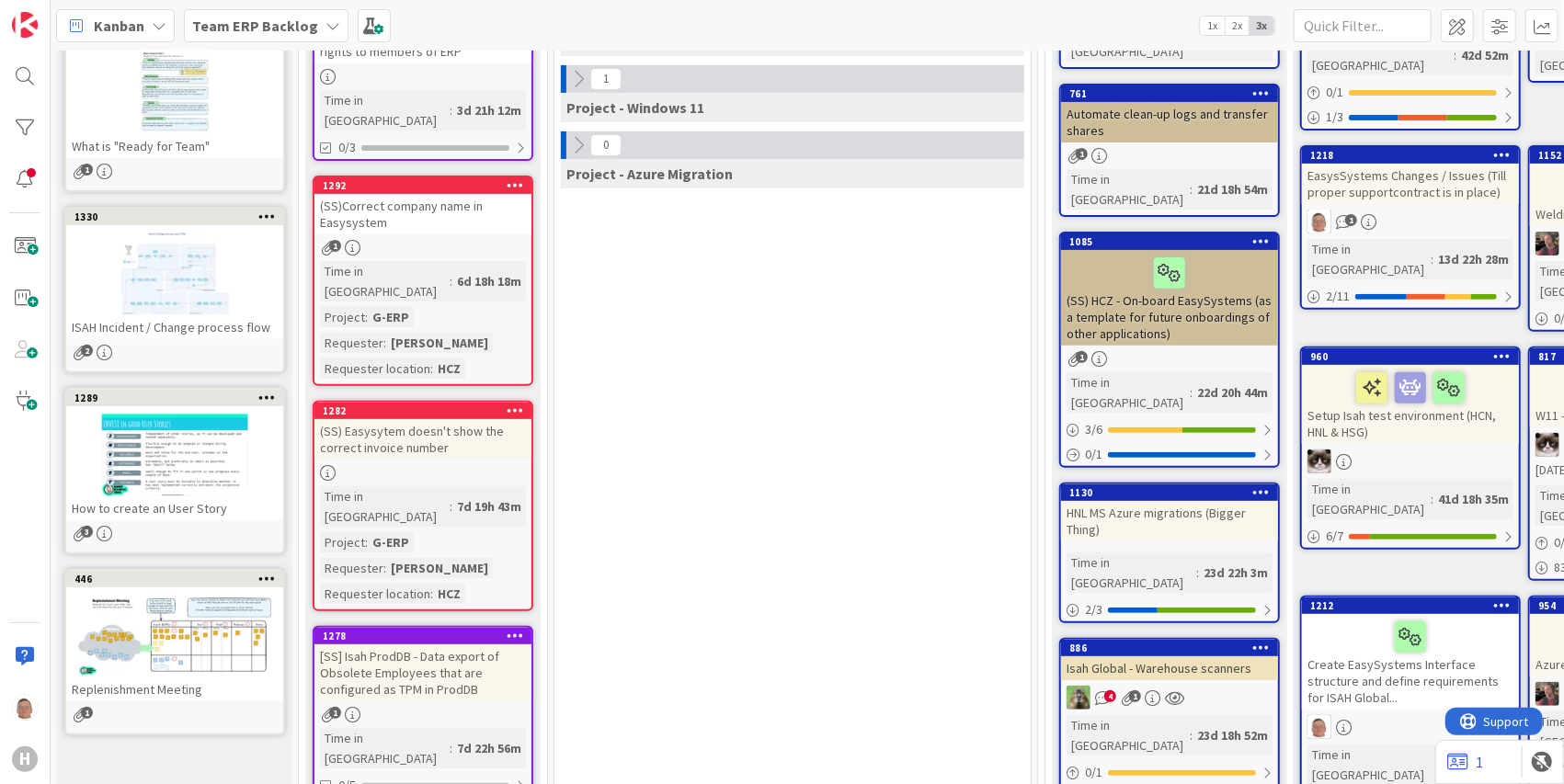 scroll, scrollTop: 0, scrollLeft: 0, axis: both 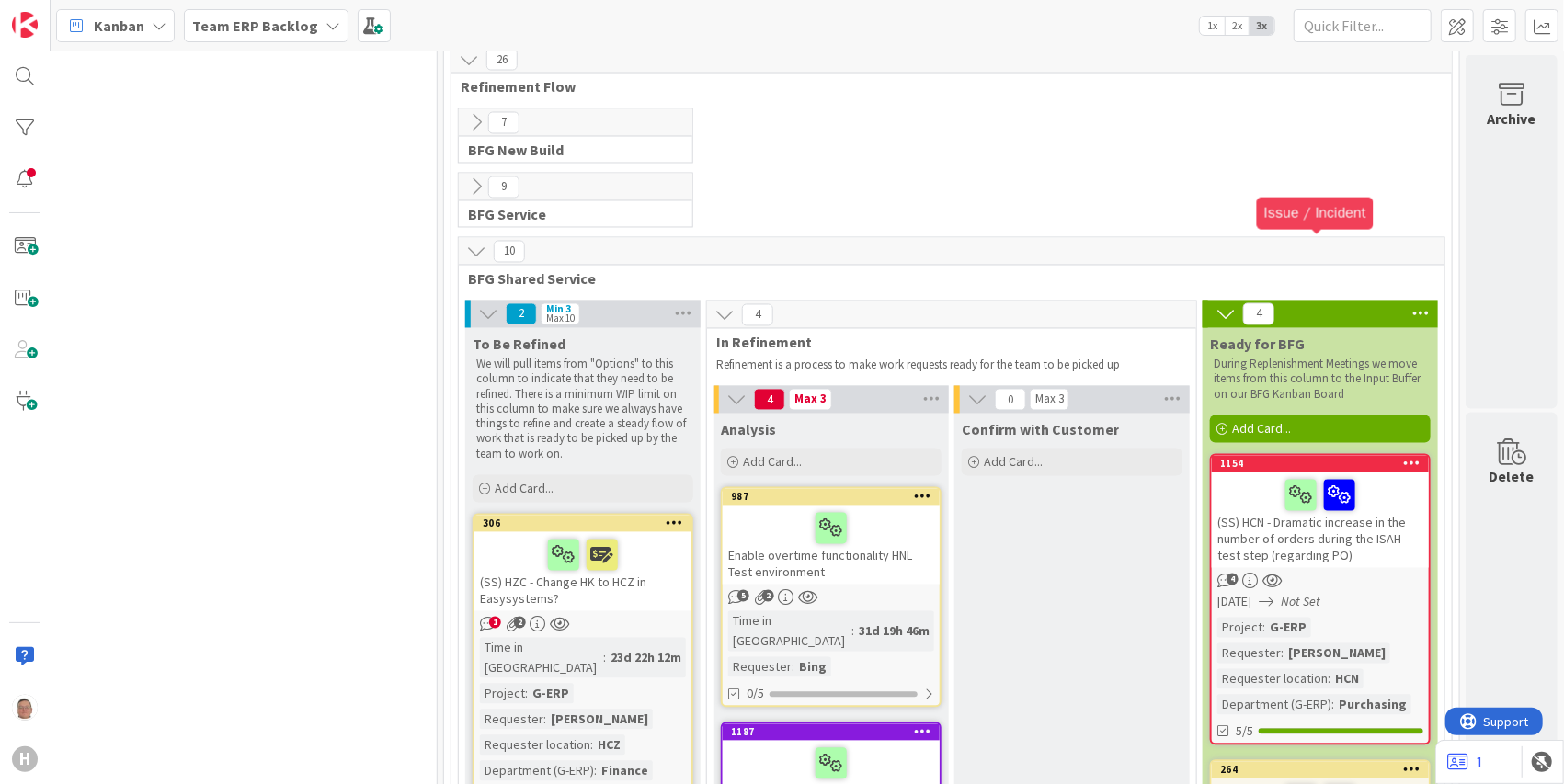 click on "1154" at bounding box center [1324, 464] 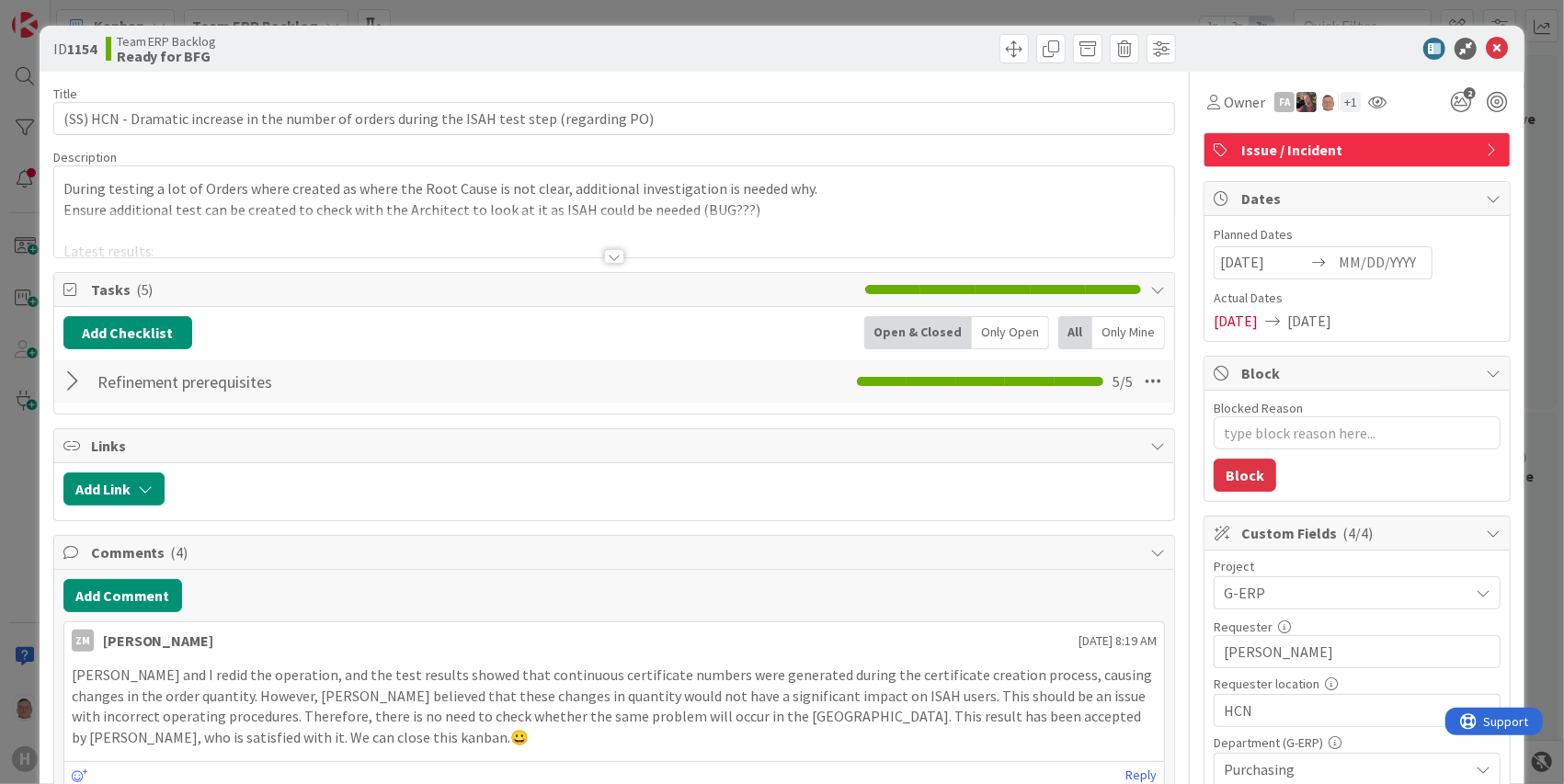 scroll, scrollTop: 0, scrollLeft: 0, axis: both 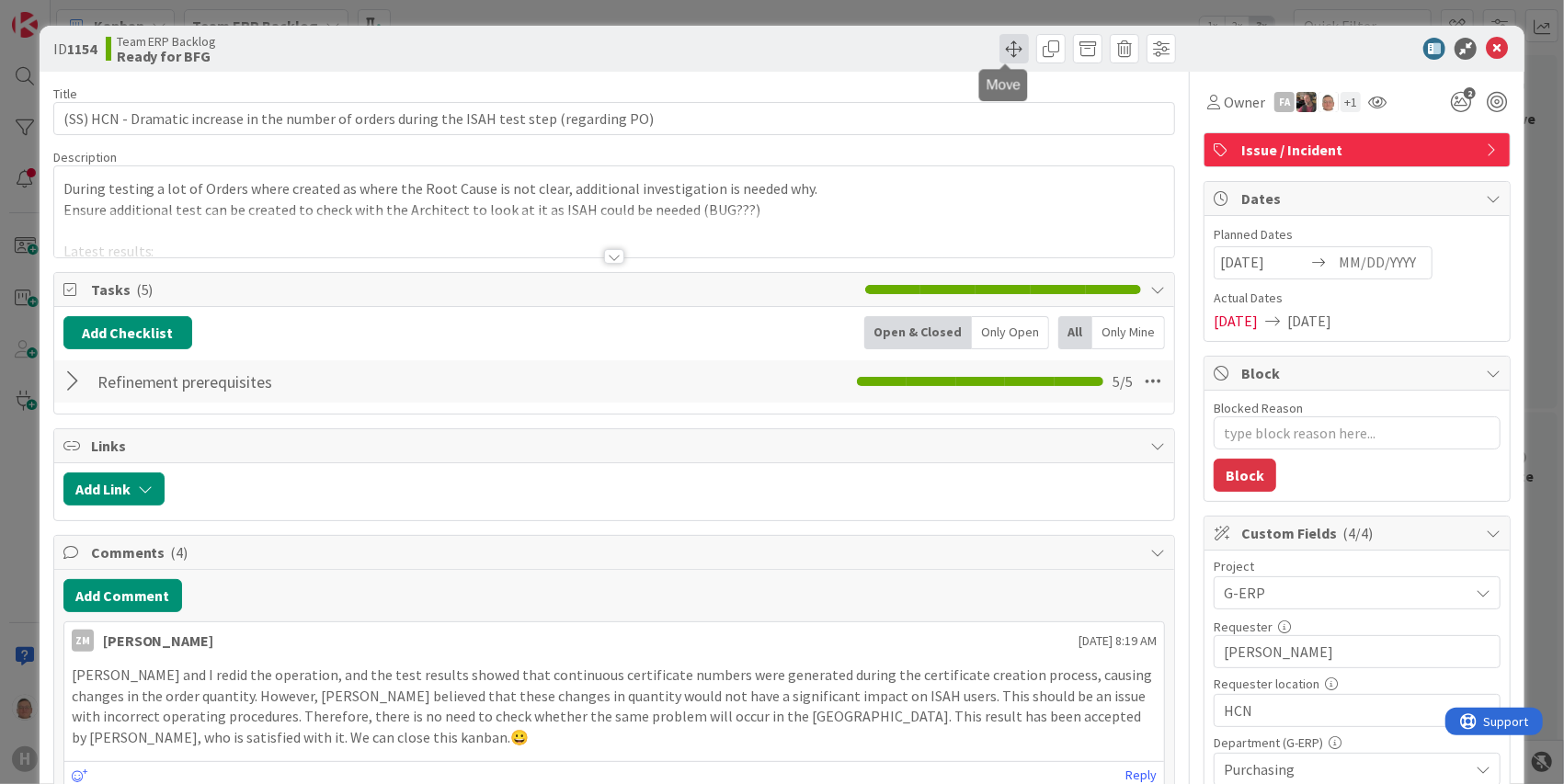 click at bounding box center (1014, 49) 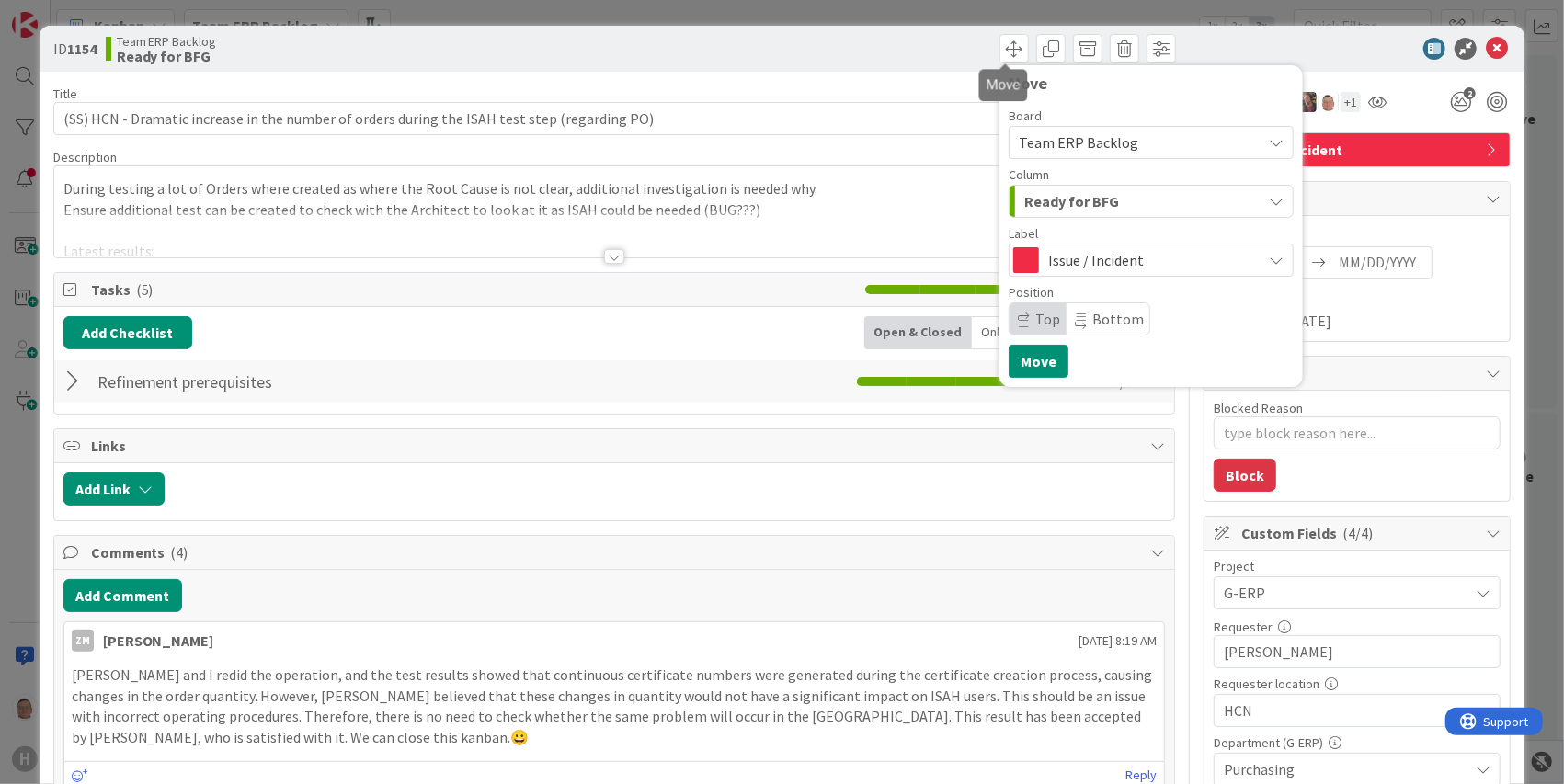 scroll, scrollTop: 0, scrollLeft: 0, axis: both 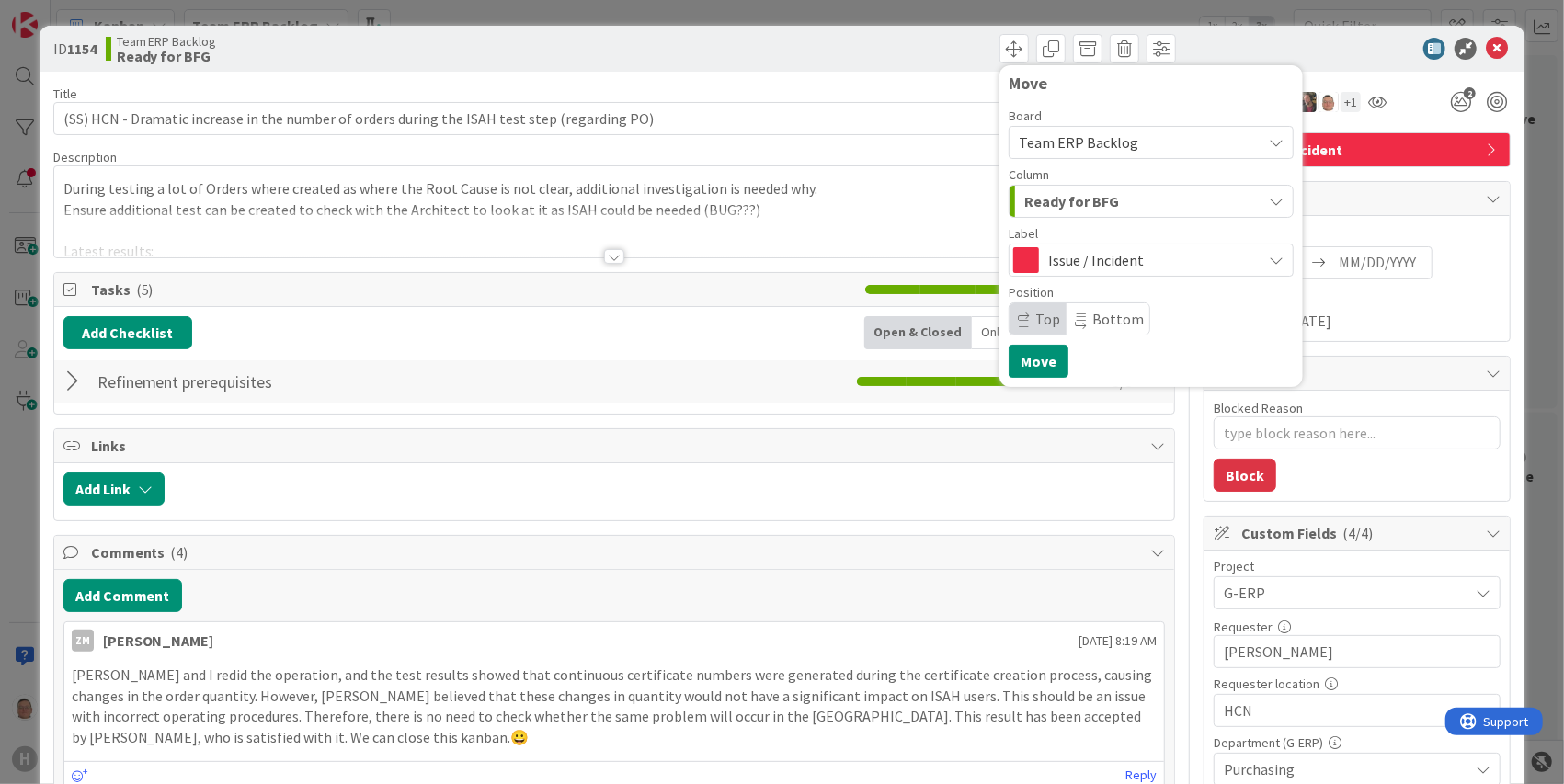 click on "Team ERP Backlog" at bounding box center (1079, 142) 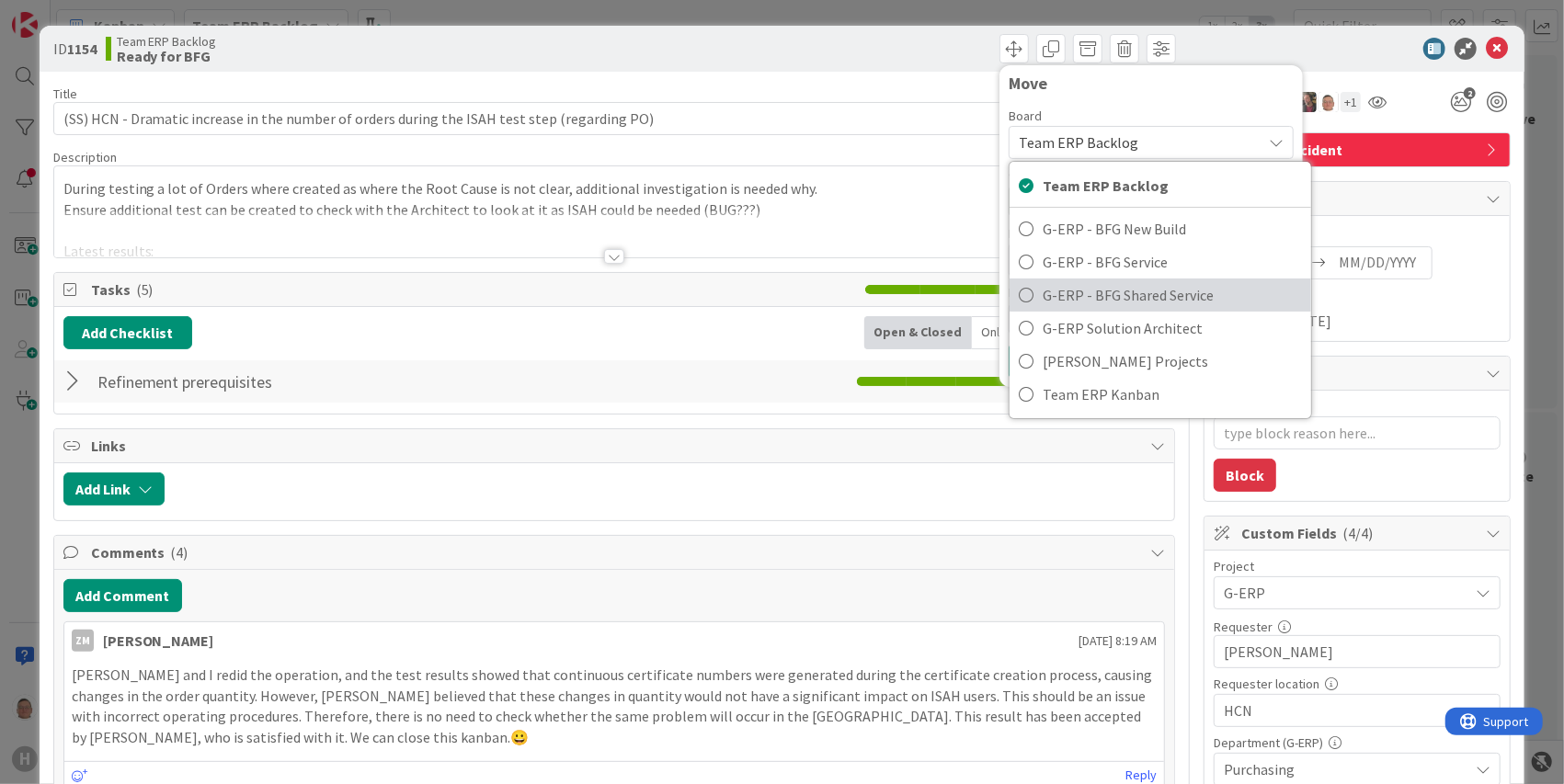 click on "G-ERP - BFG Shared Service" at bounding box center [1172, 295] 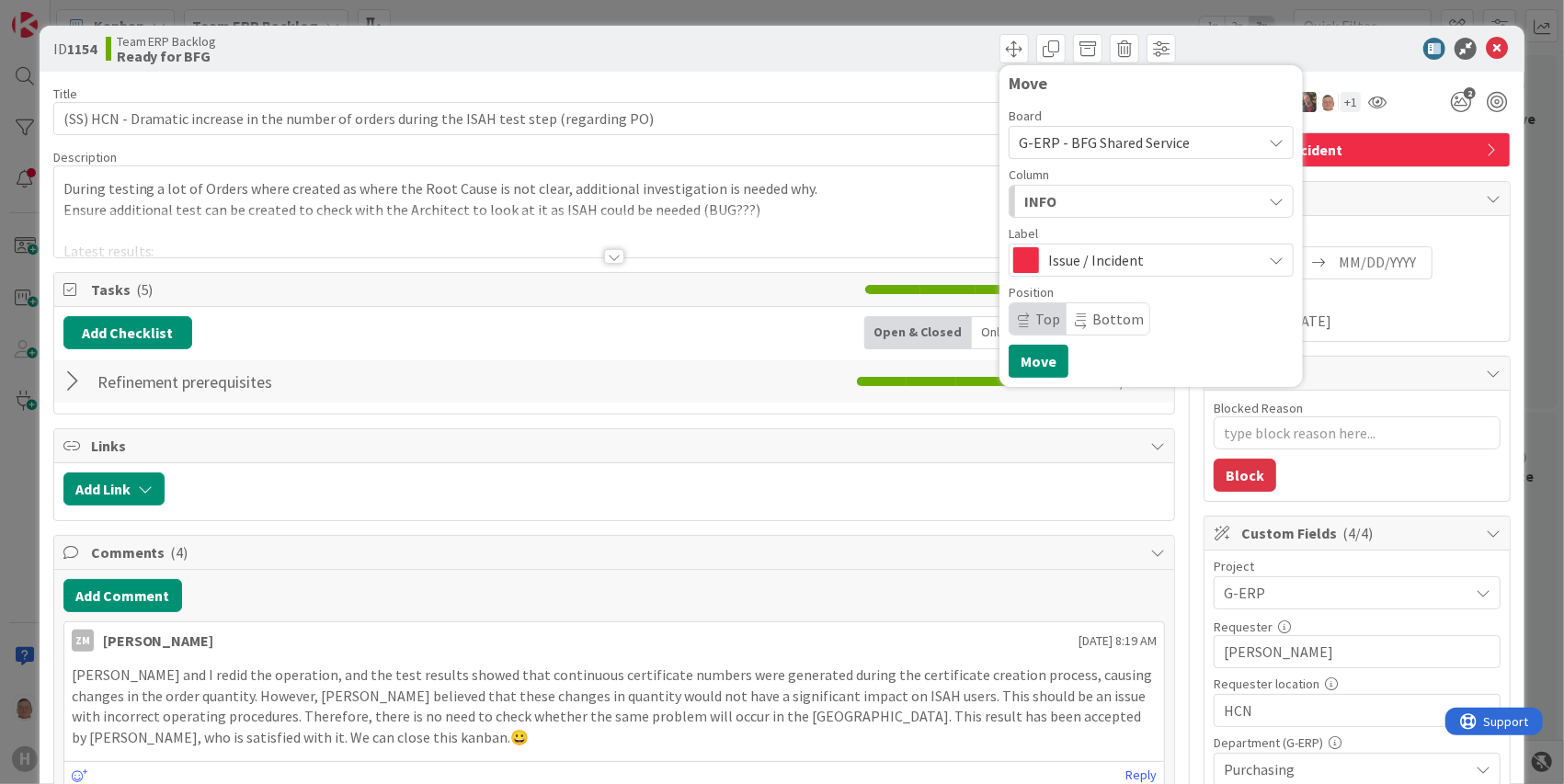 click on "INFO" at bounding box center [1140, 201] 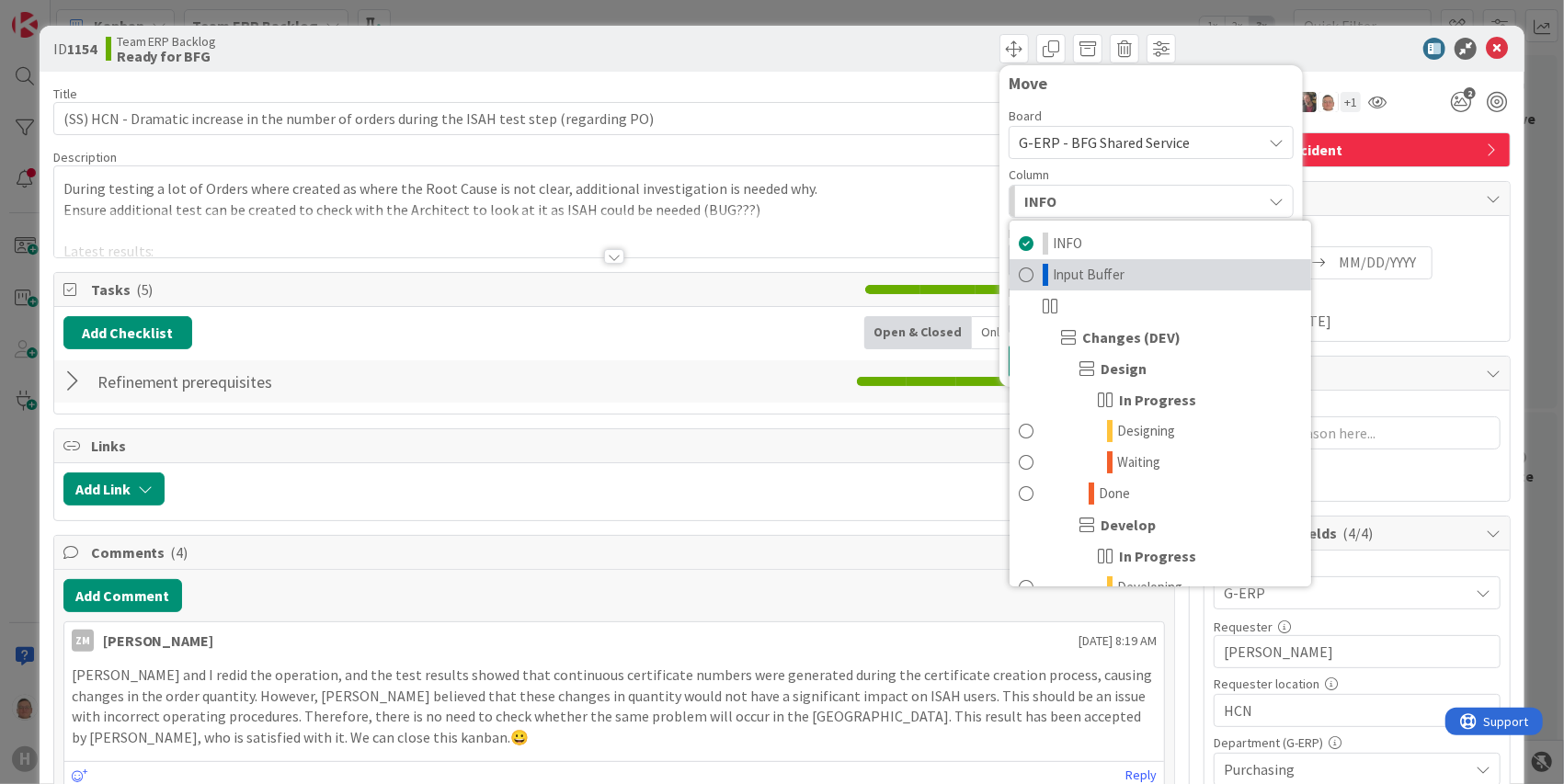 click on "Input Buffer" at bounding box center (1089, 275) 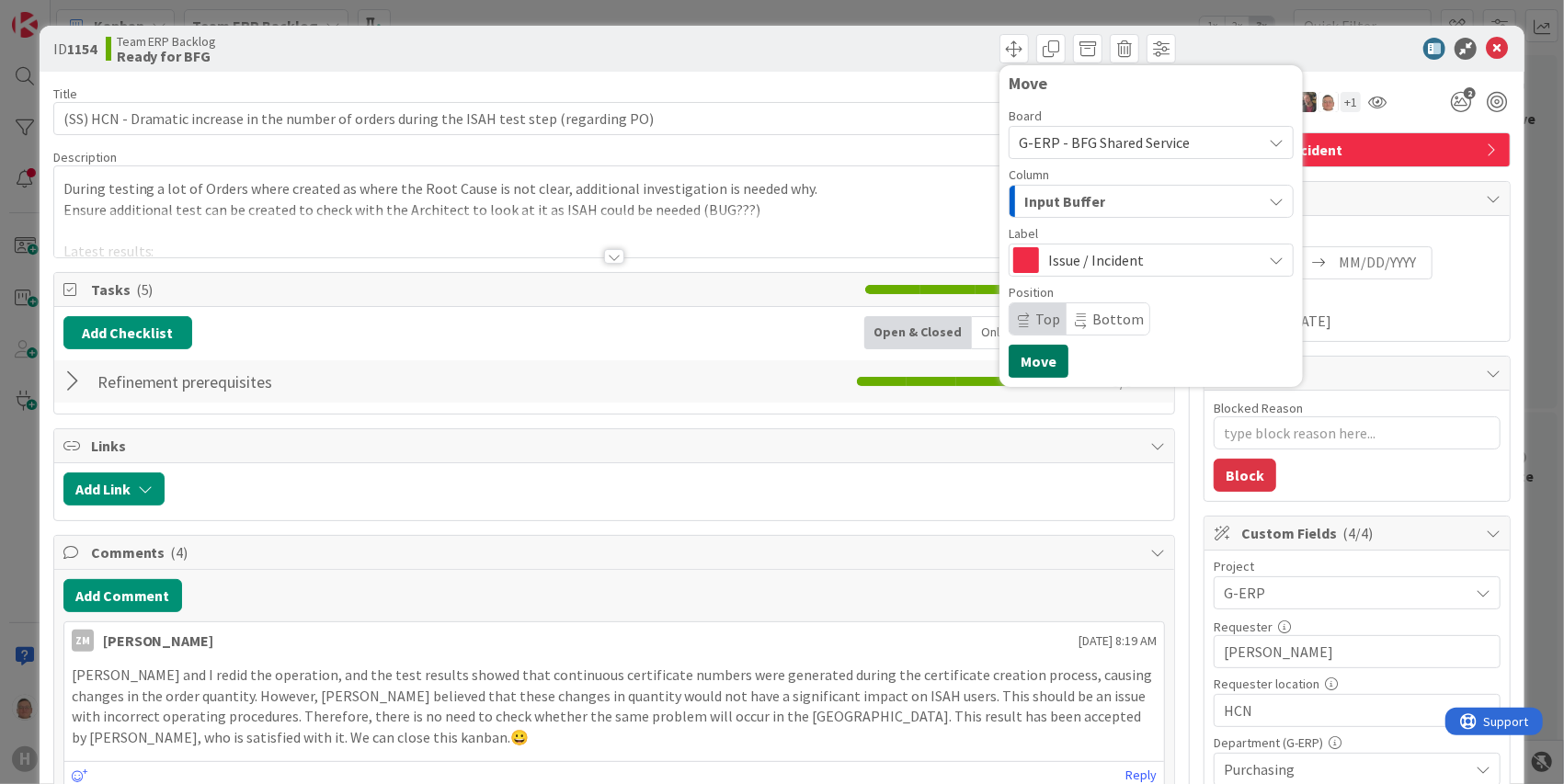 click on "Move" at bounding box center [1038, 361] 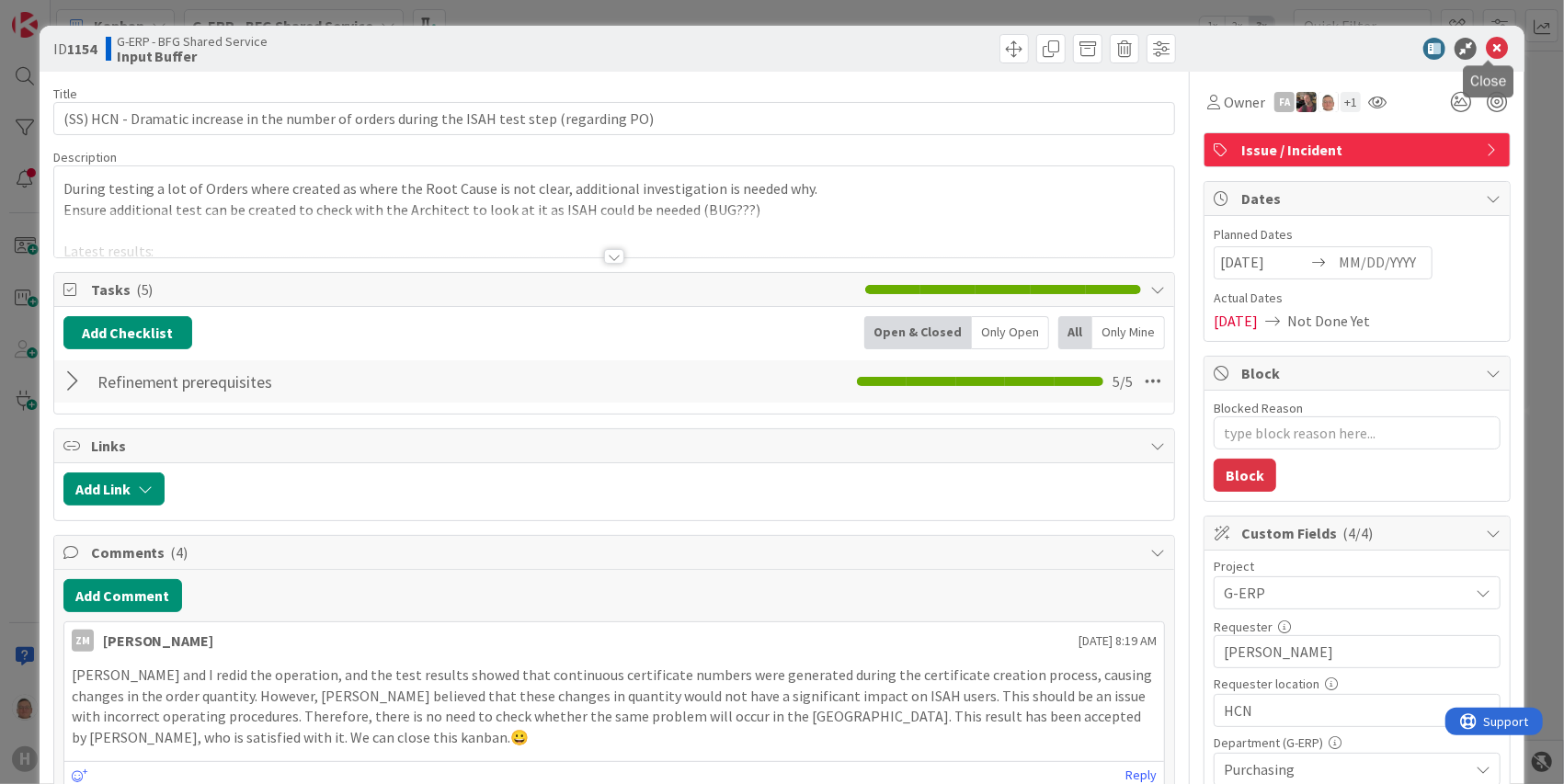 scroll, scrollTop: 0, scrollLeft: 0, axis: both 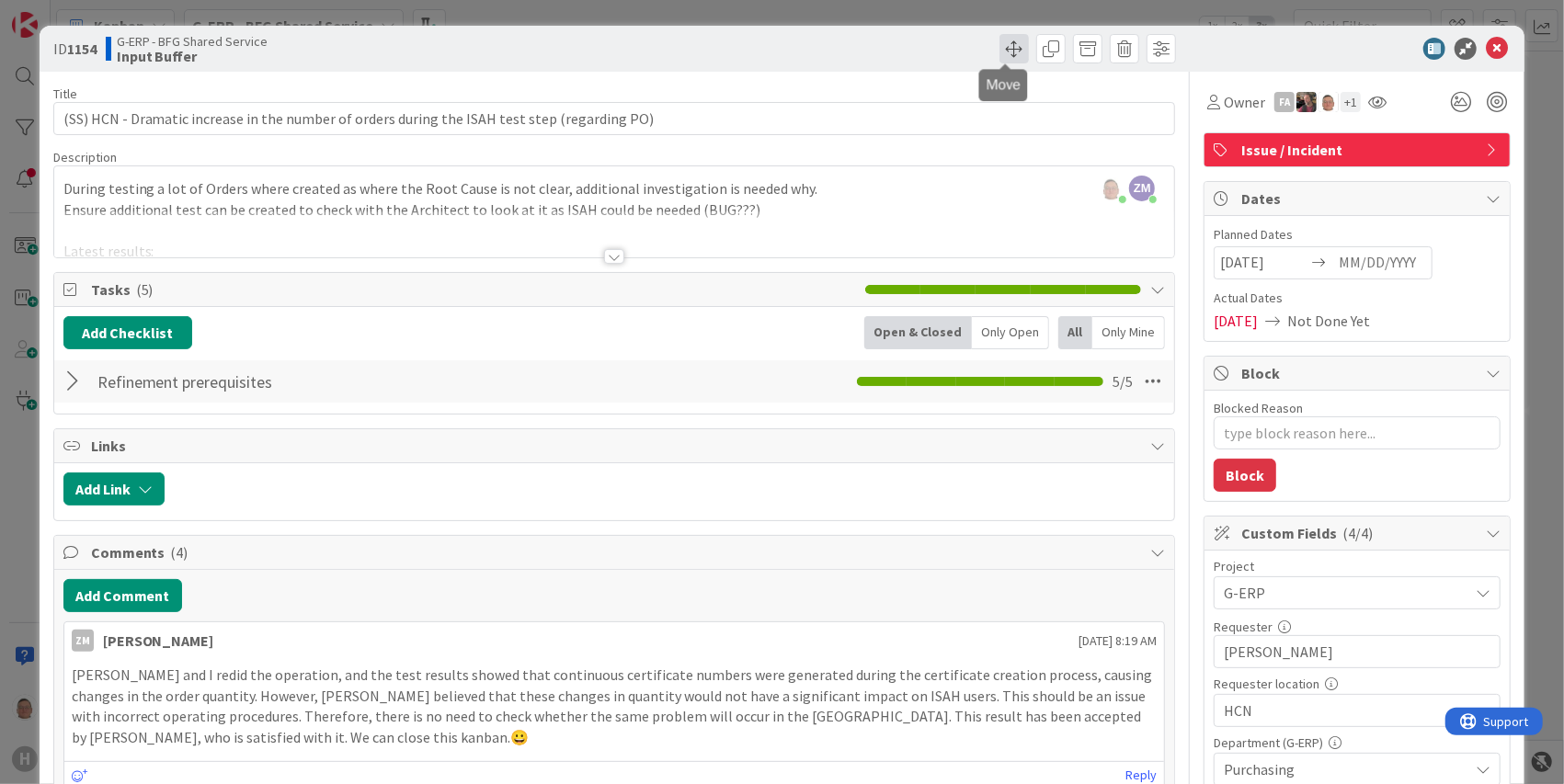 click at bounding box center [1014, 49] 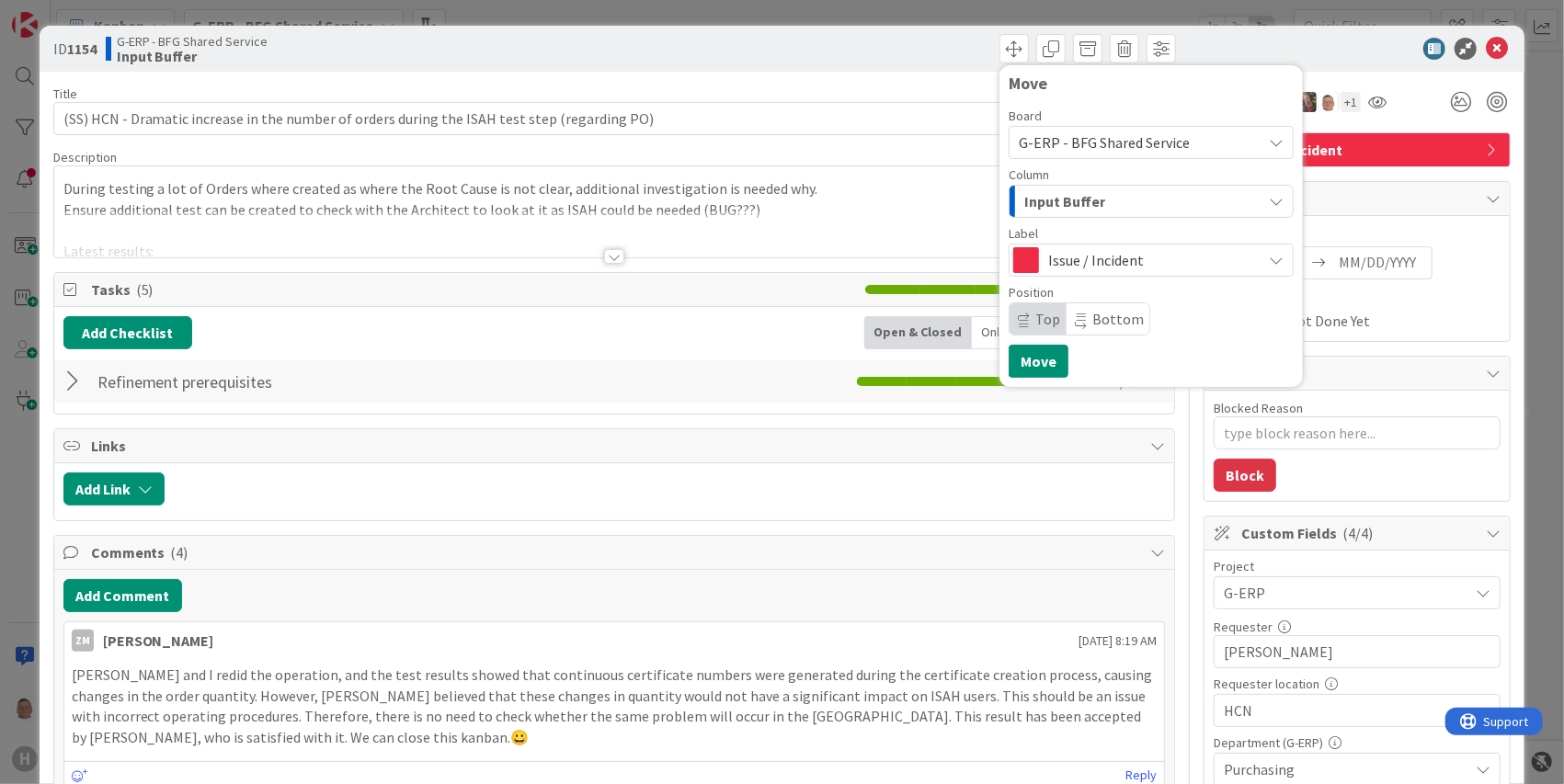 click on "Input Buffer" at bounding box center (1065, 201) 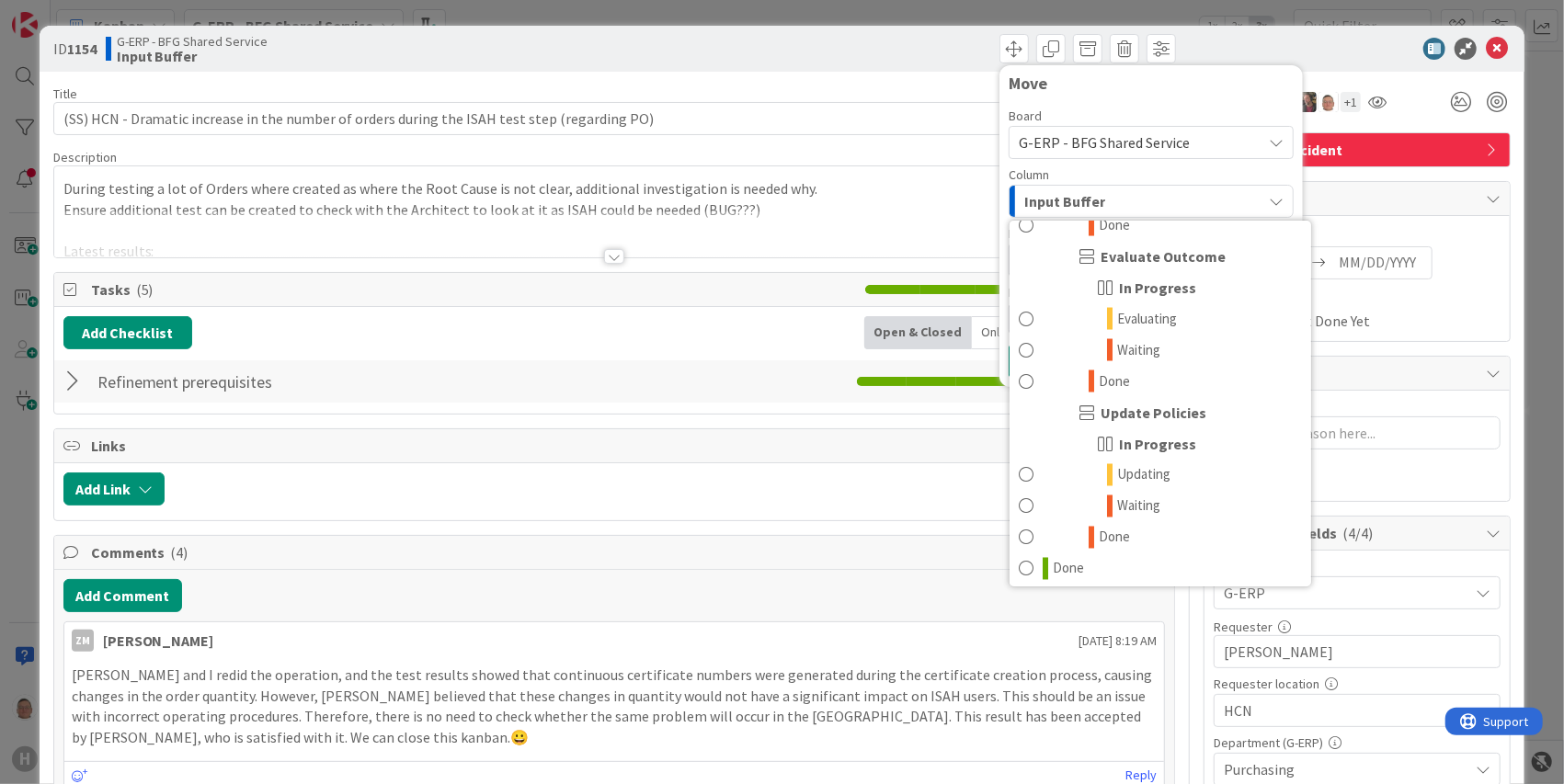scroll, scrollTop: 2117, scrollLeft: 0, axis: vertical 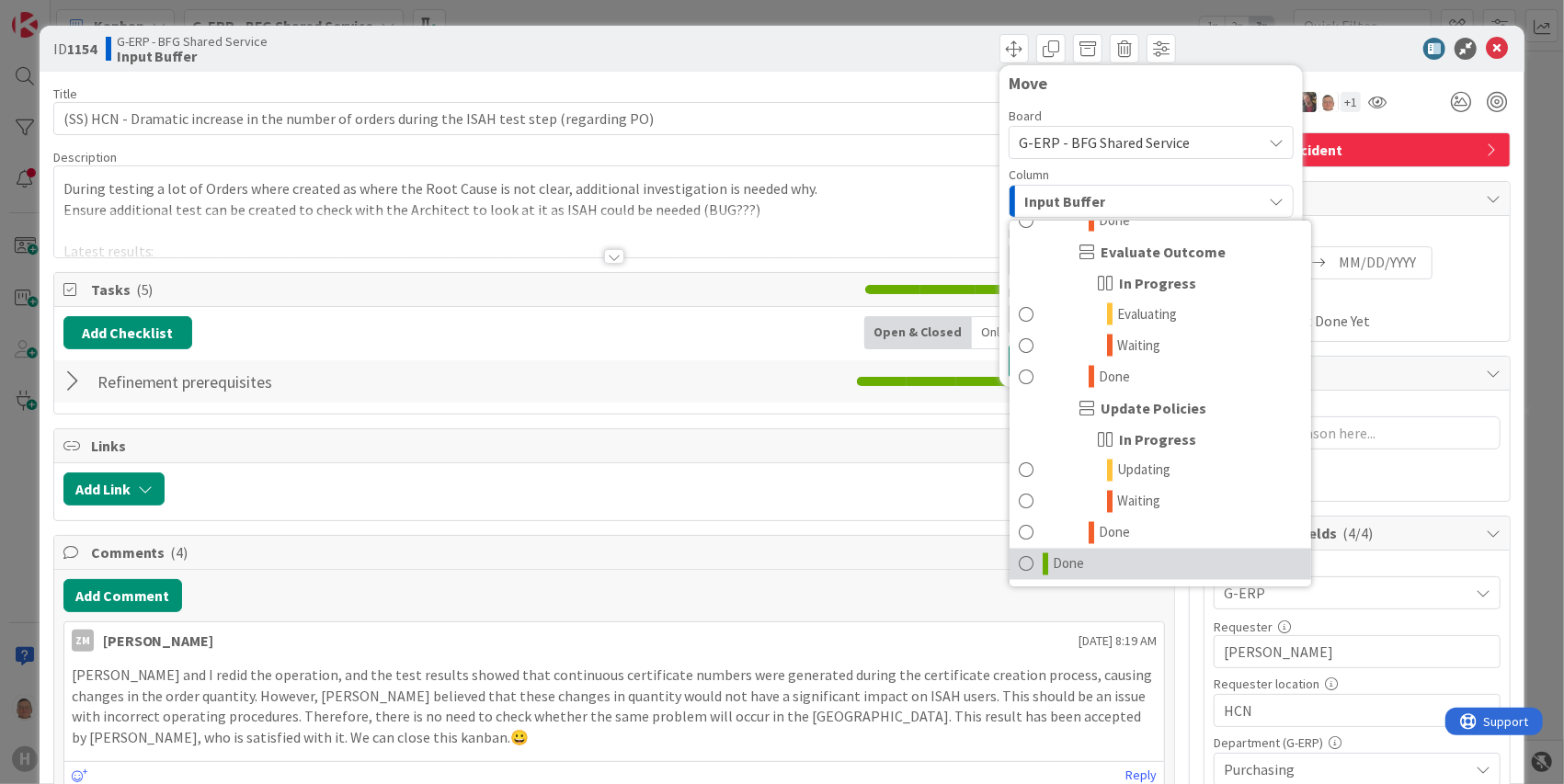 click on "Done" at bounding box center [1068, 564] 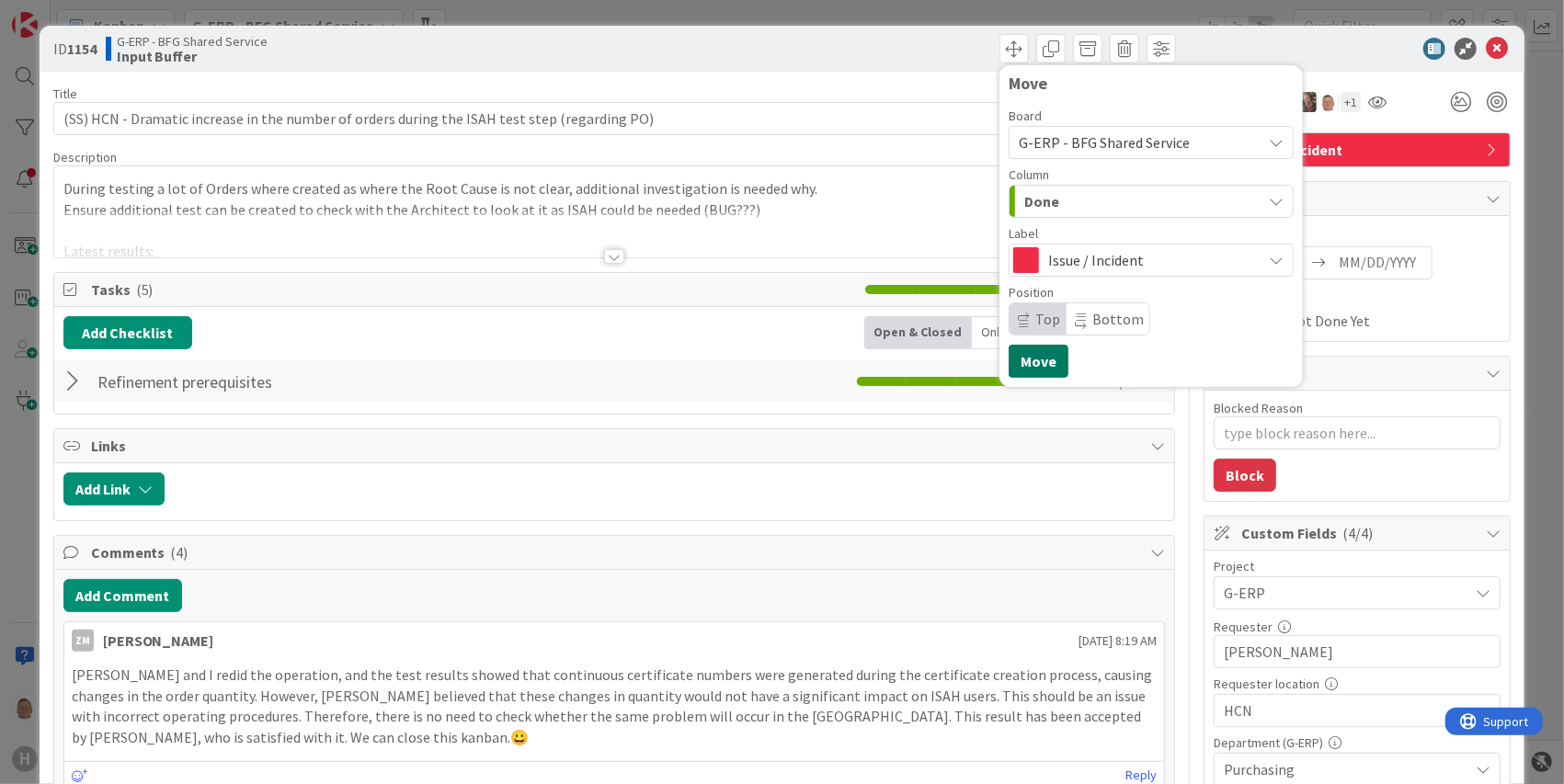 click on "Move" at bounding box center (1038, 361) 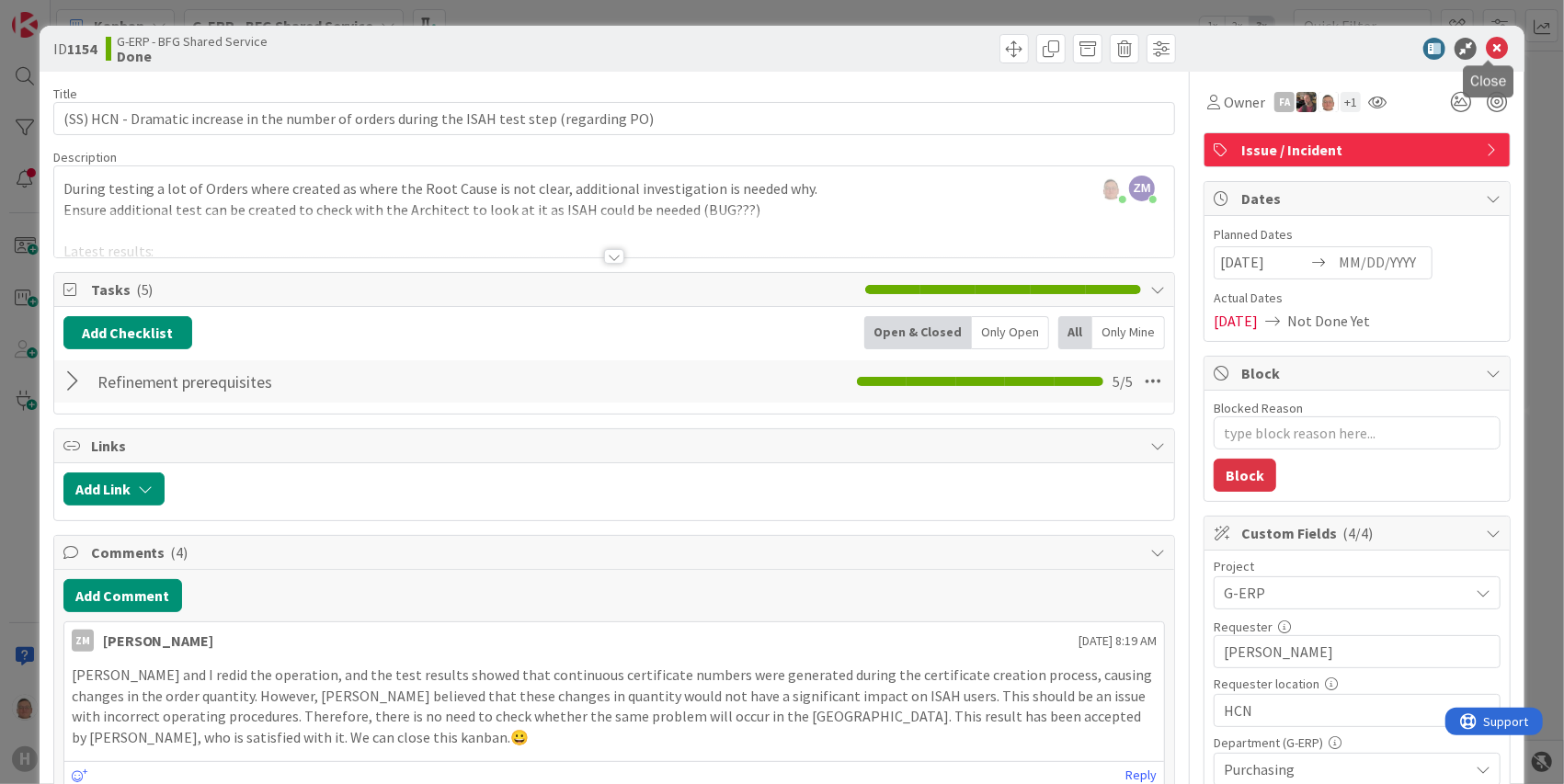 click at bounding box center (1497, 49) 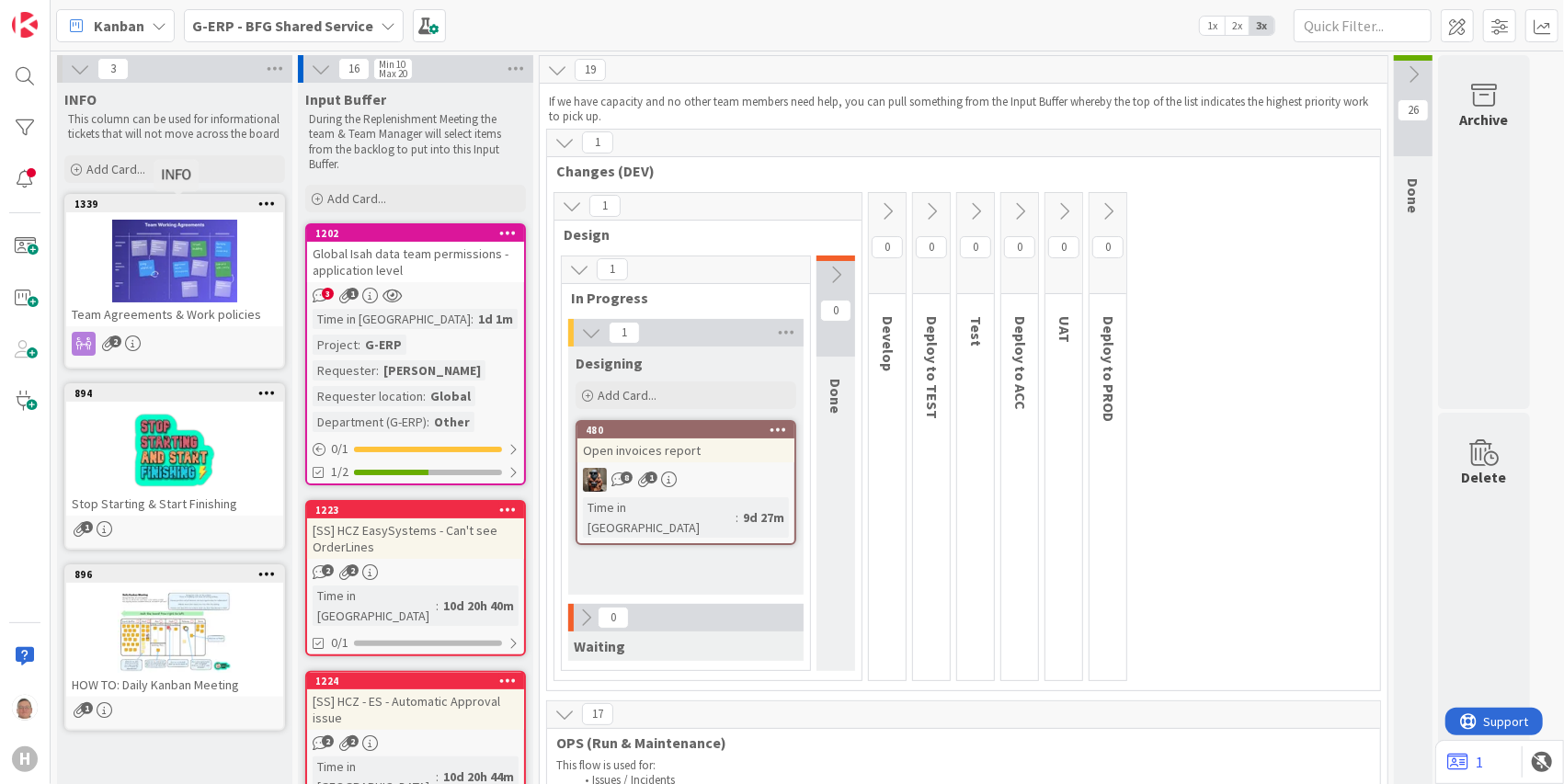 scroll, scrollTop: 0, scrollLeft: 0, axis: both 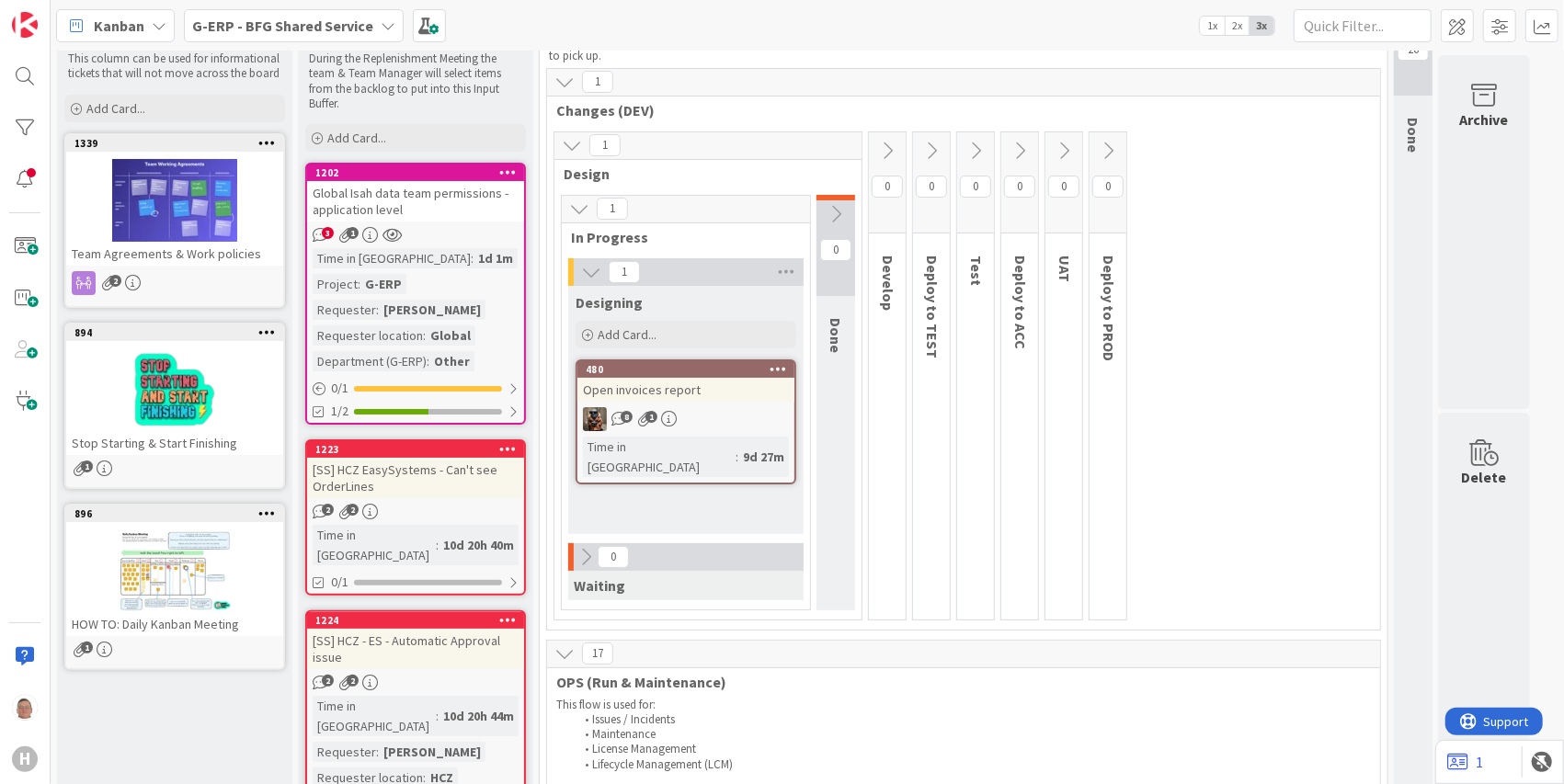 click at bounding box center [175, 200] 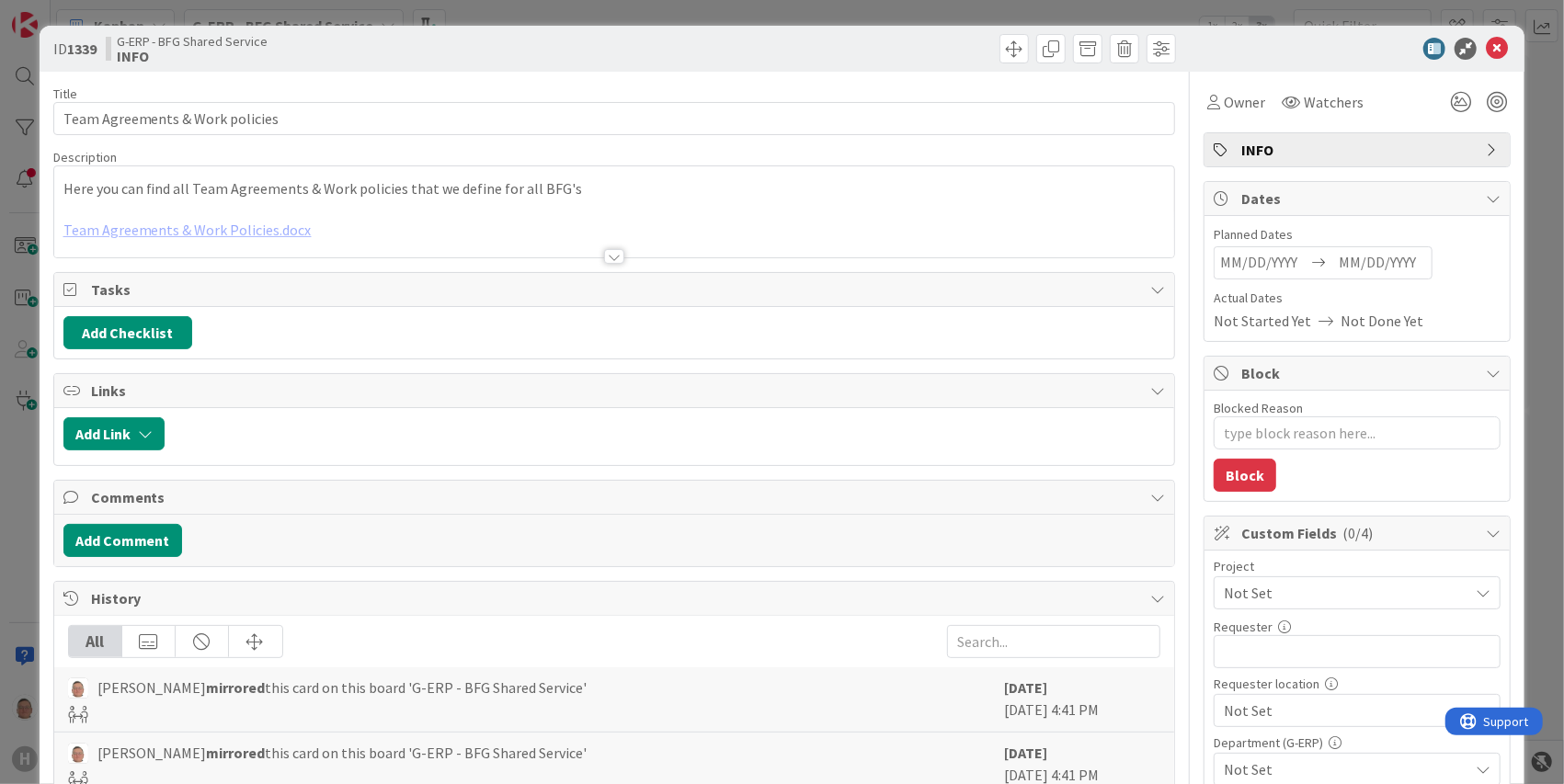 type on "x" 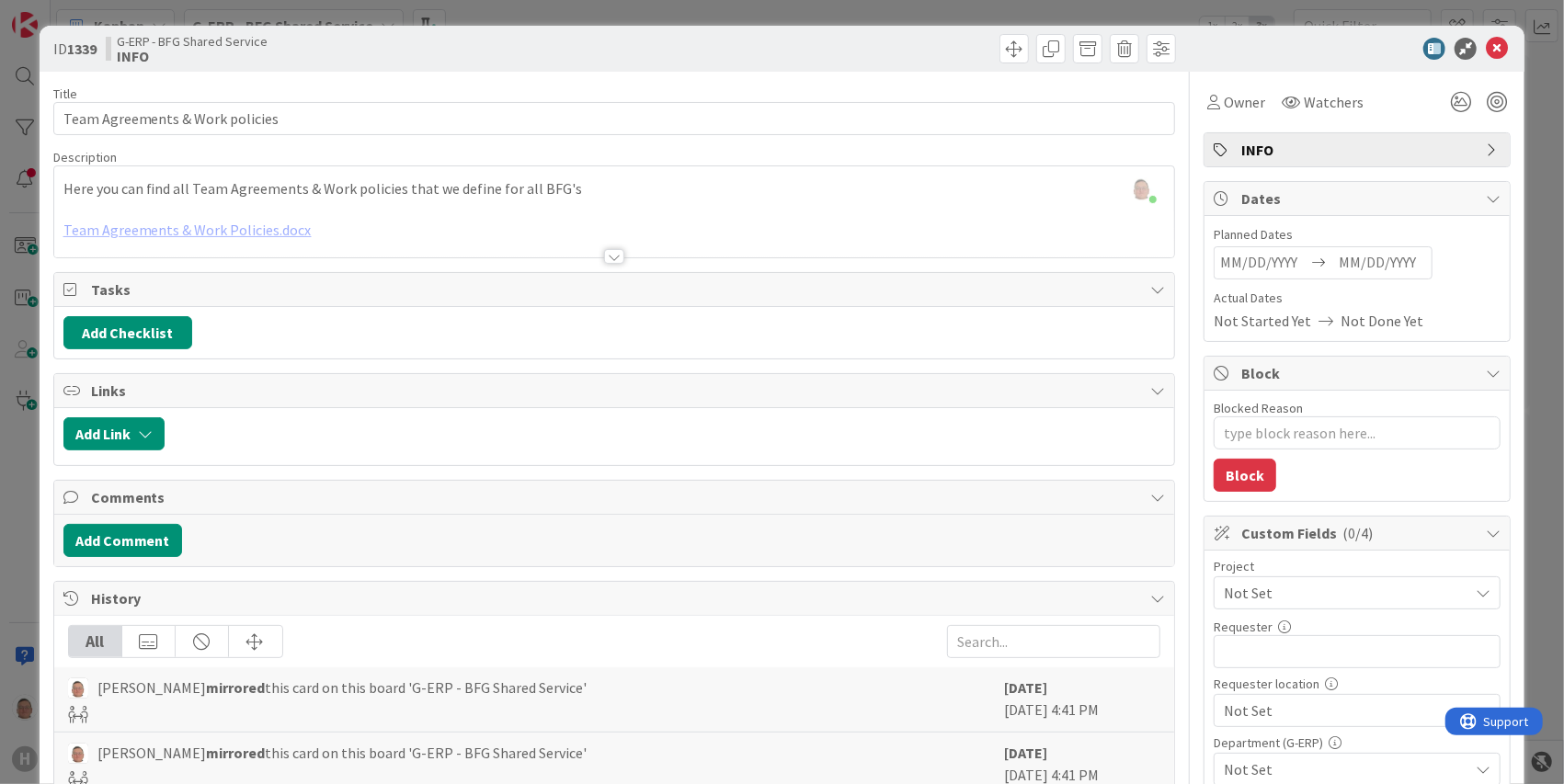 click at bounding box center [614, 233] 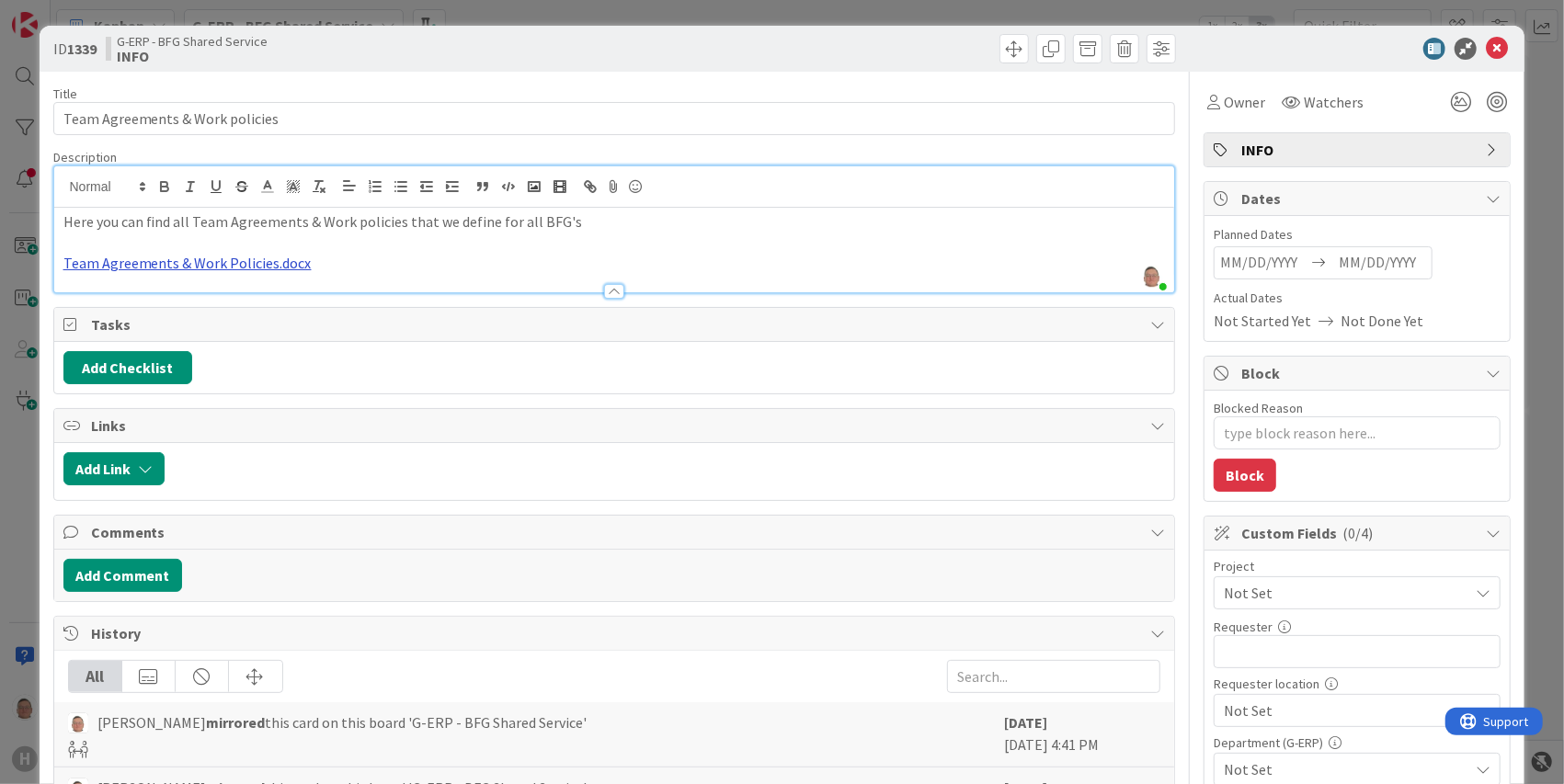 click on "Team Agreements & Work Policies.docx" at bounding box center [188, 263] 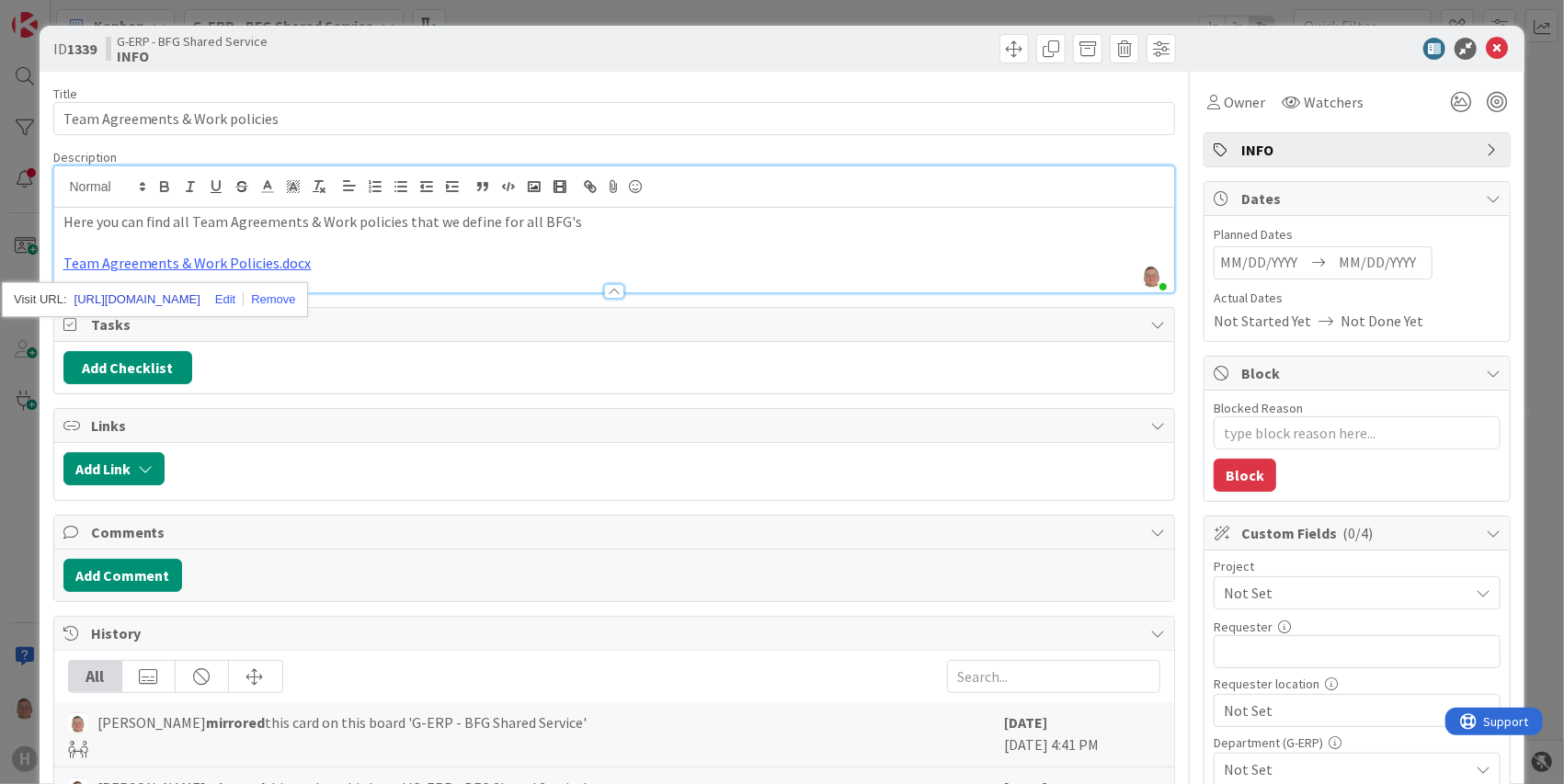 click on "https://huismancloud.sharepoint.com/:w:/r/sites/HGLITERP/_layouts/15/Doc.aspx?sourcedoc=%7B6BC9E02A-5563-4AA3-B492-9CE7B38C8C09%7D&file=Team%20Agreements%20%26%20Work%20Policies.docx&action=default&mobileredirect=true&wdOrigin=TEAMS-MAGLEV.p2p_ns.rwc&wdExp=TEAMS-TREATMENT&wdhostclicktime=1752676283824&web=1" at bounding box center (137, 300) 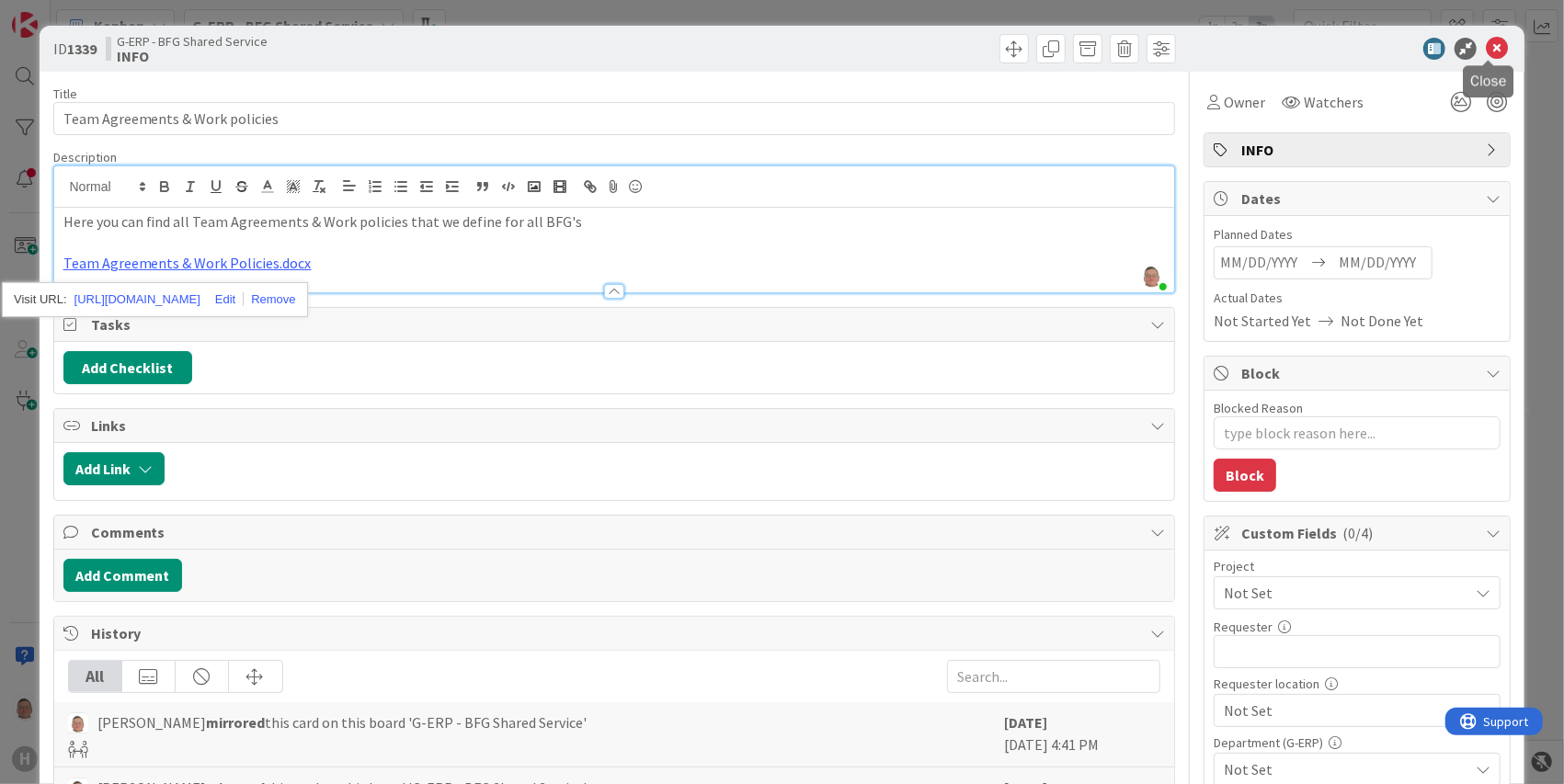 drag, startPoint x: 1491, startPoint y: 46, endPoint x: 1294, endPoint y: 0, distance: 202.2993 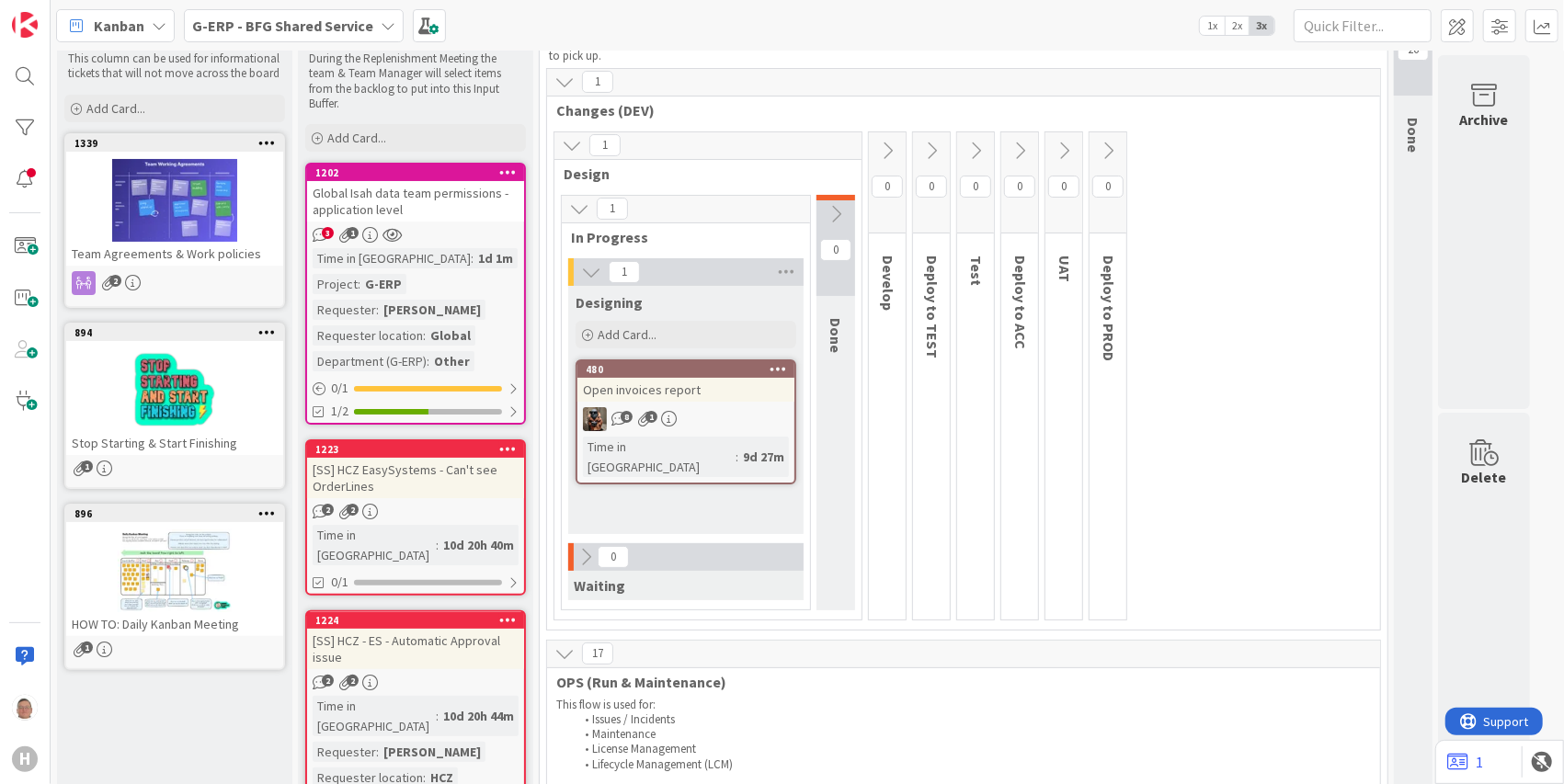 scroll, scrollTop: 0, scrollLeft: 0, axis: both 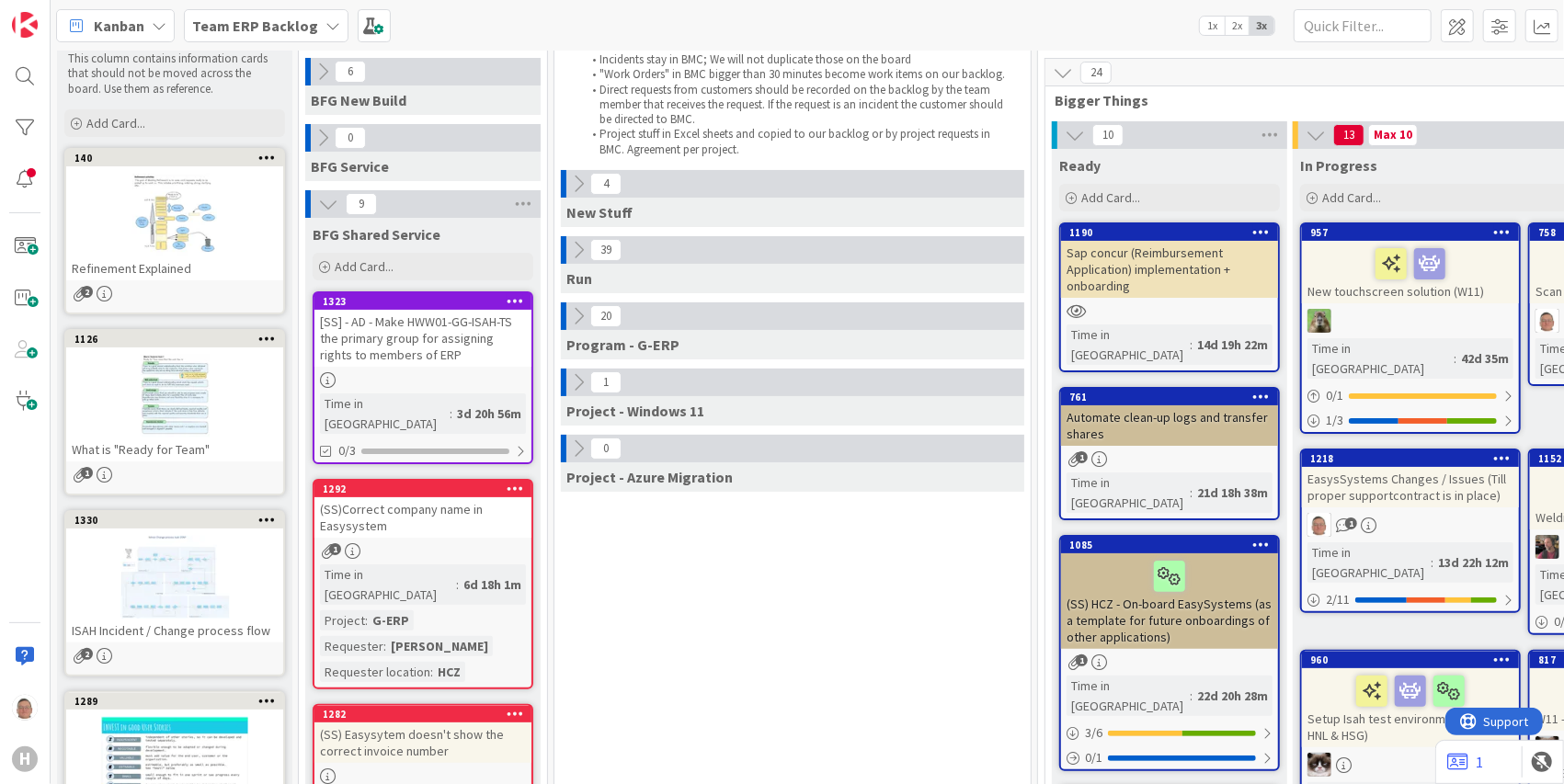 click at bounding box center [578, 316] 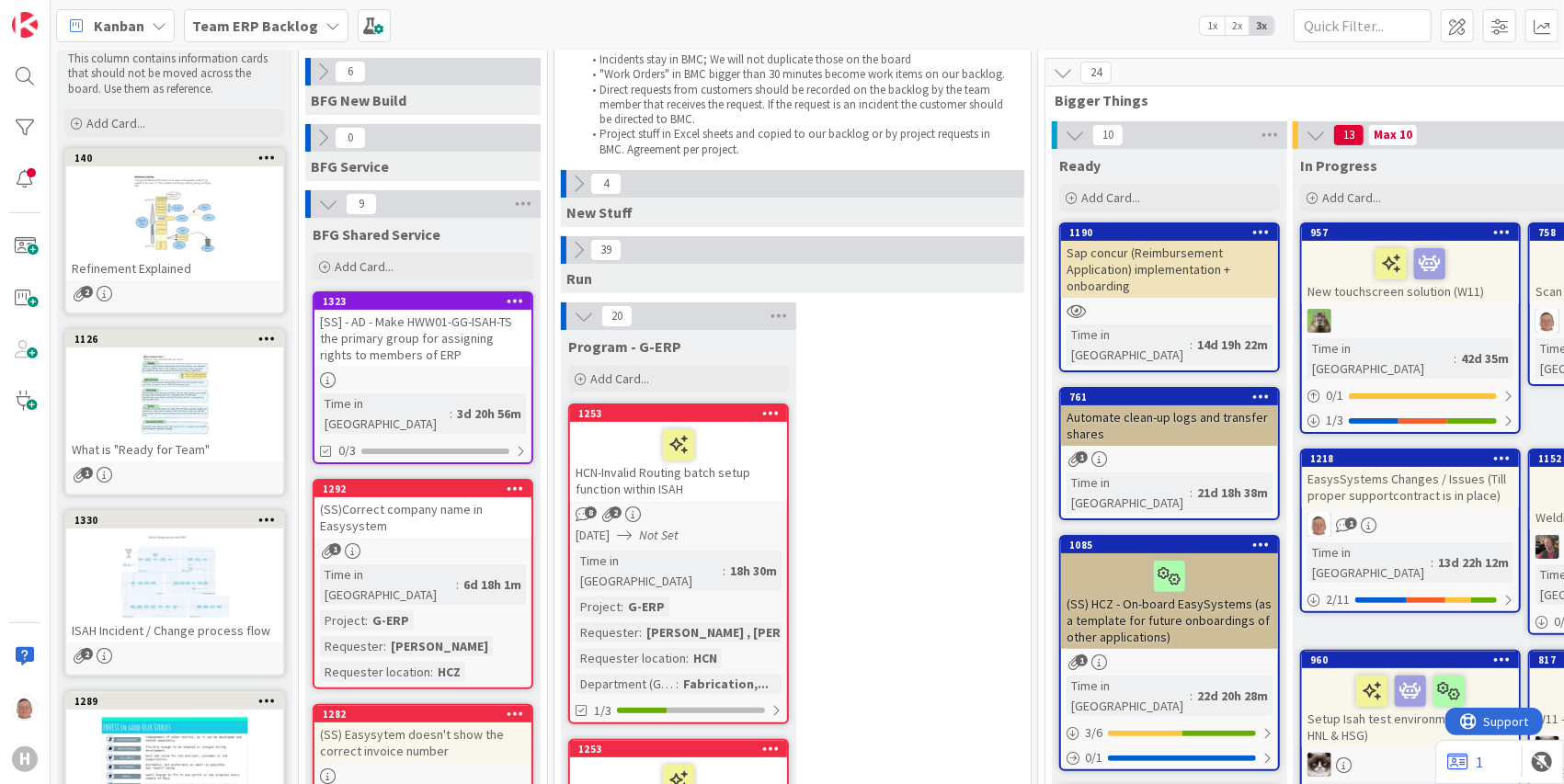 click on "HCN-Invalid Routing batch setup function within ISAH" at bounding box center [679, 461] 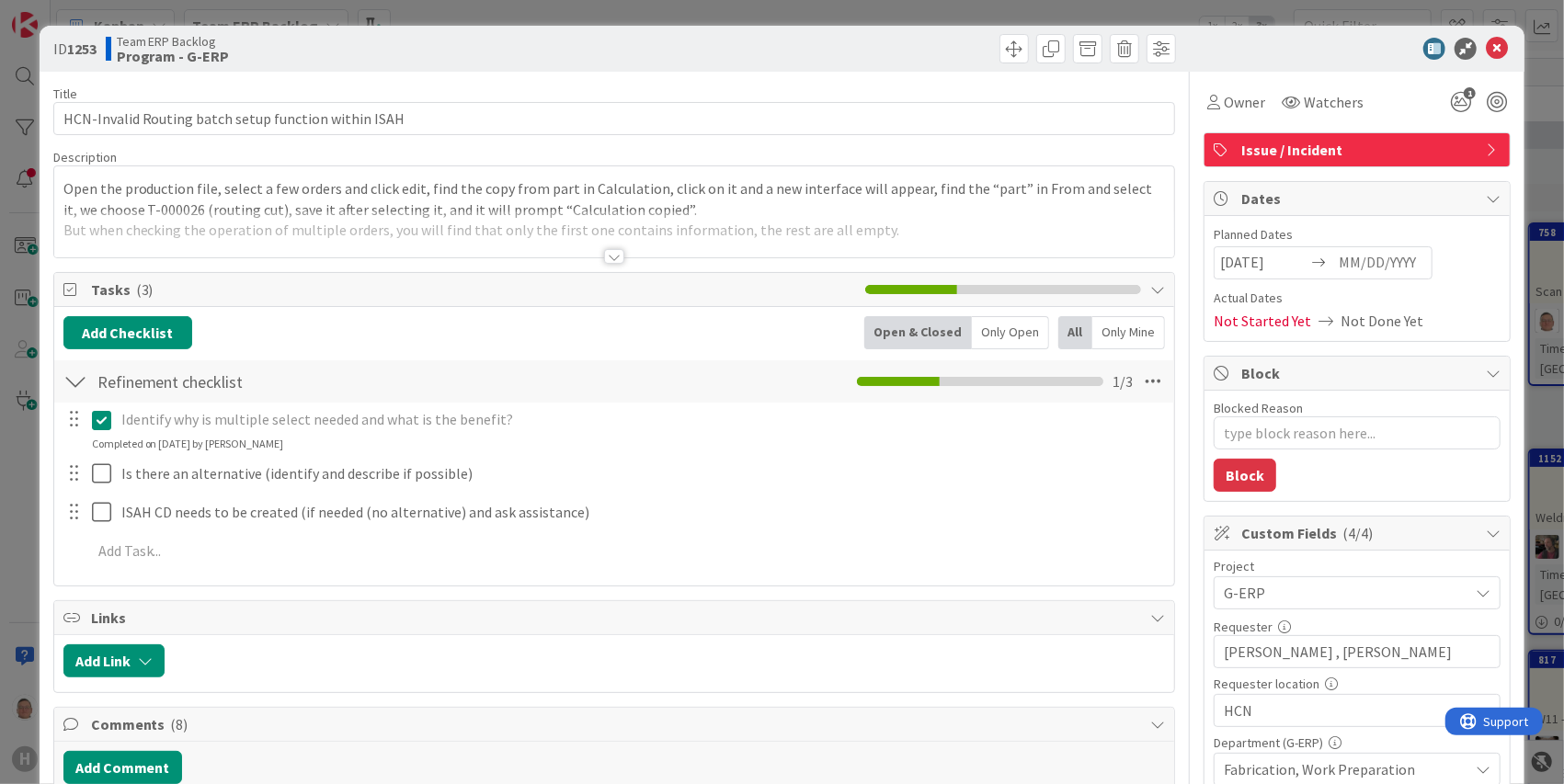 type on "x" 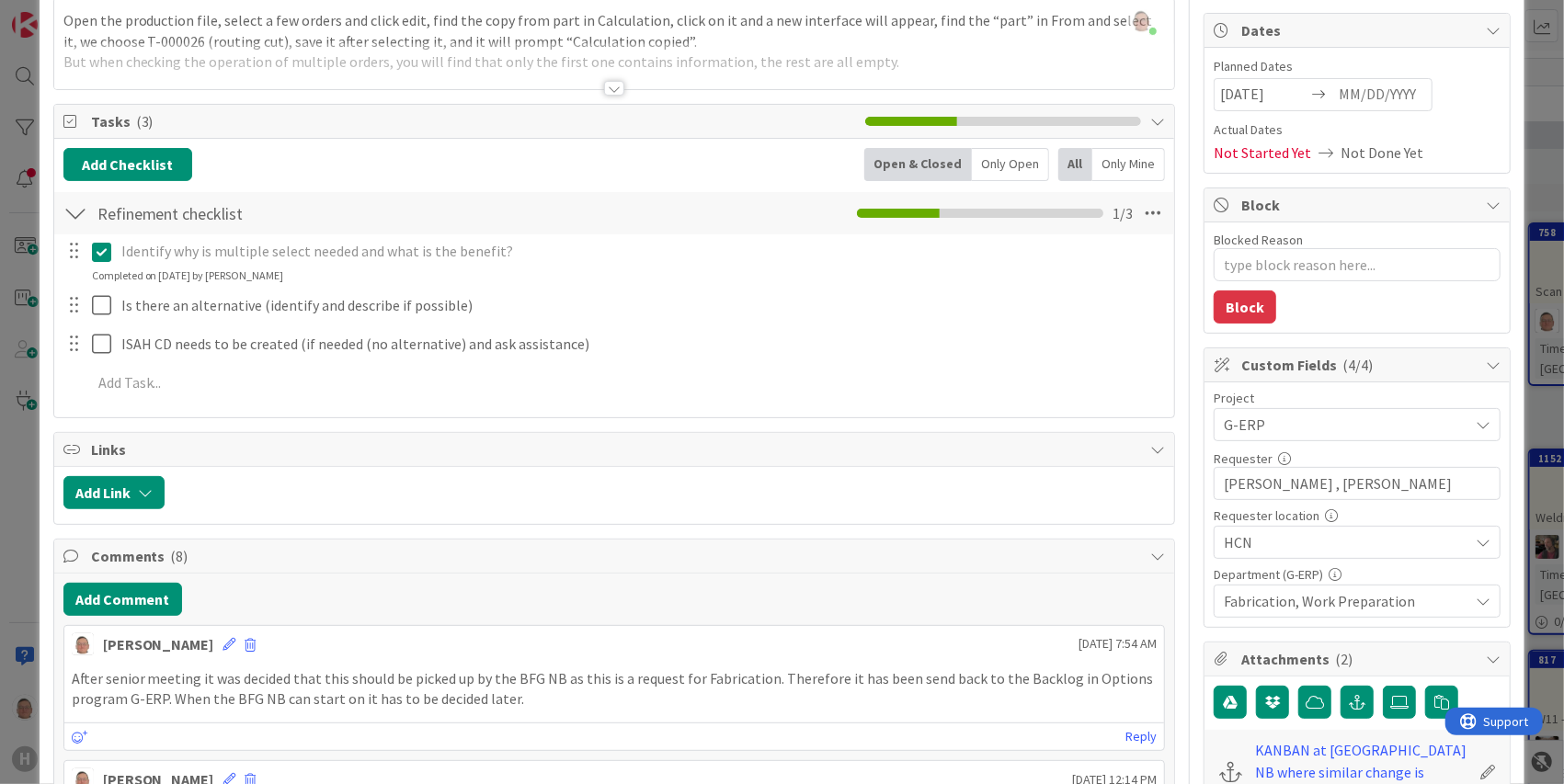scroll, scrollTop: 0, scrollLeft: 0, axis: both 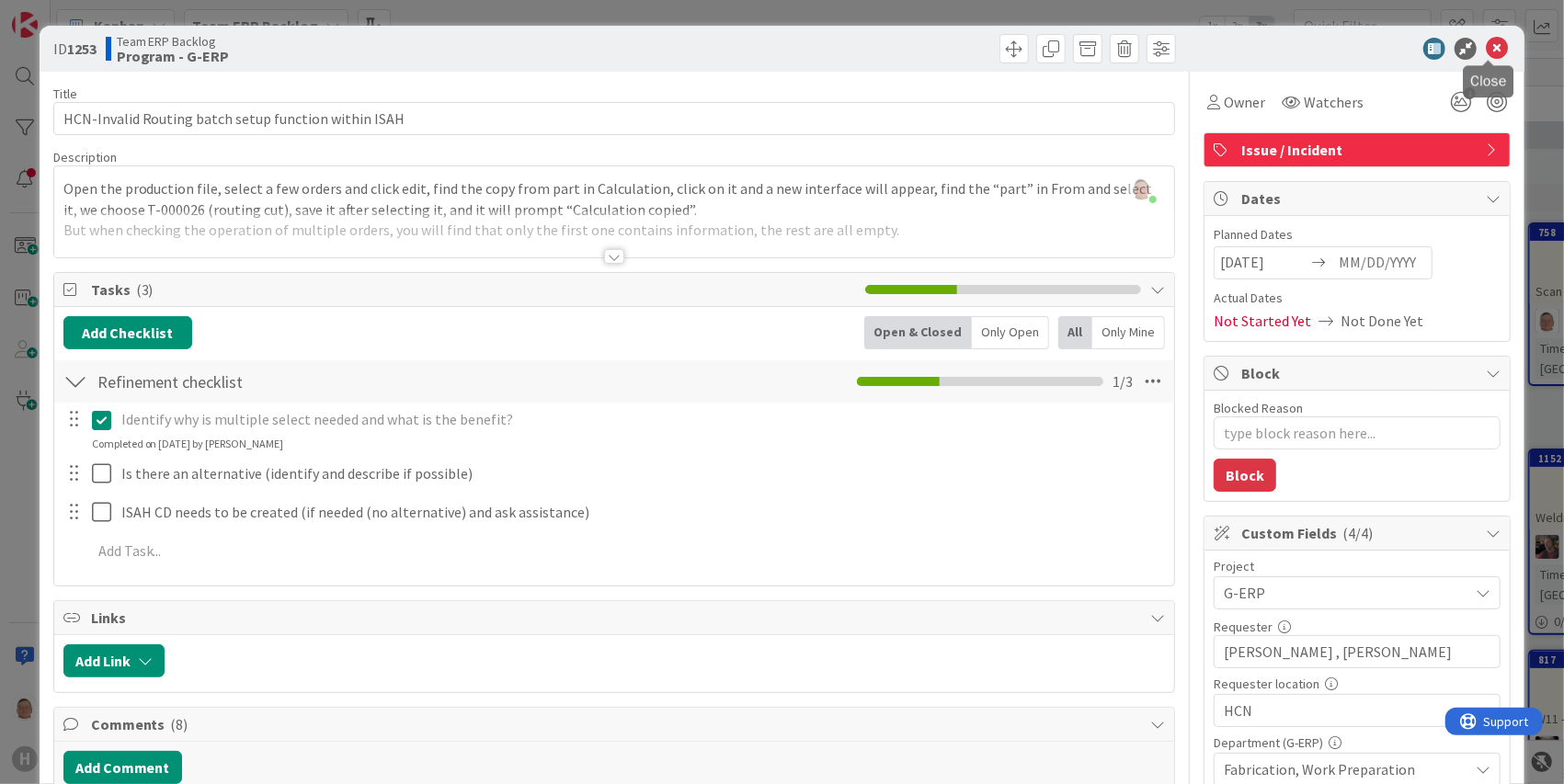 drag, startPoint x: 1490, startPoint y: 49, endPoint x: 1376, endPoint y: 9, distance: 120.81391 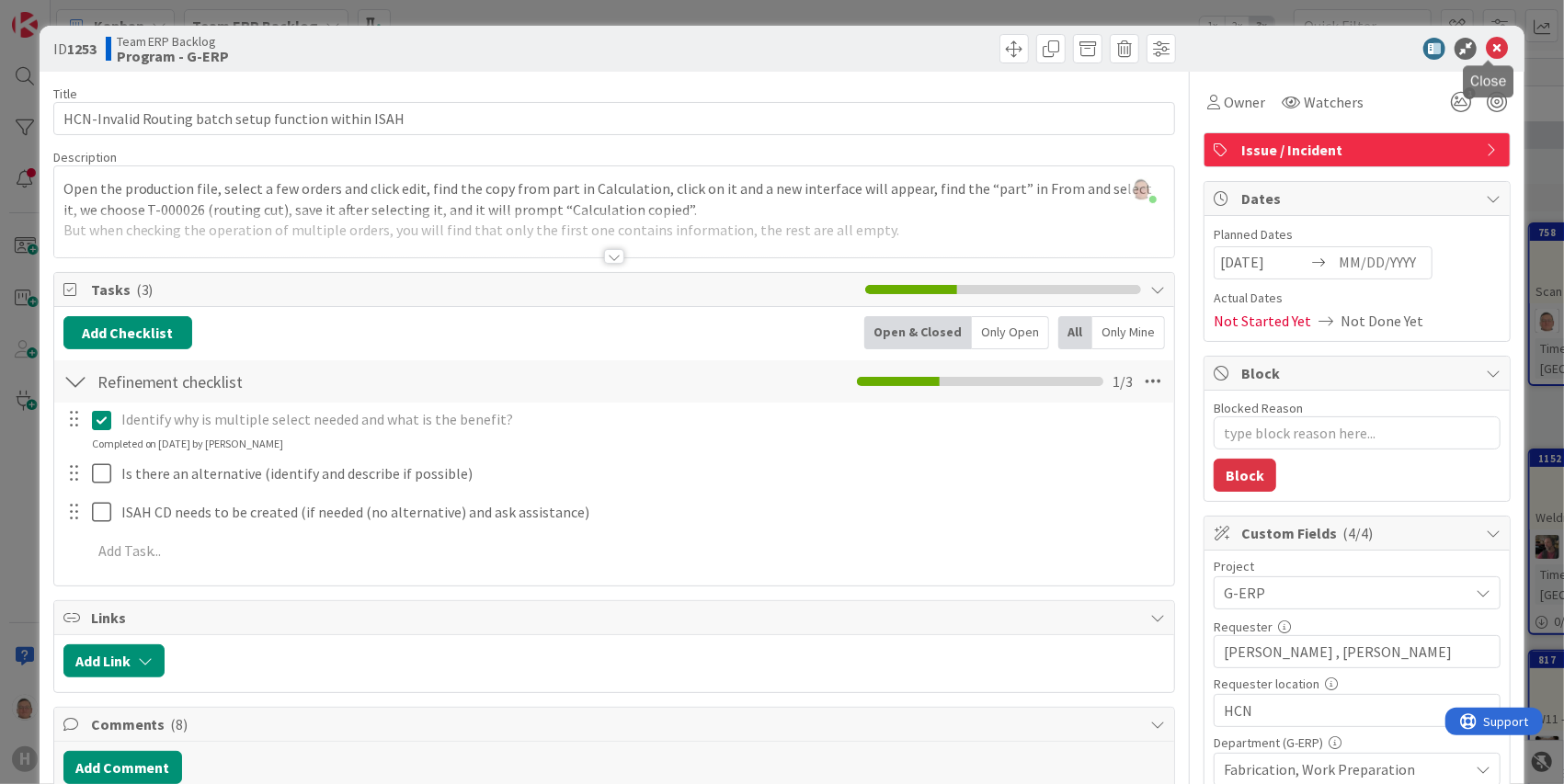 click at bounding box center (1497, 49) 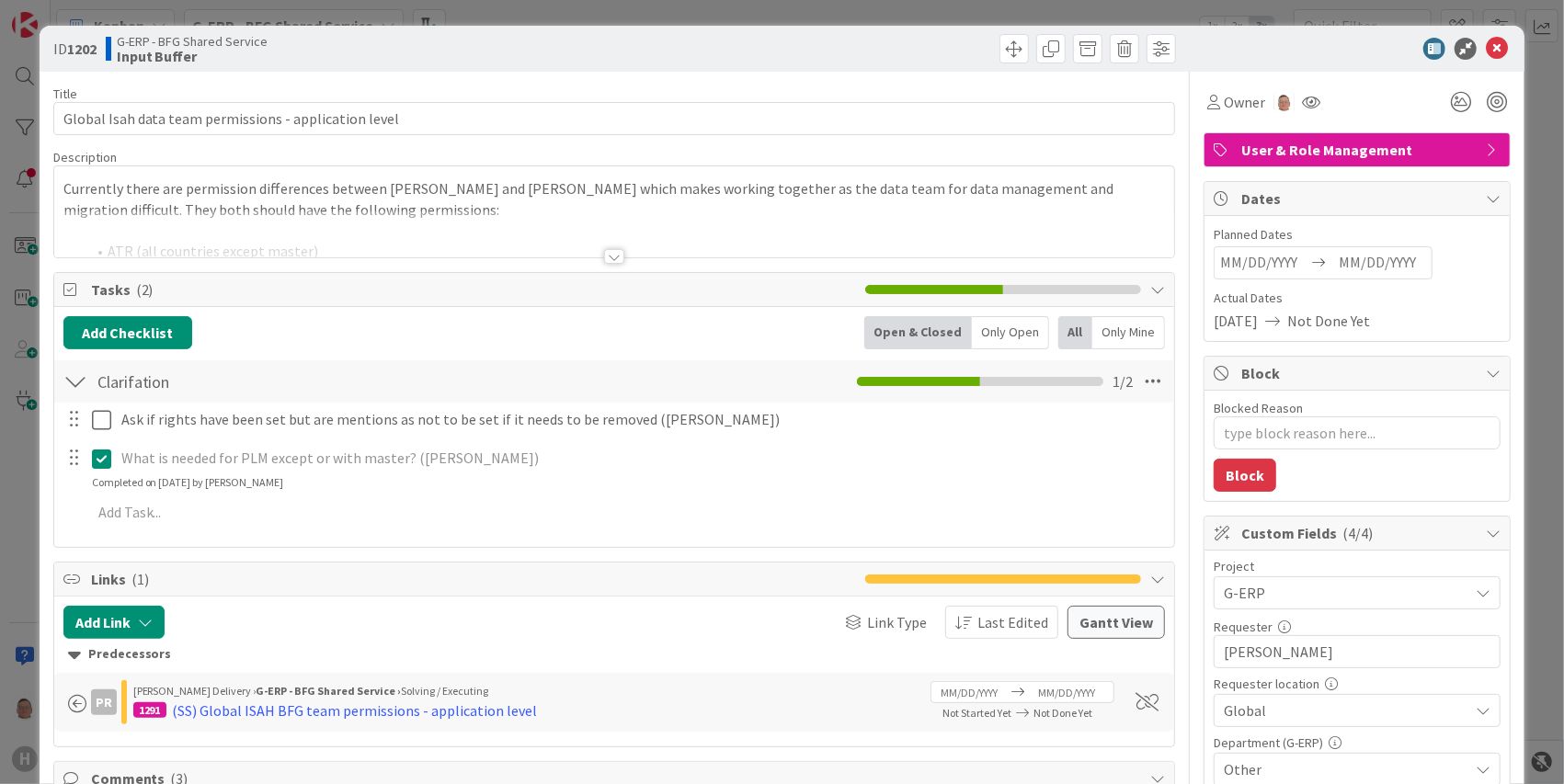 scroll, scrollTop: 0, scrollLeft: 0, axis: both 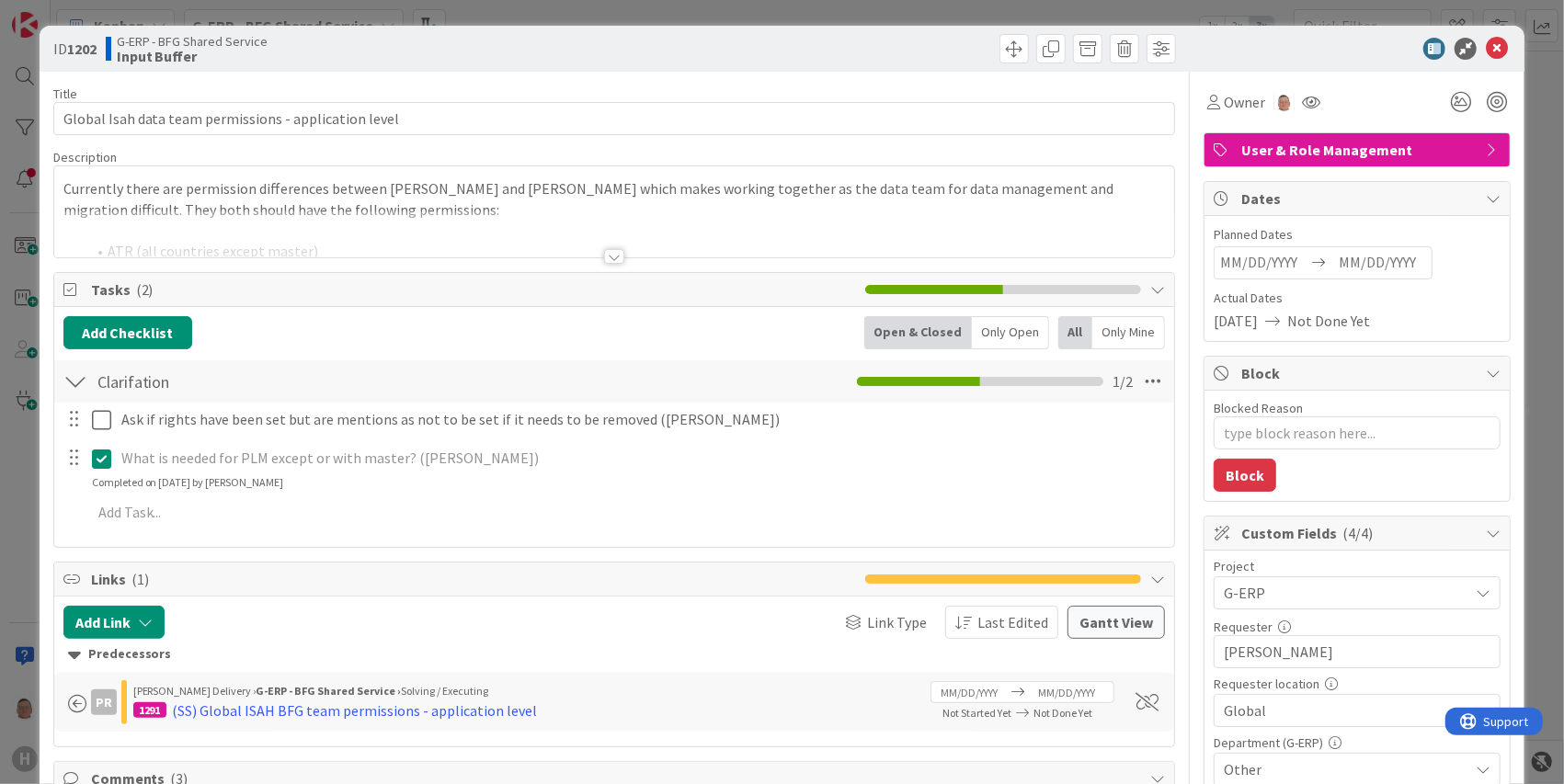 type on "x" 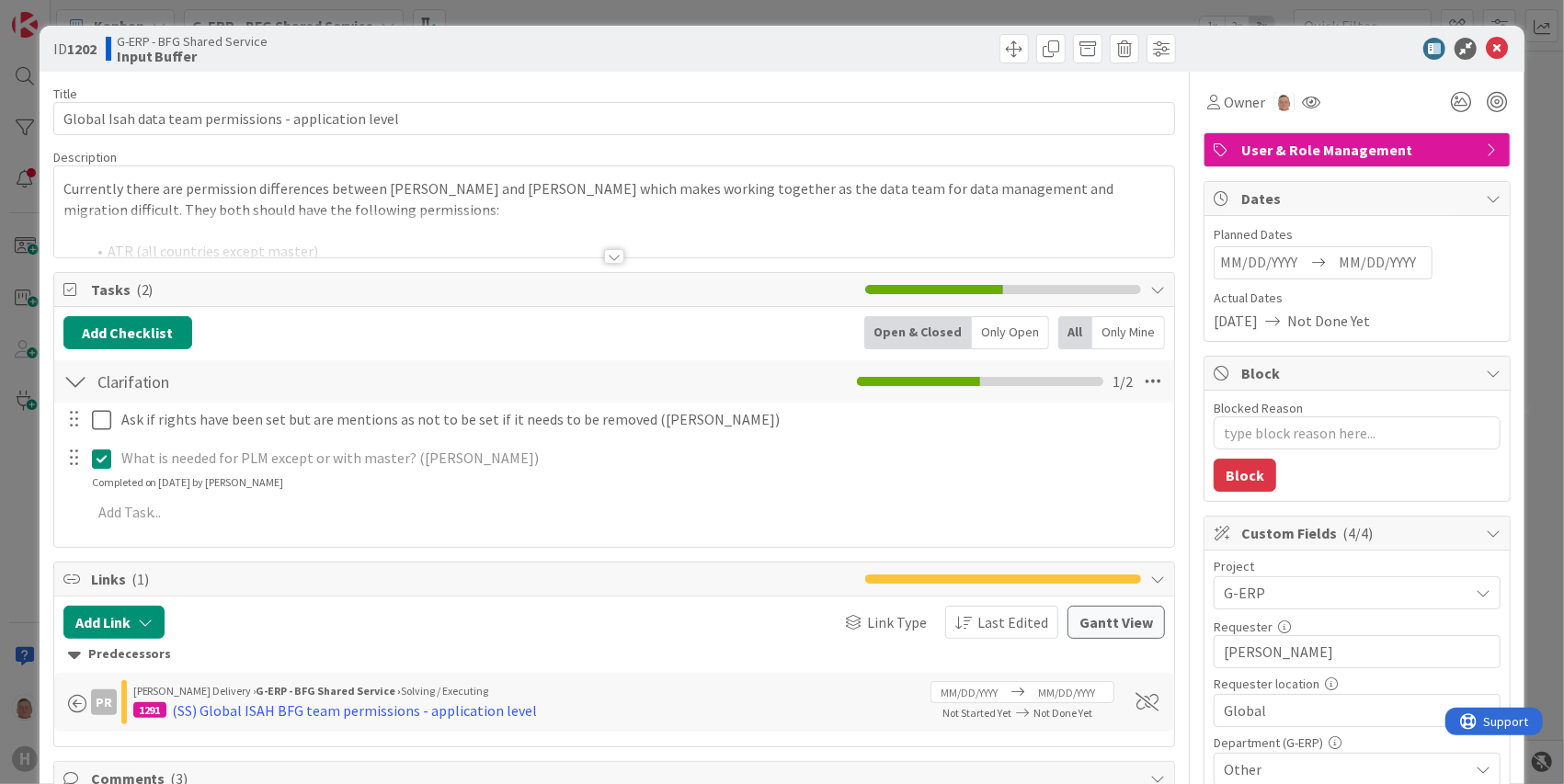 scroll, scrollTop: 0, scrollLeft: 0, axis: both 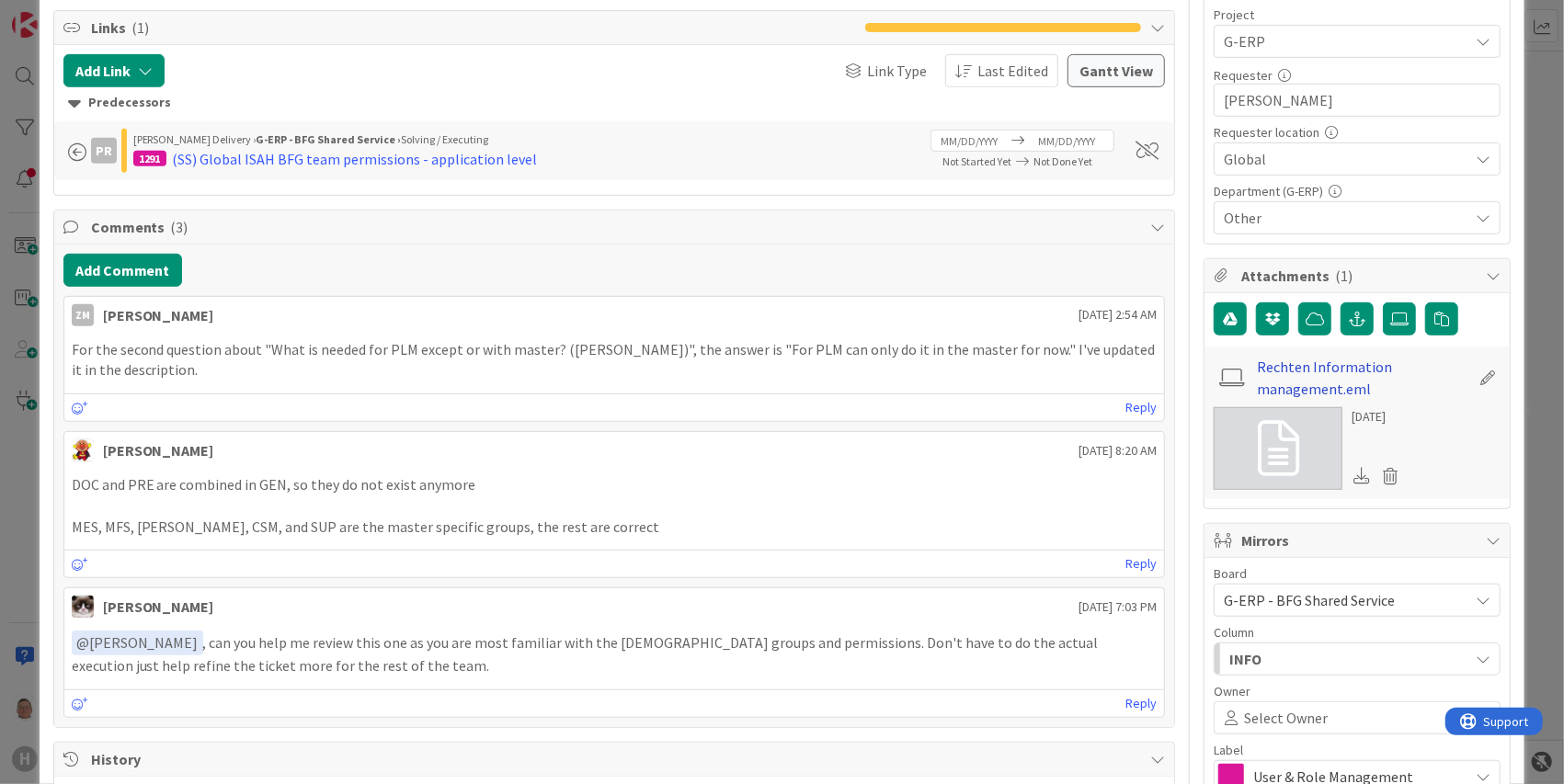 click on "Rechten Information management.eml" at bounding box center [1364, 378] 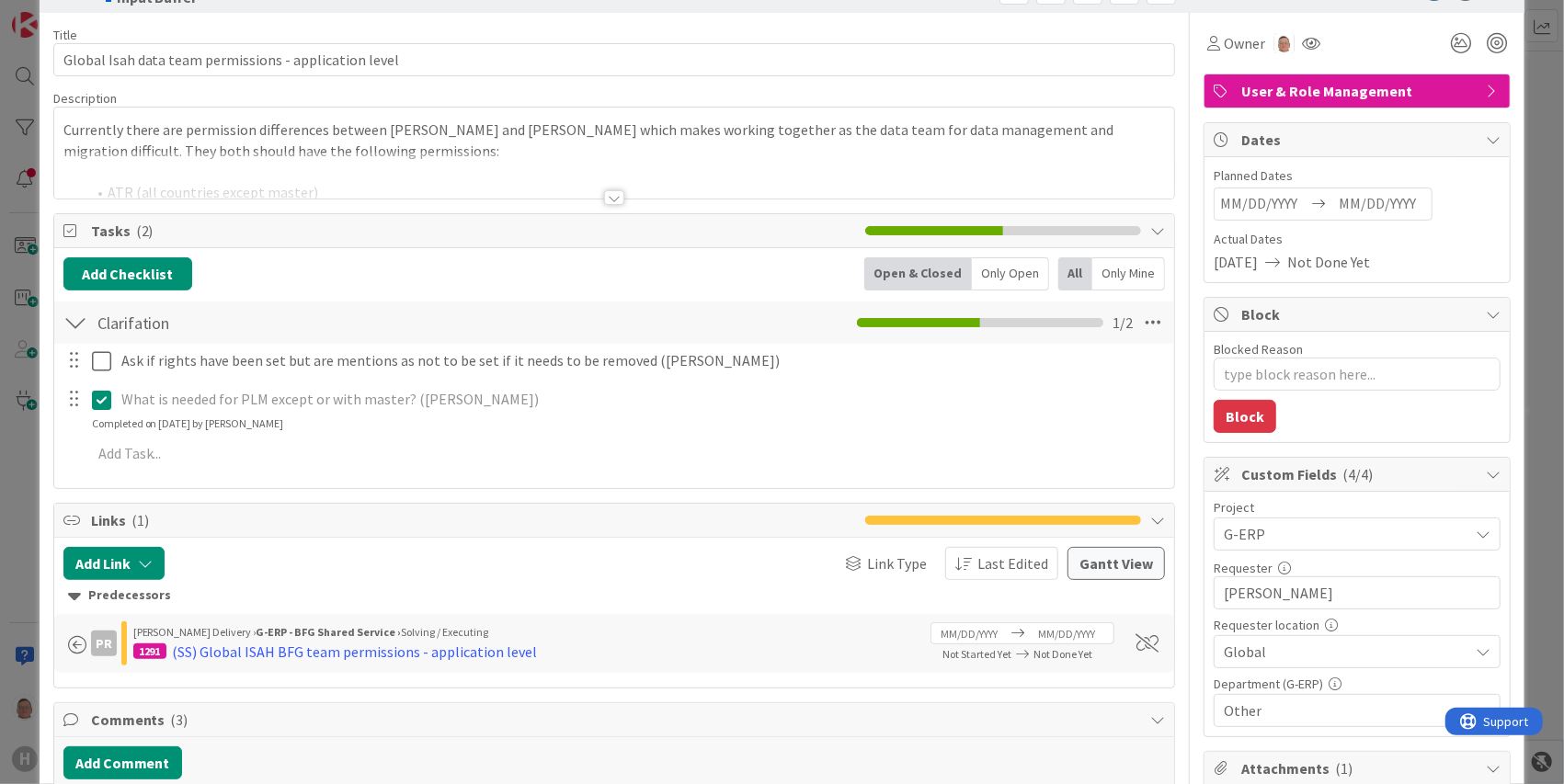 scroll, scrollTop: 0, scrollLeft: 0, axis: both 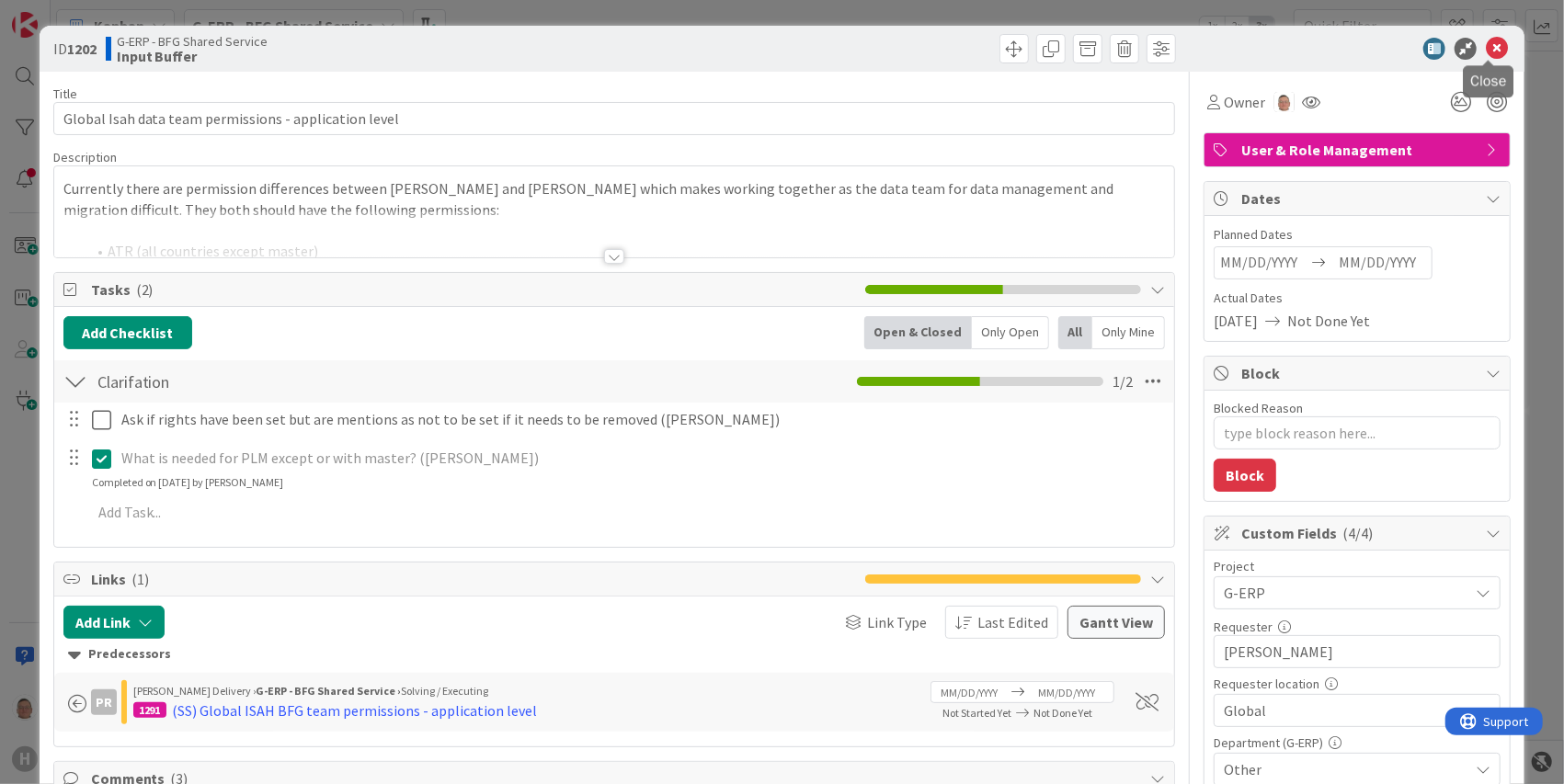 drag, startPoint x: 1491, startPoint y: 43, endPoint x: 654, endPoint y: 237, distance: 859.189 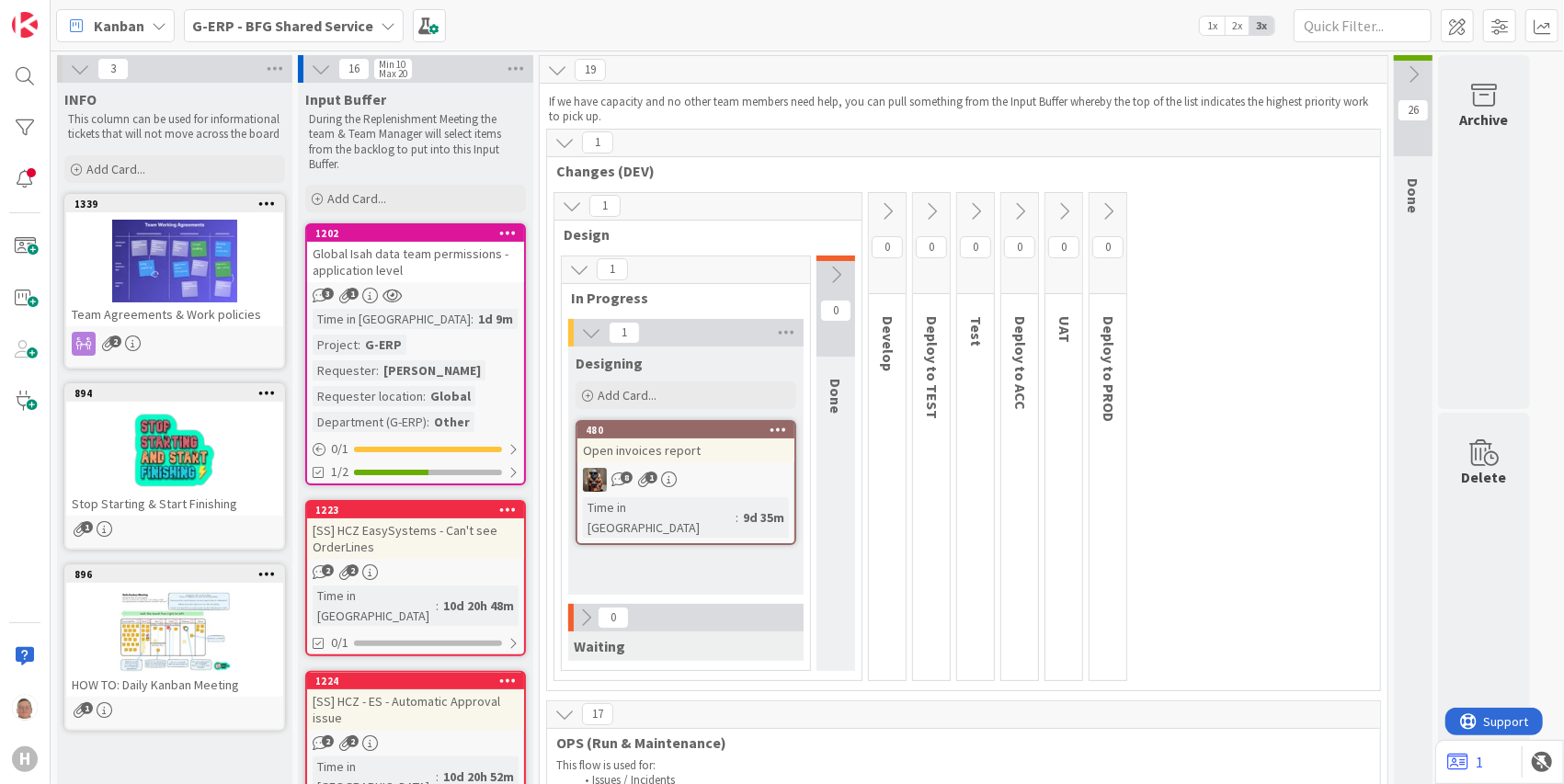 click on "G-ERP - BFG Shared Service" at bounding box center (282, 26) 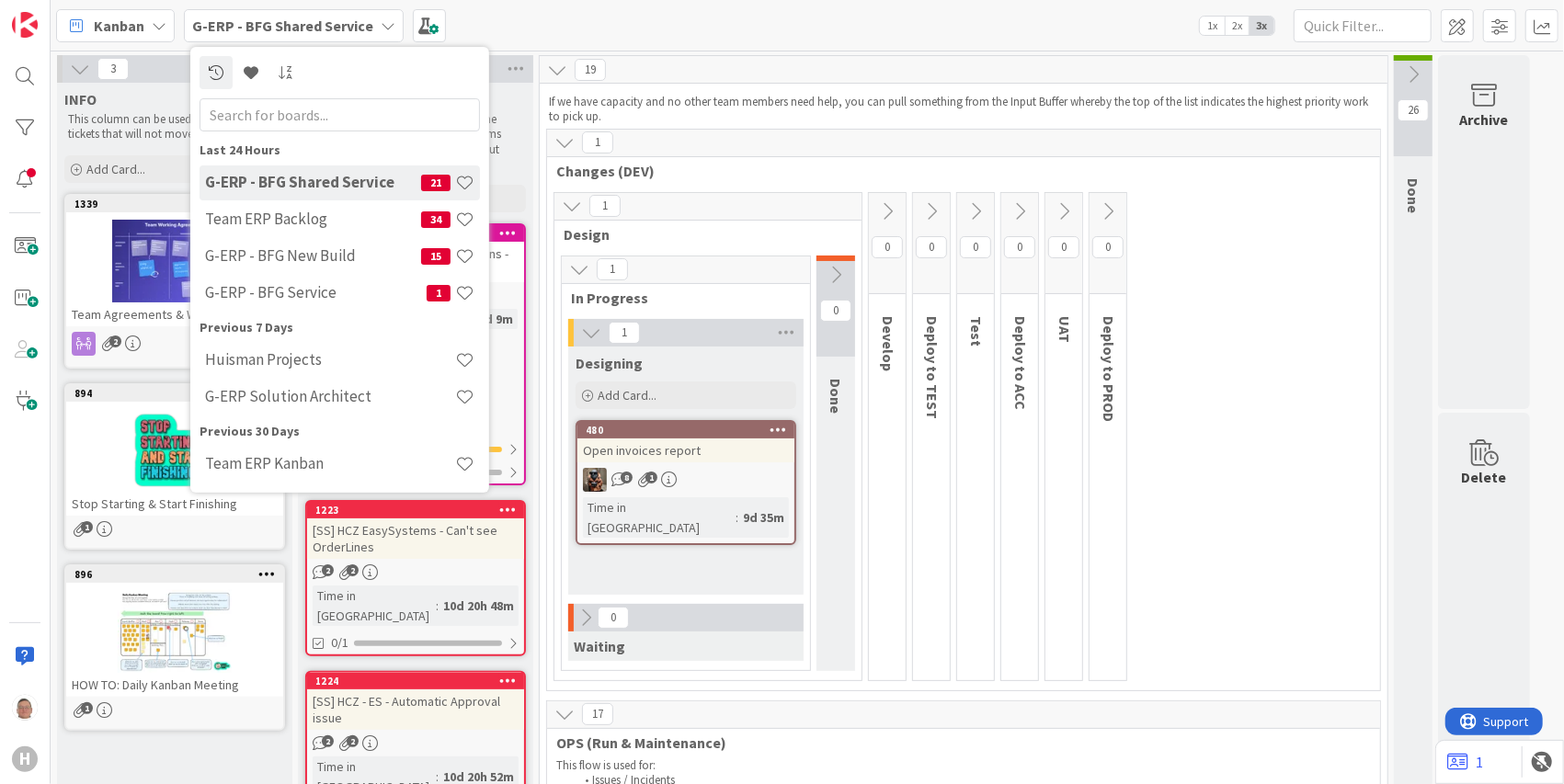 scroll, scrollTop: 0, scrollLeft: 0, axis: both 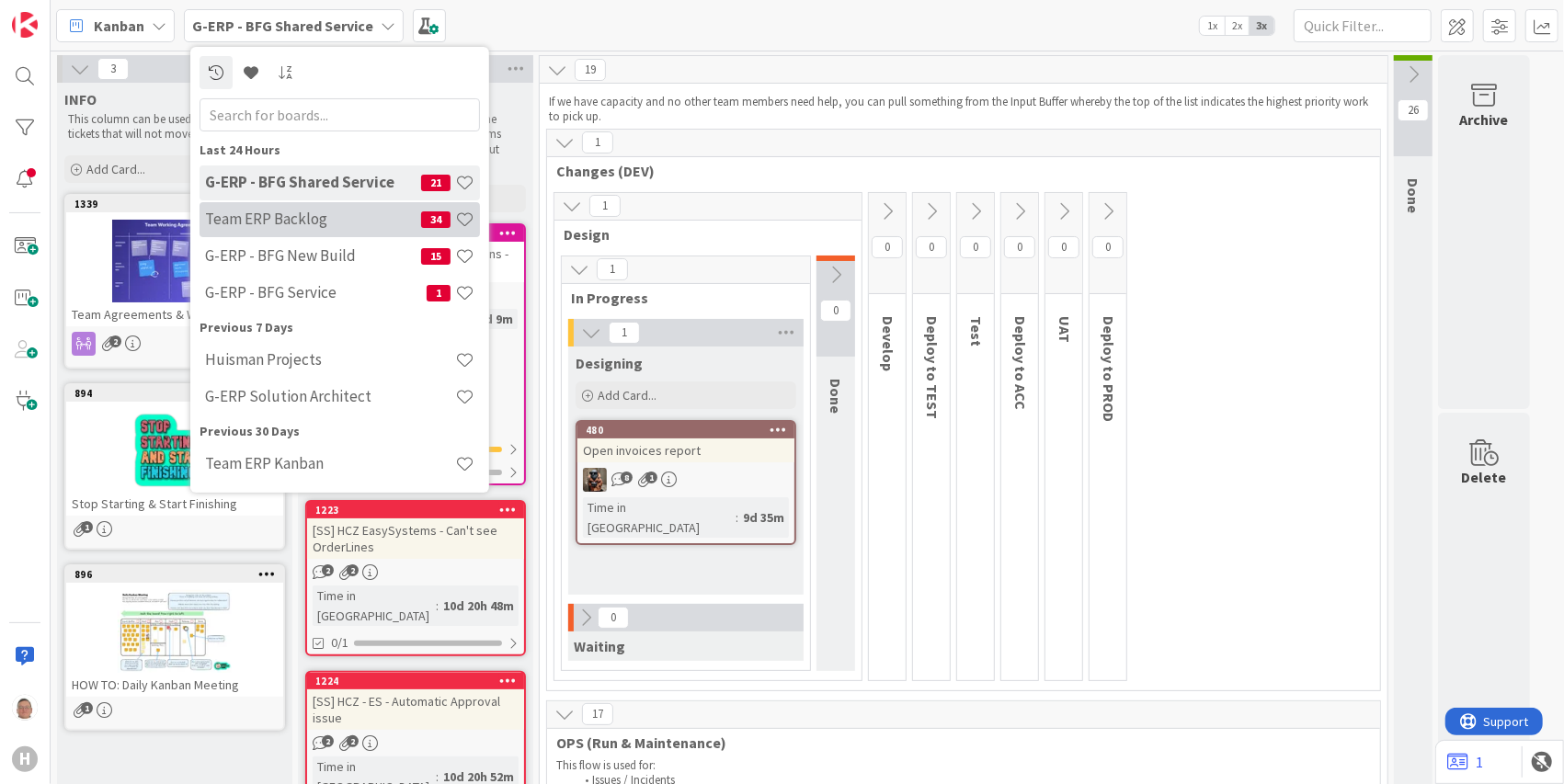 click on "Team ERP Backlog" at bounding box center [313, 219] 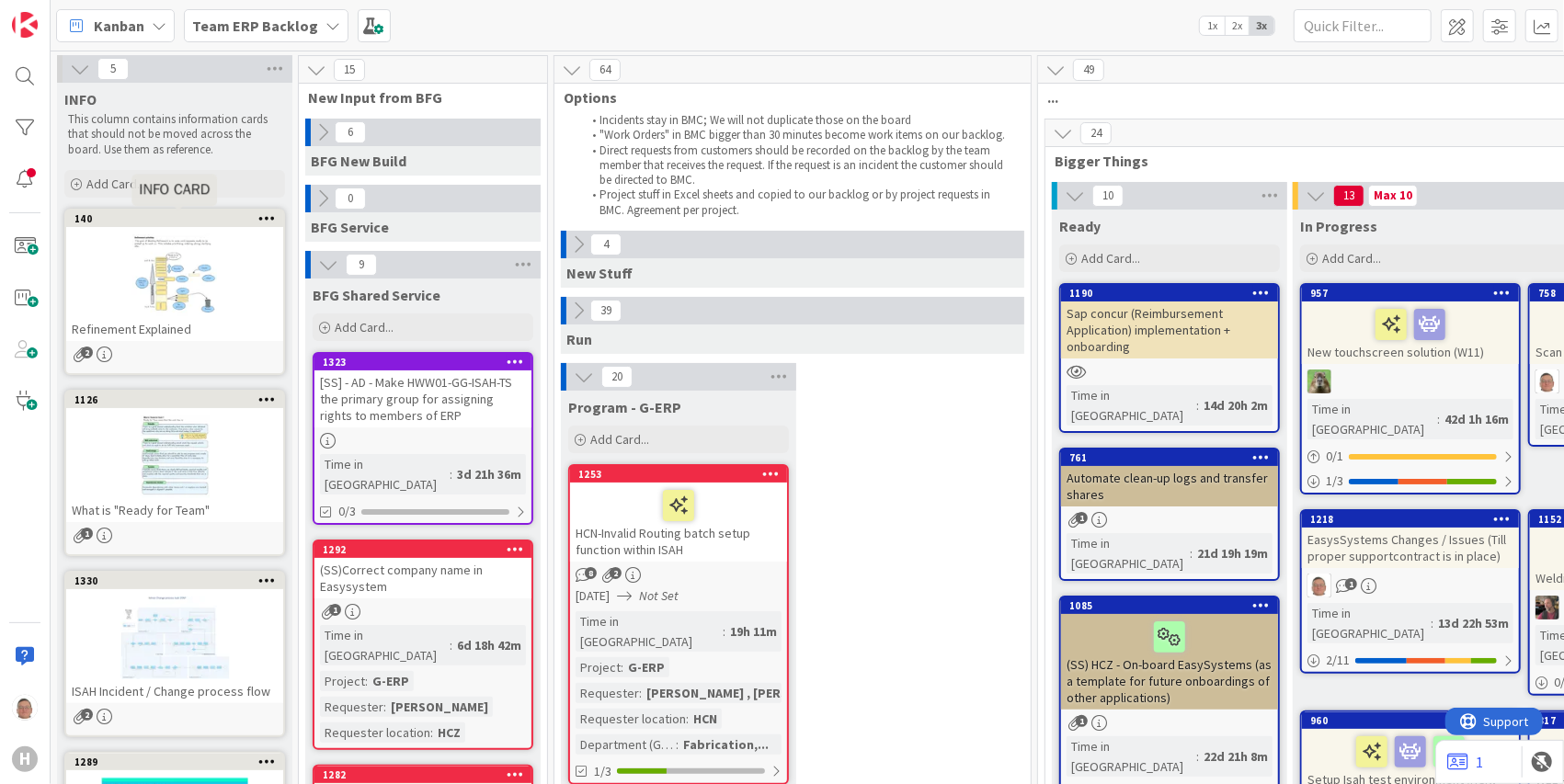 scroll, scrollTop: 0, scrollLeft: 0, axis: both 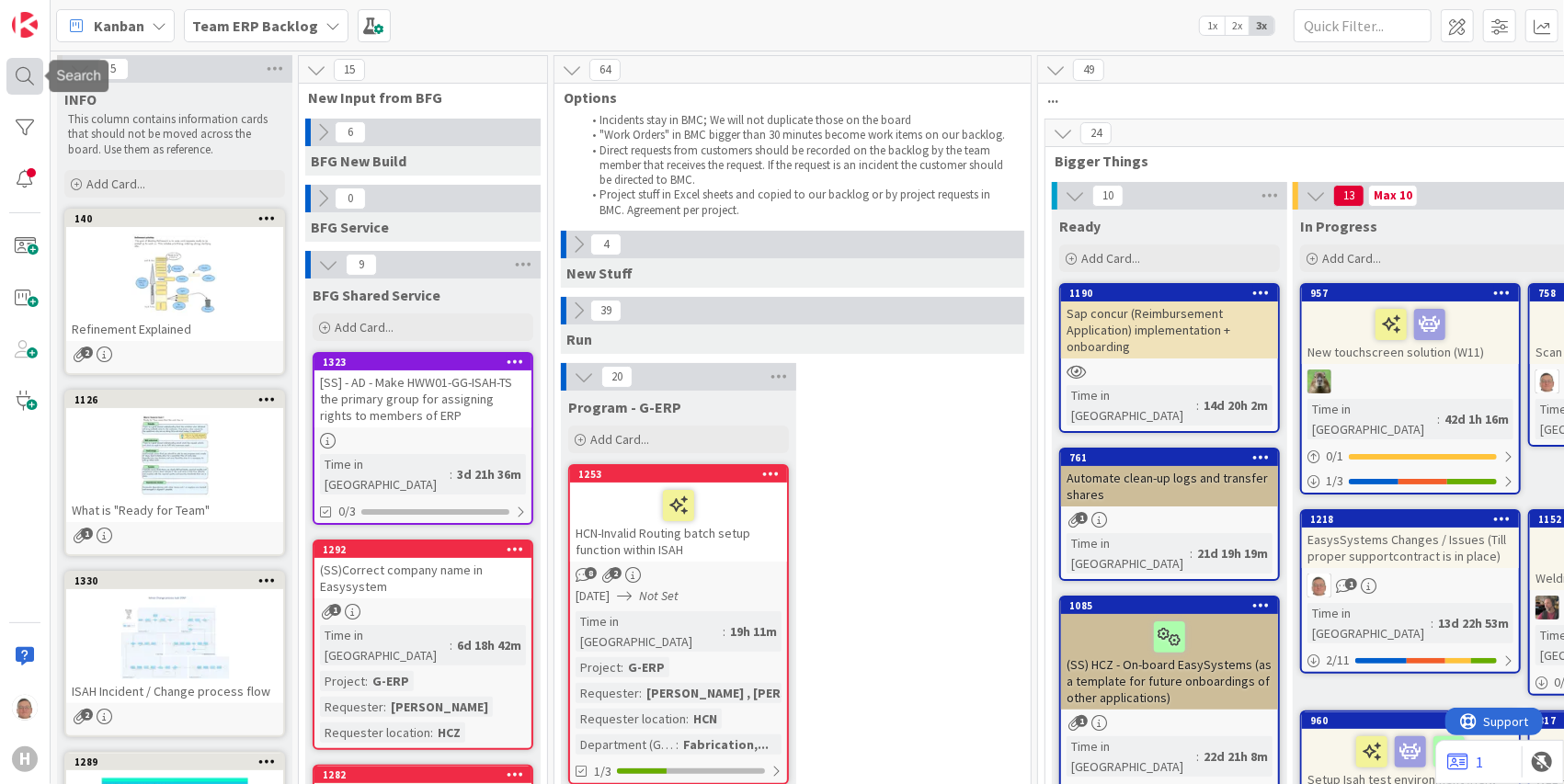 click at bounding box center (25, 76) 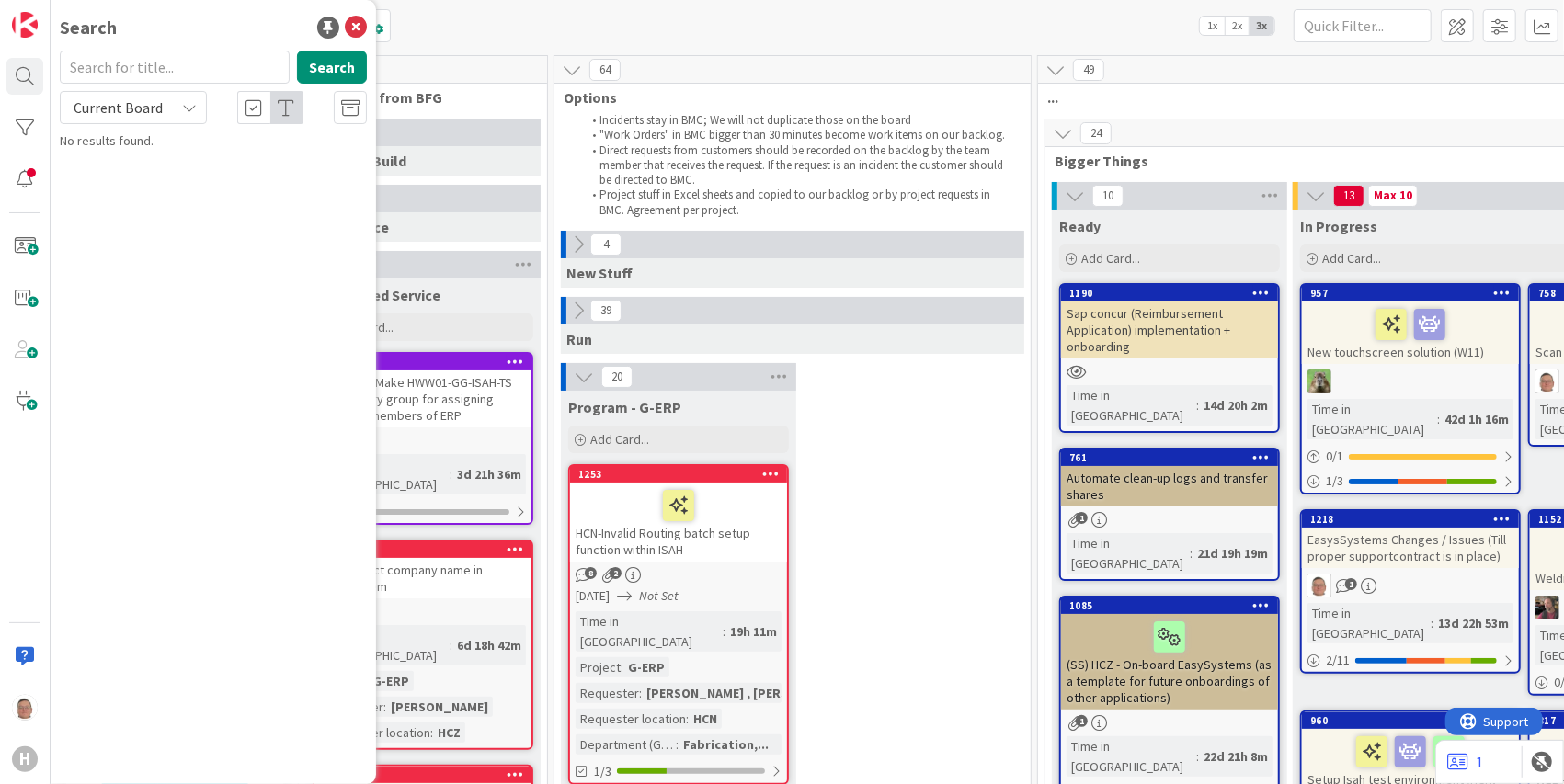 click at bounding box center [175, 67] 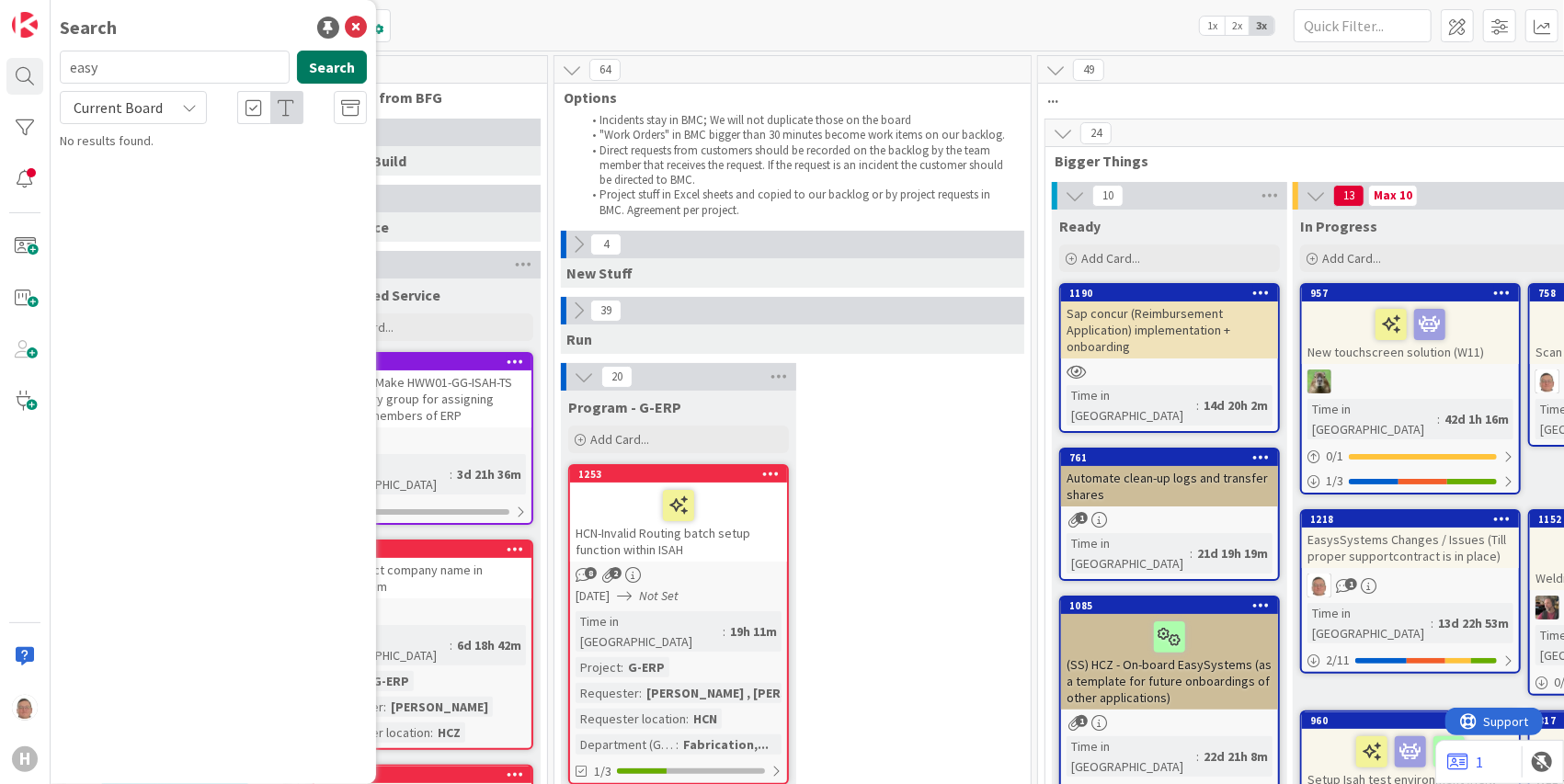 type on "easy" 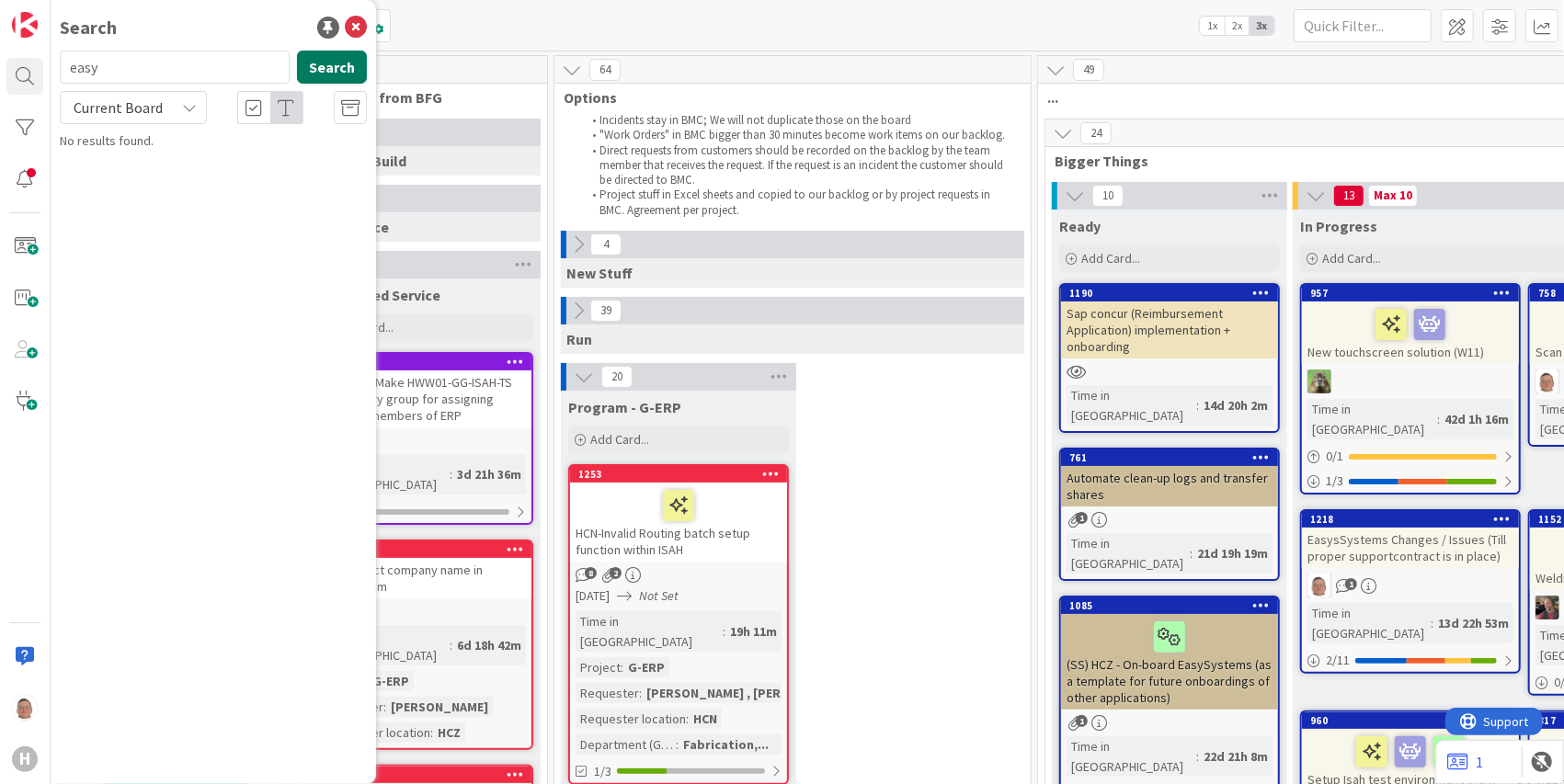 click on "Search" at bounding box center [332, 67] 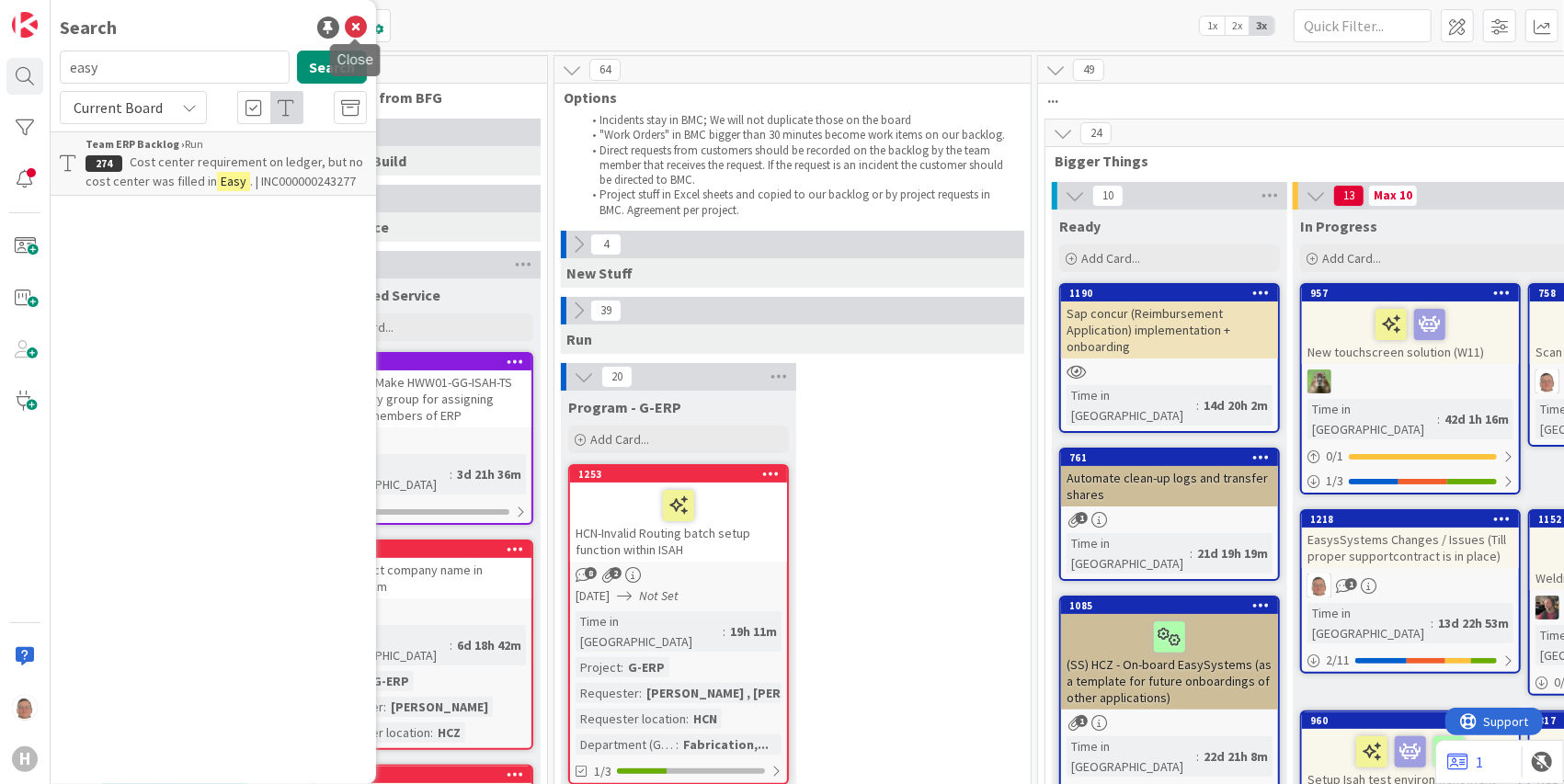 click at bounding box center [356, 28] 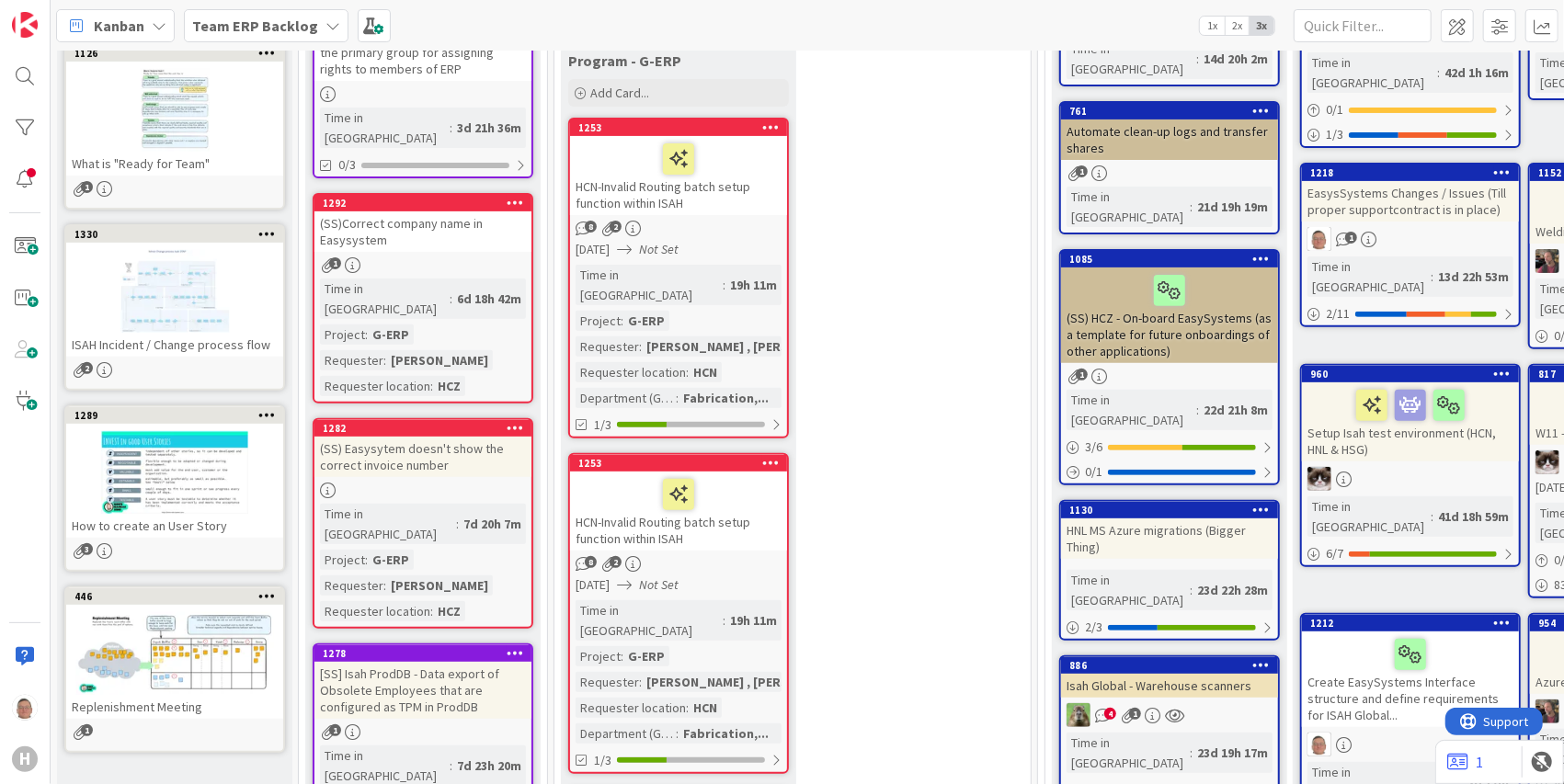 scroll, scrollTop: 306, scrollLeft: 0, axis: vertical 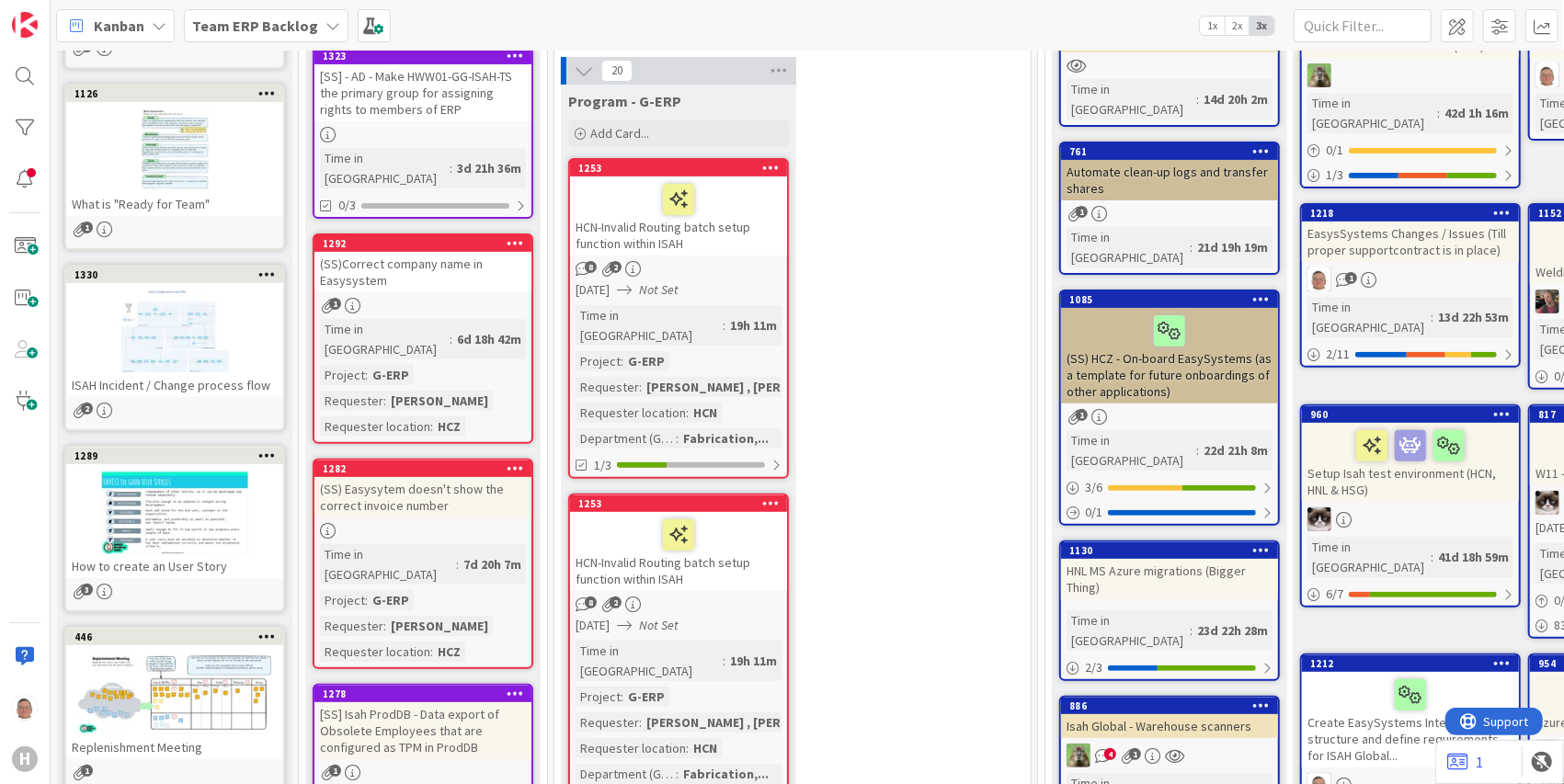 click on "(SS)Correct company name in Easysystem" at bounding box center (423, 272) 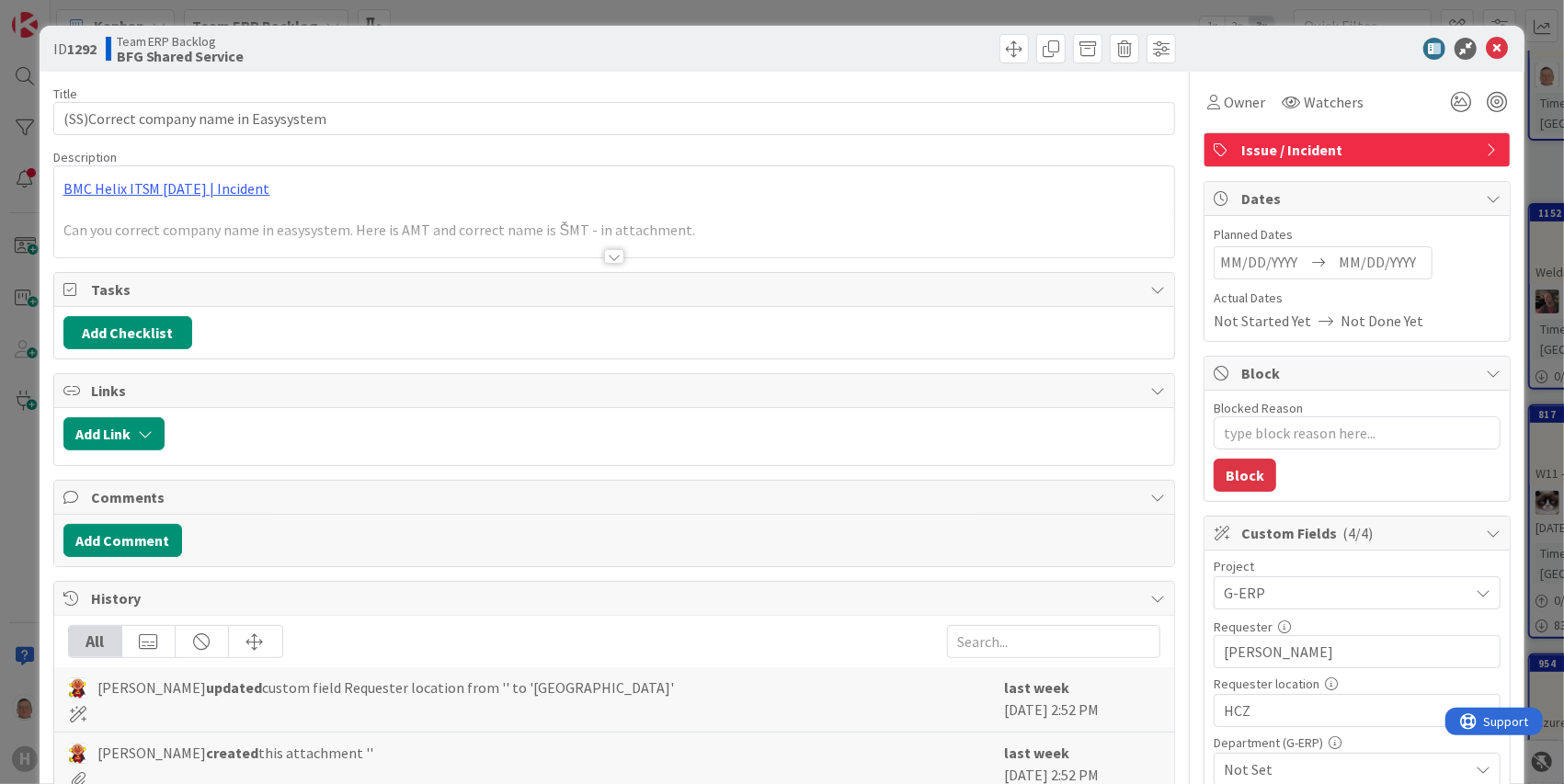 scroll, scrollTop: 0, scrollLeft: 0, axis: both 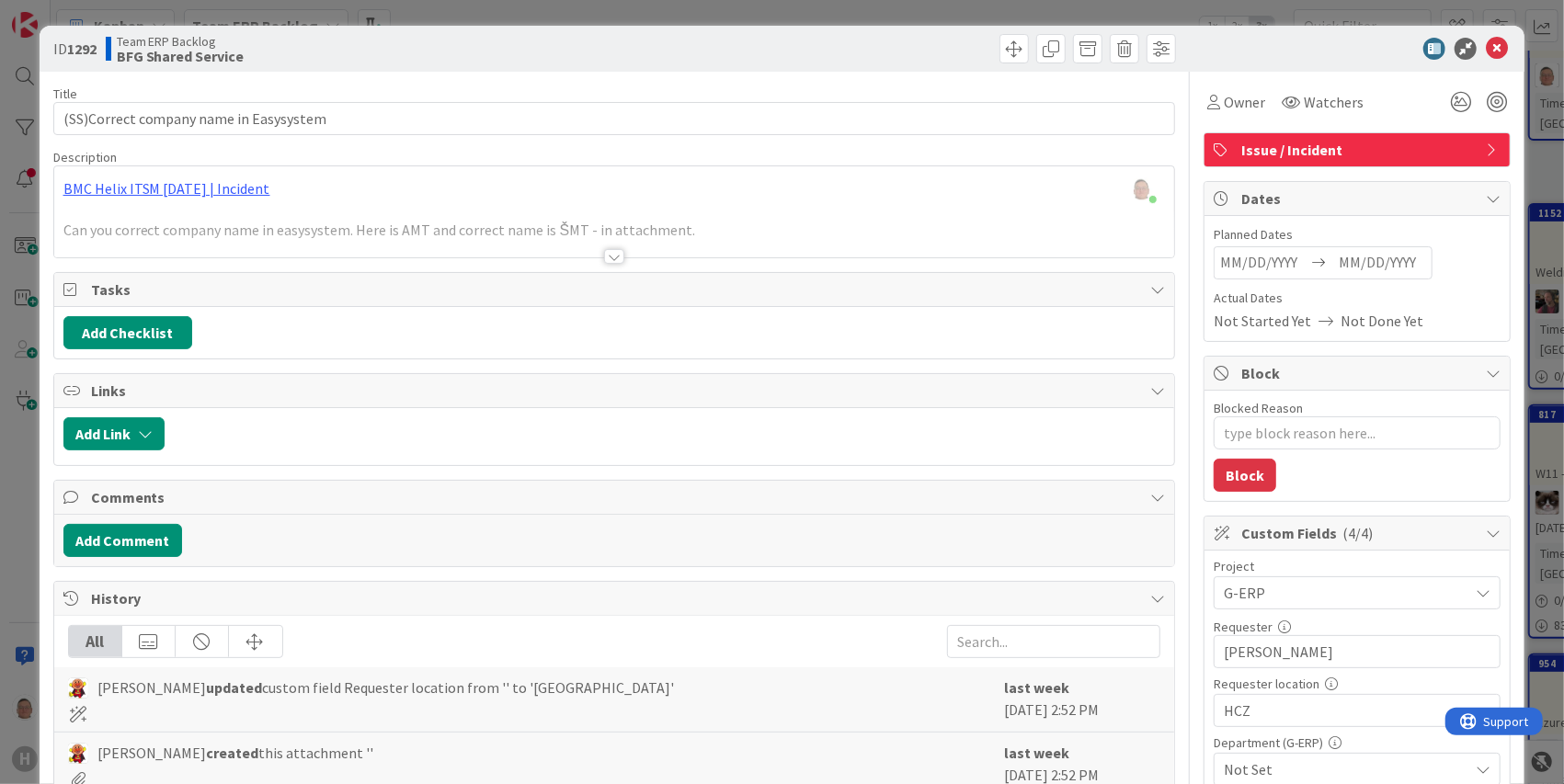 click at bounding box center (614, 256) 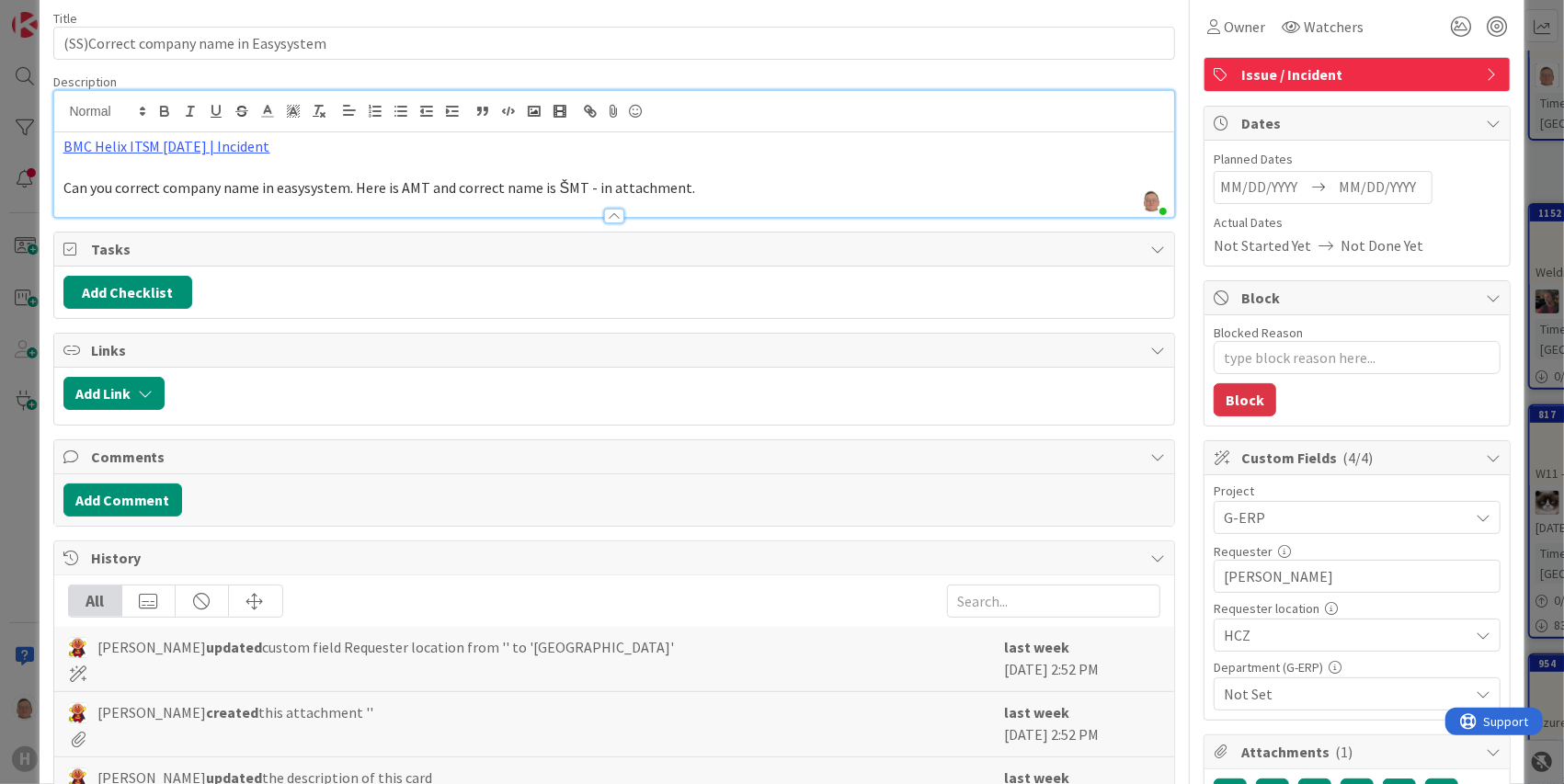 scroll, scrollTop: 0, scrollLeft: 0, axis: both 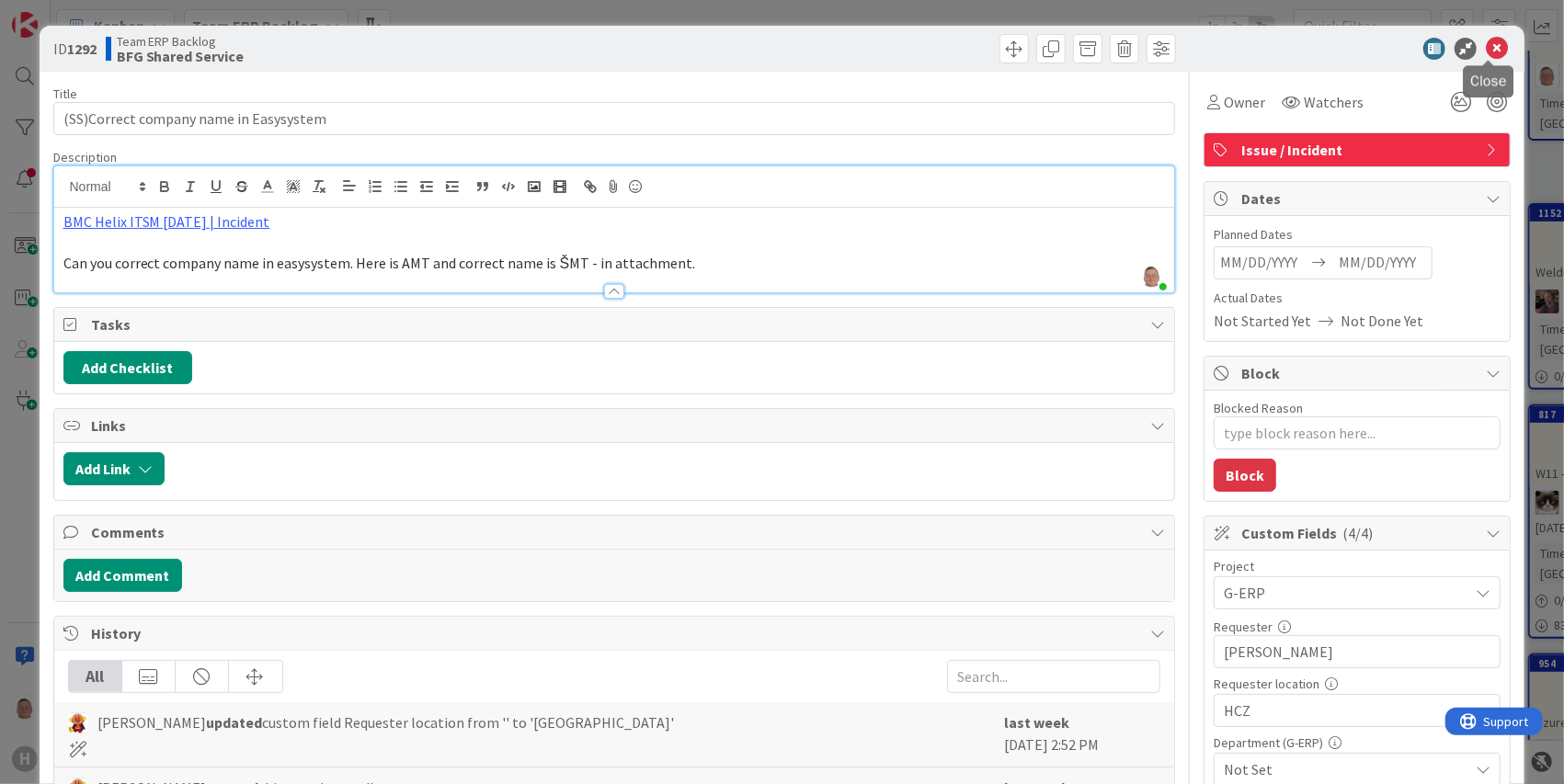 click at bounding box center [1497, 49] 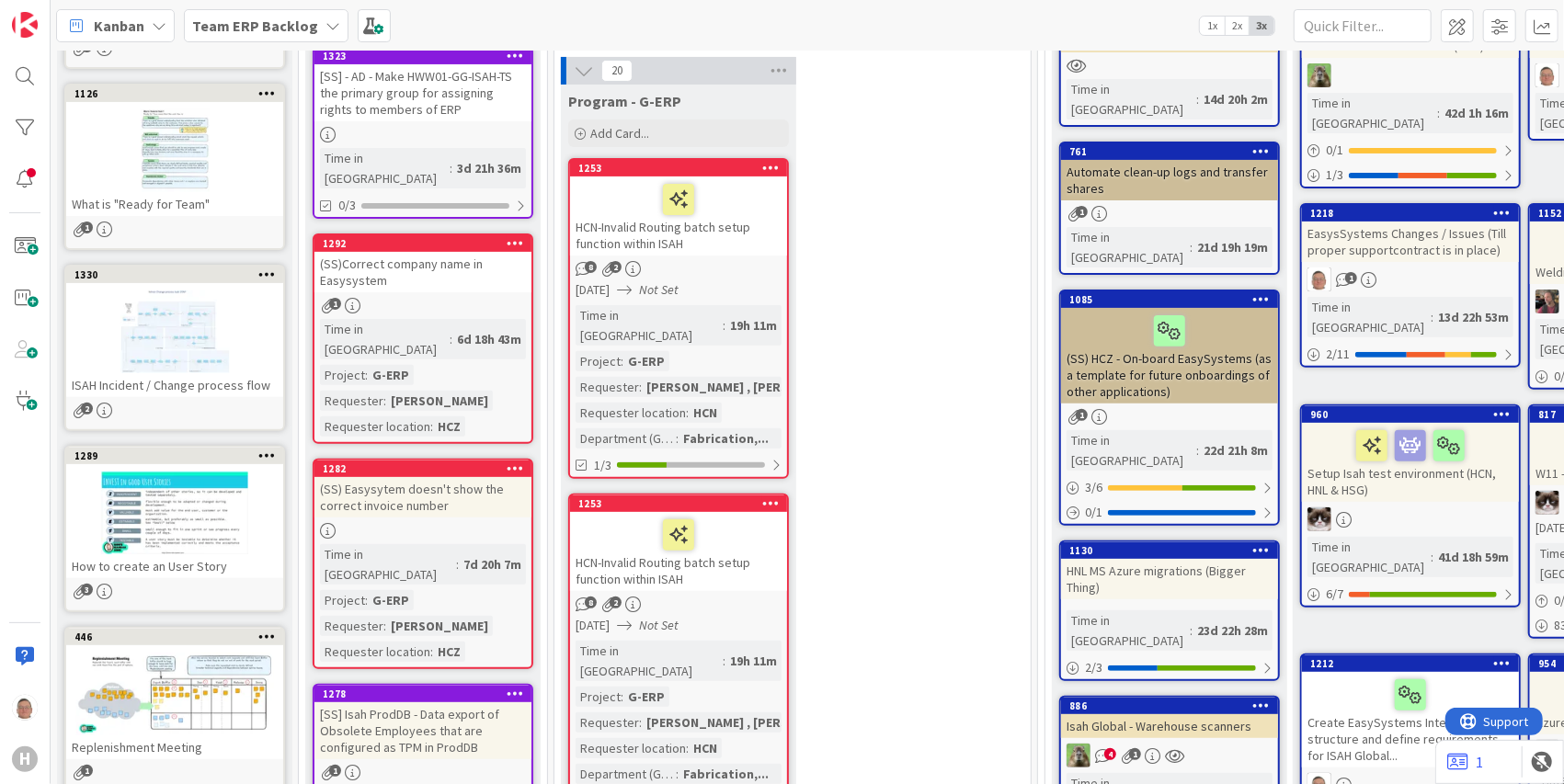 click on "(SS) Easysytem doesn't show the correct invoice number" at bounding box center (423, 497) 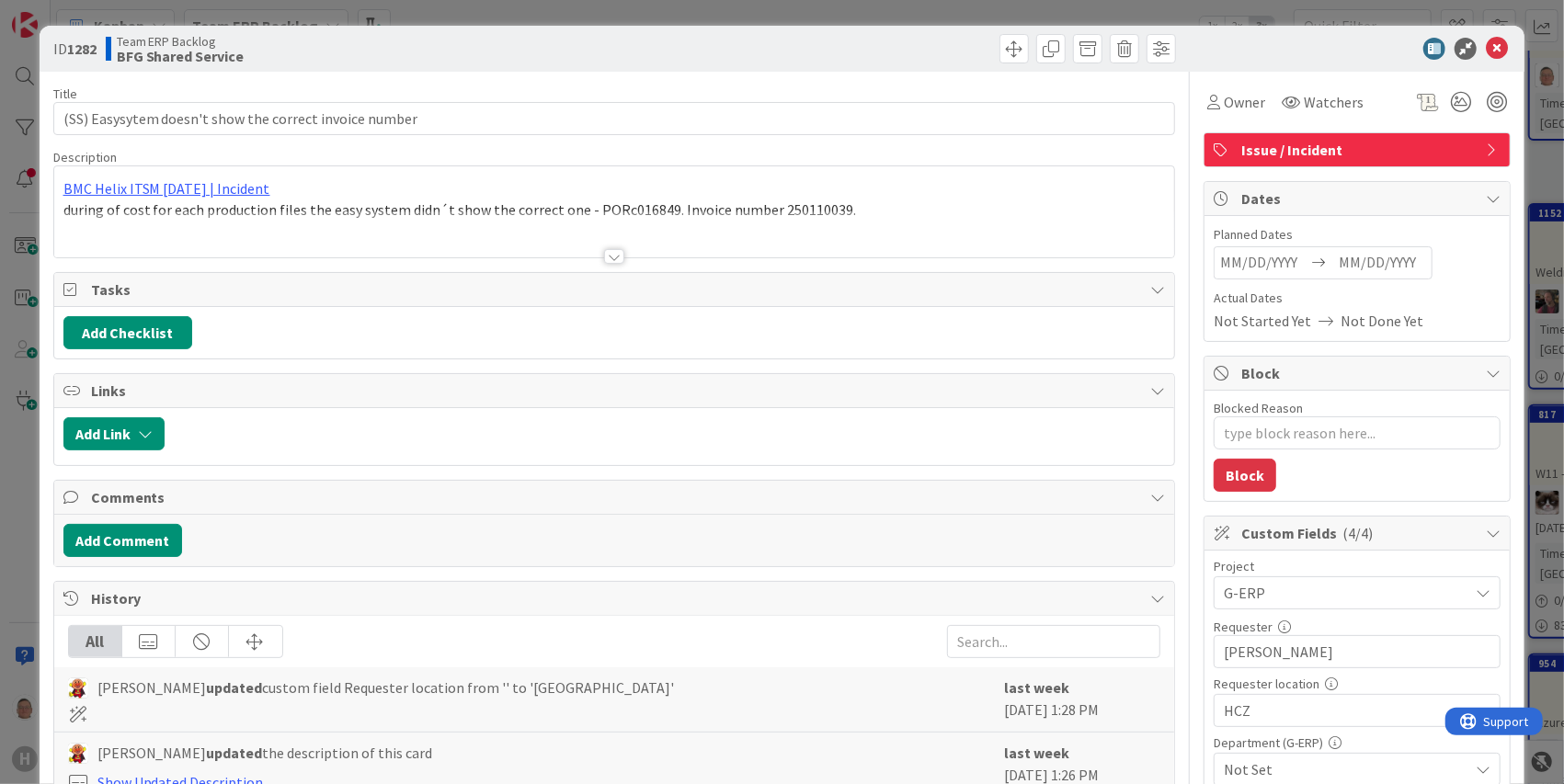 scroll, scrollTop: 0, scrollLeft: 0, axis: both 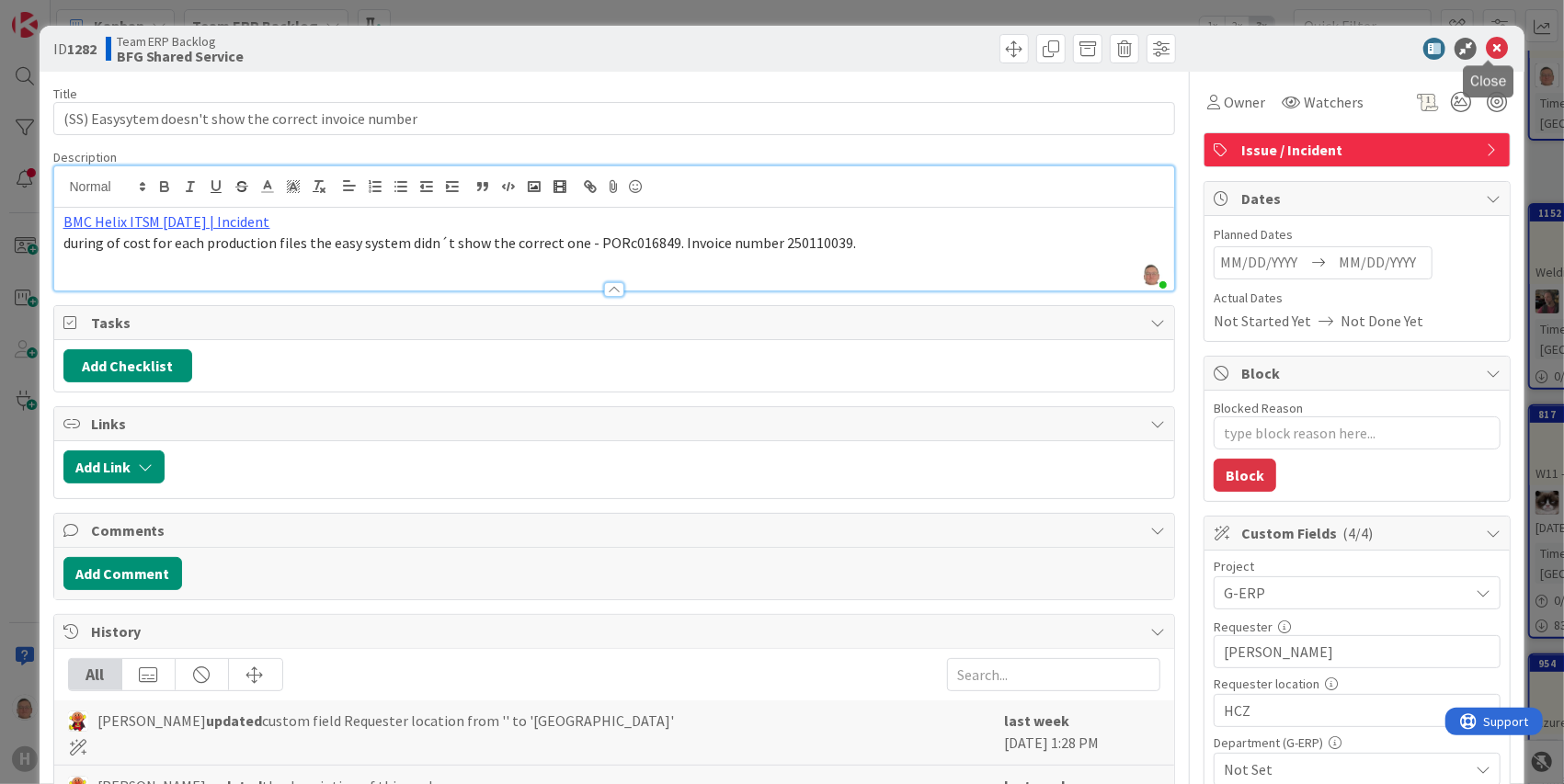 click at bounding box center (1497, 49) 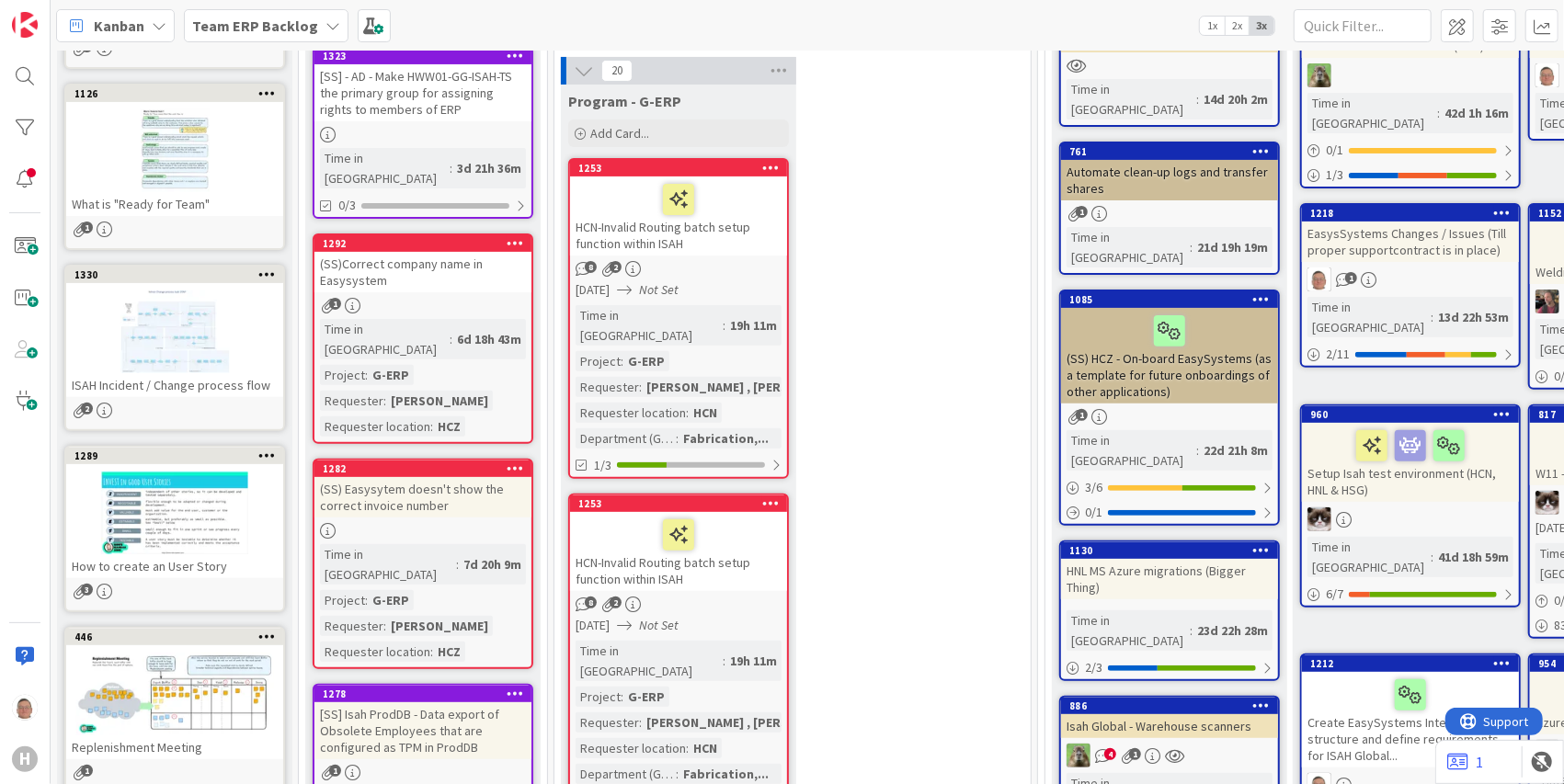 scroll, scrollTop: 674, scrollLeft: 0, axis: vertical 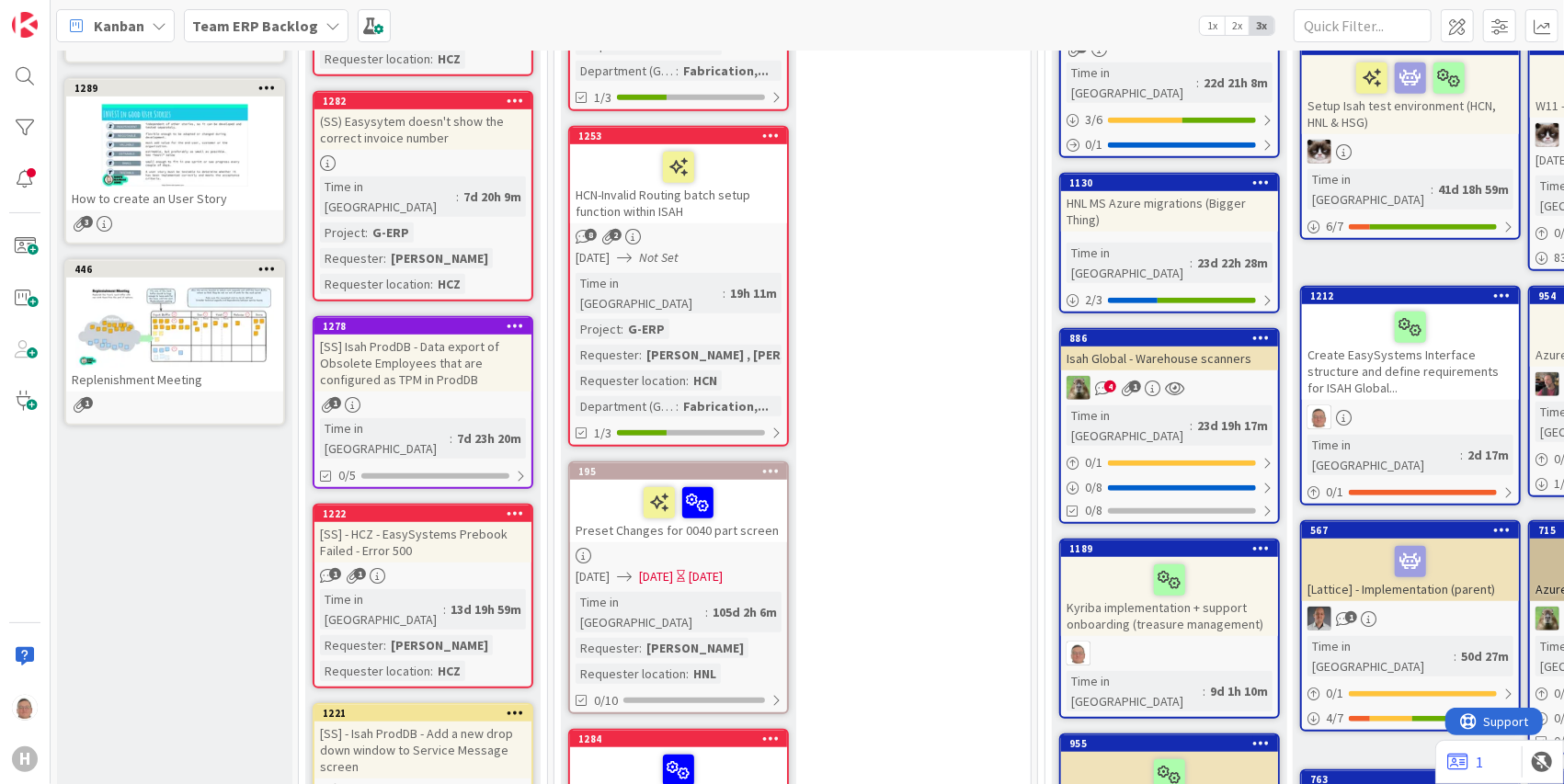 click on "1222 [SS] - HCZ - EasySystems Prebook Failed - Error 500 1 1 Time in [GEOGRAPHIC_DATA] : 13d 19h 59m Requester : [PERSON_NAME] Requester location : HCZ" at bounding box center [423, 596] 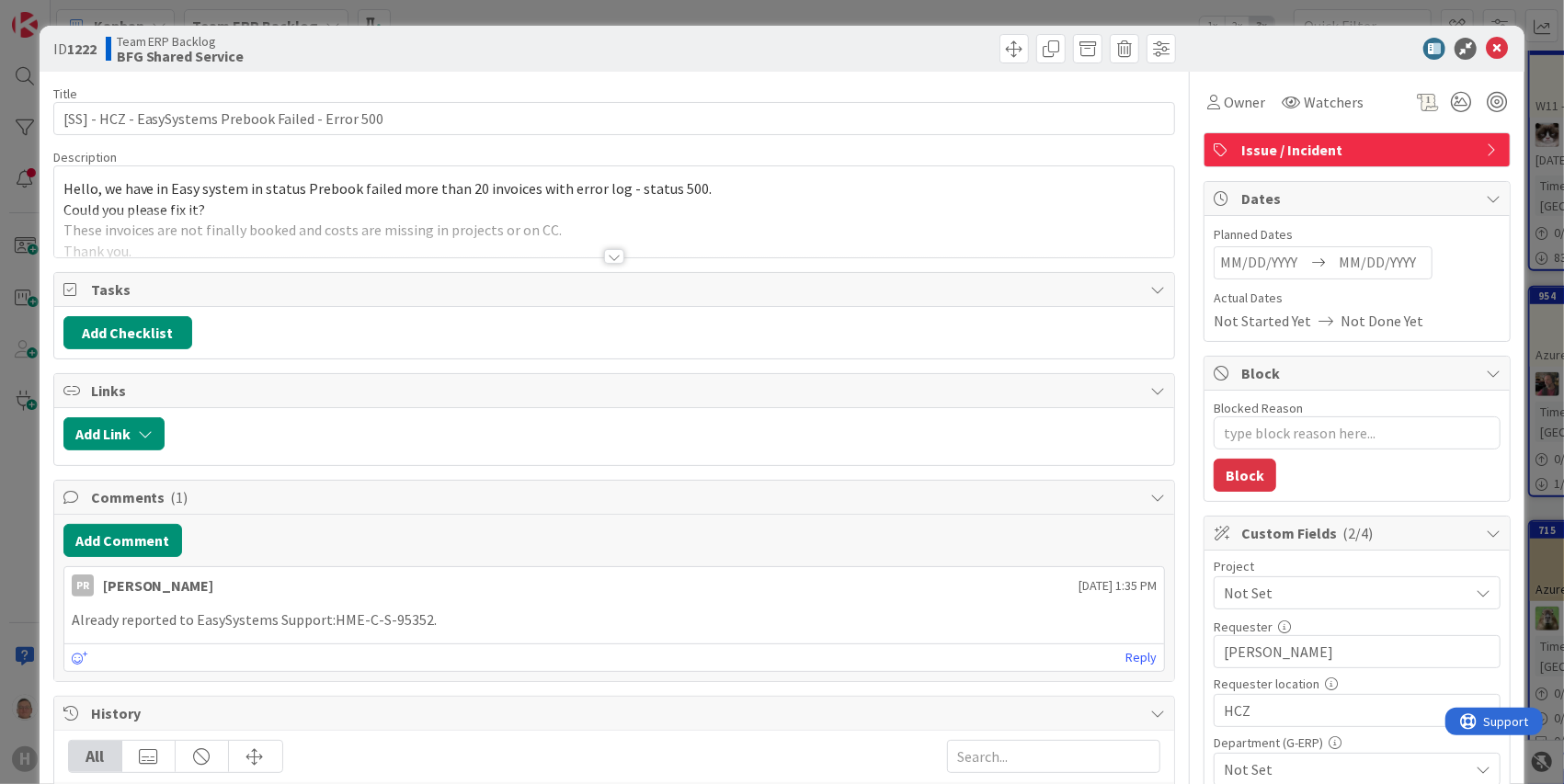 scroll, scrollTop: 0, scrollLeft: 0, axis: both 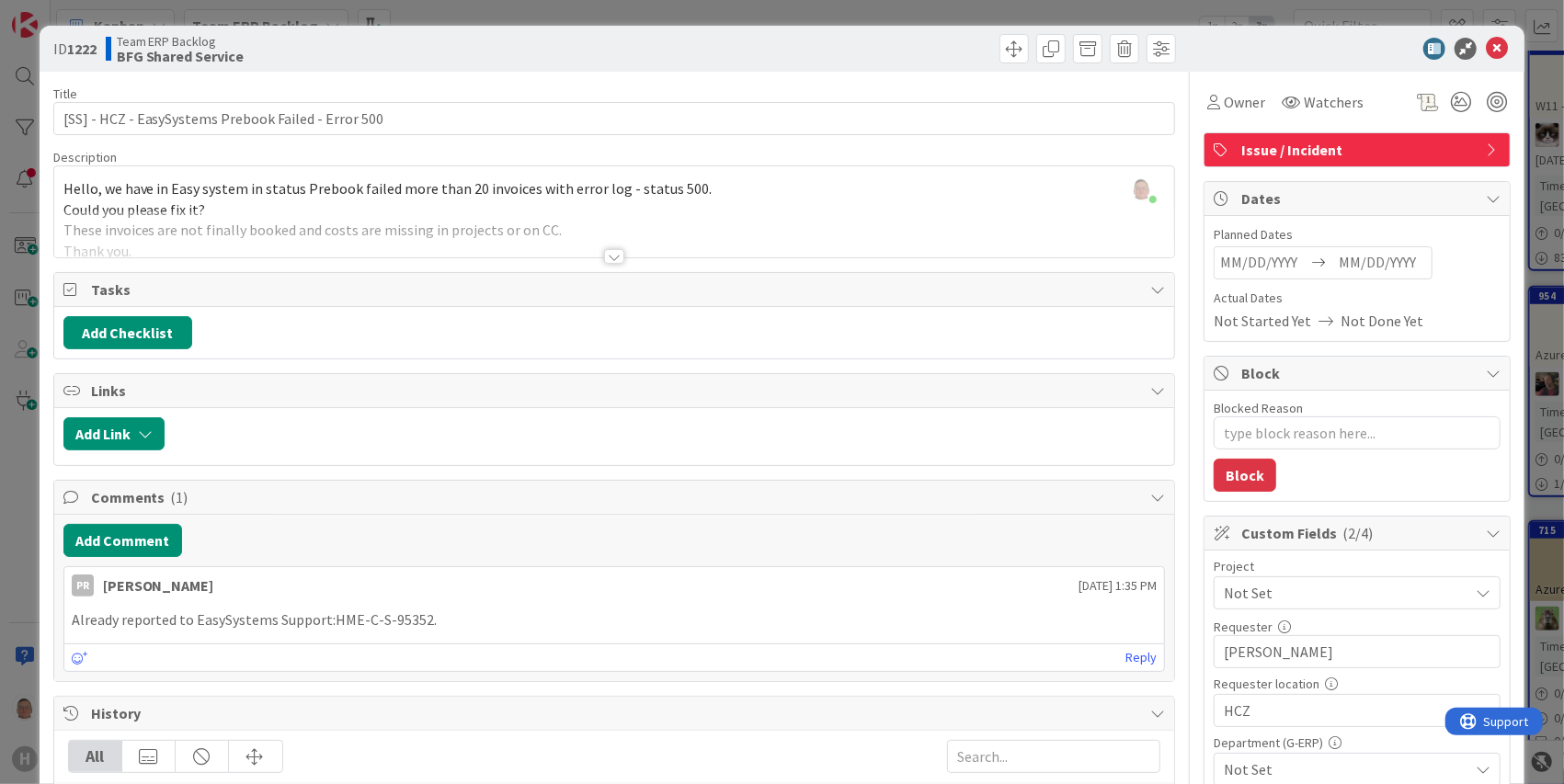 click at bounding box center (614, 256) 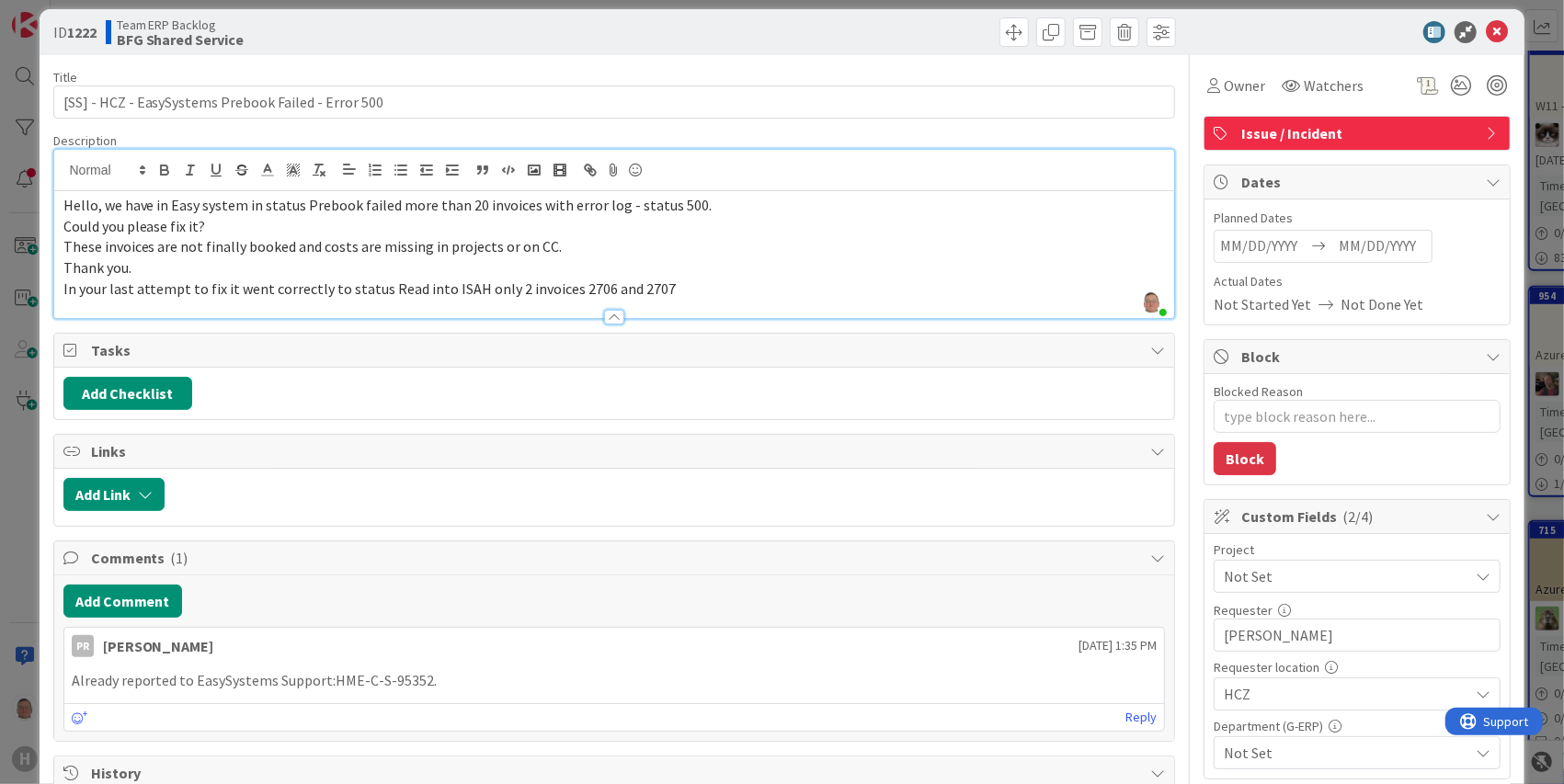 scroll, scrollTop: 0, scrollLeft: 0, axis: both 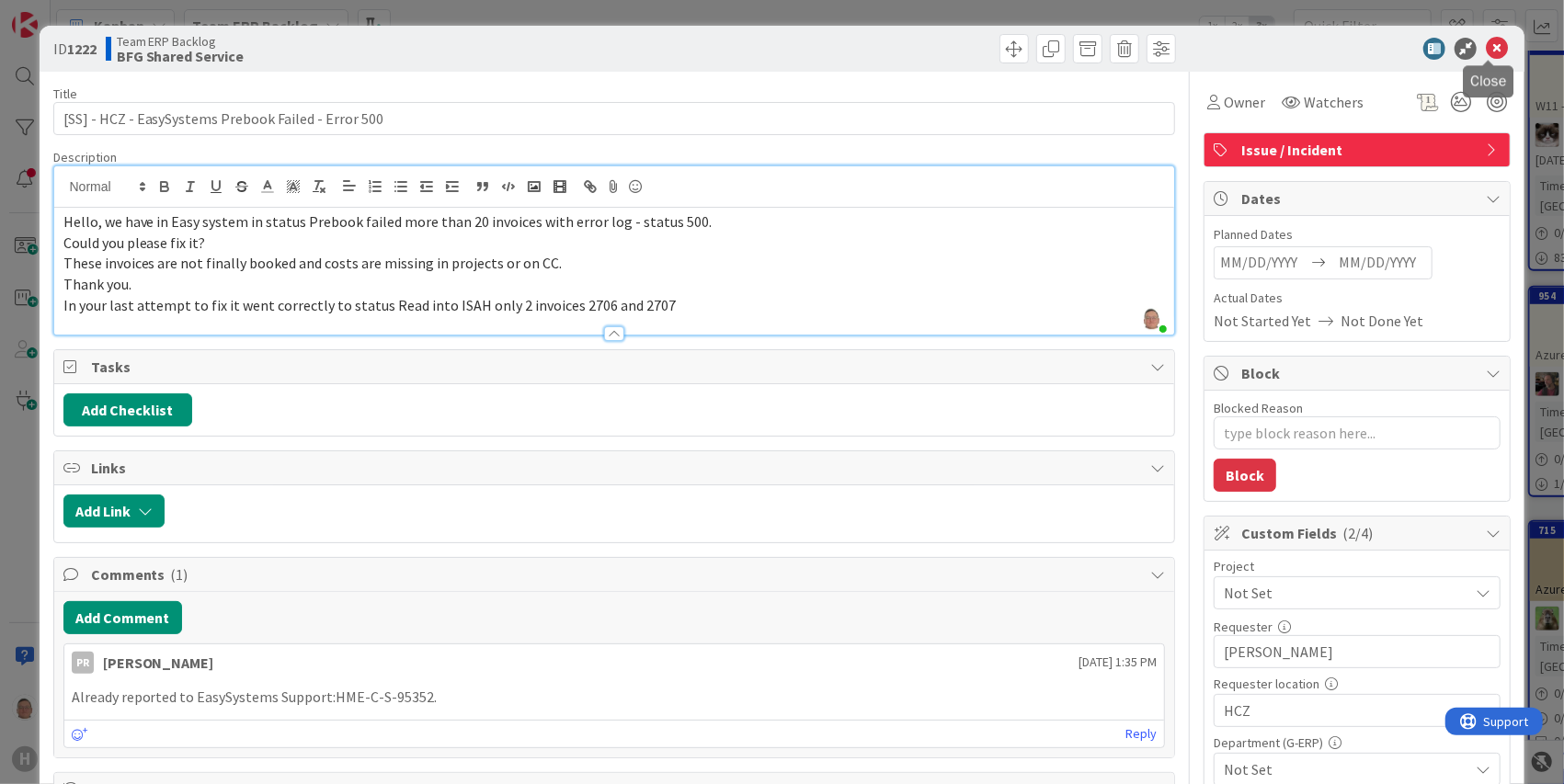 click at bounding box center [1497, 49] 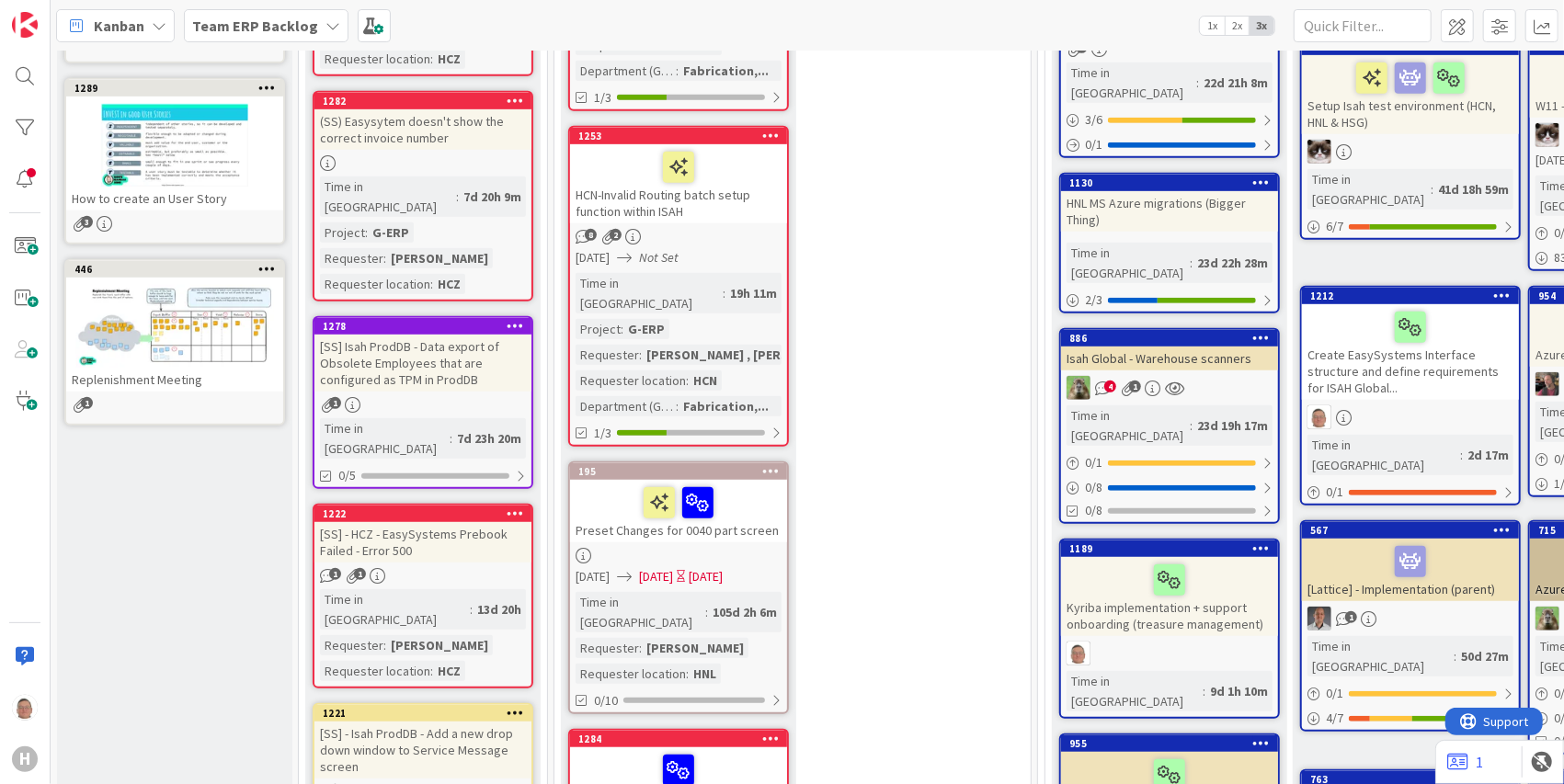 scroll, scrollTop: 0, scrollLeft: 0, axis: both 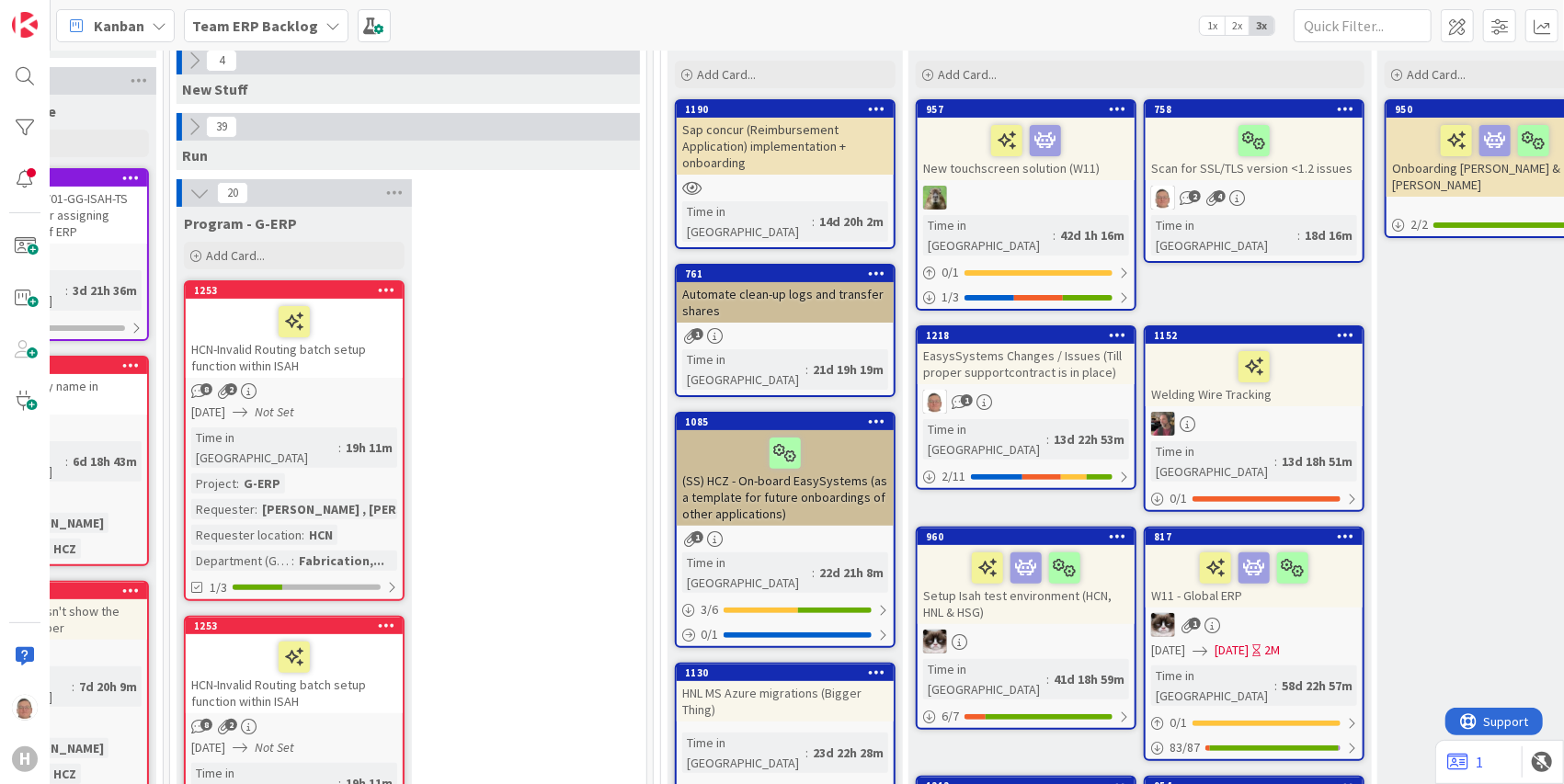 click on "EasysSystems Changes / Issues (Till proper supportcontract is in place)" at bounding box center (1026, 364) 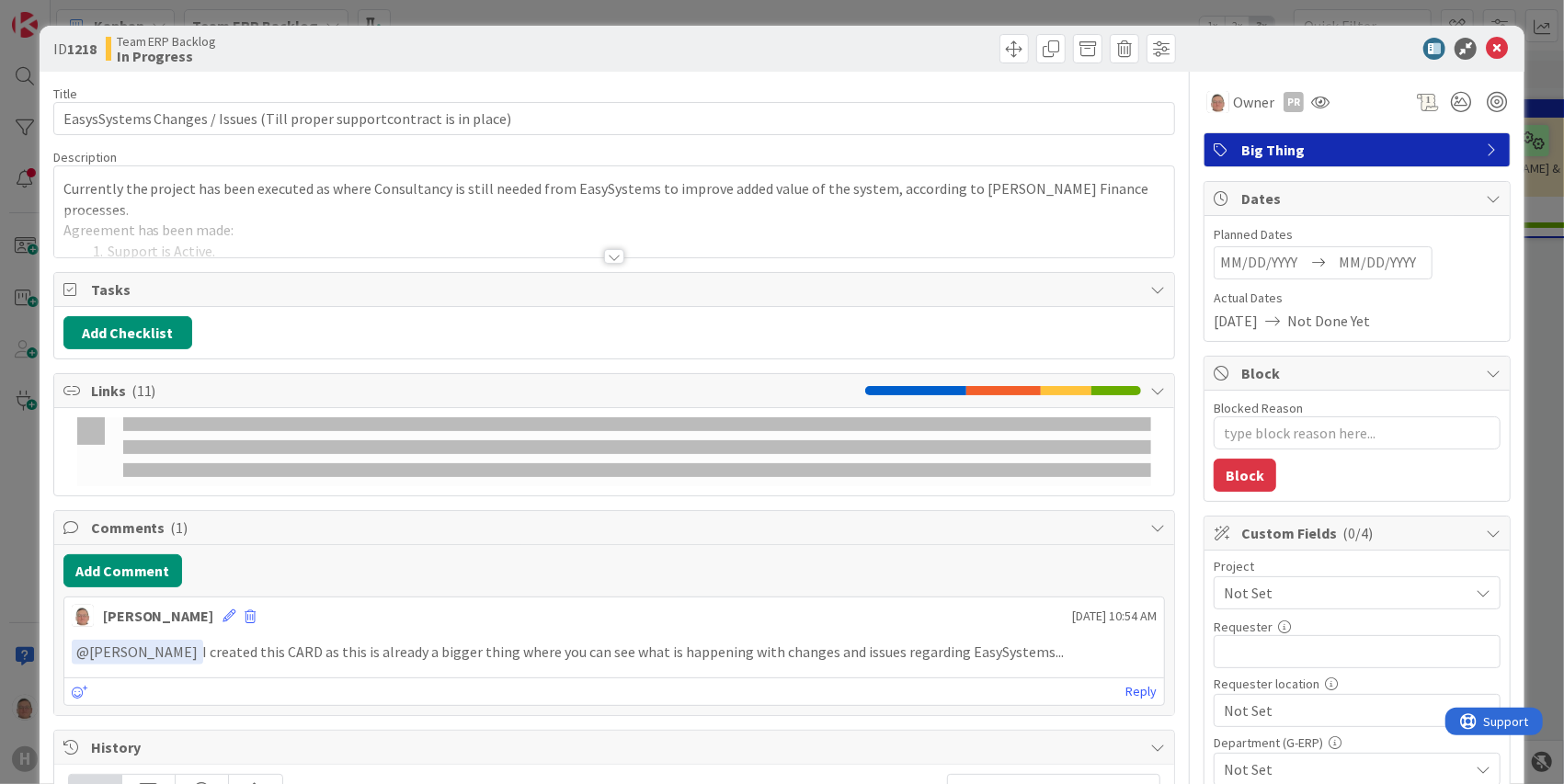 type on "x" 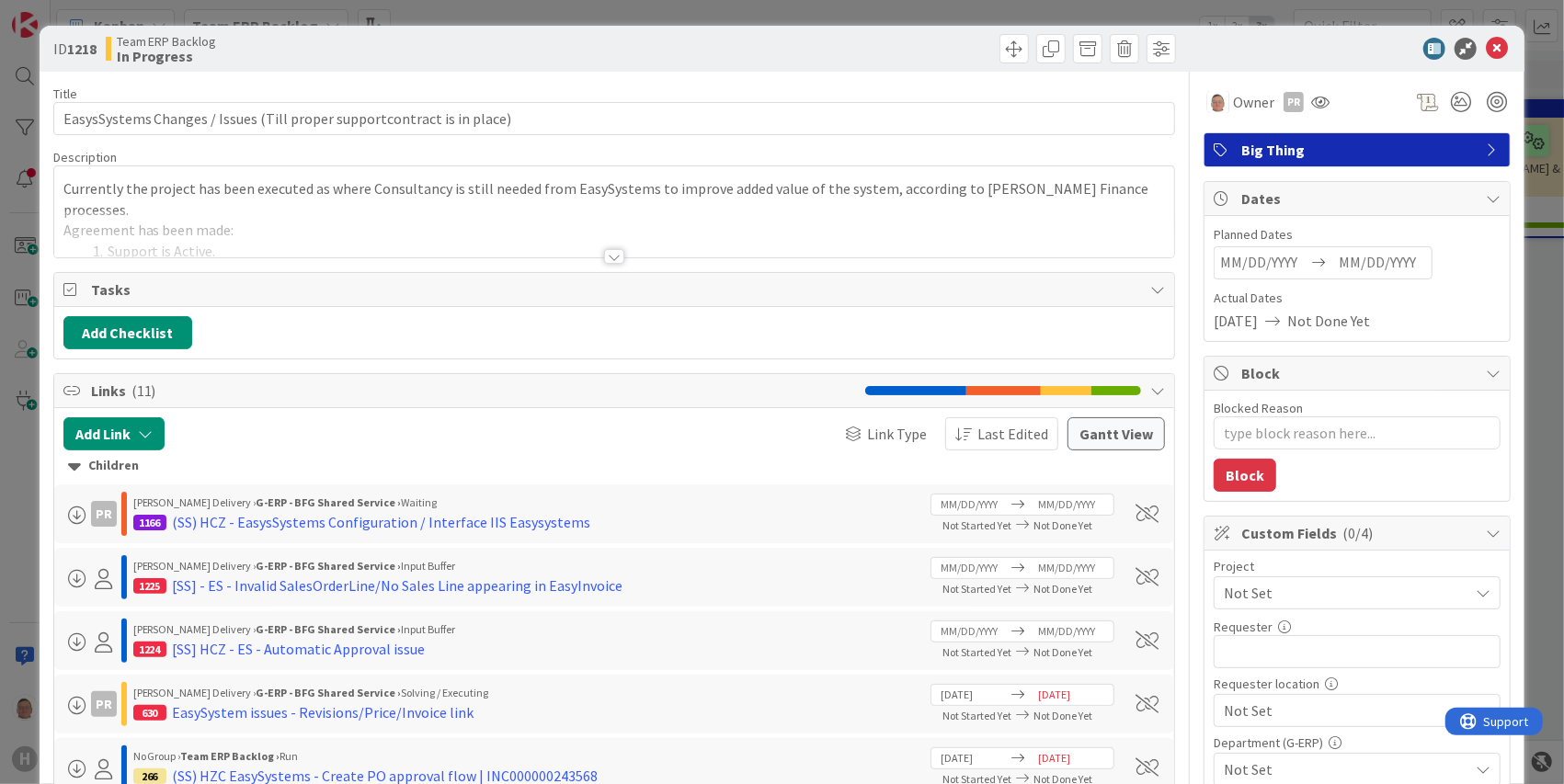 scroll, scrollTop: 0, scrollLeft: 0, axis: both 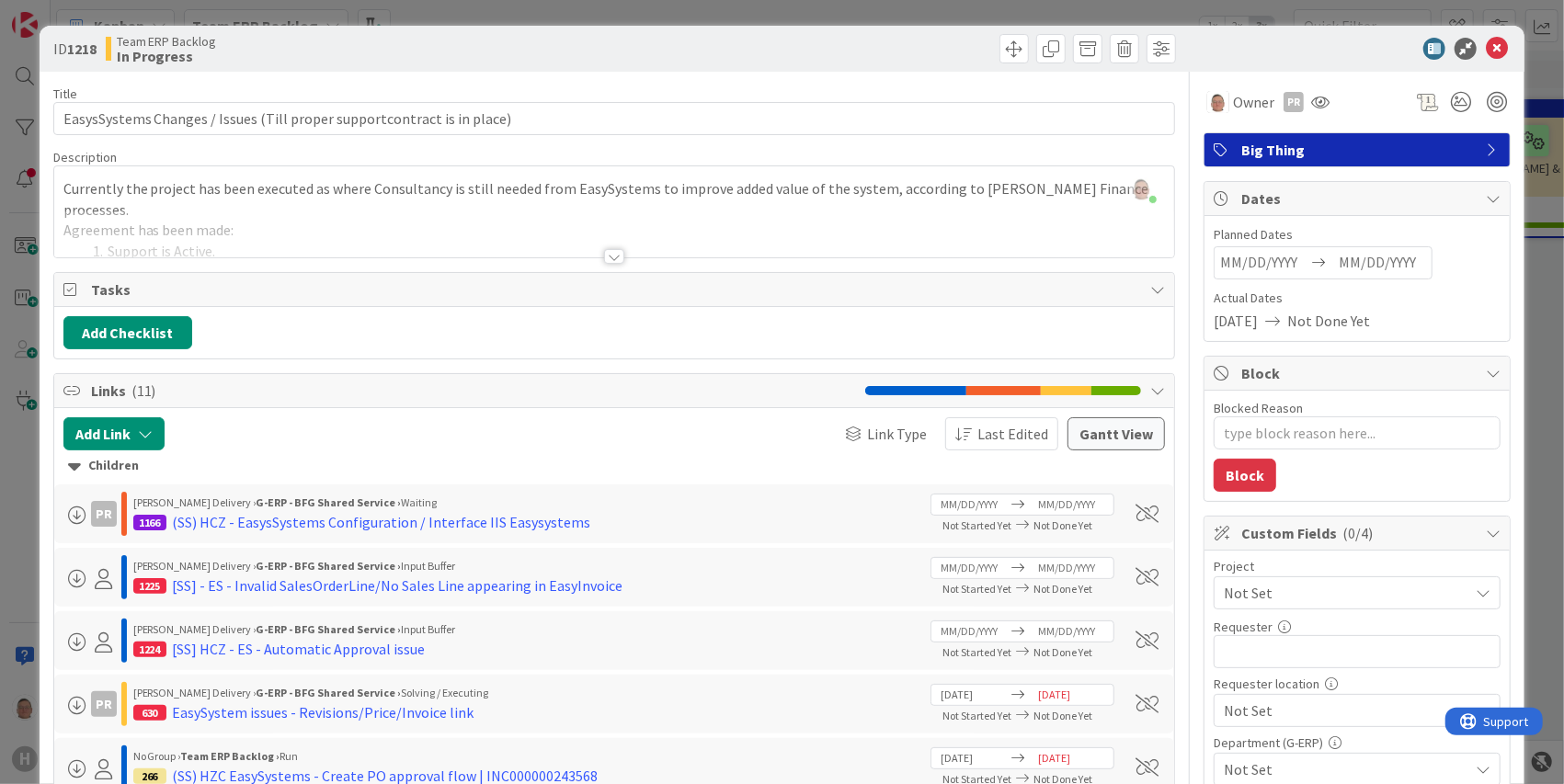 click at bounding box center [614, 256] 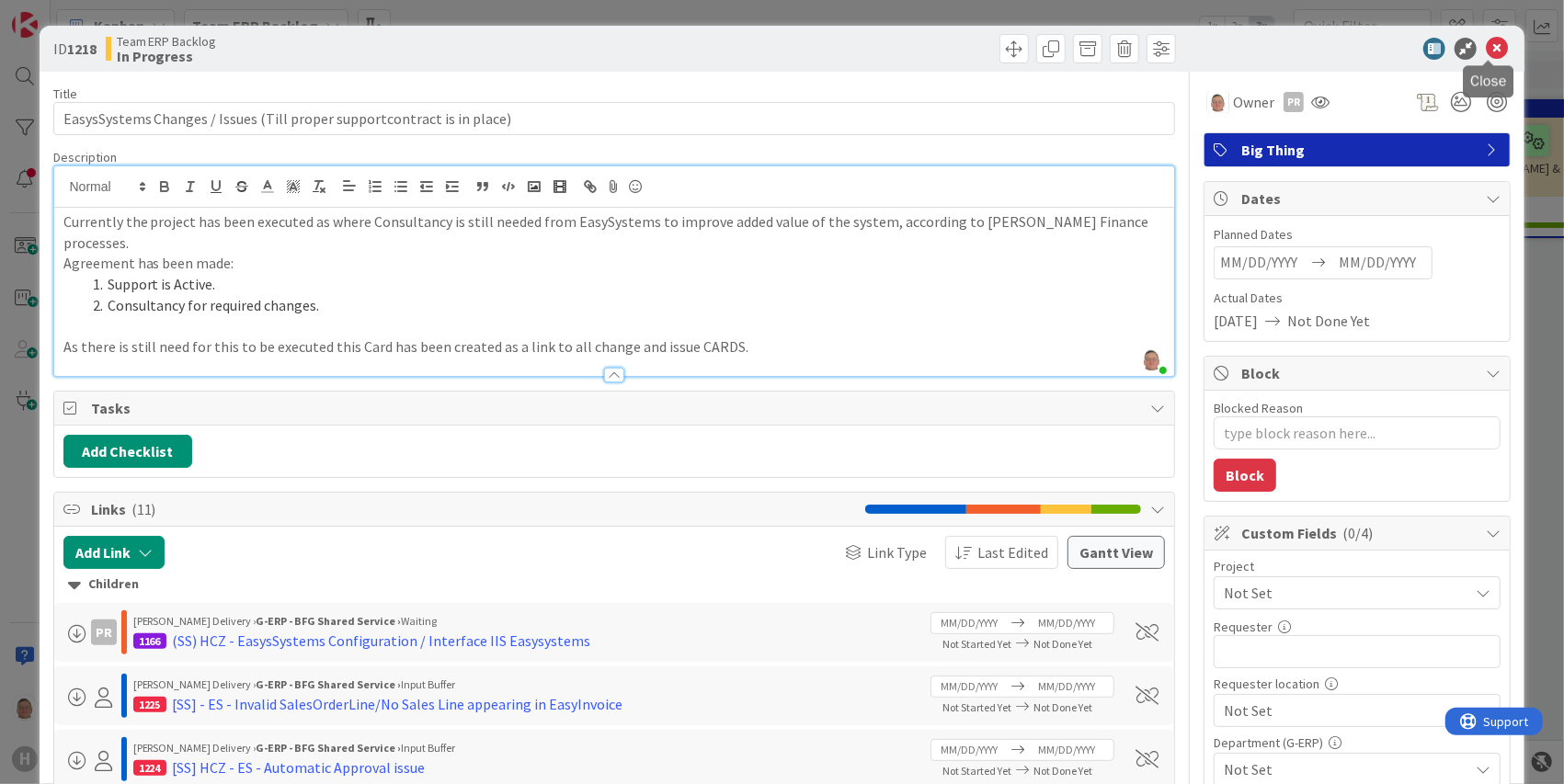 click at bounding box center (1497, 49) 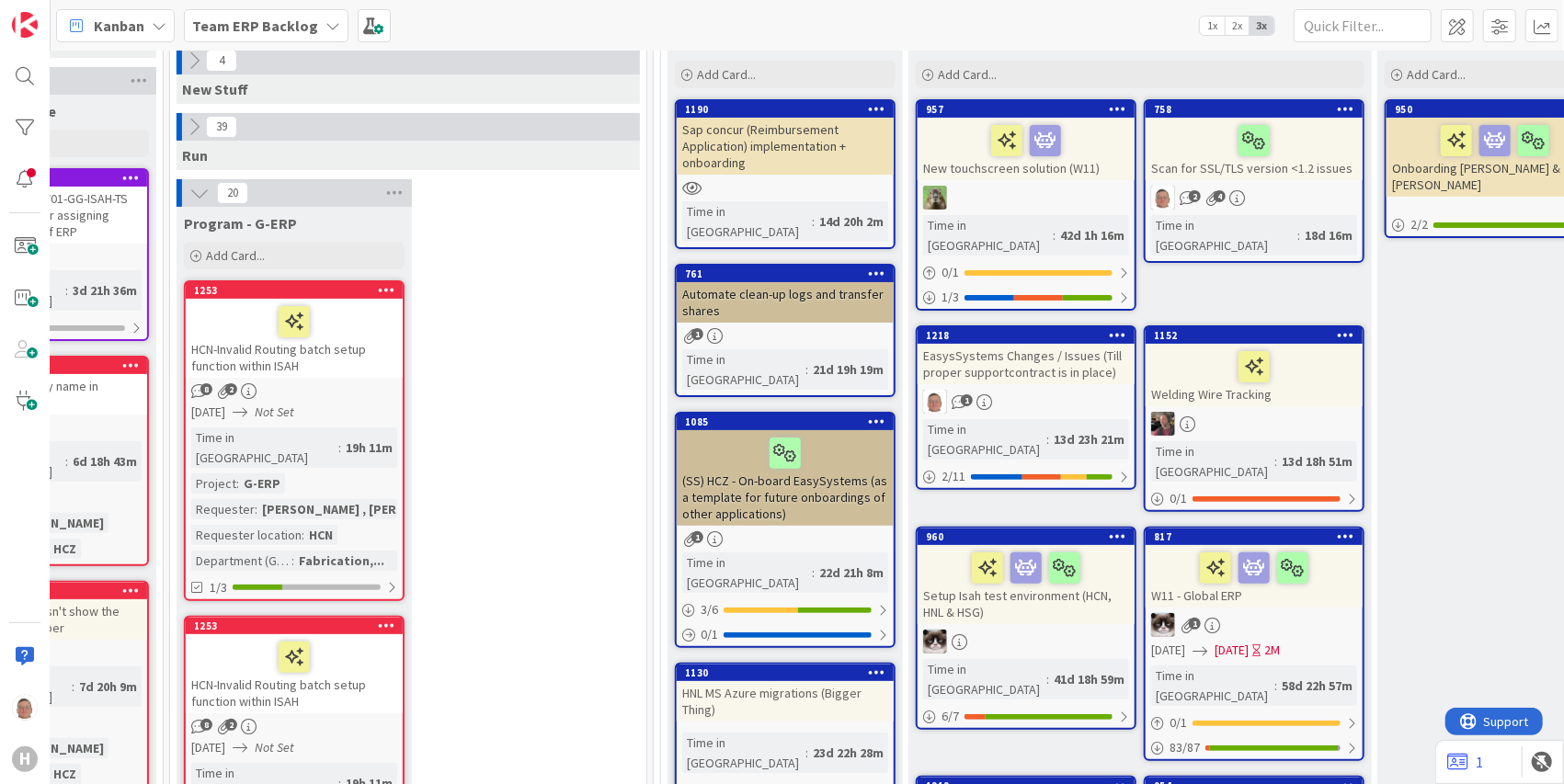 click on "Team ERP Backlog" at bounding box center [255, 26] 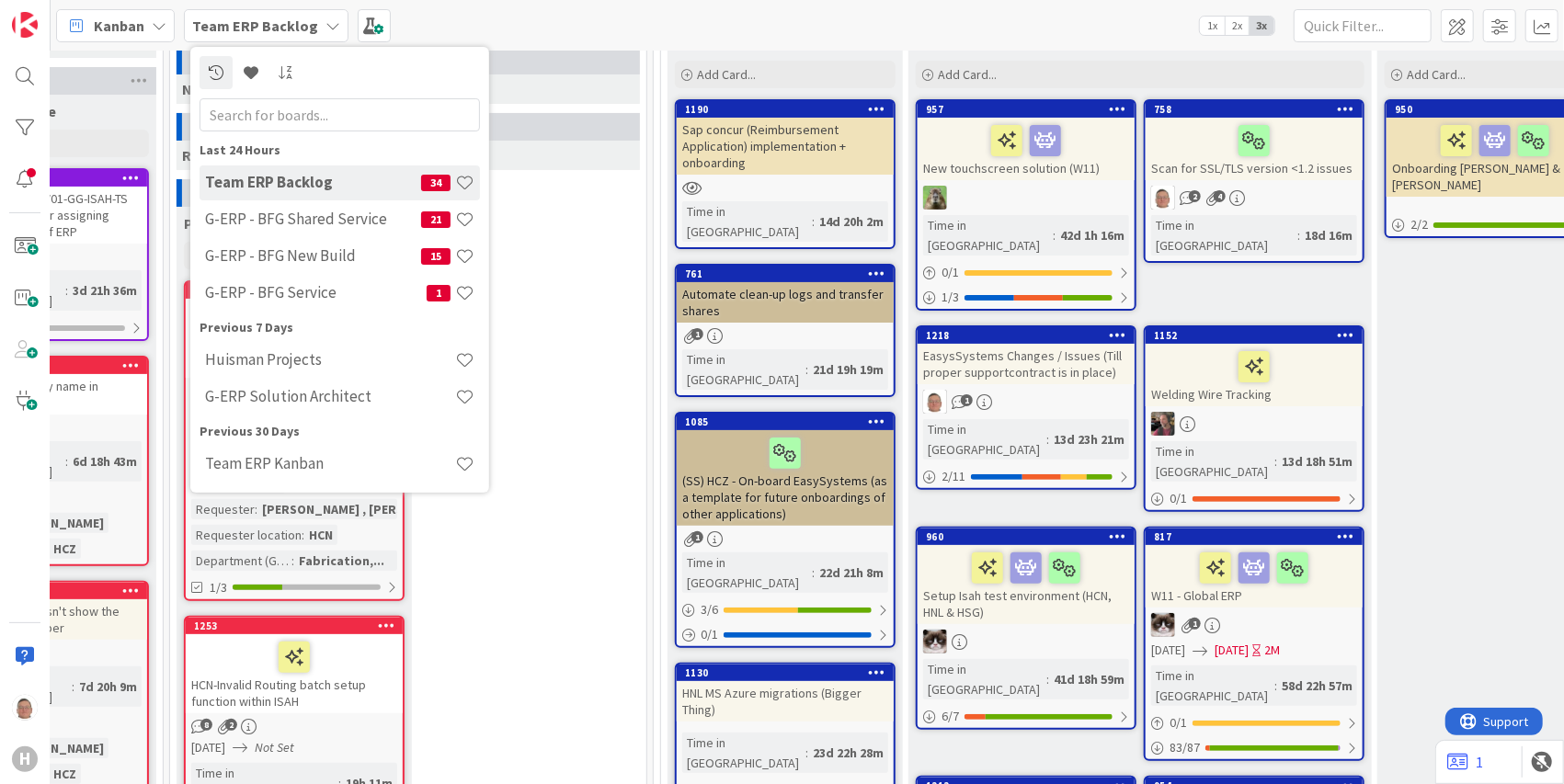 scroll, scrollTop: 0, scrollLeft: 0, axis: both 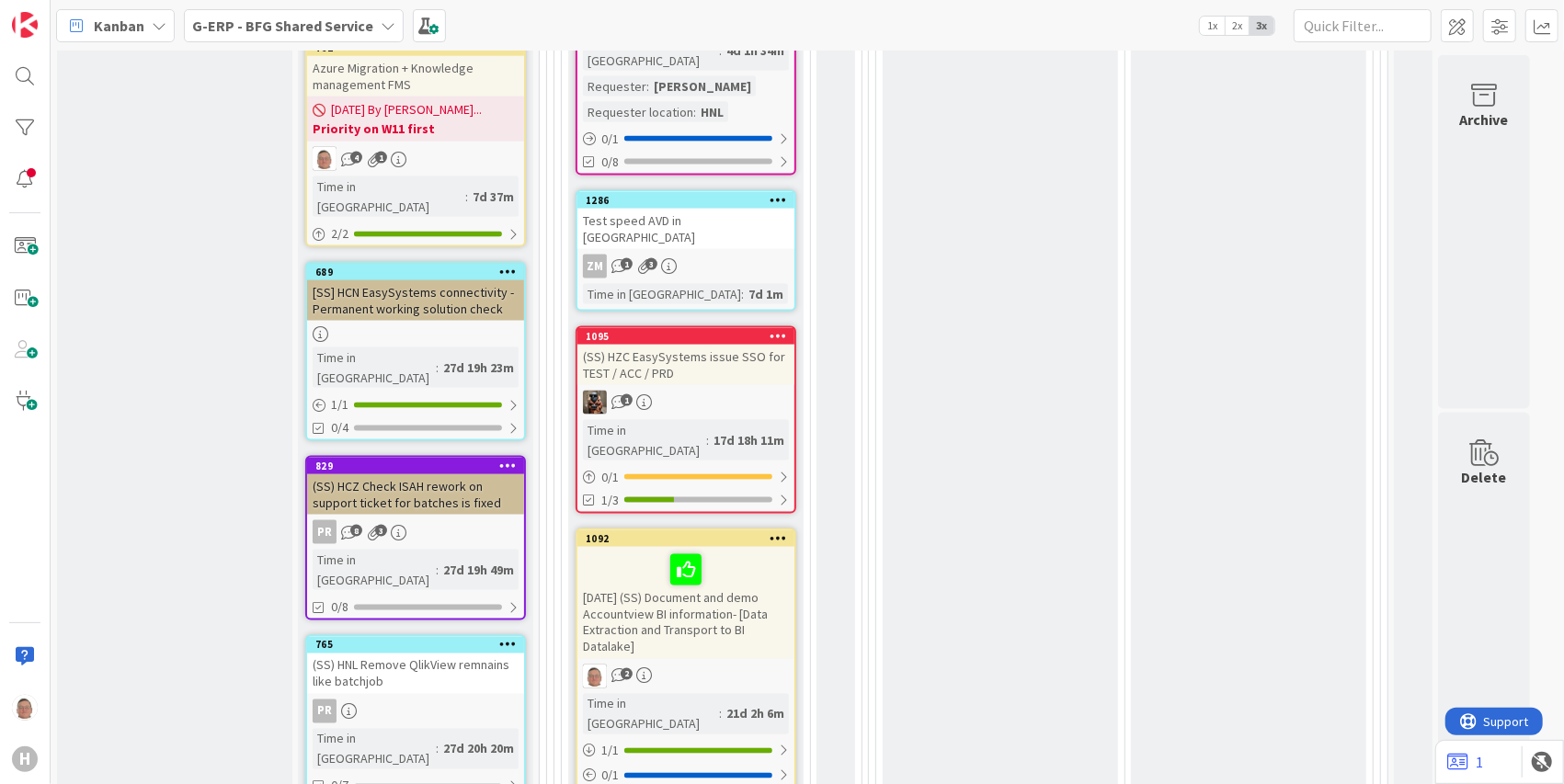 click on "[DATE] (SS) Document and demo Accountview BI information- [Data Extraction and Transport to BI Datalake]" at bounding box center (686, 603) 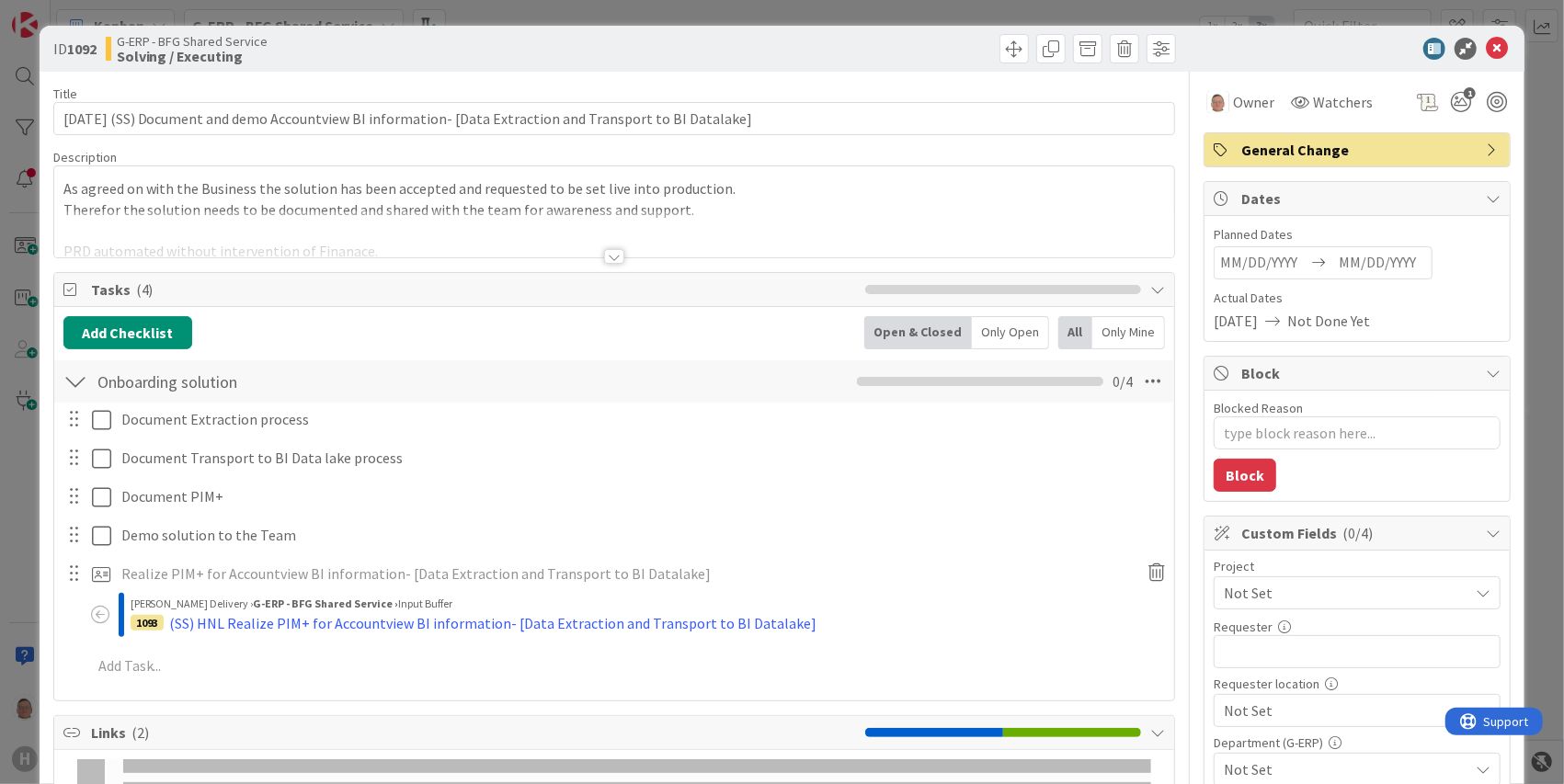 type on "x" 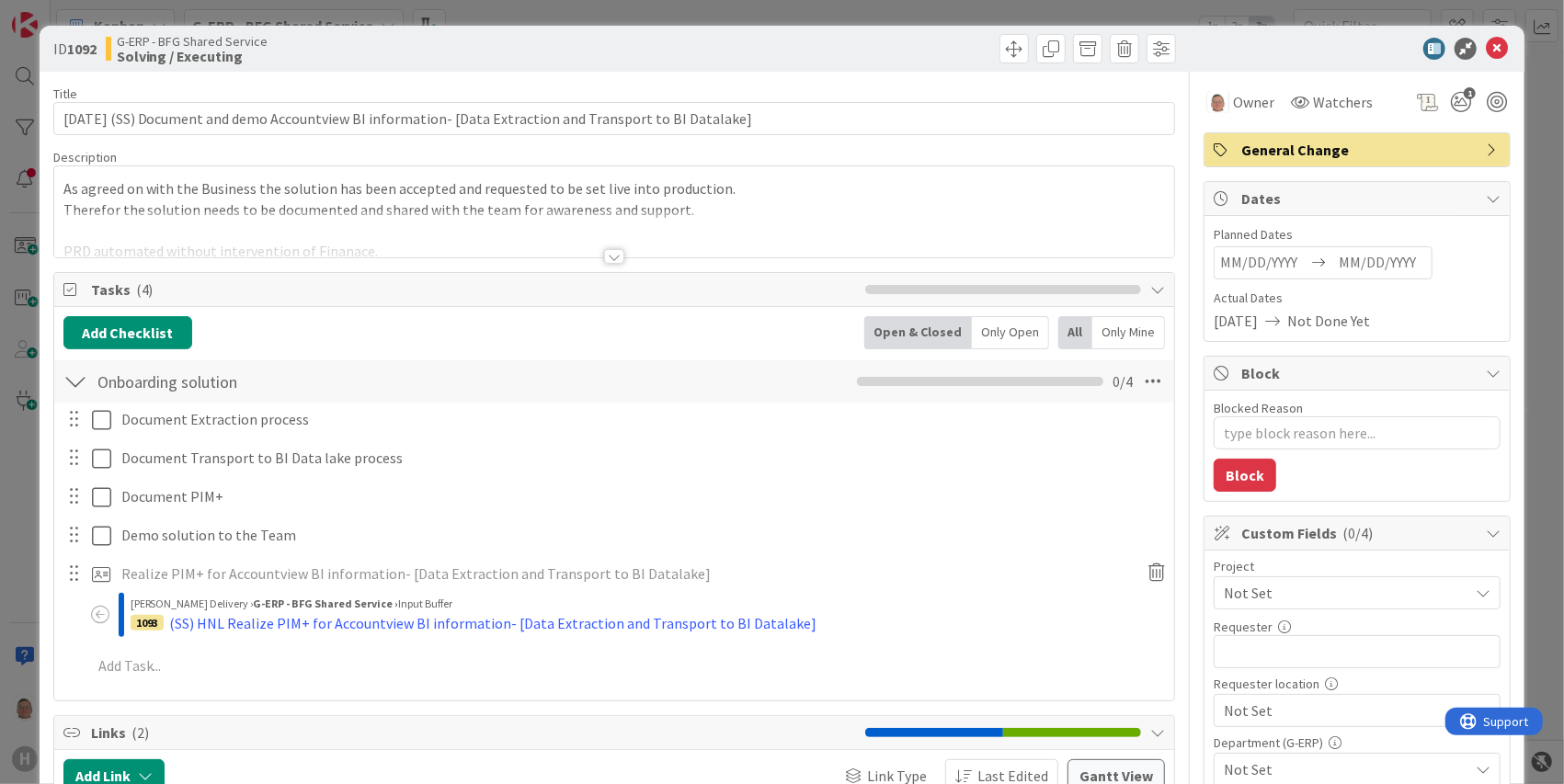scroll, scrollTop: 0, scrollLeft: 0, axis: both 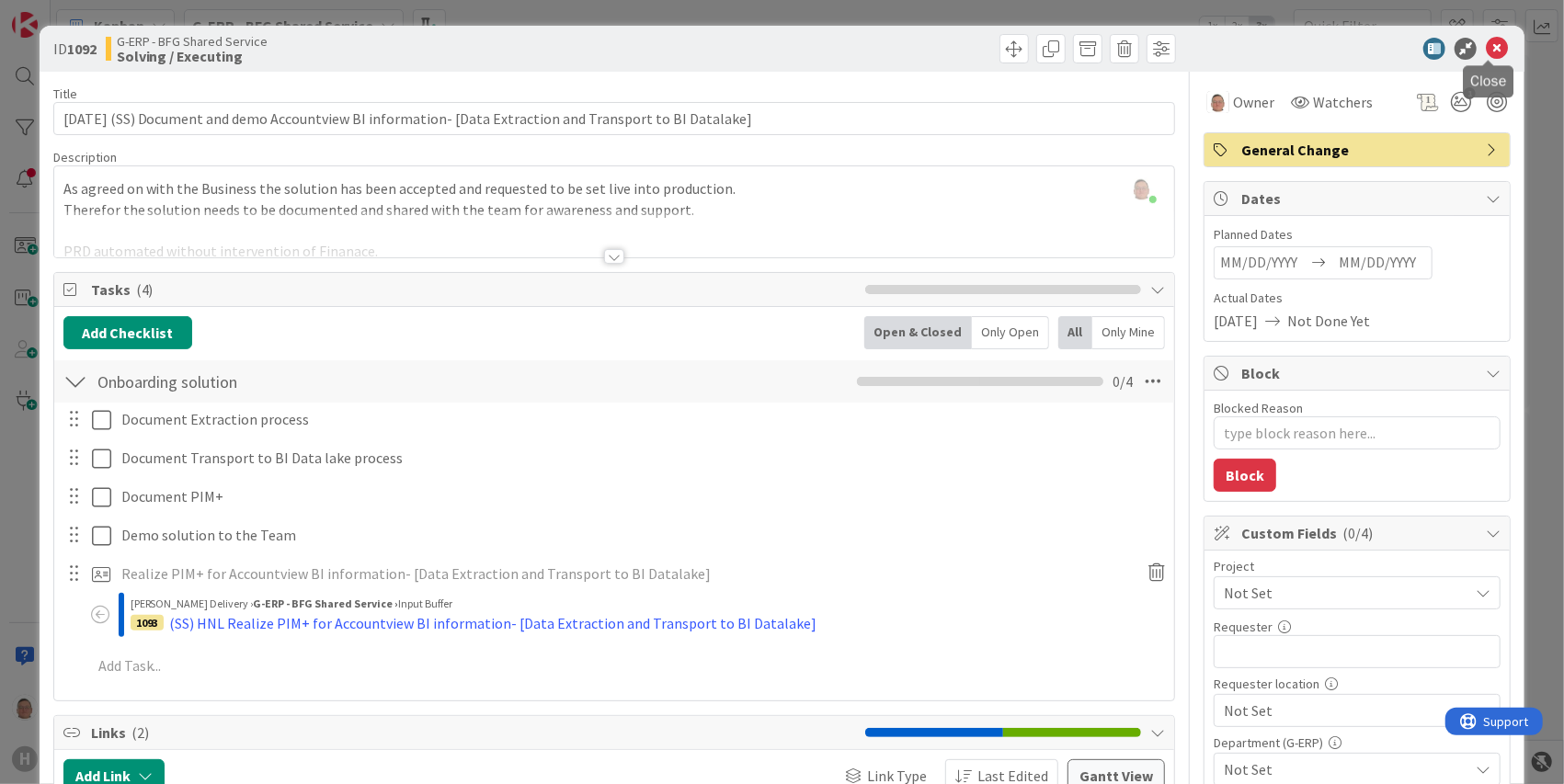 click at bounding box center (1497, 49) 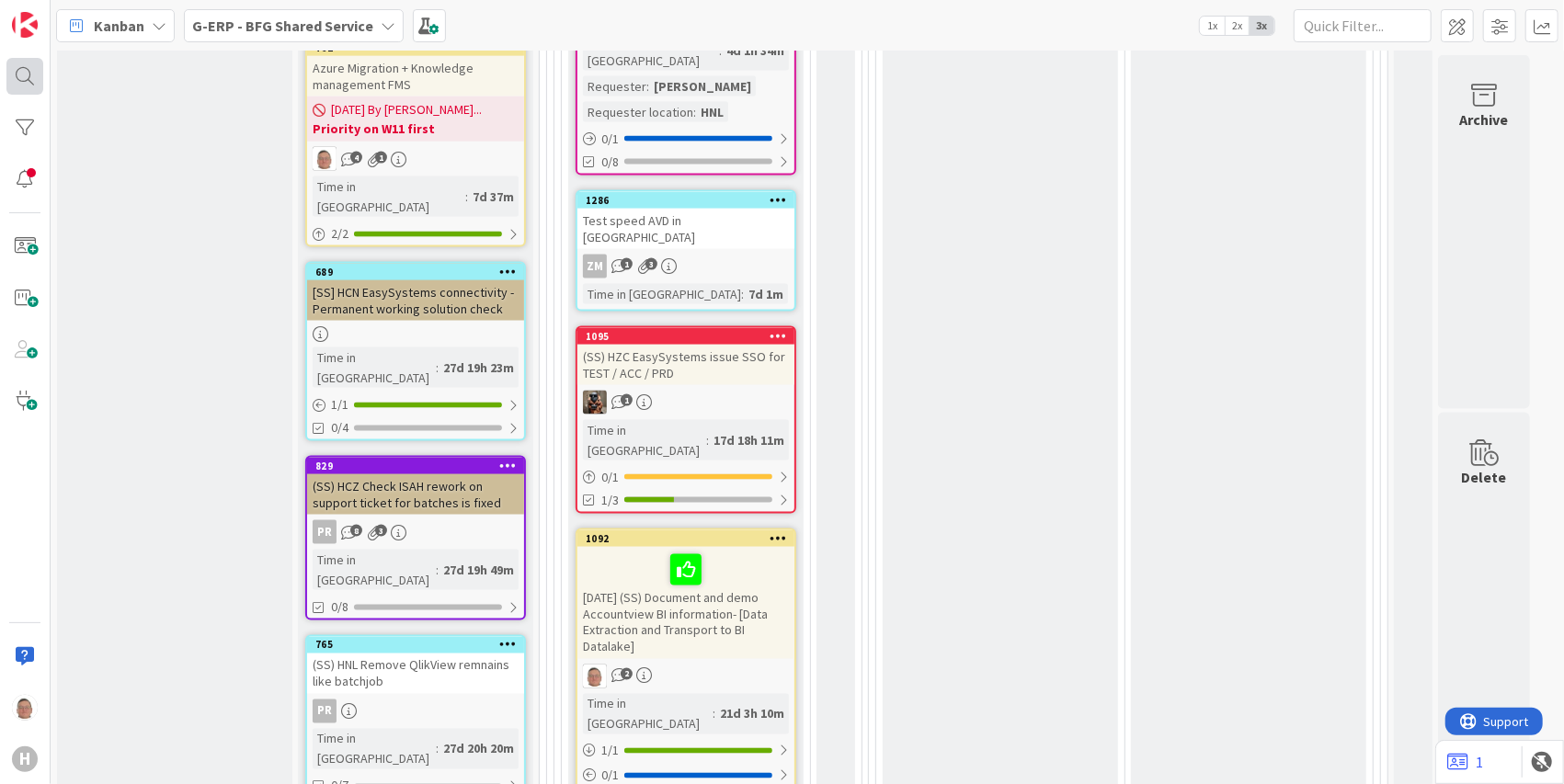 scroll, scrollTop: 0, scrollLeft: 0, axis: both 